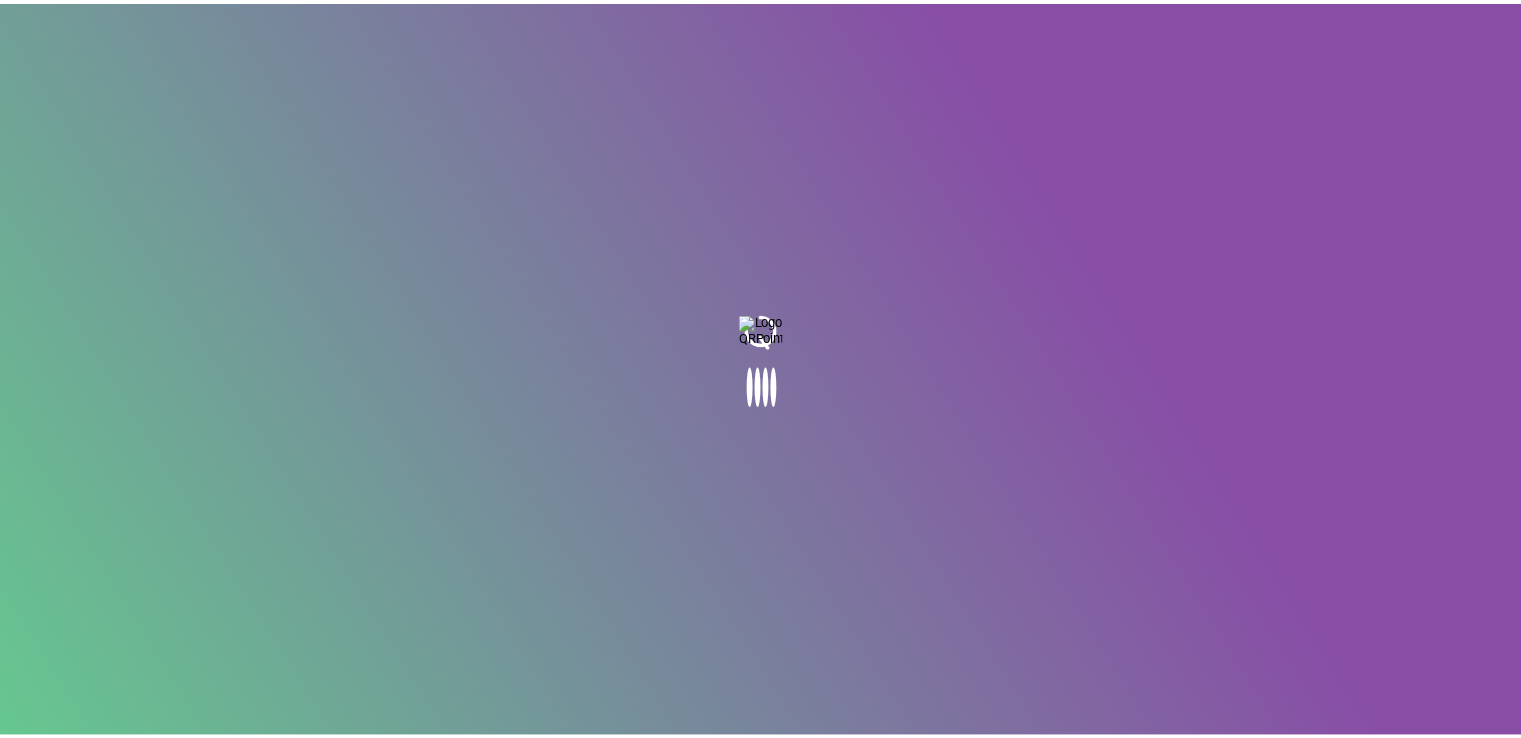 scroll, scrollTop: 0, scrollLeft: 0, axis: both 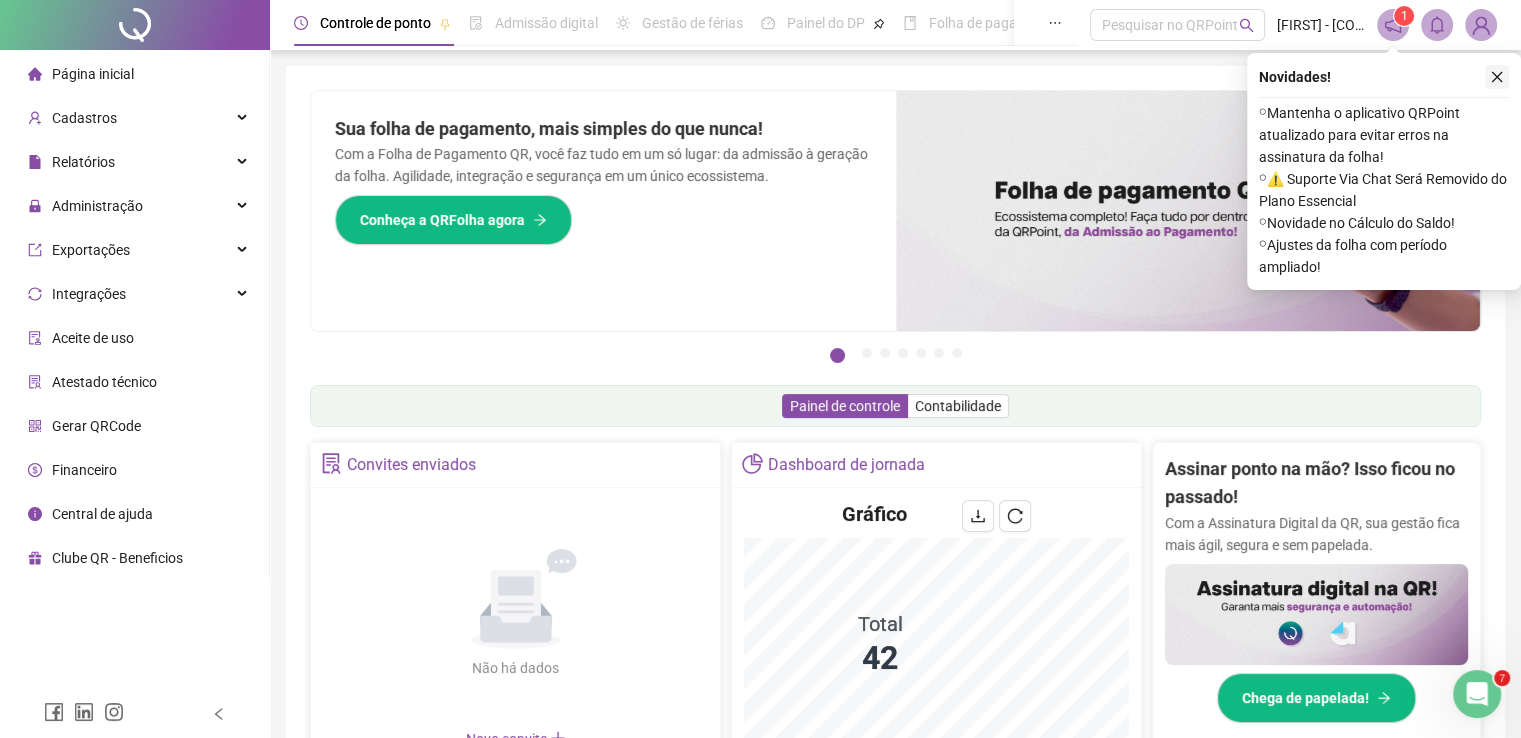 click at bounding box center [1497, 77] 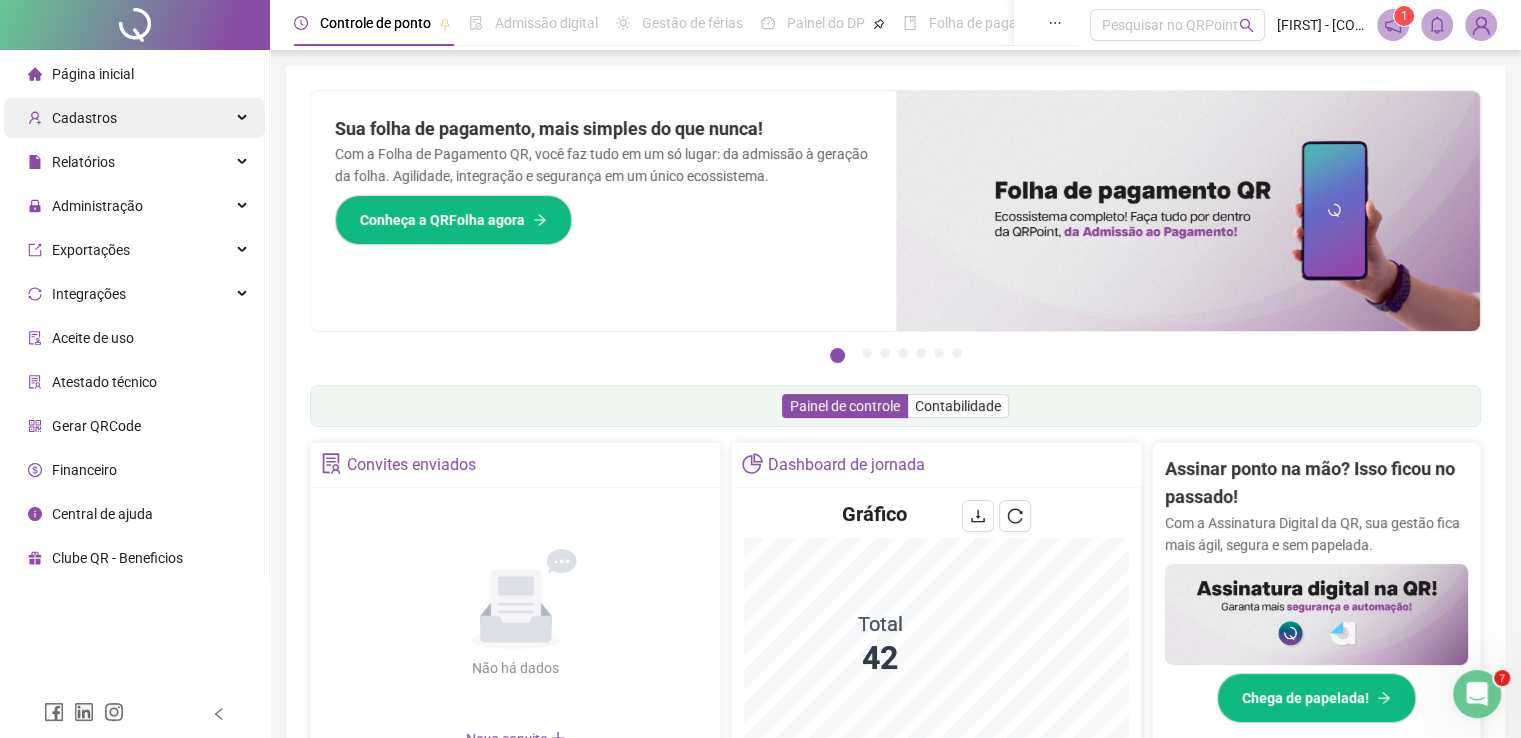 click on "Cadastros" at bounding box center (84, 118) 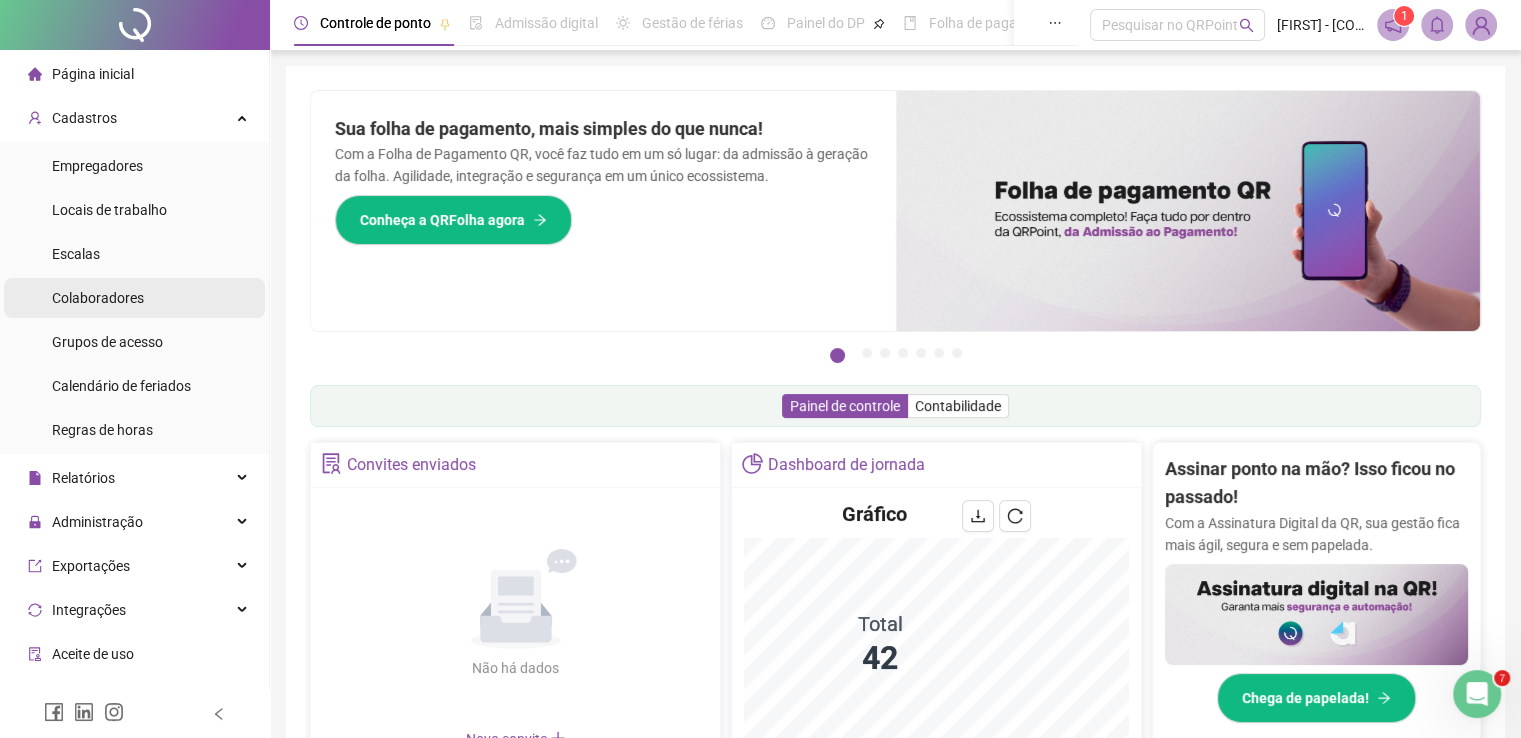 click on "Colaboradores" at bounding box center (98, 298) 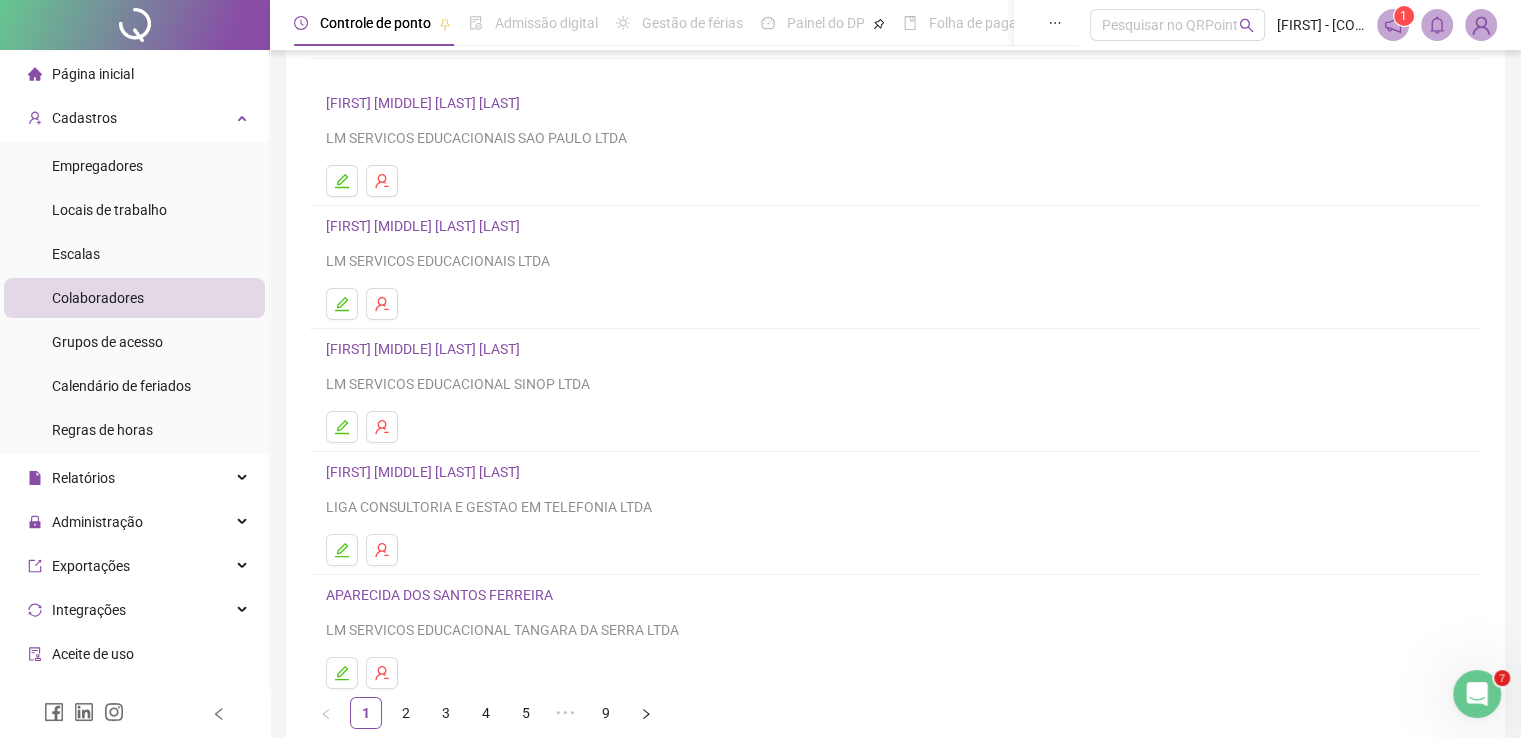 scroll, scrollTop: 166, scrollLeft: 0, axis: vertical 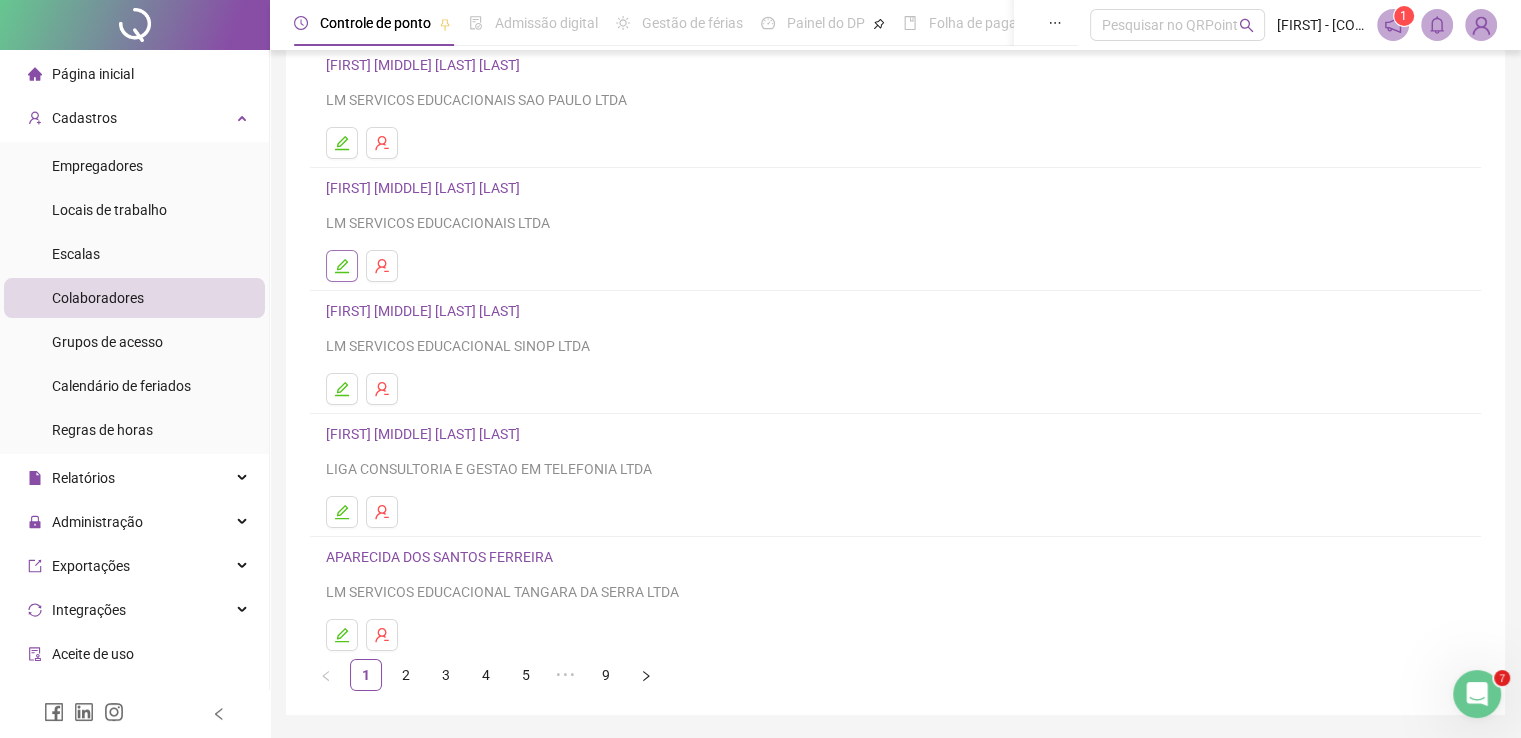 click 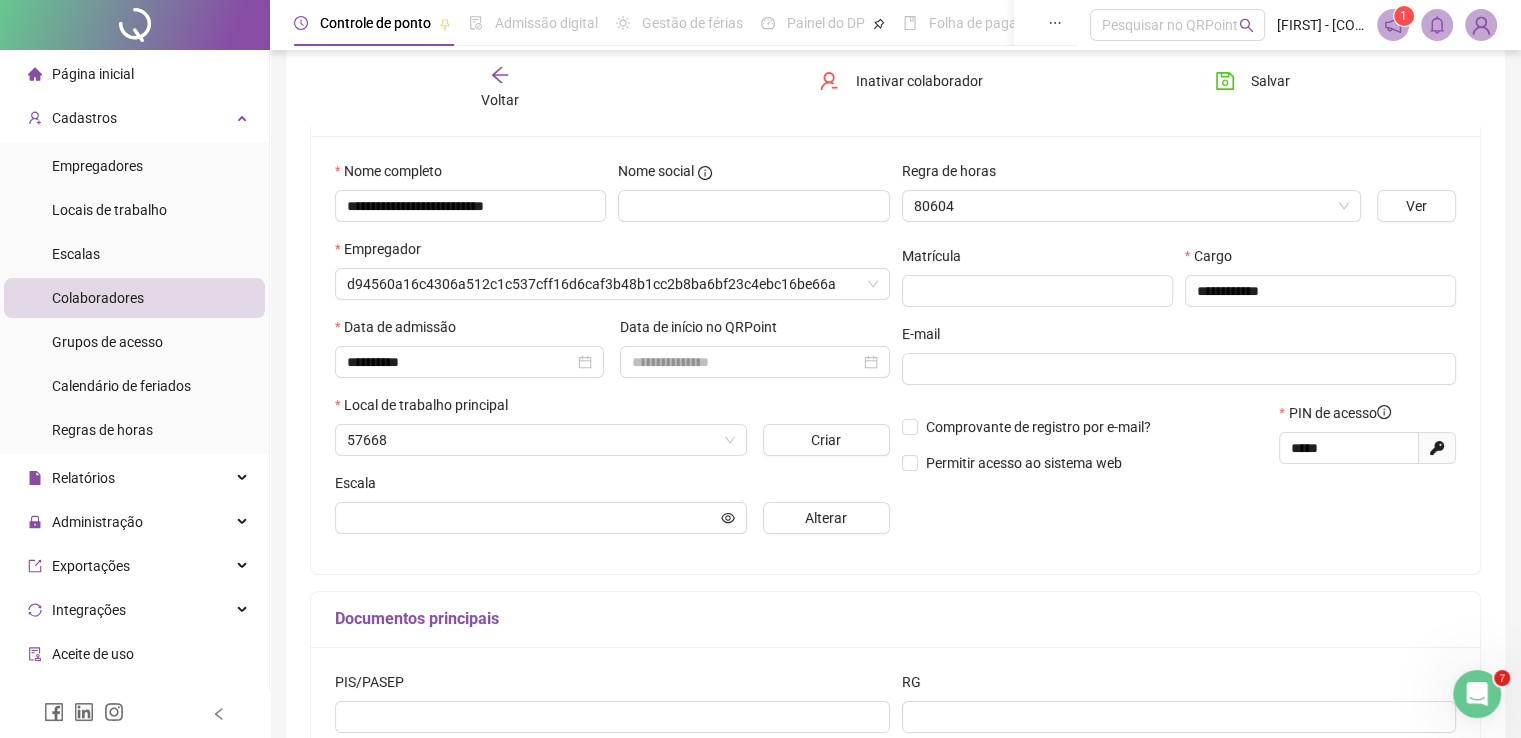 scroll, scrollTop: 176, scrollLeft: 0, axis: vertical 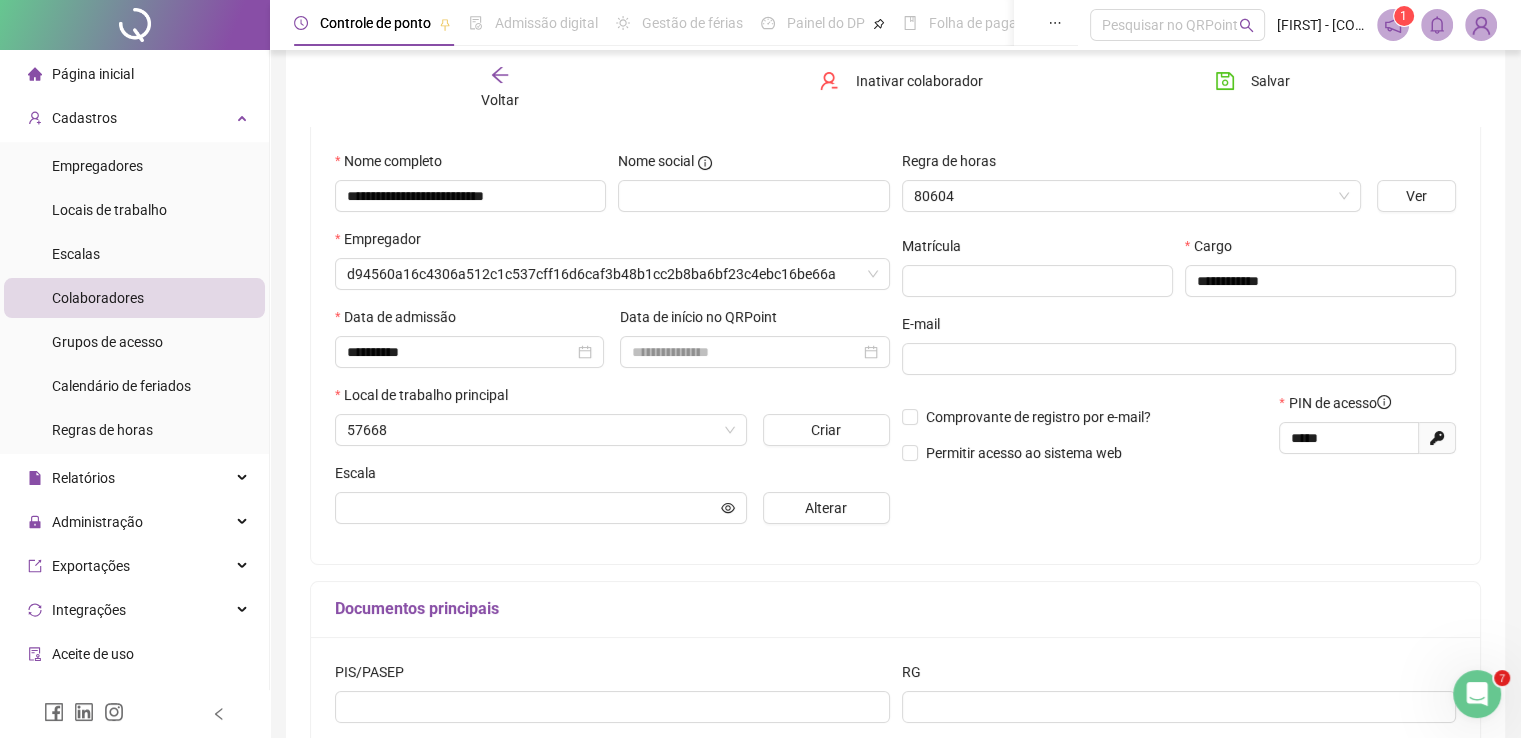 type on "**********" 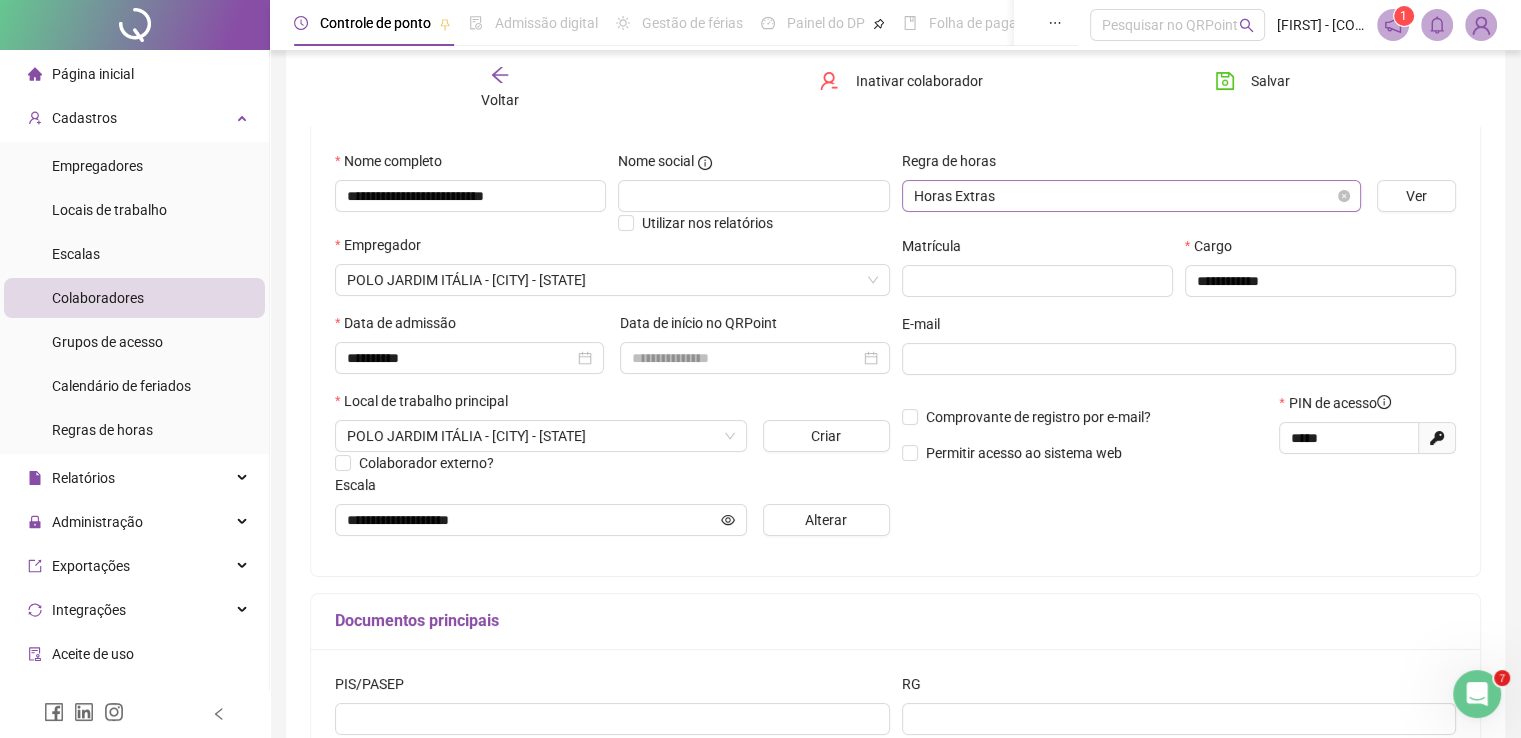click on "Horas Extras" at bounding box center [1131, 196] 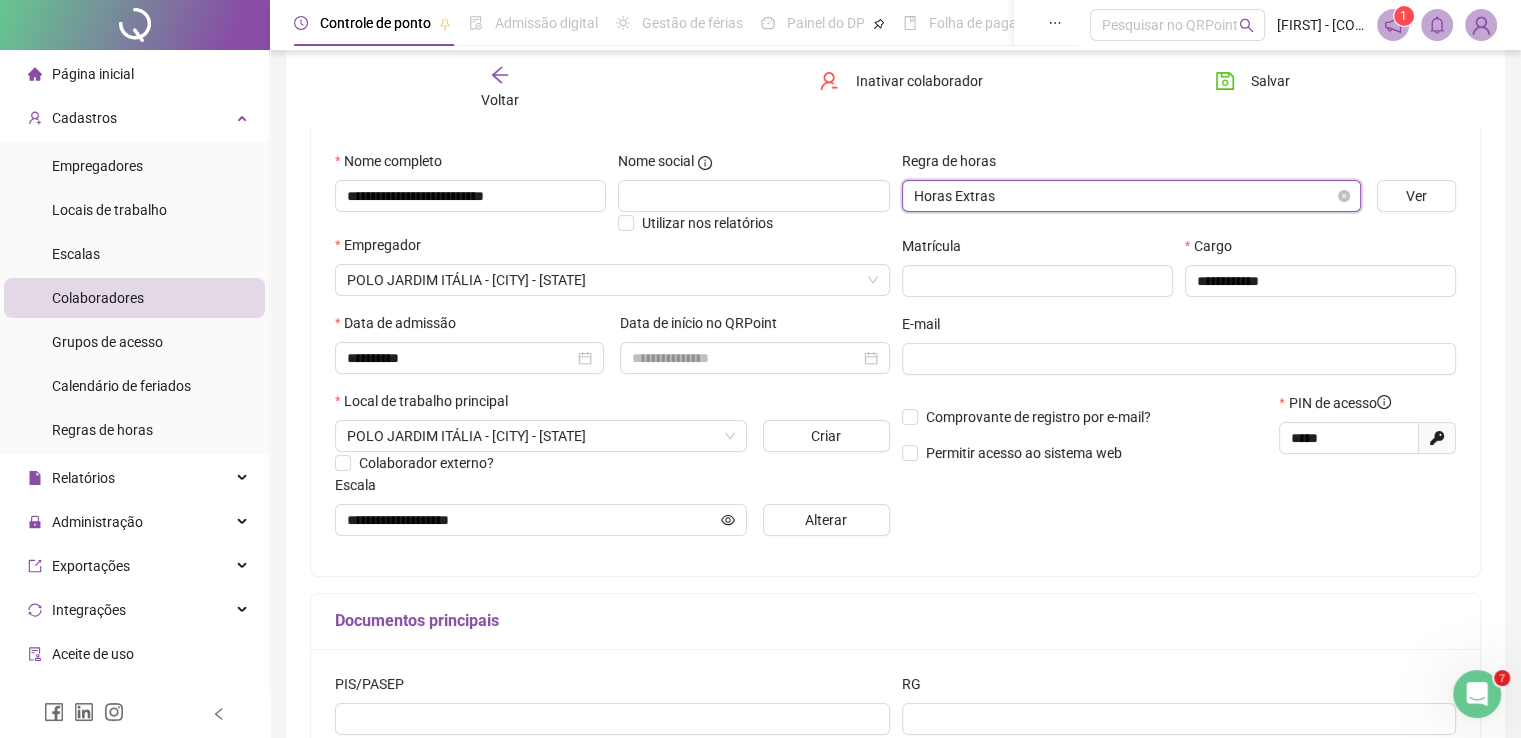 click on "Horas Extras" at bounding box center [1131, 196] 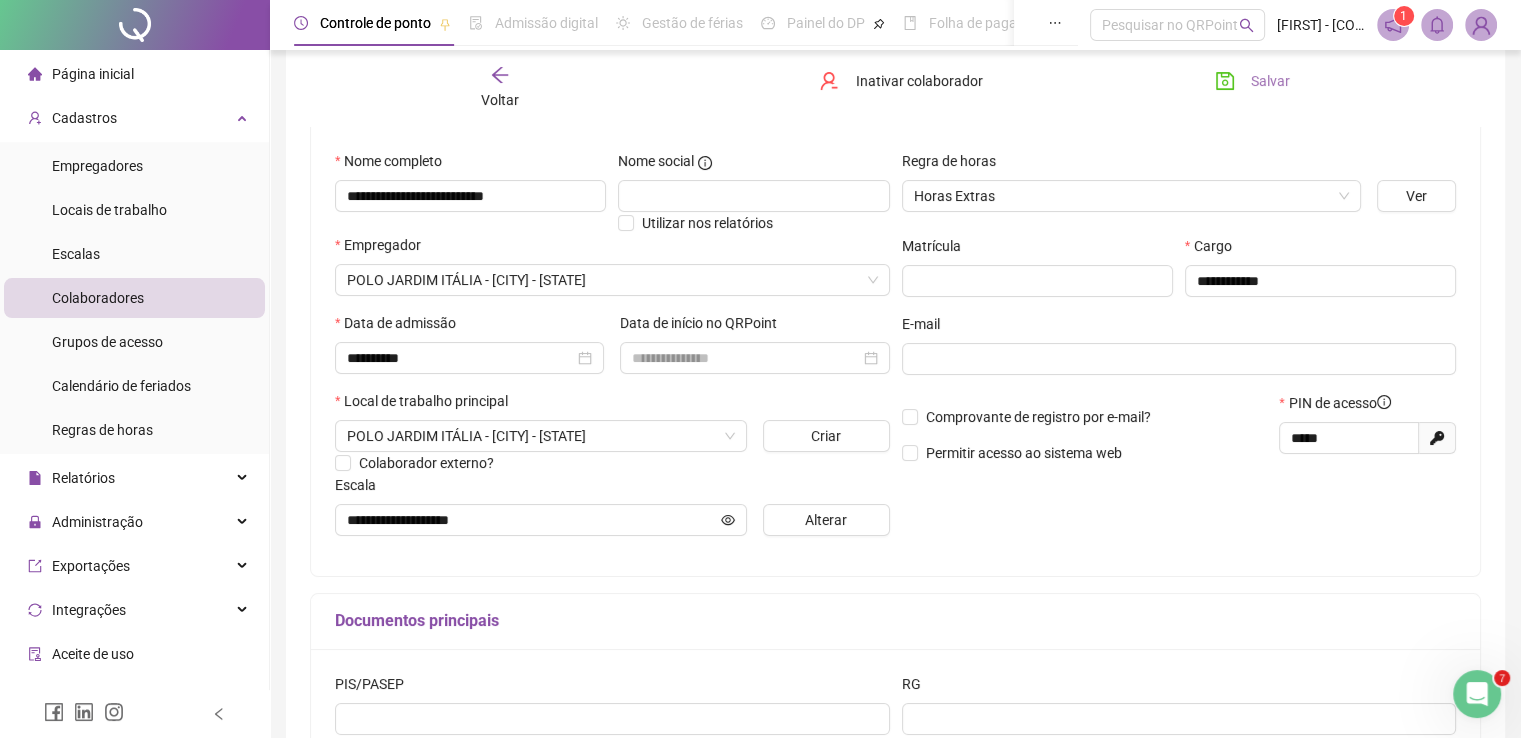 click on "Salvar" at bounding box center (1270, 81) 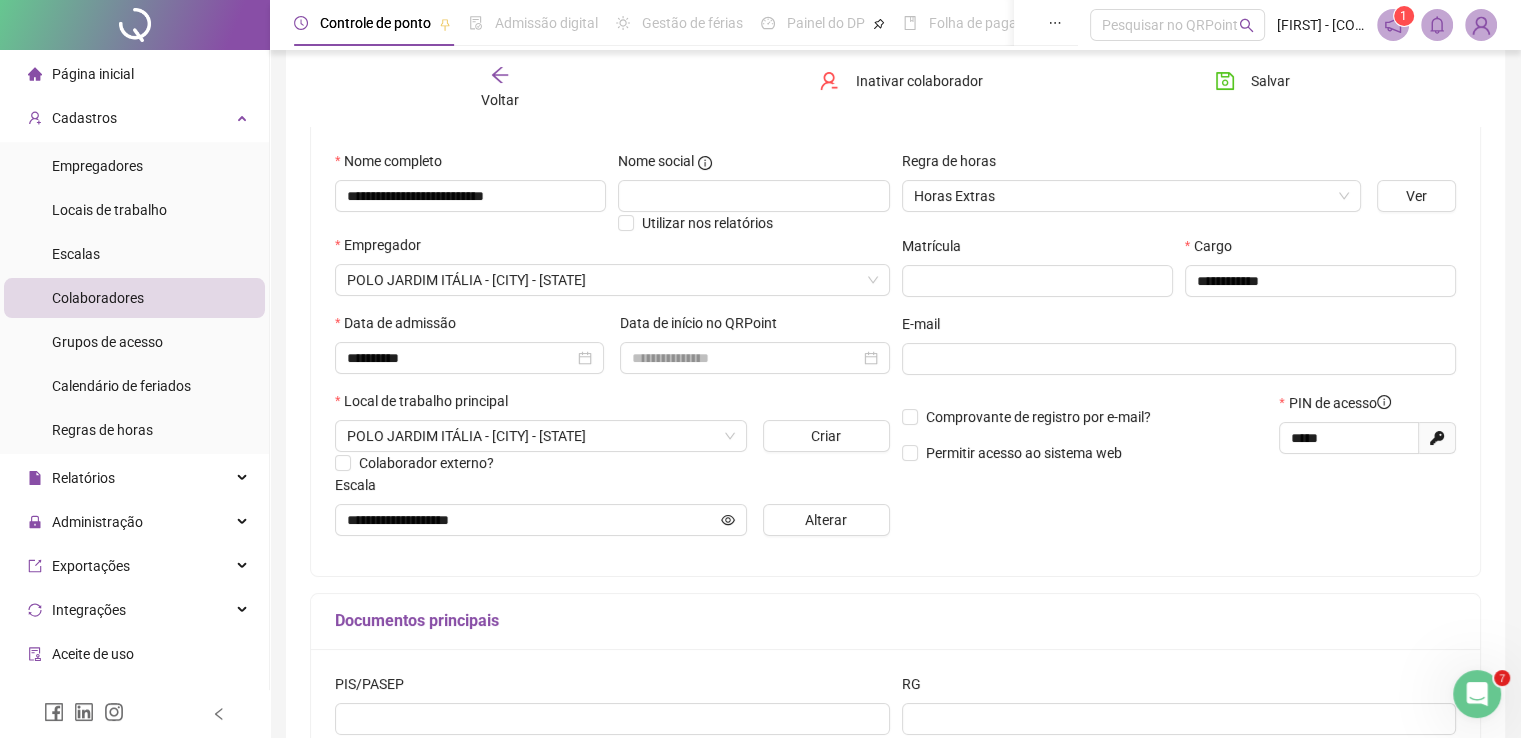 click on "Colaboradores" at bounding box center [98, 298] 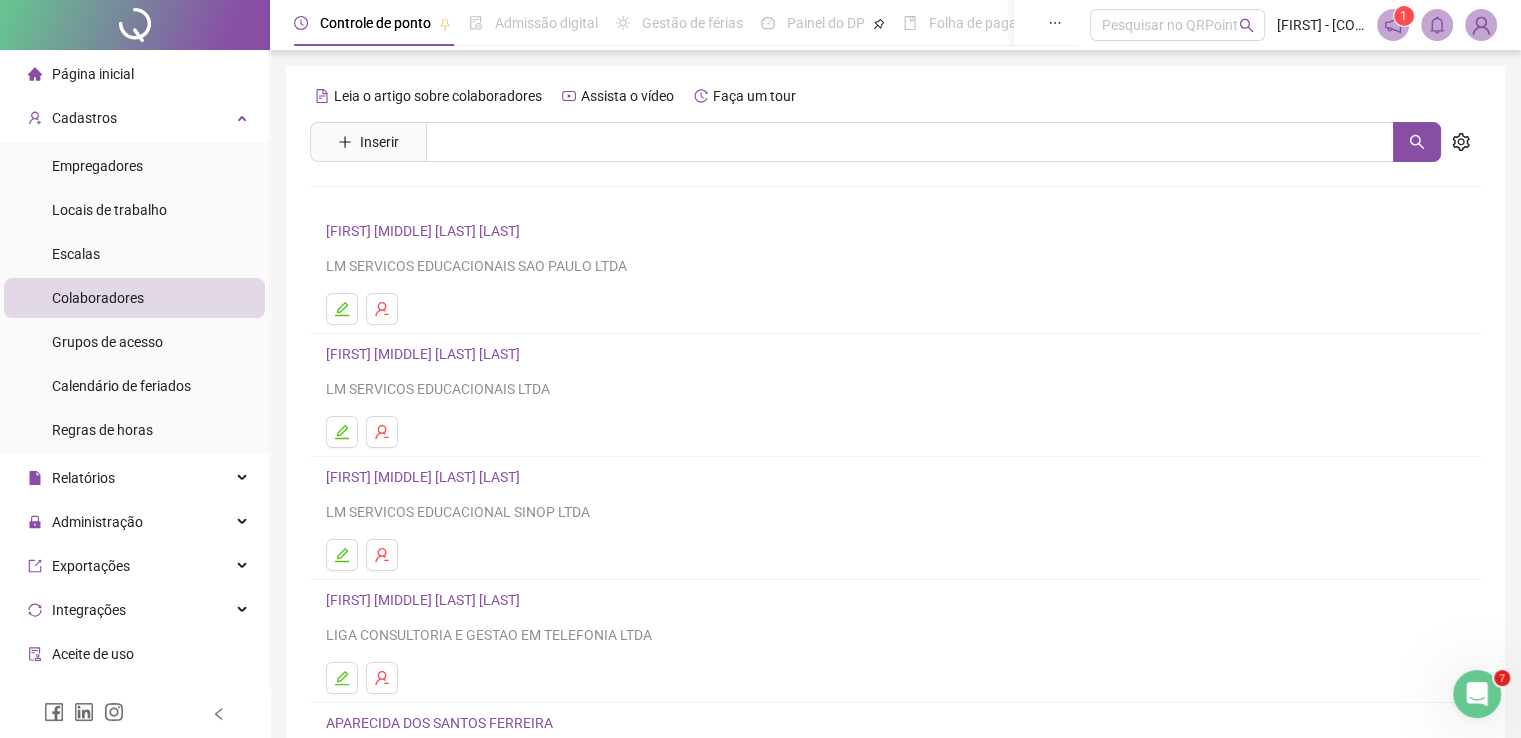 scroll, scrollTop: 166, scrollLeft: 0, axis: vertical 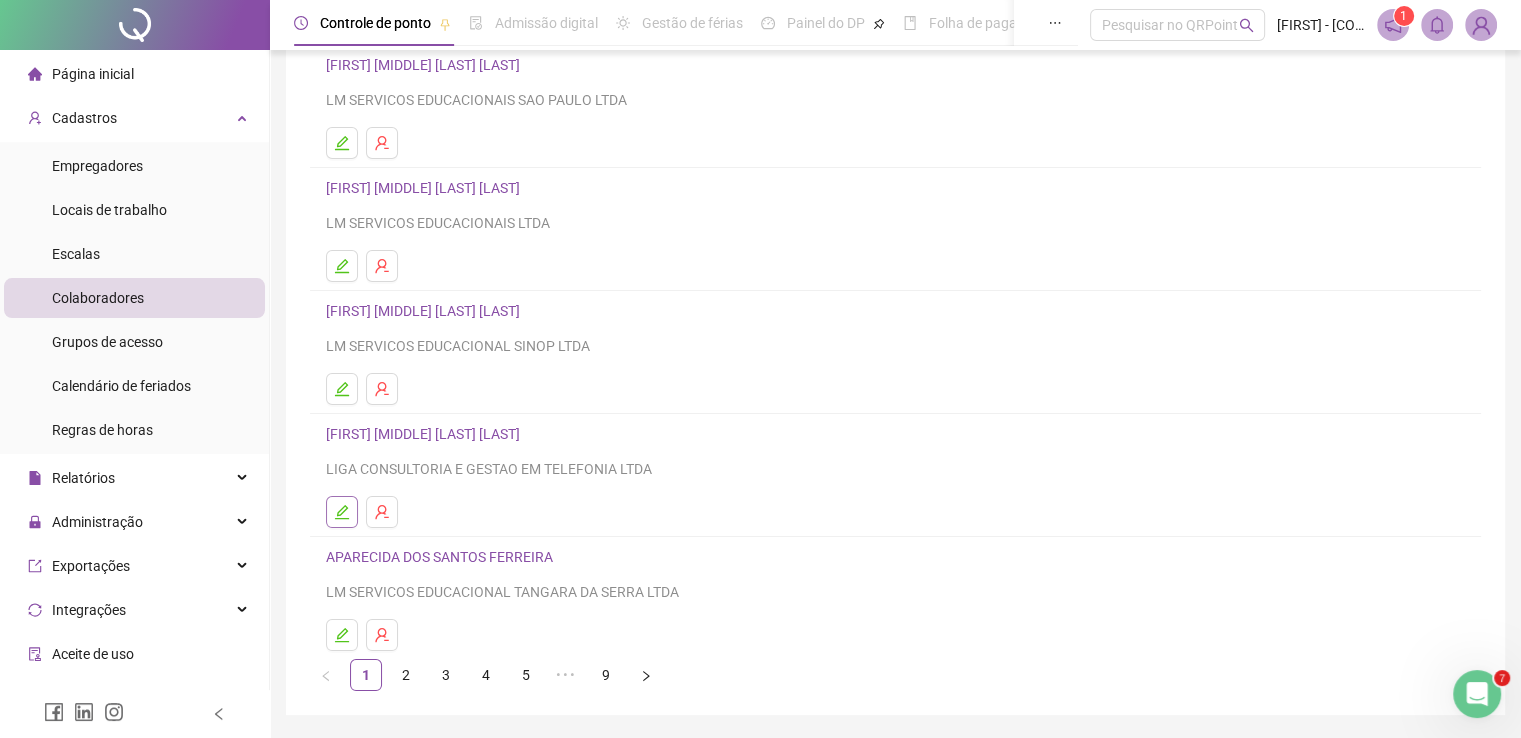 click 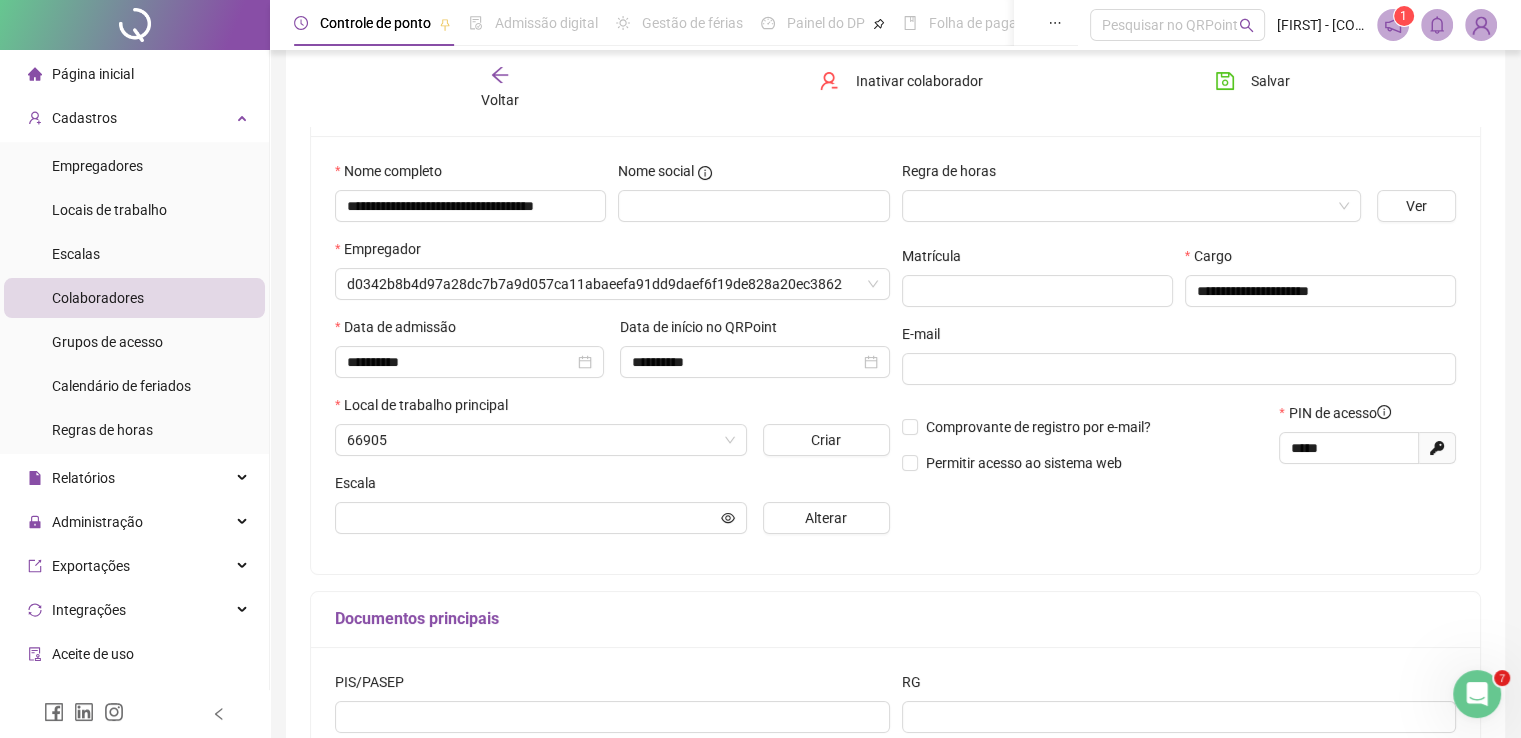 scroll, scrollTop: 176, scrollLeft: 0, axis: vertical 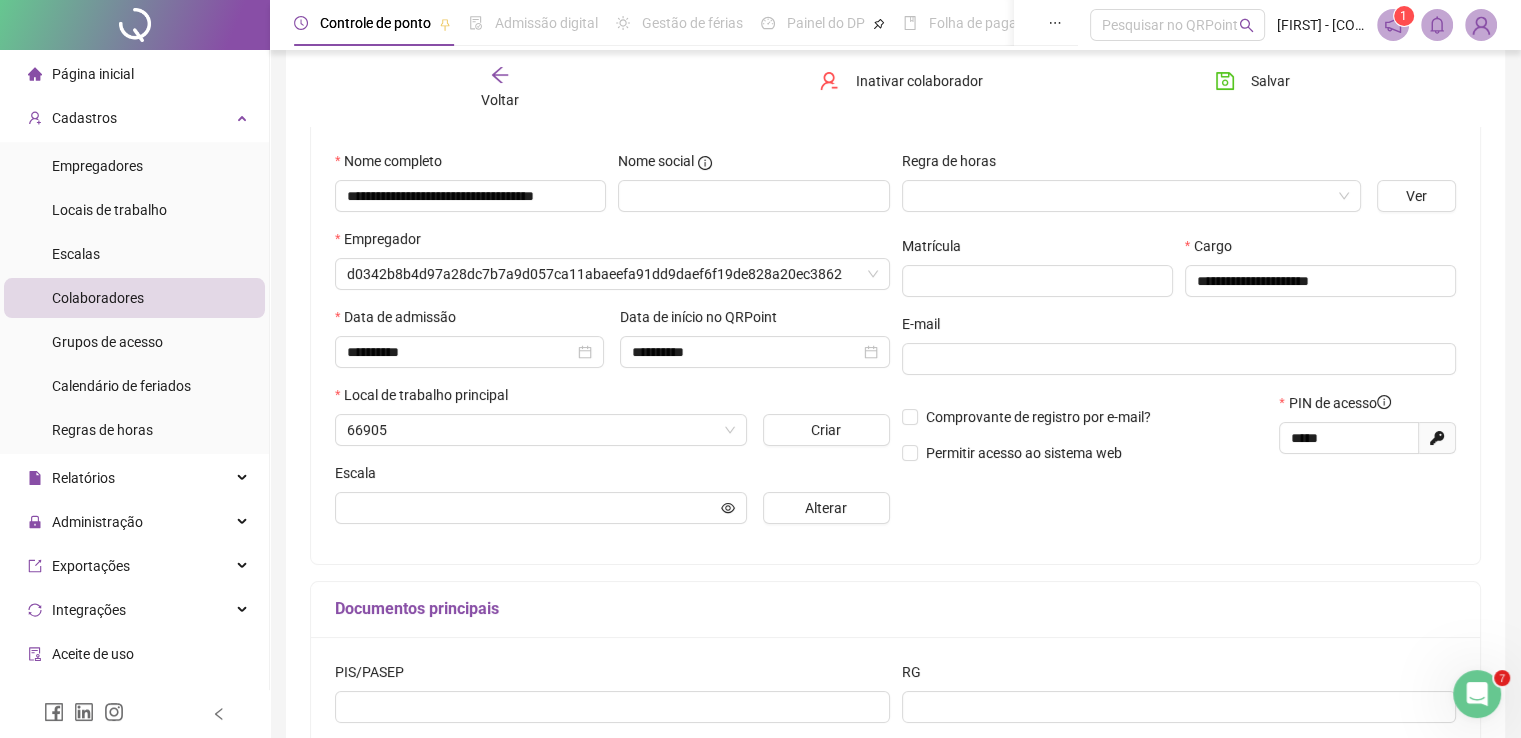 type on "**********" 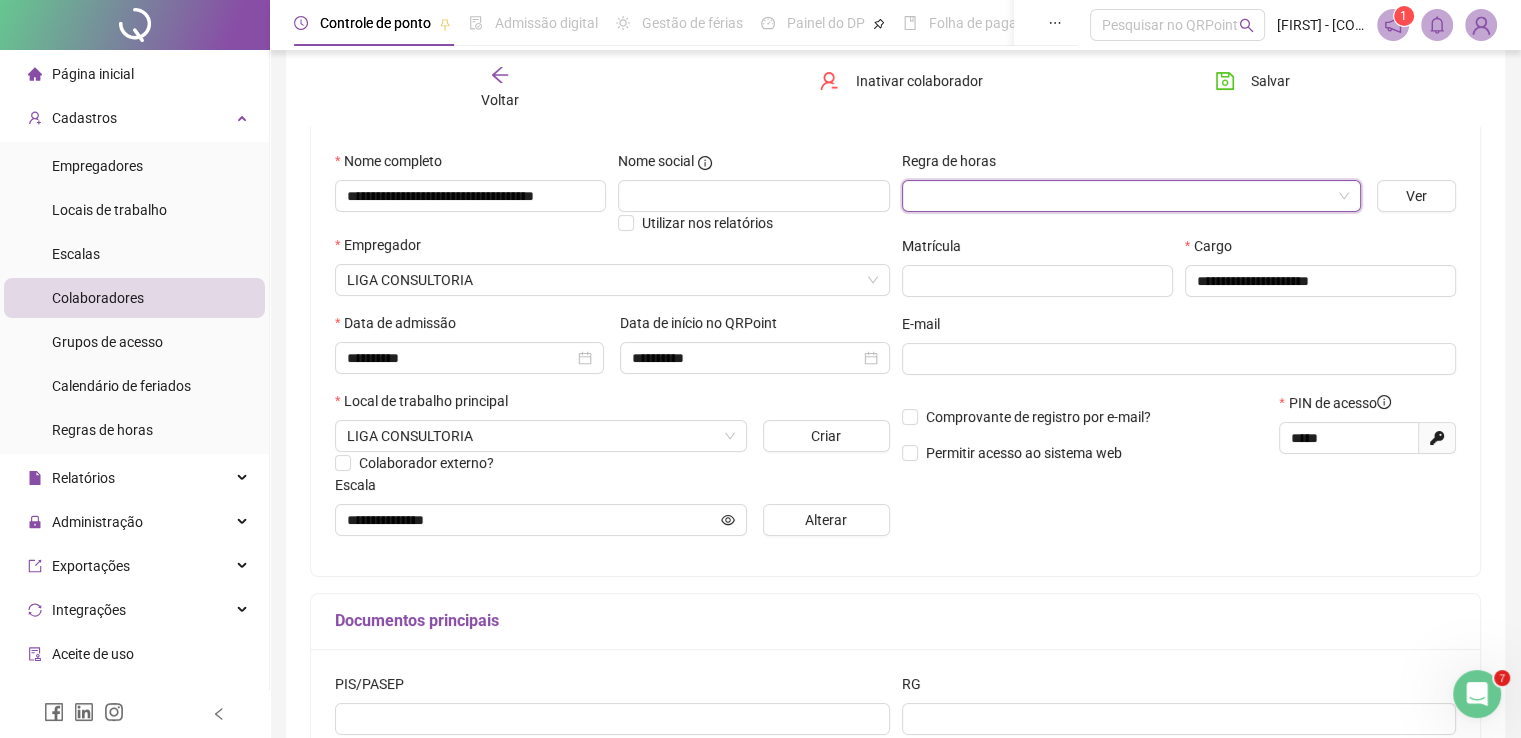 click at bounding box center (1122, 196) 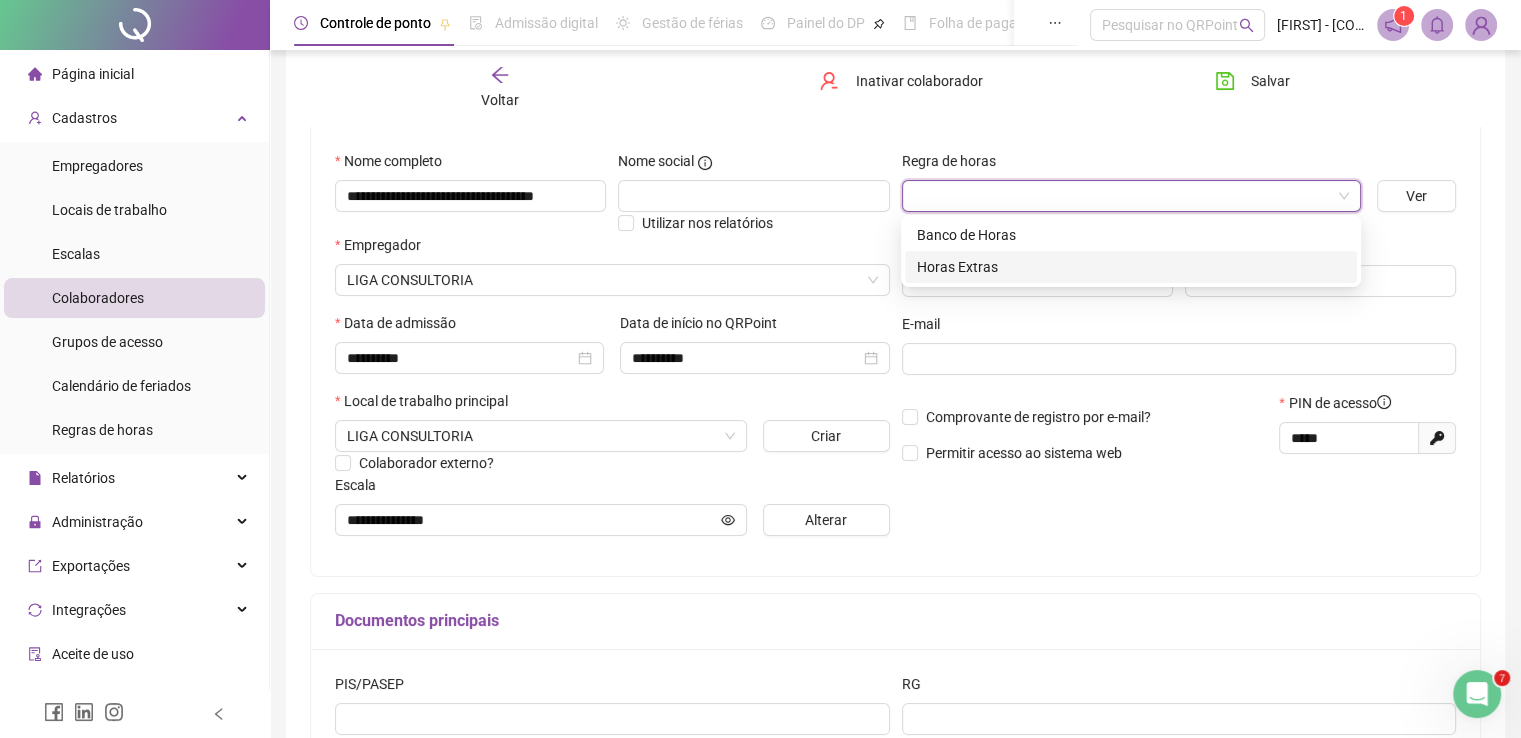 click on "Horas Extras" at bounding box center [1131, 267] 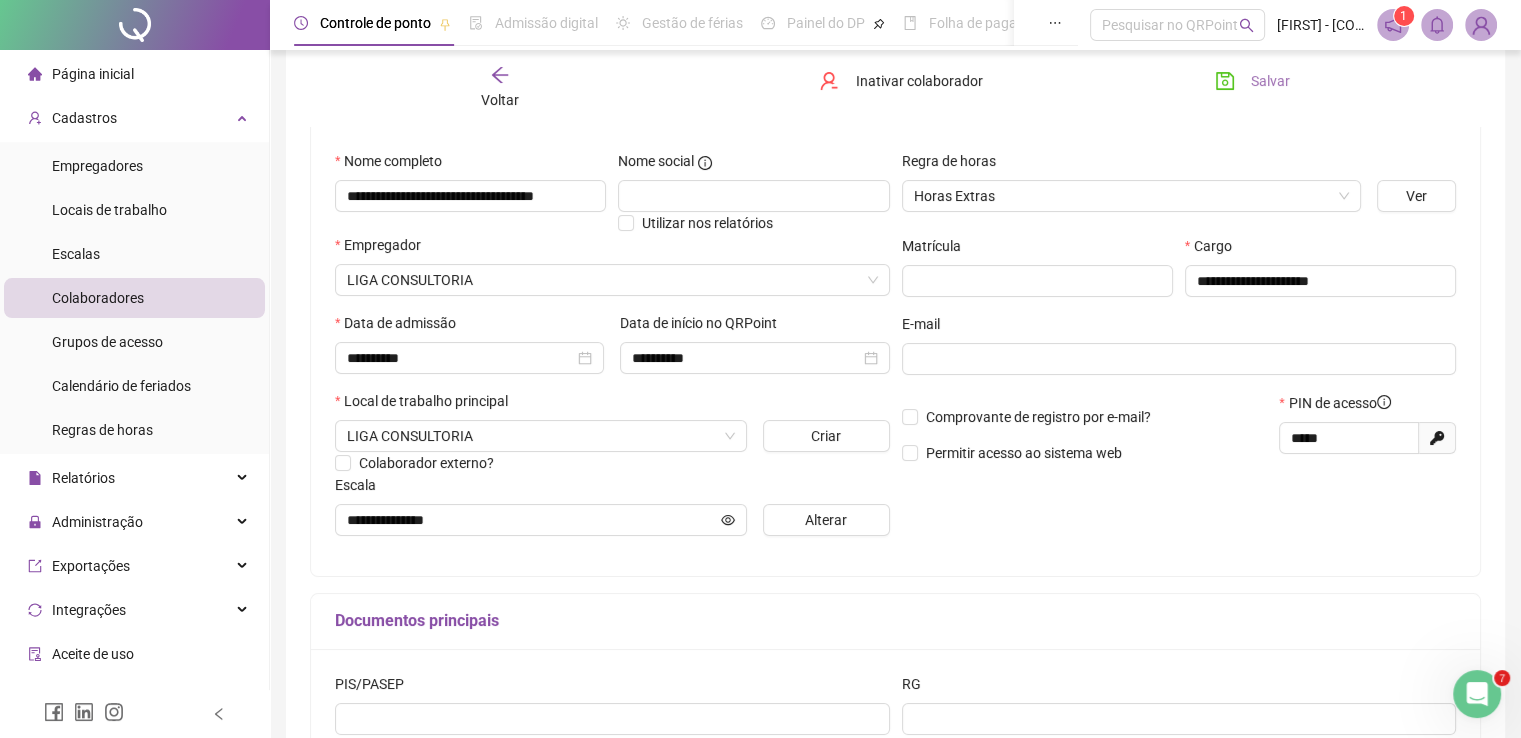 click on "Salvar" at bounding box center (1252, 81) 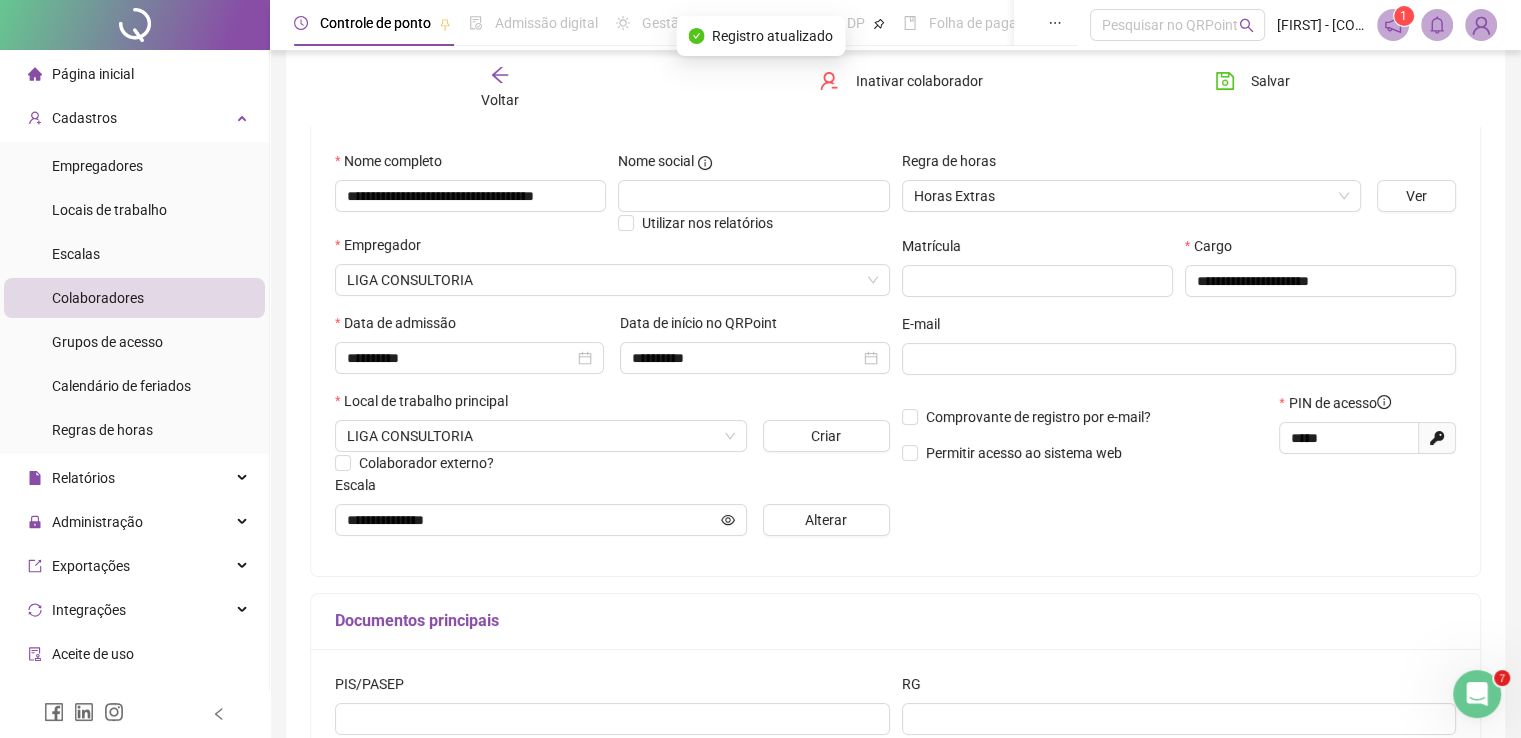 click on "Colaboradores" at bounding box center [98, 298] 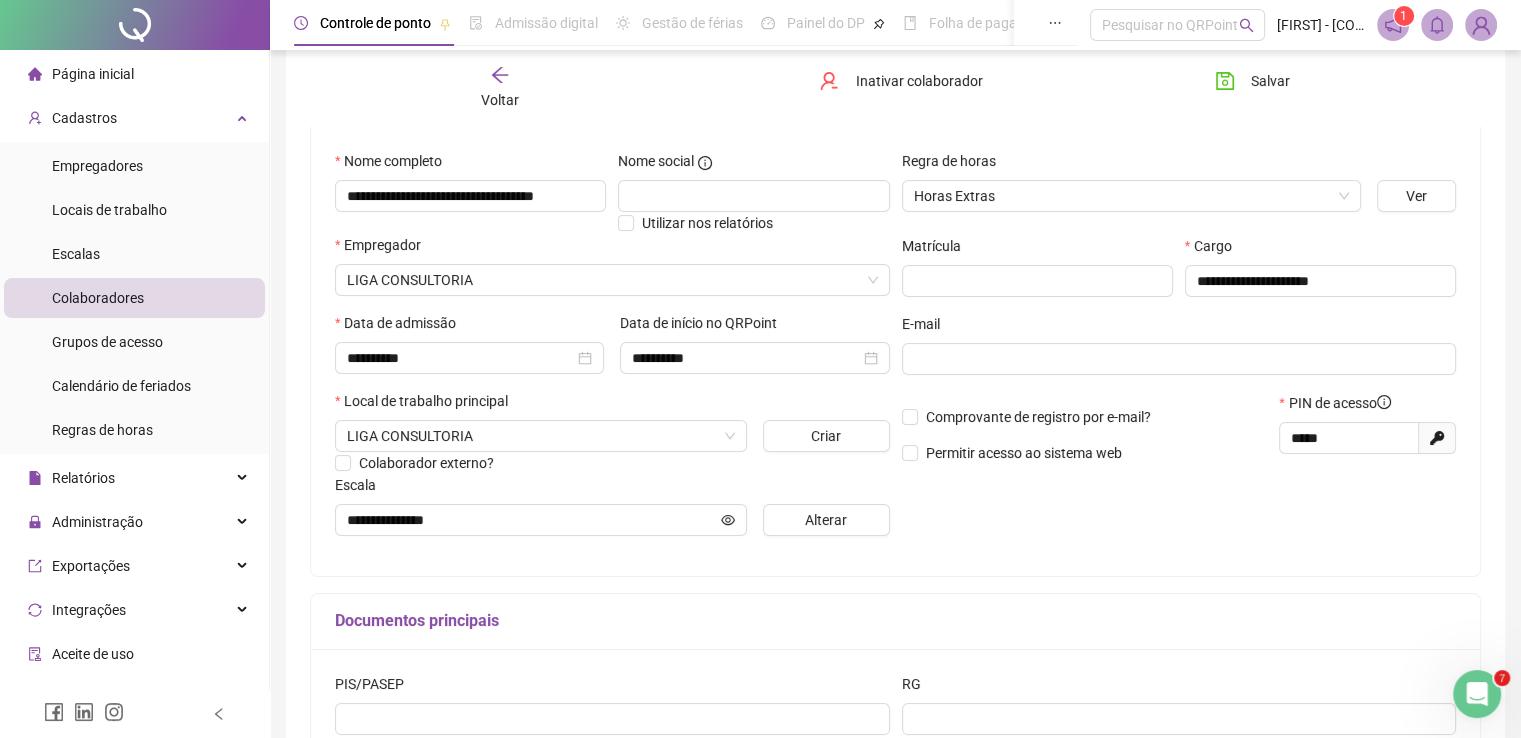 click on "Voltar" at bounding box center [500, 100] 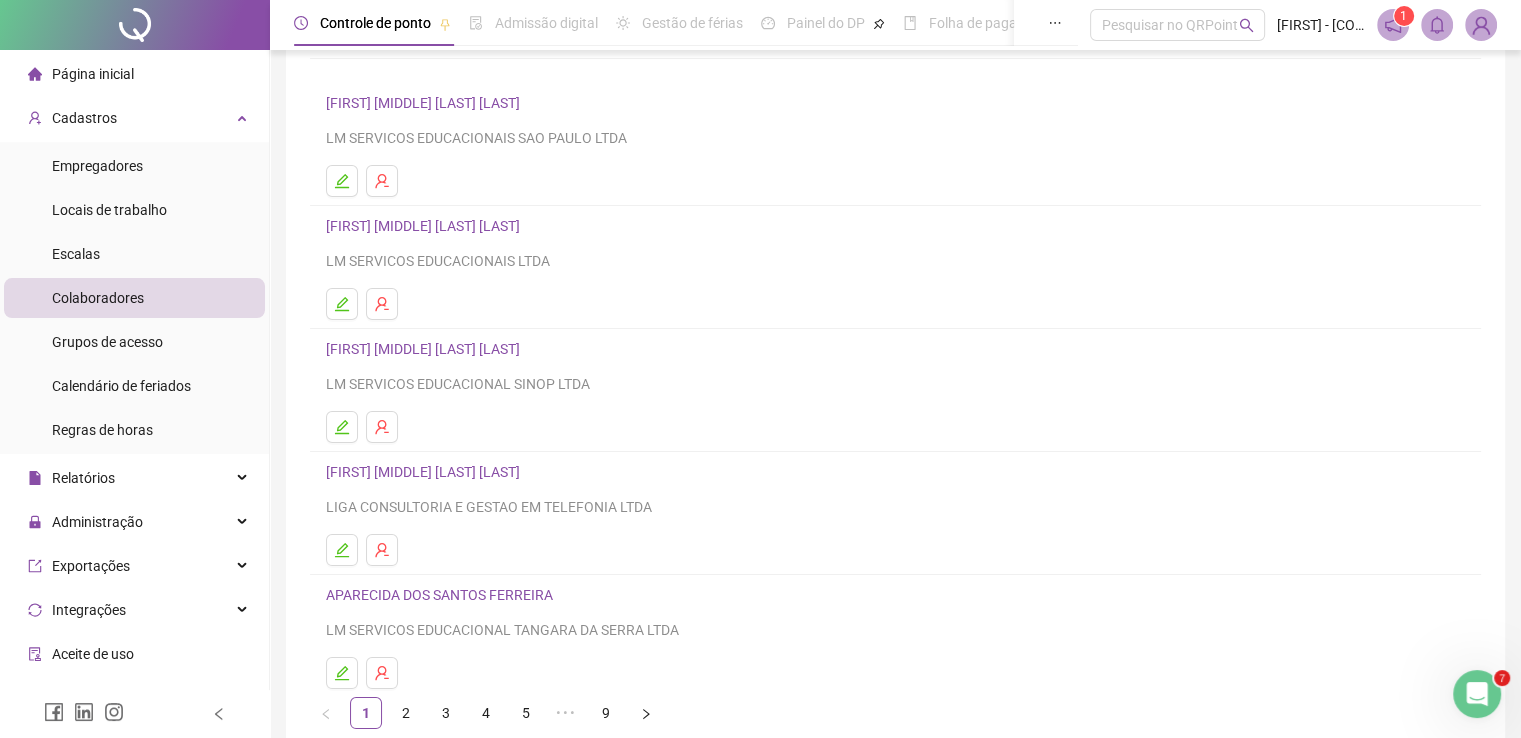 scroll, scrollTop: 166, scrollLeft: 0, axis: vertical 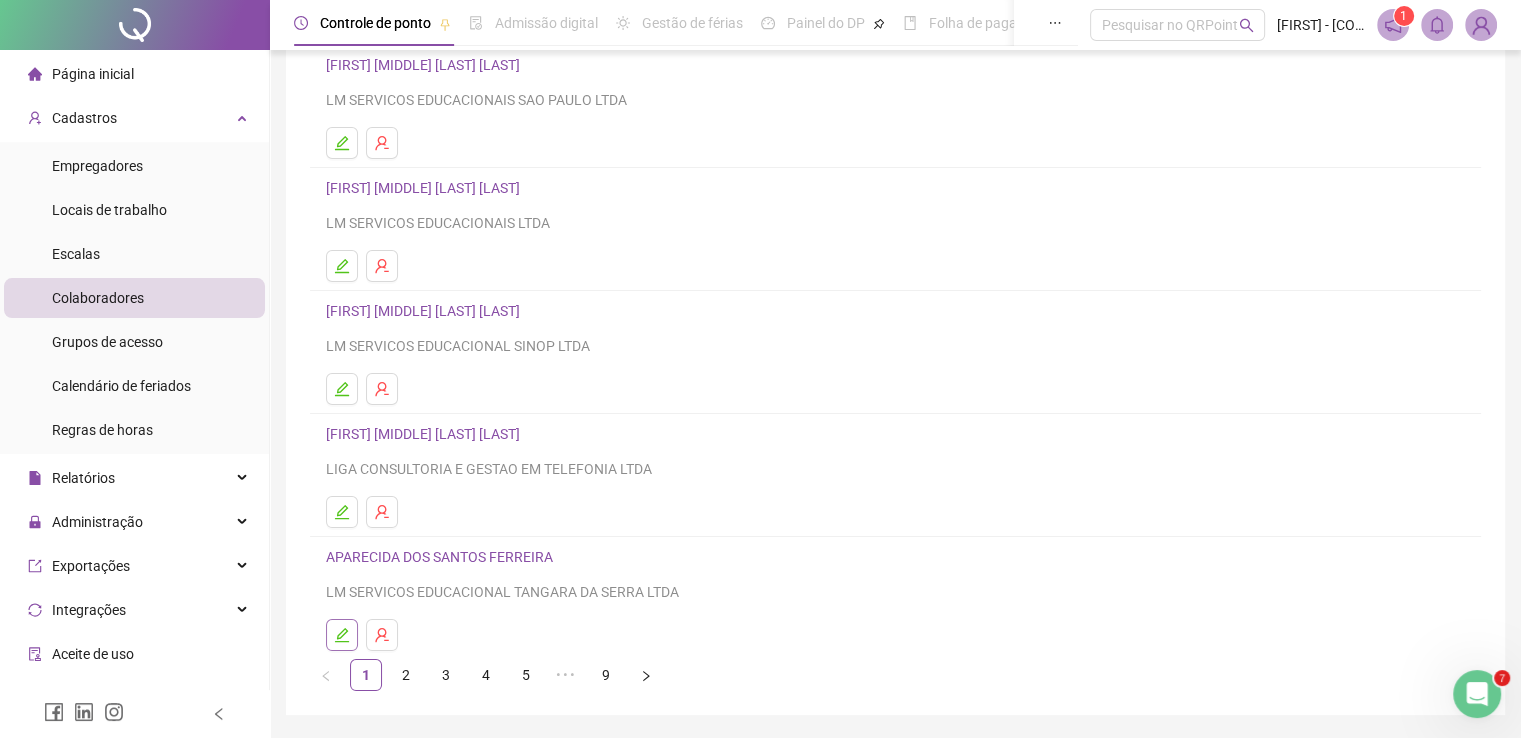 click 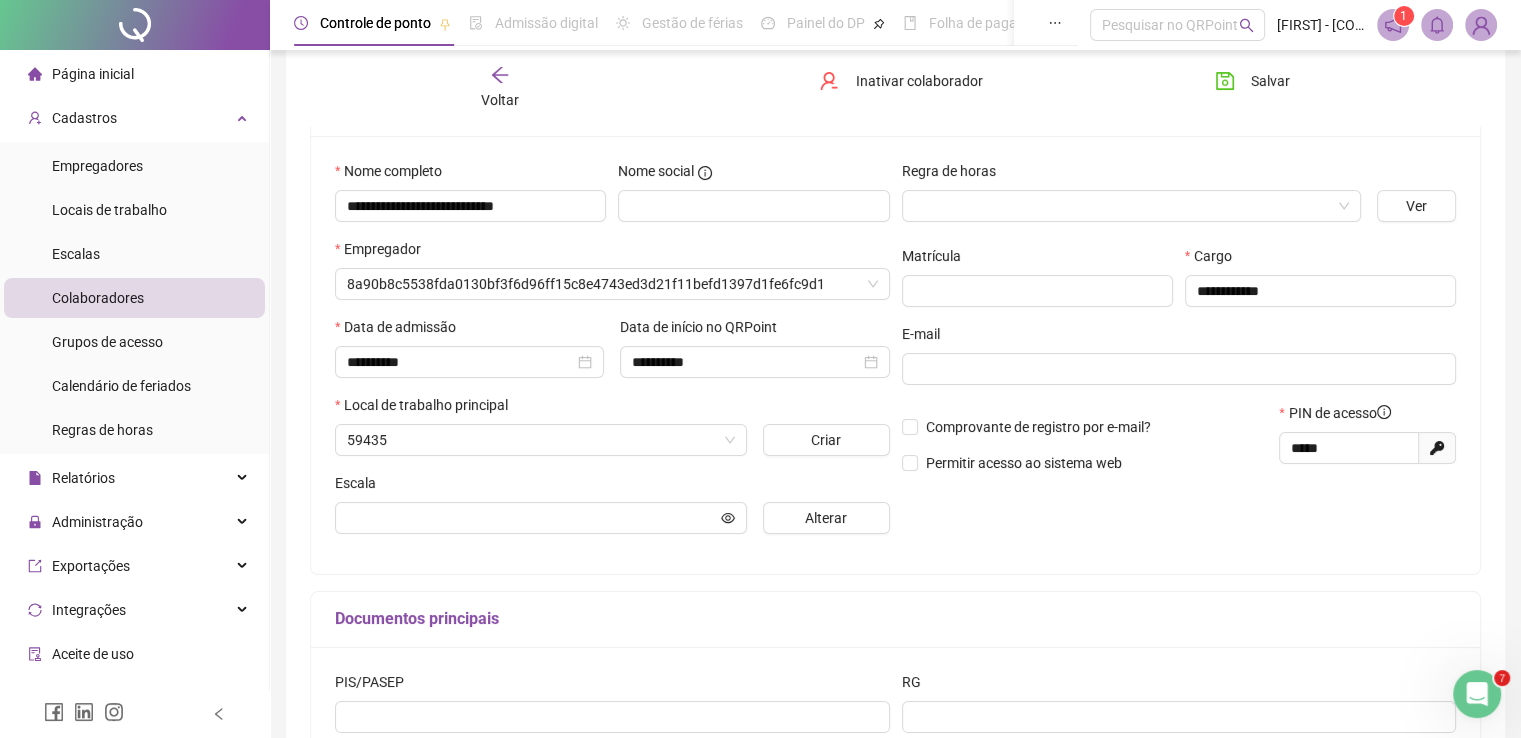 scroll, scrollTop: 176, scrollLeft: 0, axis: vertical 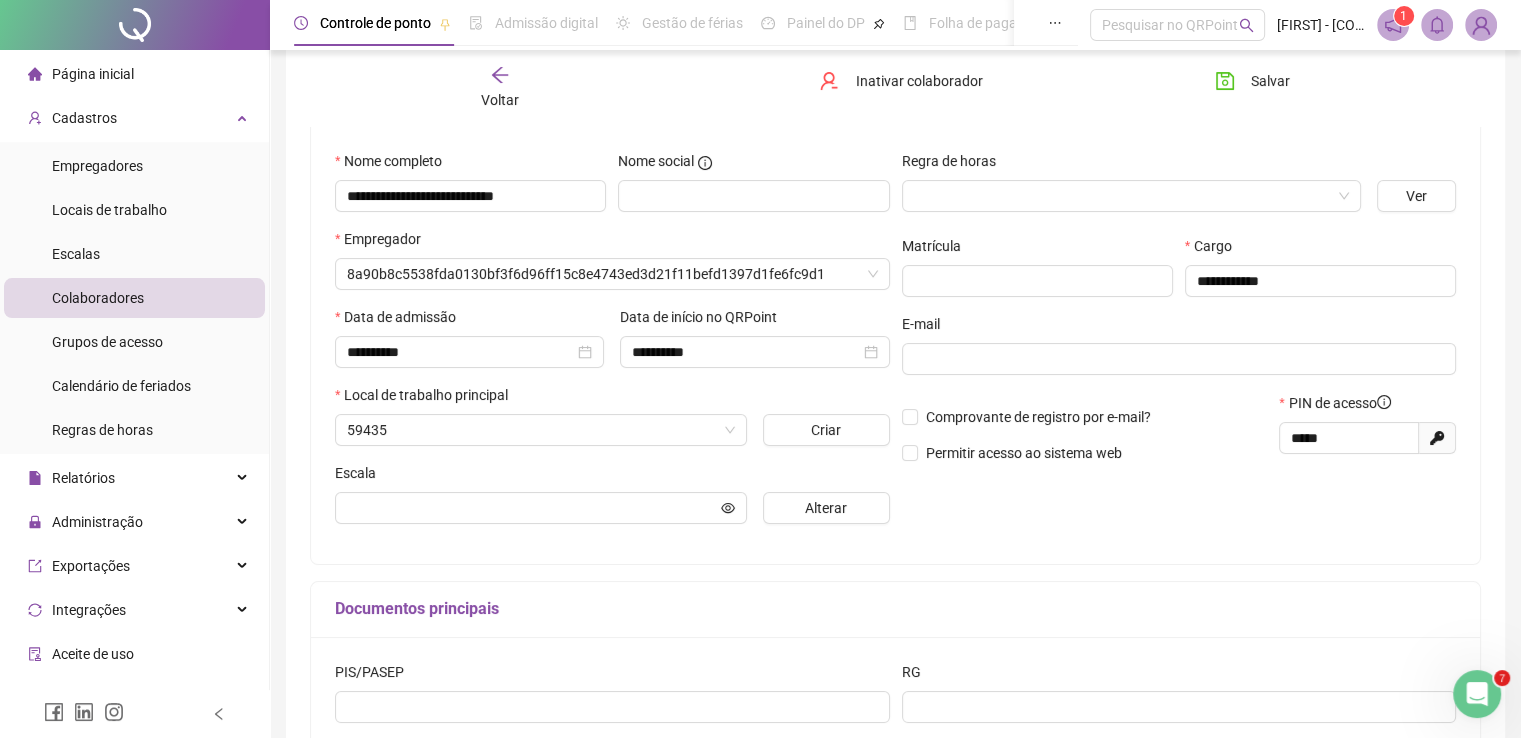 type on "**********" 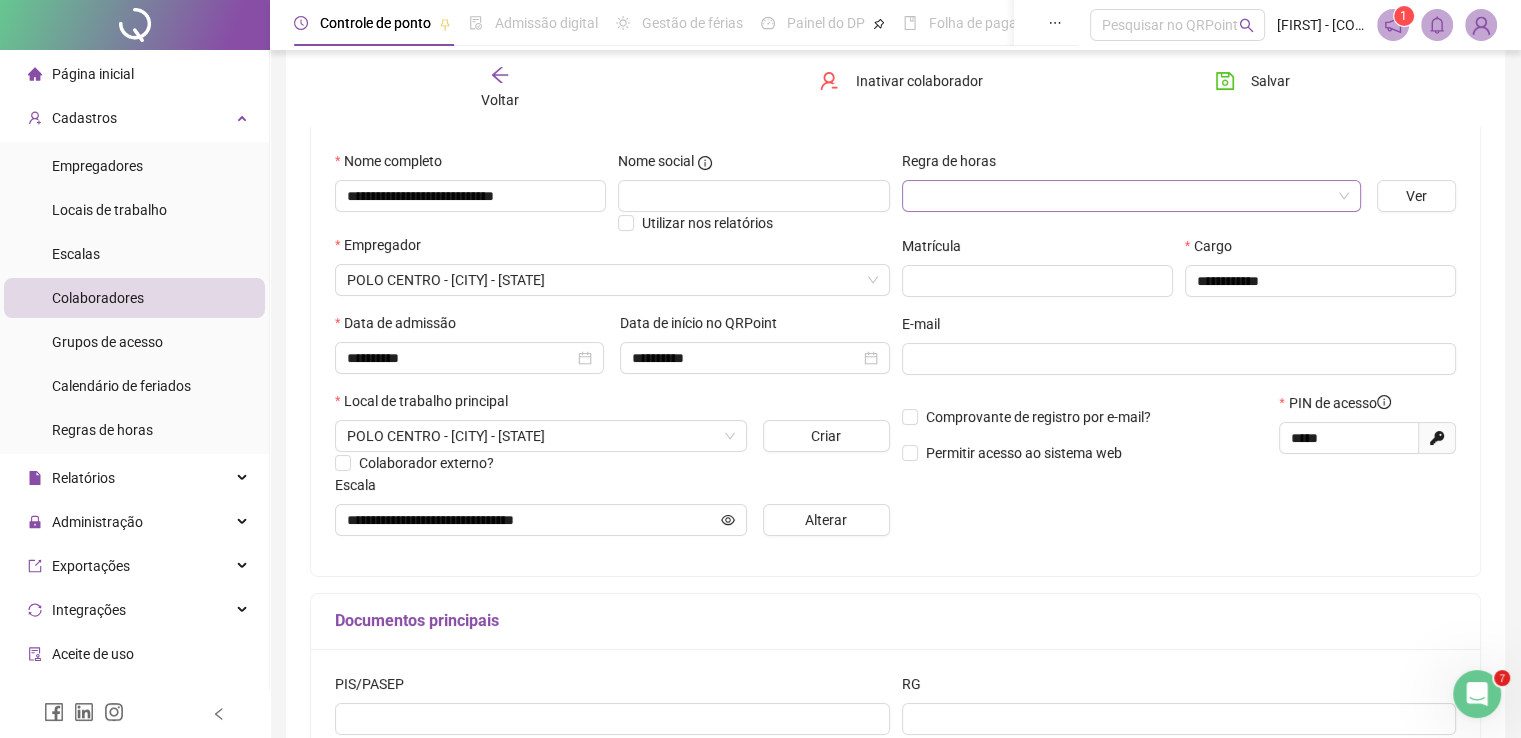 click at bounding box center (1122, 196) 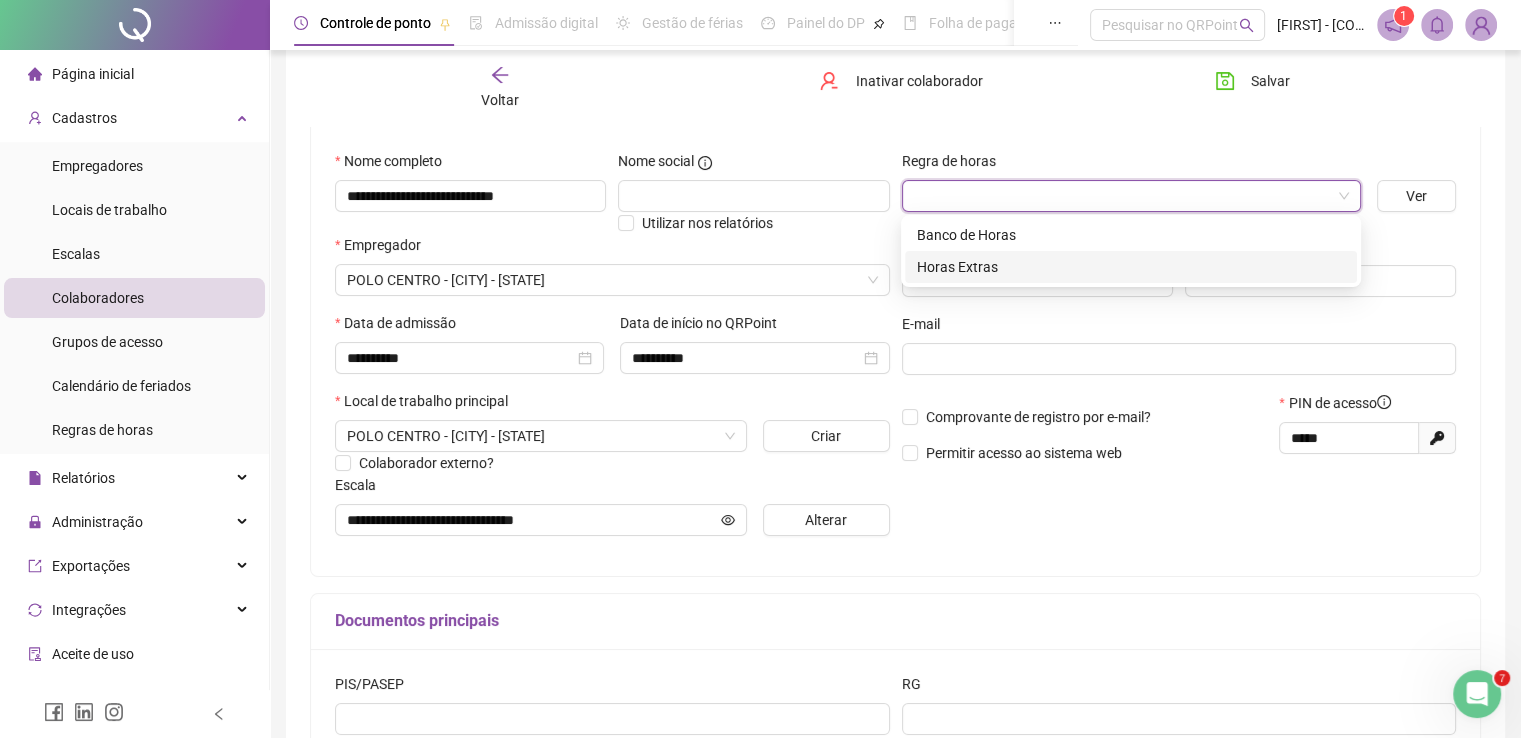 click on "Horas Extras" at bounding box center [1131, 267] 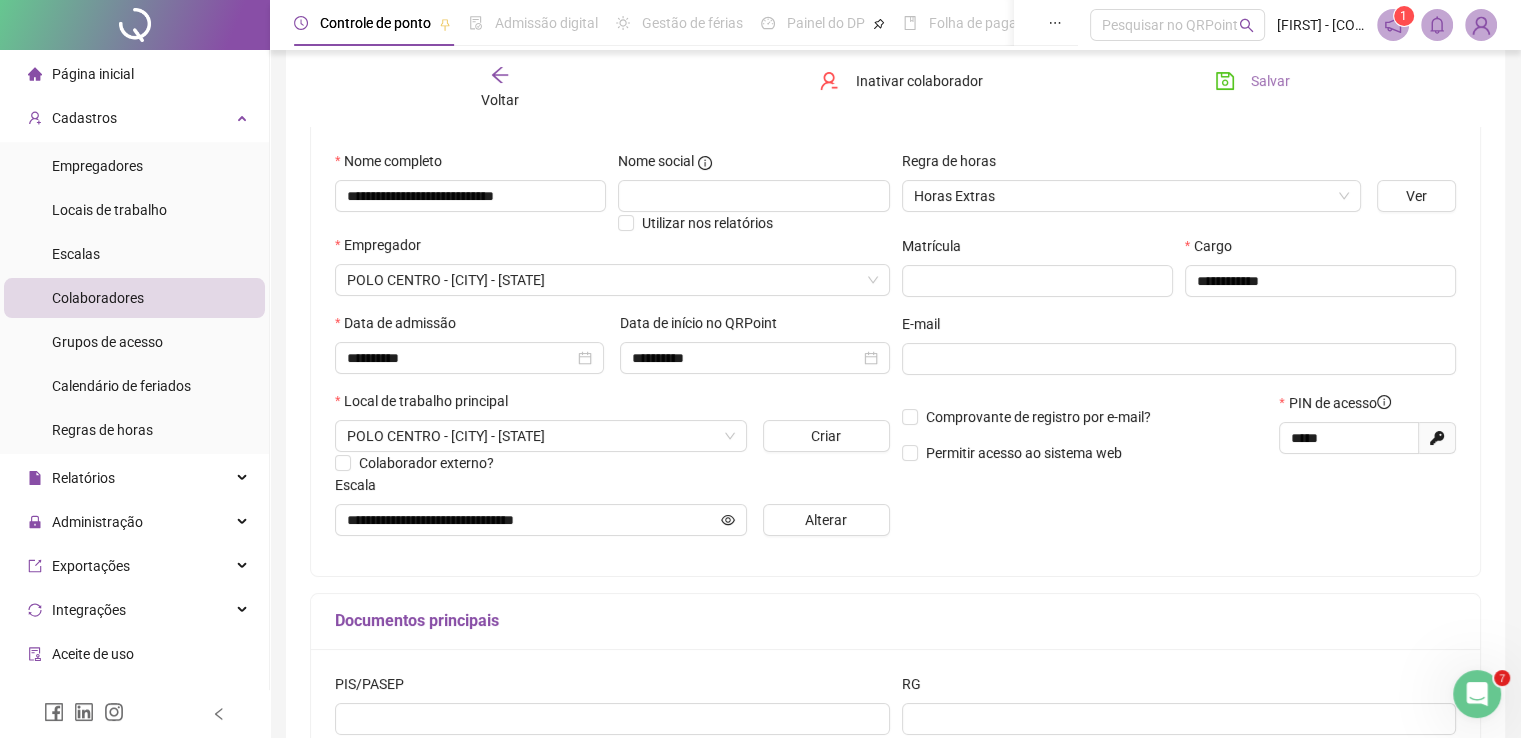 click on "Salvar" at bounding box center [1270, 81] 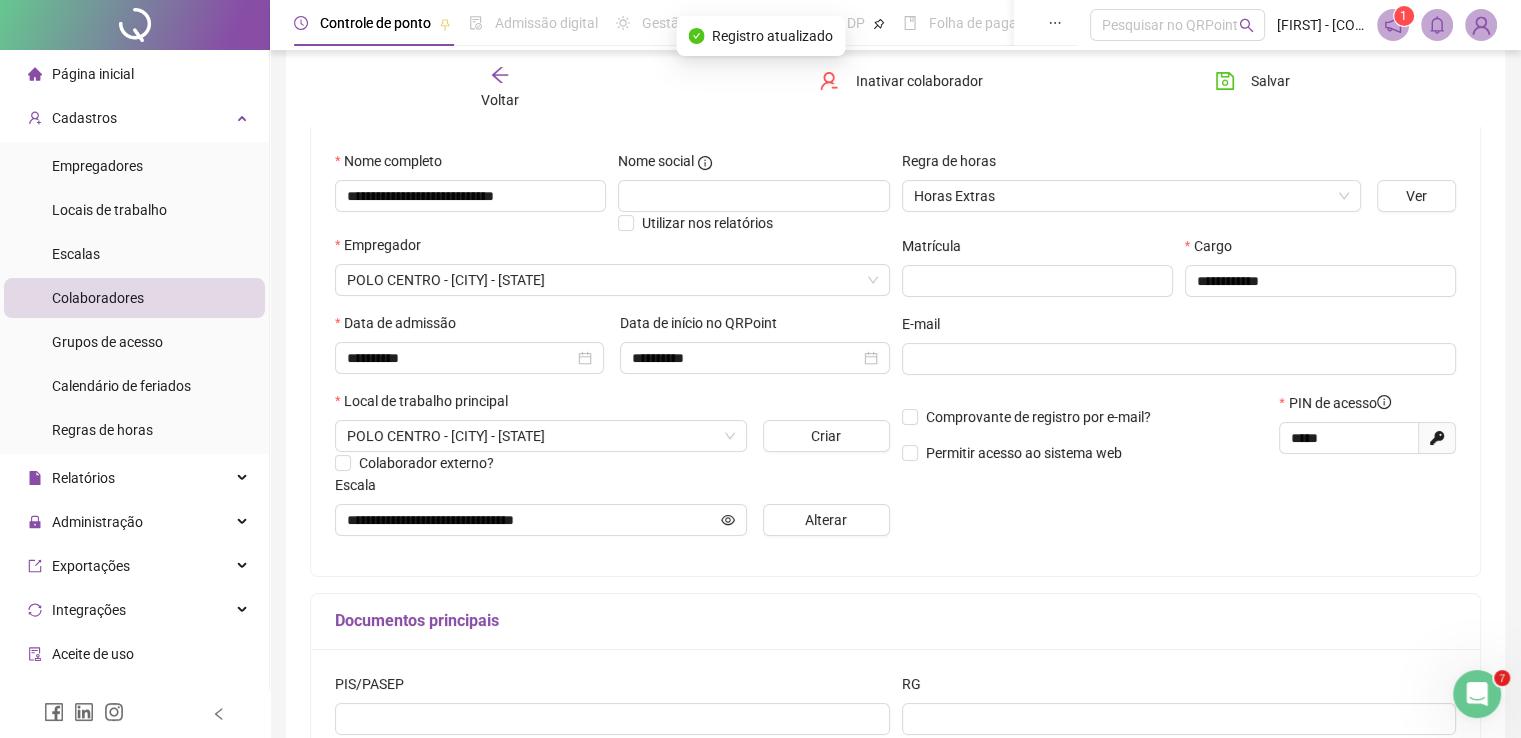 click on "Colaboradores" at bounding box center (98, 298) 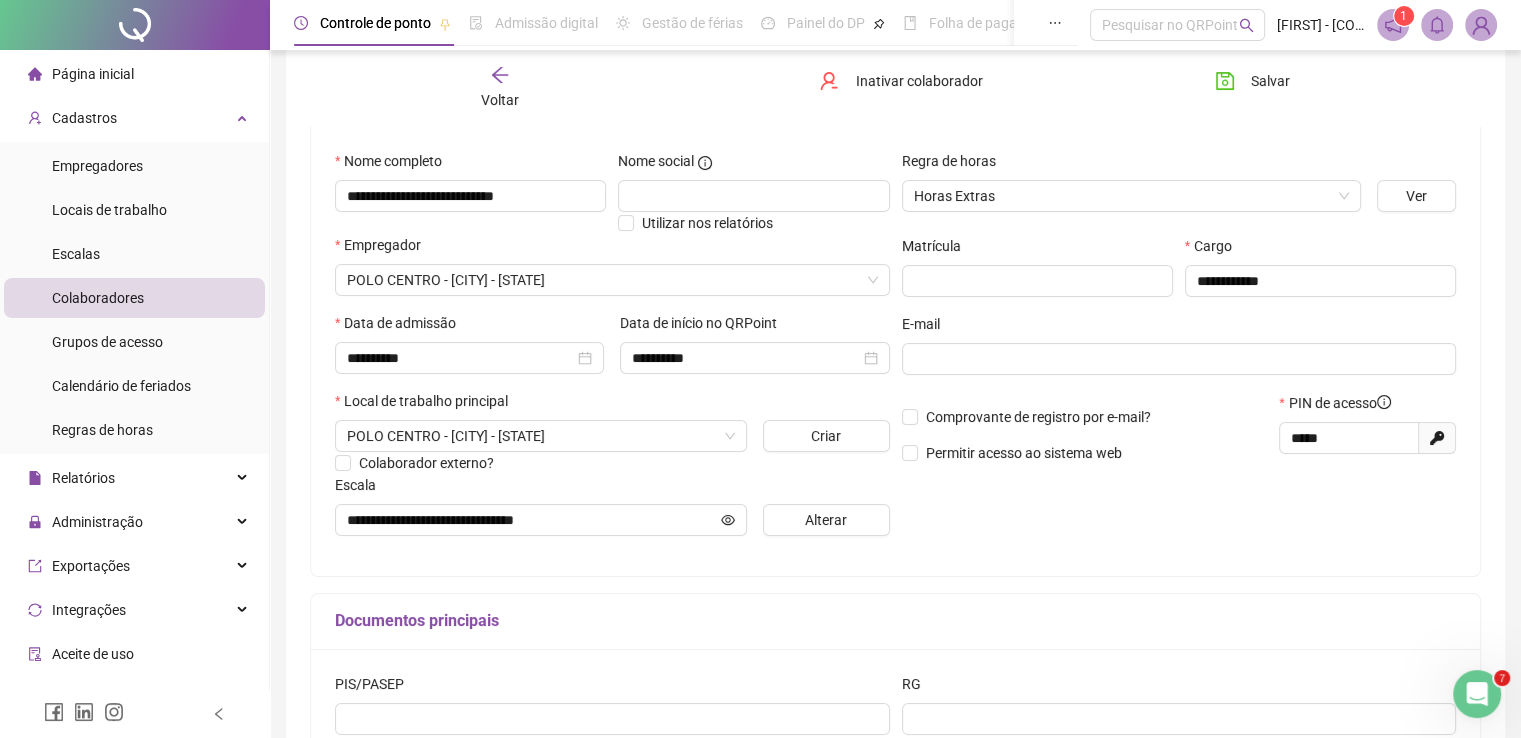 click on "Voltar" at bounding box center (500, 88) 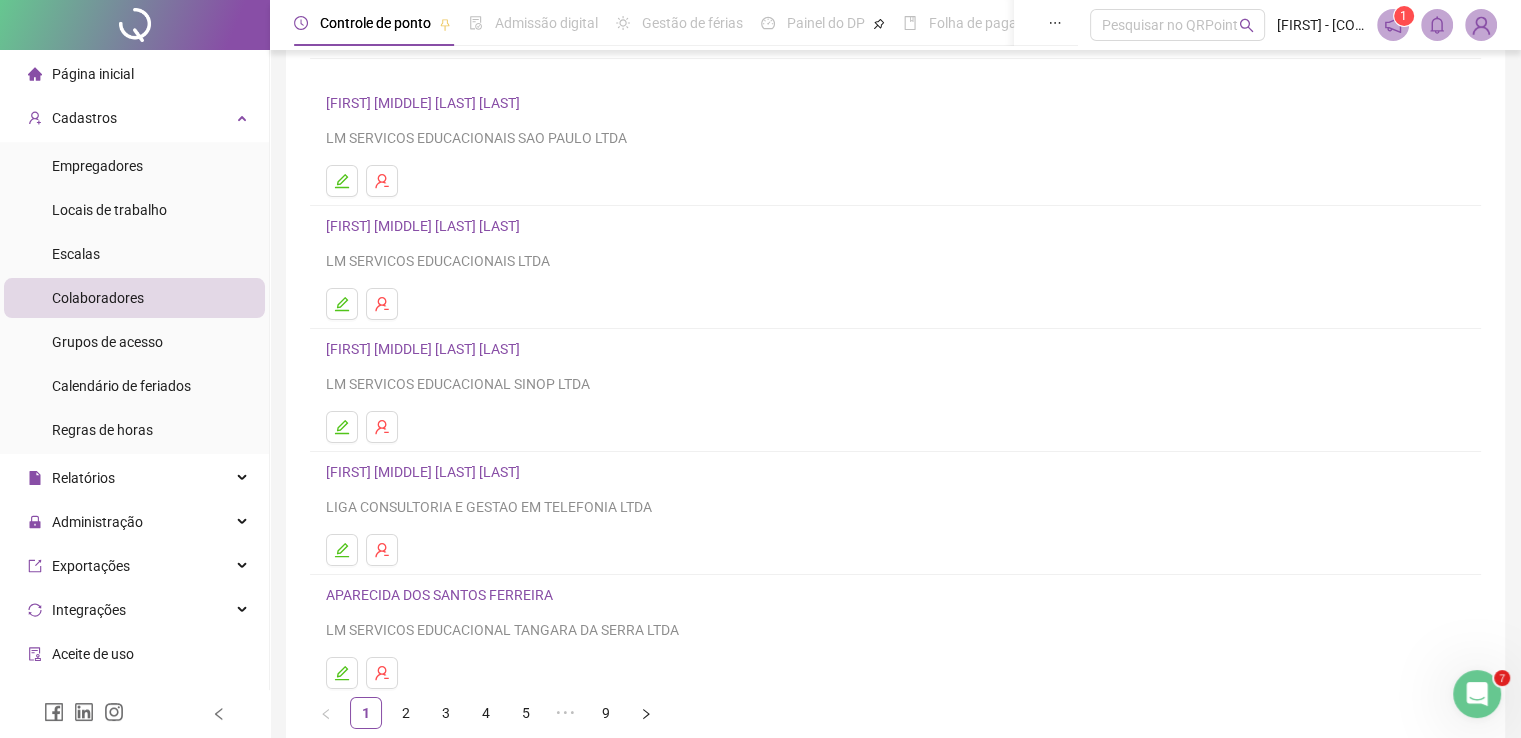 scroll, scrollTop: 166, scrollLeft: 0, axis: vertical 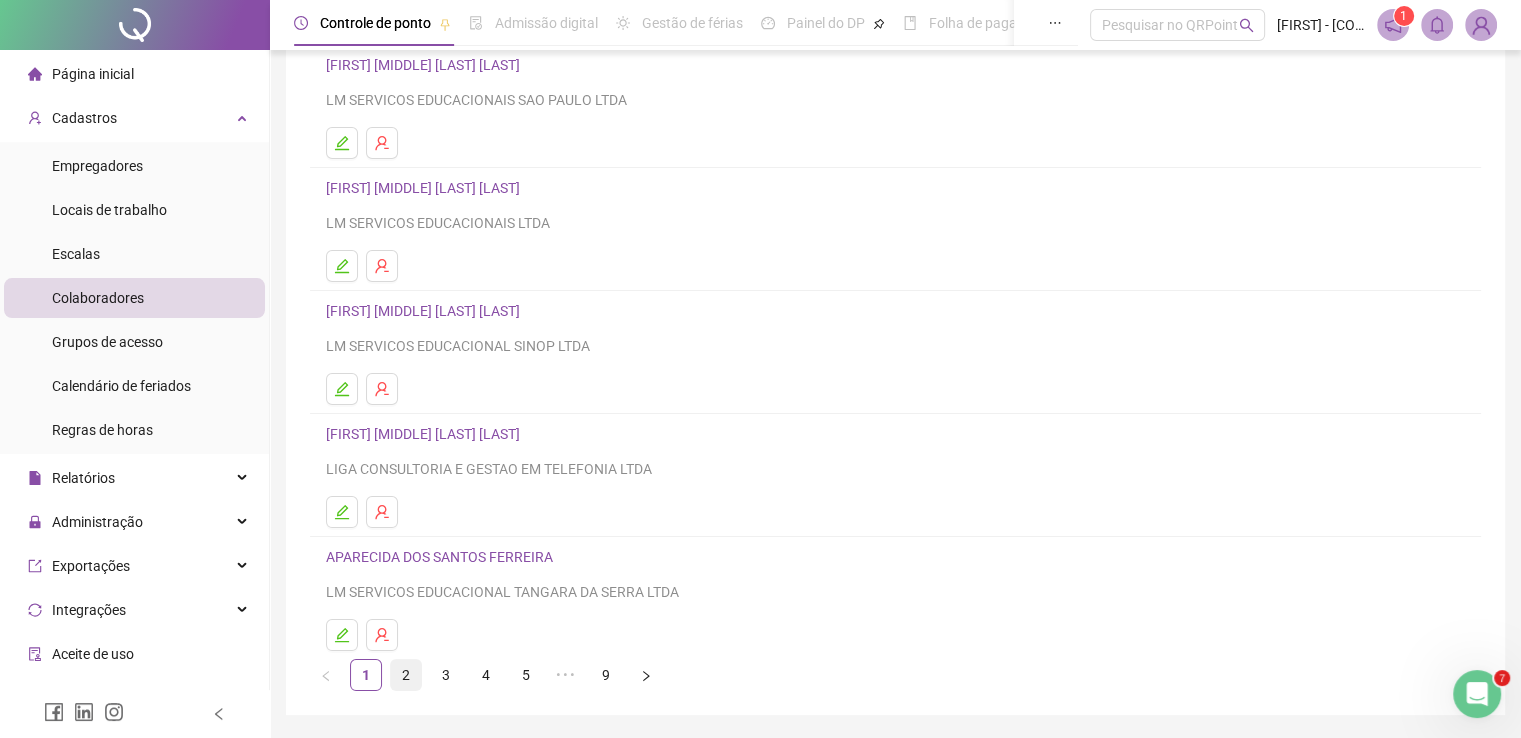 click on "2" at bounding box center (406, 675) 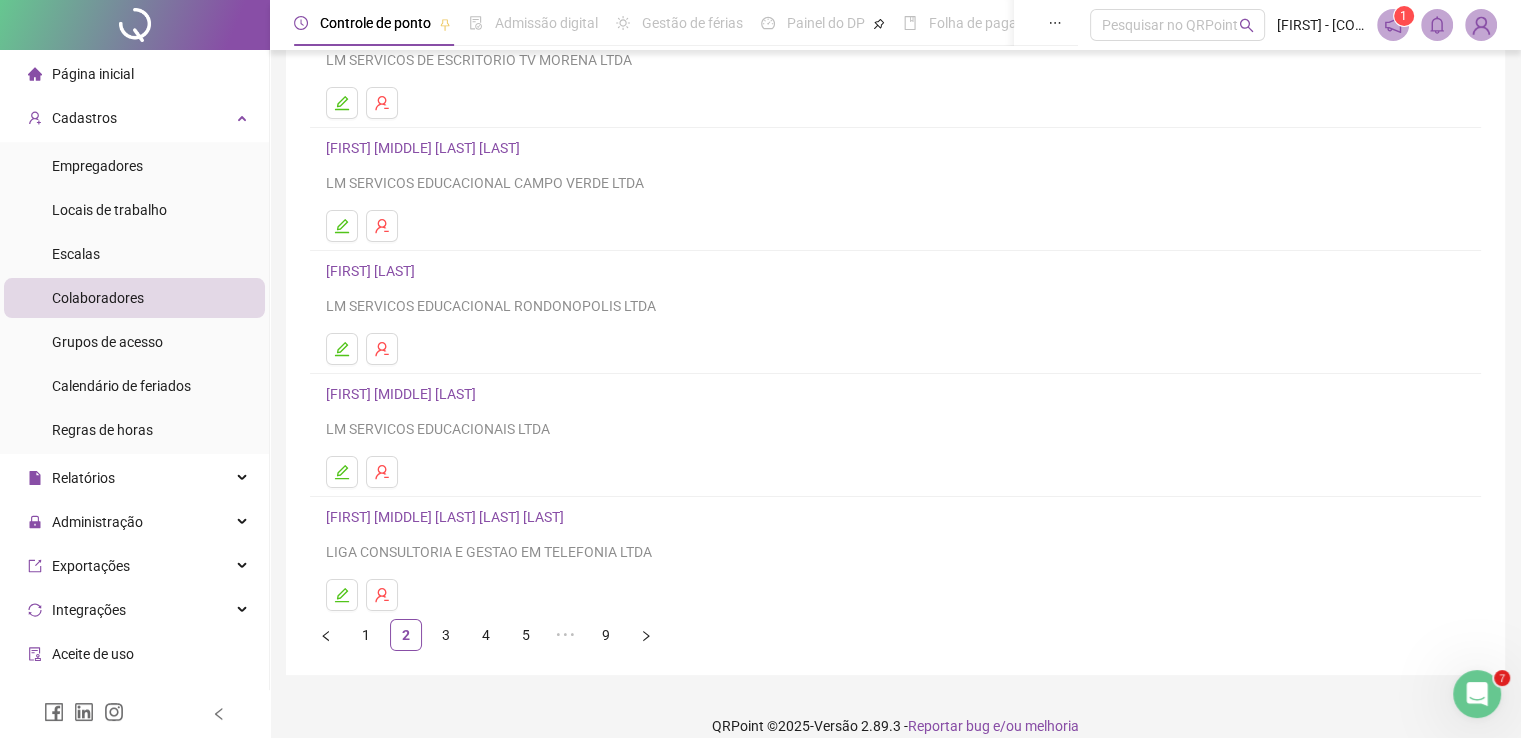 scroll, scrollTop: 228, scrollLeft: 0, axis: vertical 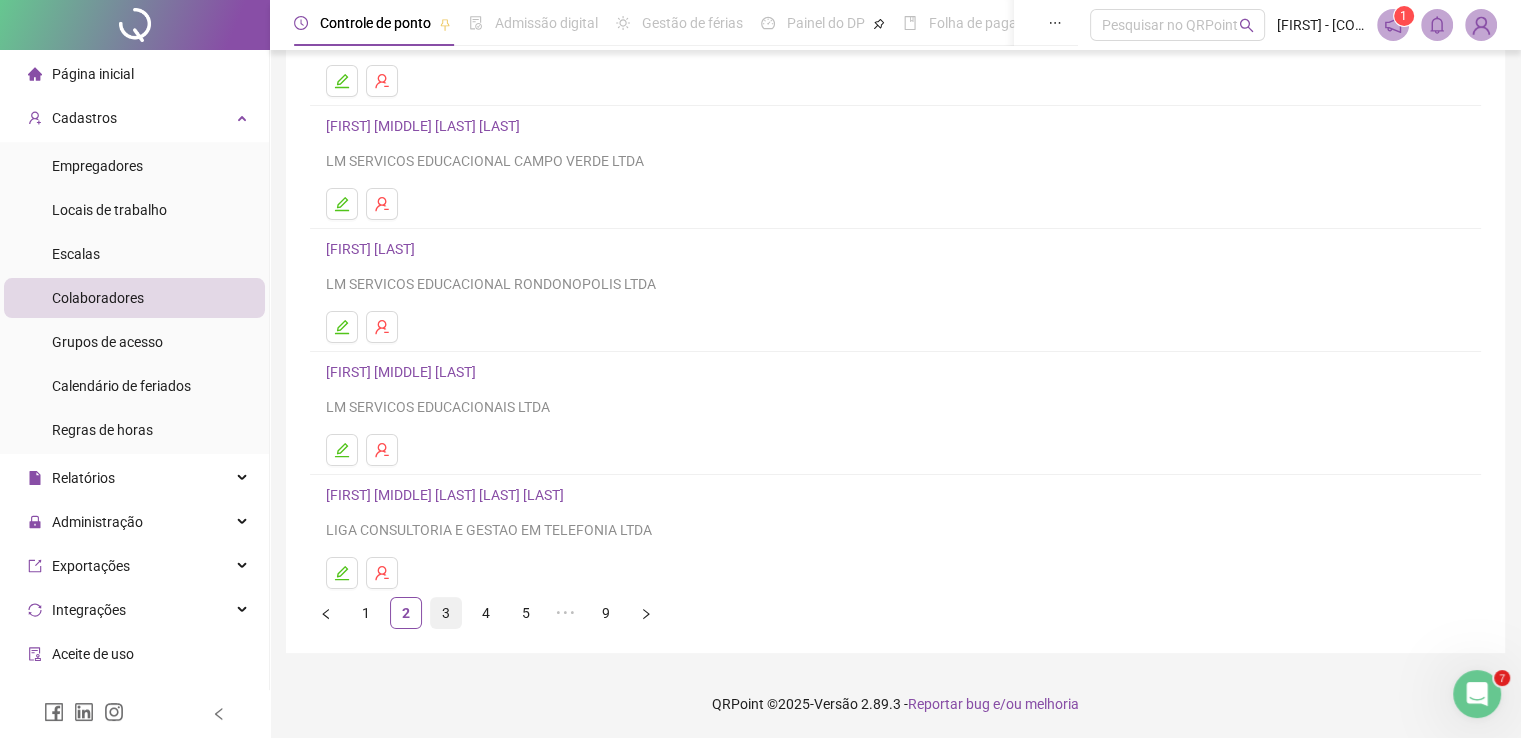 click on "3" at bounding box center [446, 613] 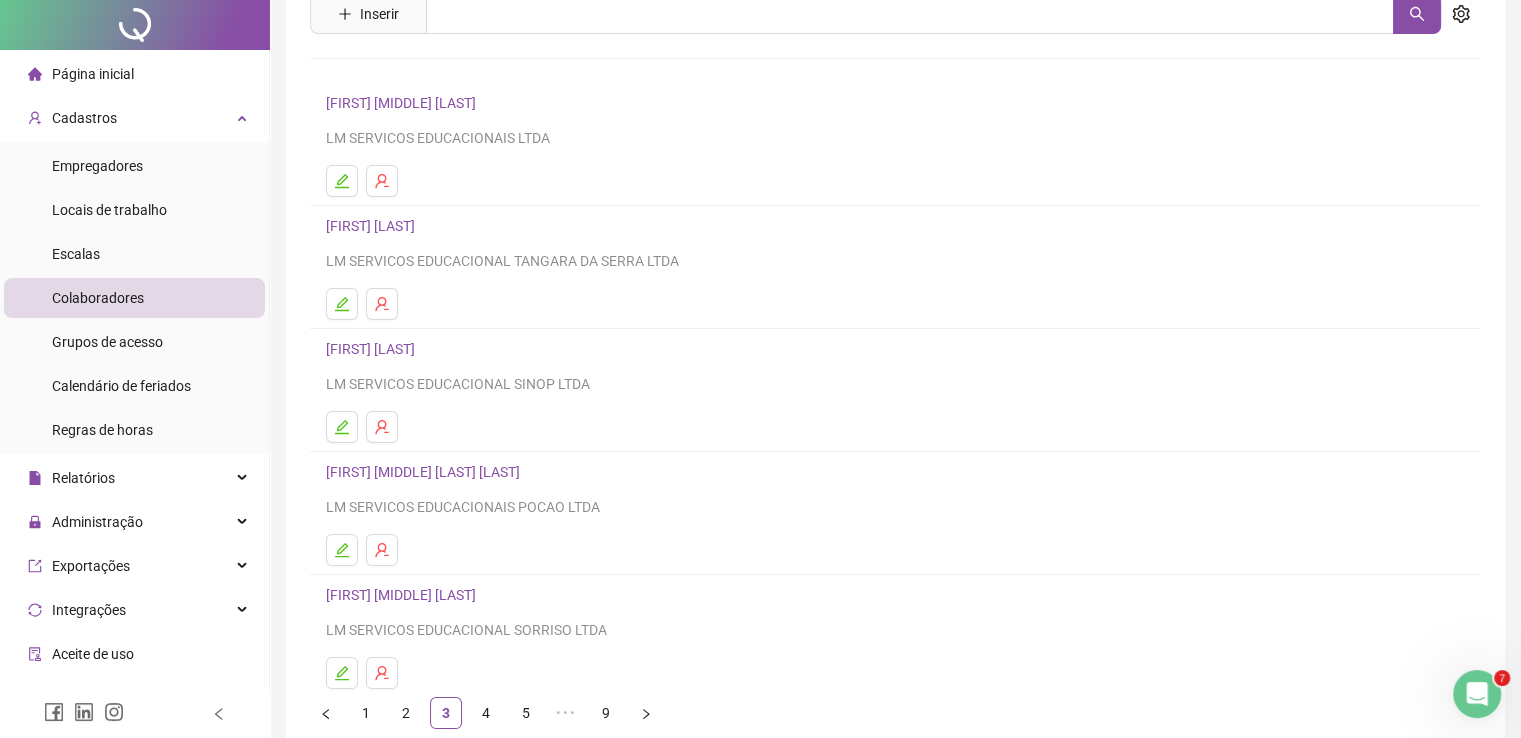 scroll, scrollTop: 166, scrollLeft: 0, axis: vertical 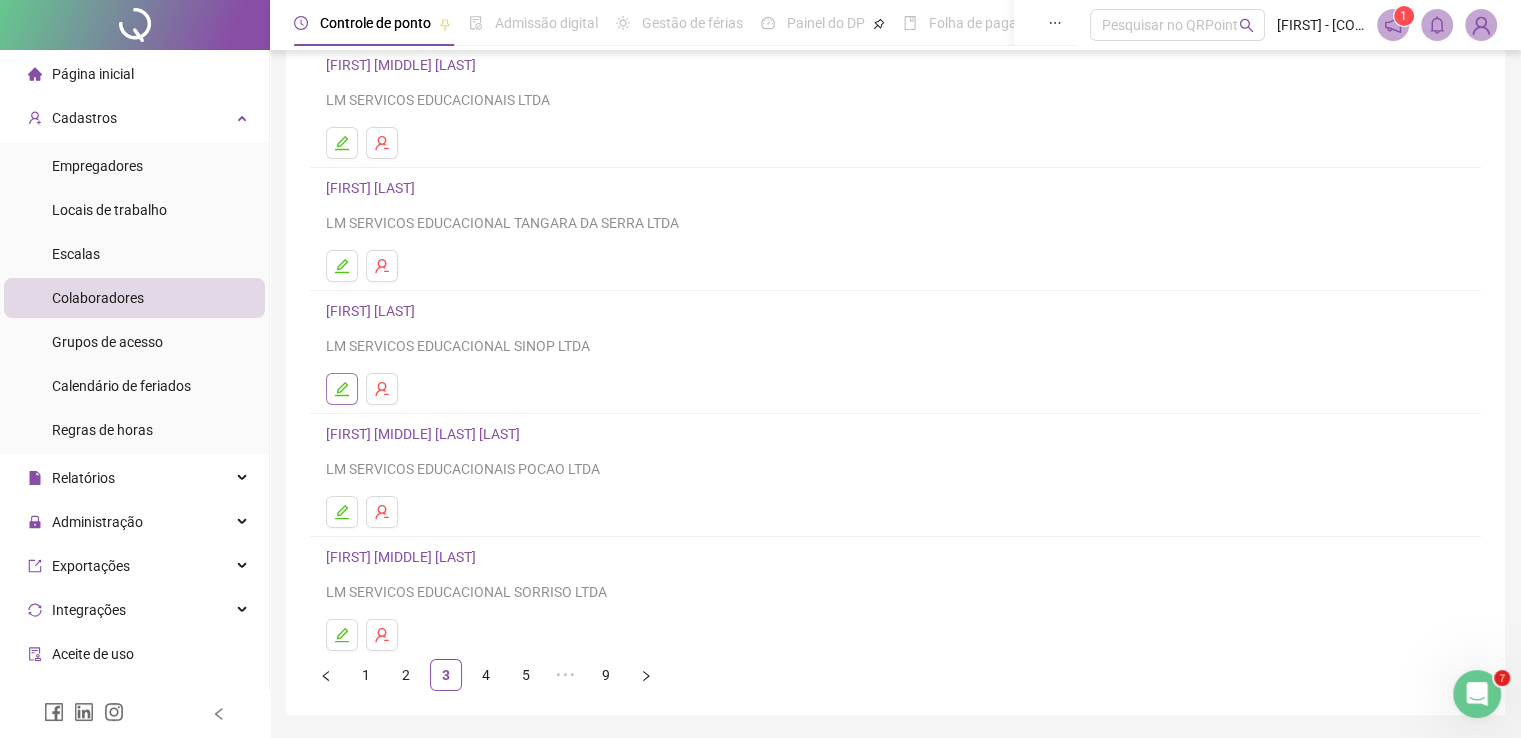 click 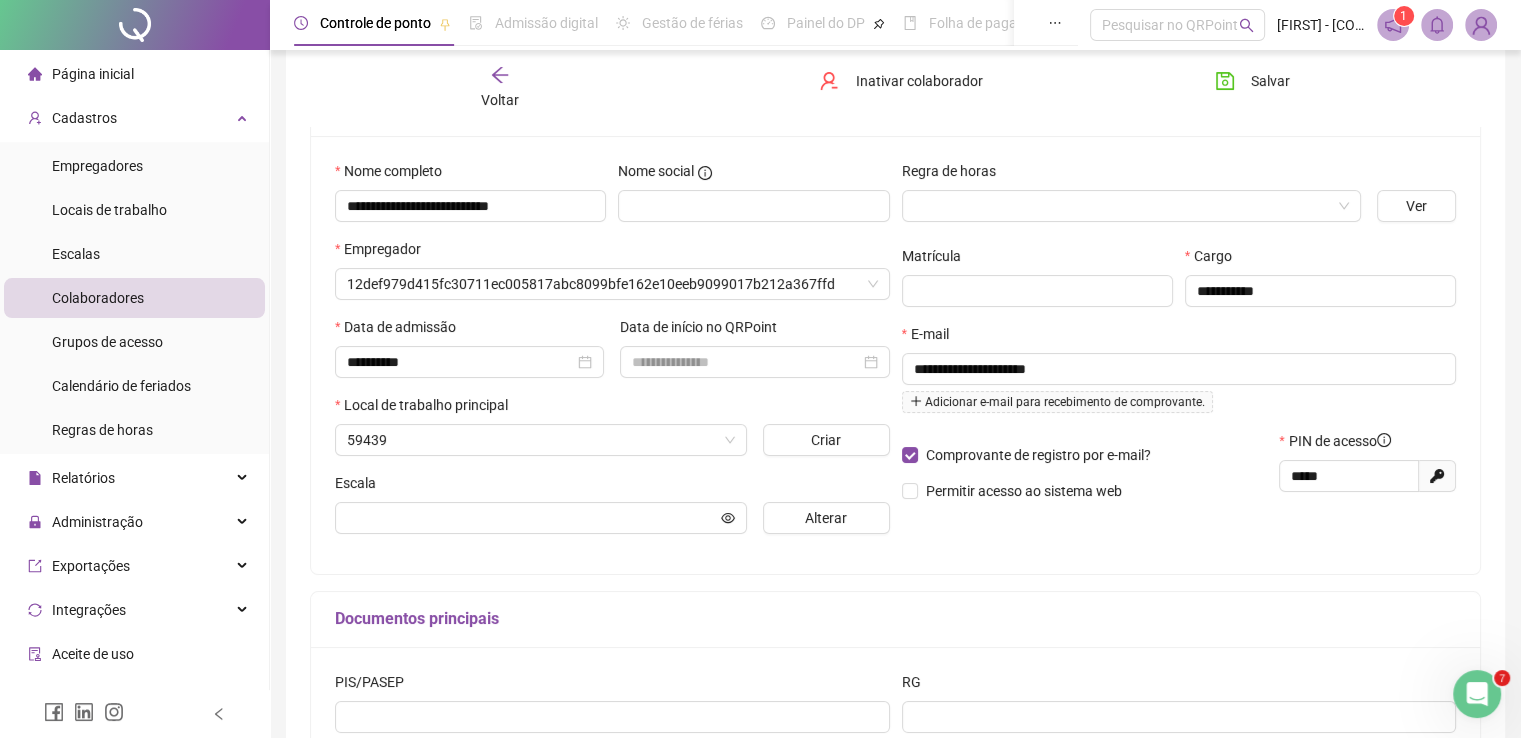 scroll, scrollTop: 176, scrollLeft: 0, axis: vertical 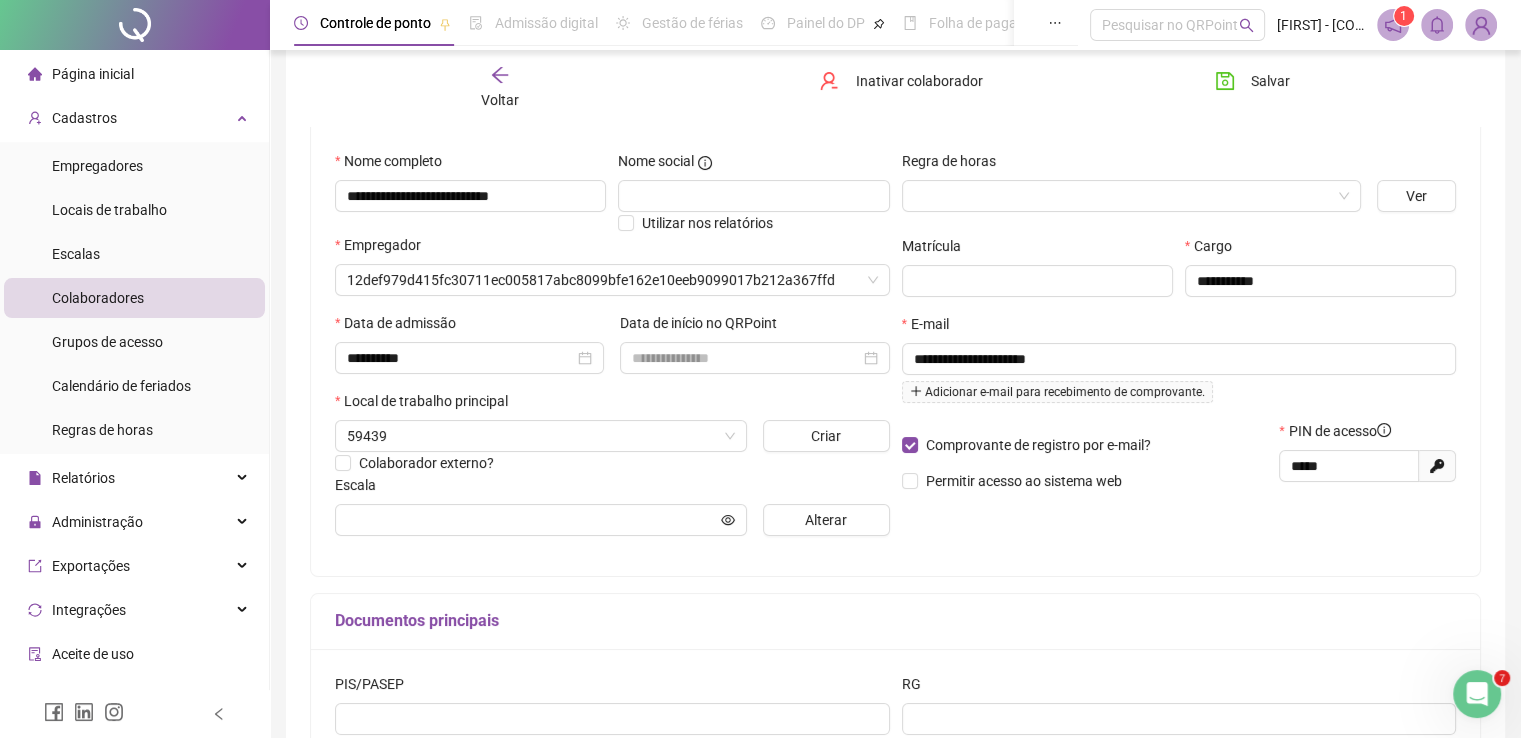 type on "**********" 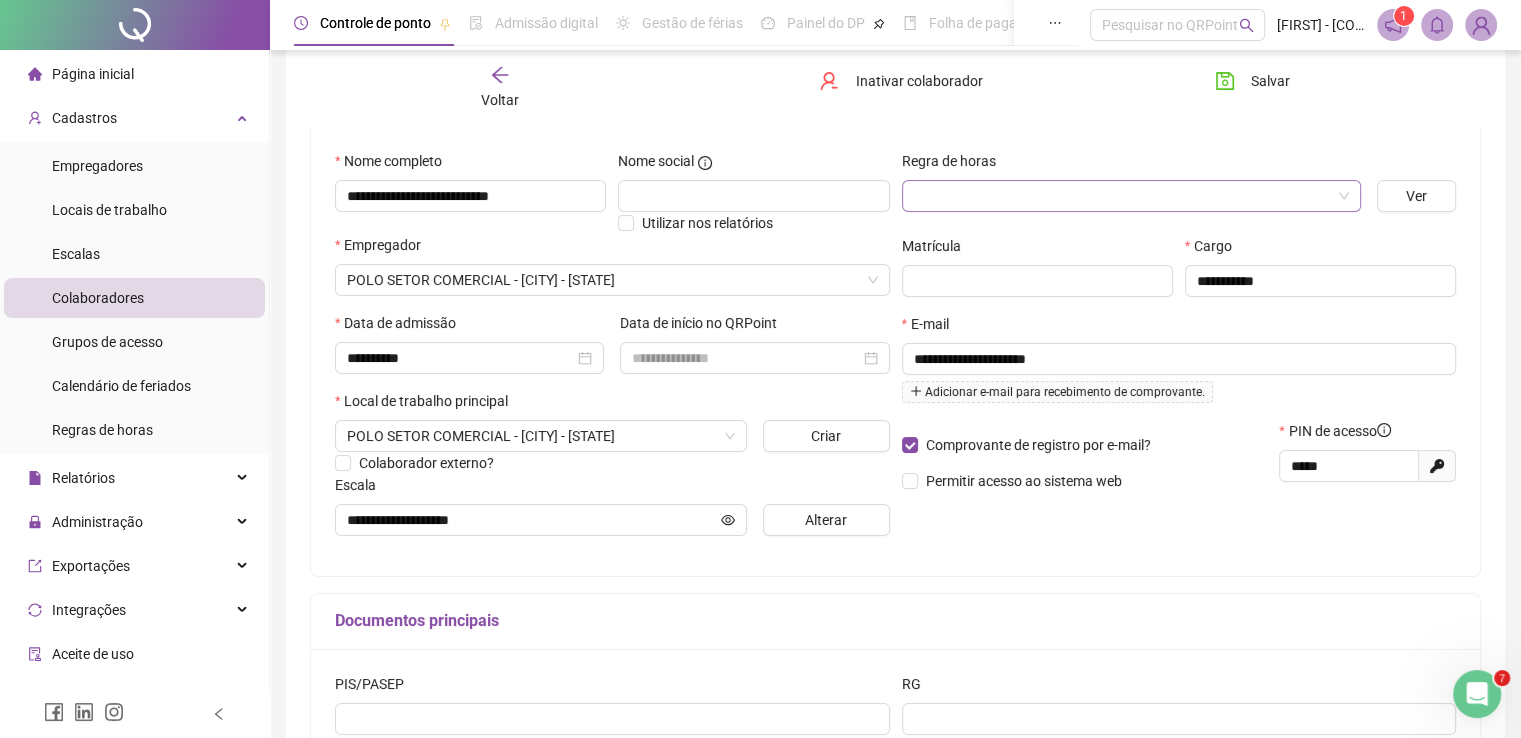 click at bounding box center [1122, 196] 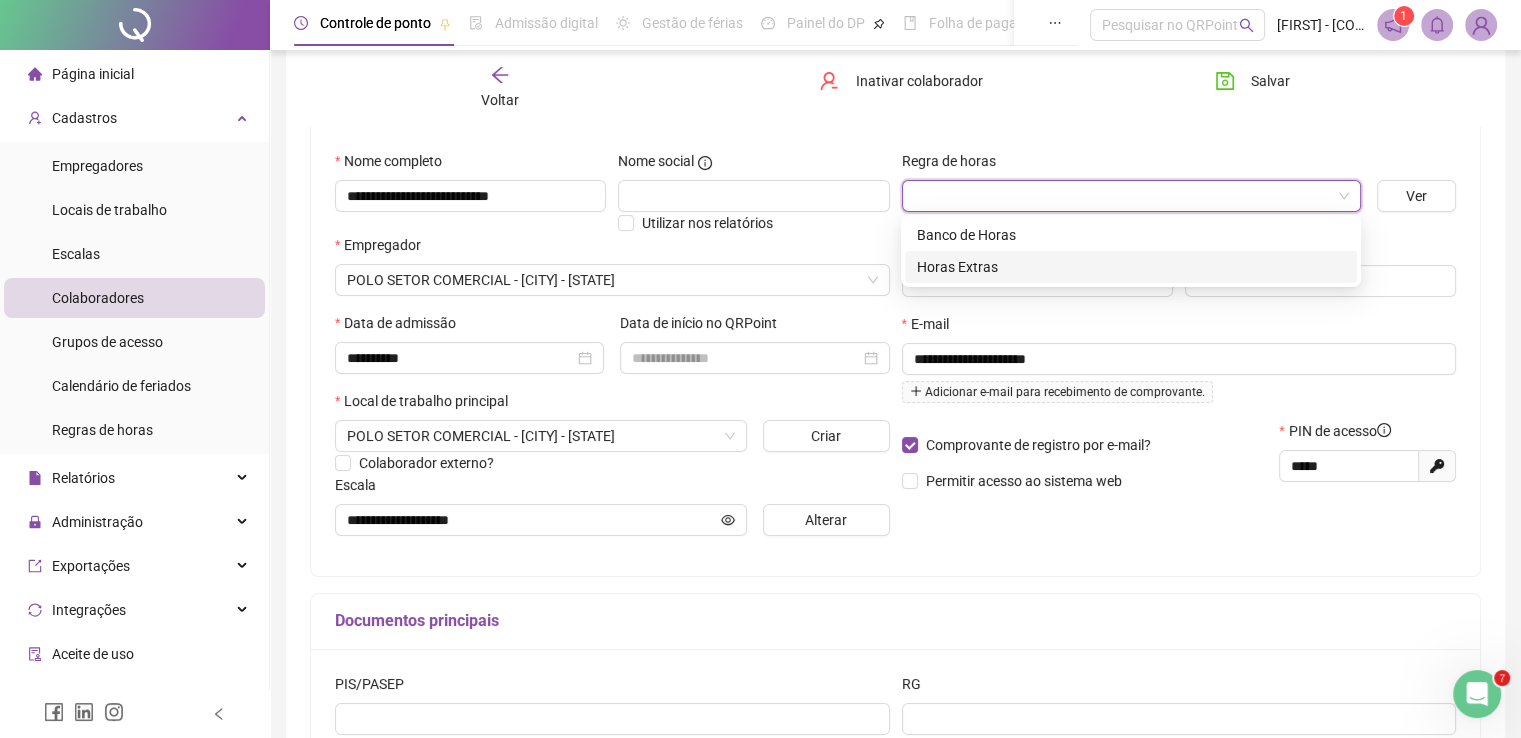 click on "Horas Extras" at bounding box center (1131, 267) 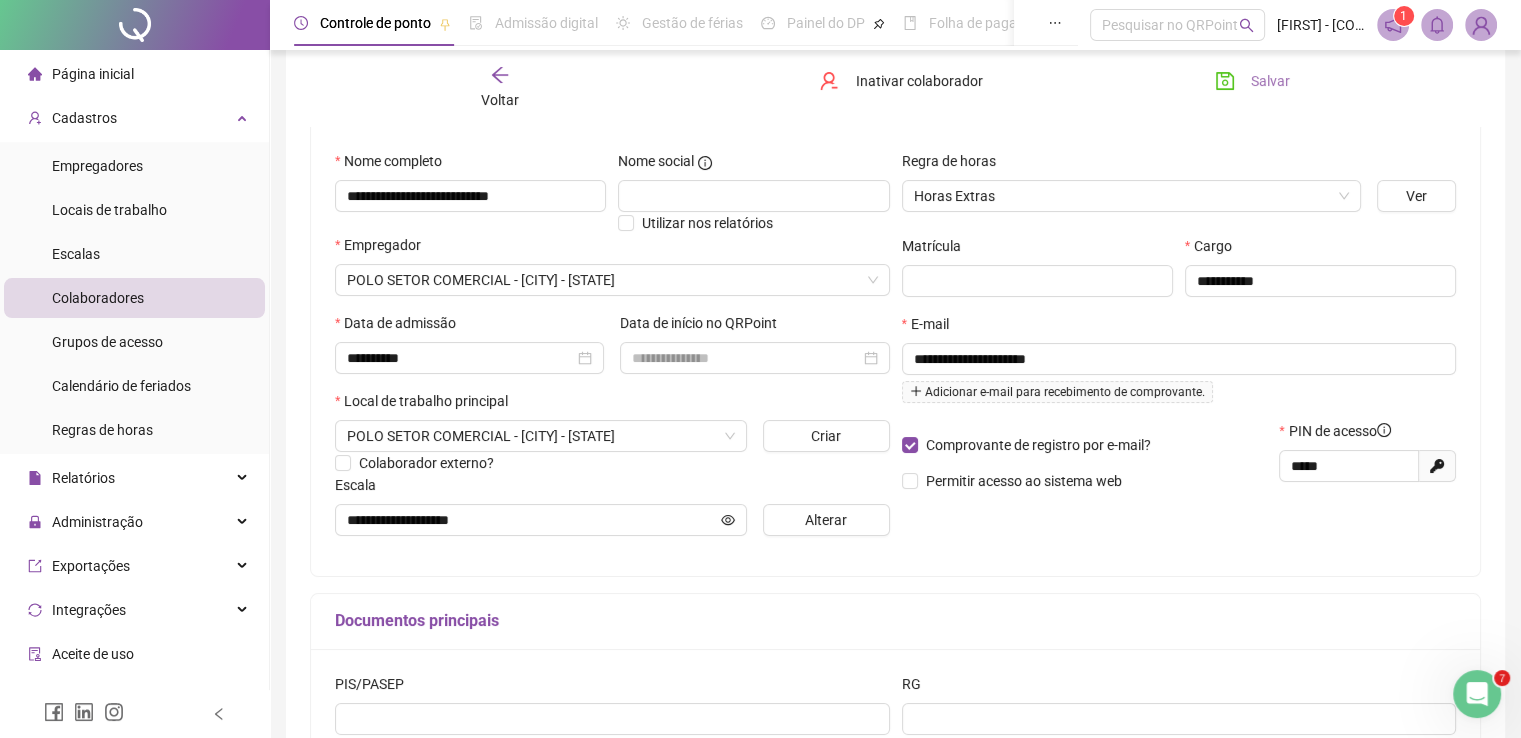 click on "Salvar" at bounding box center (1270, 81) 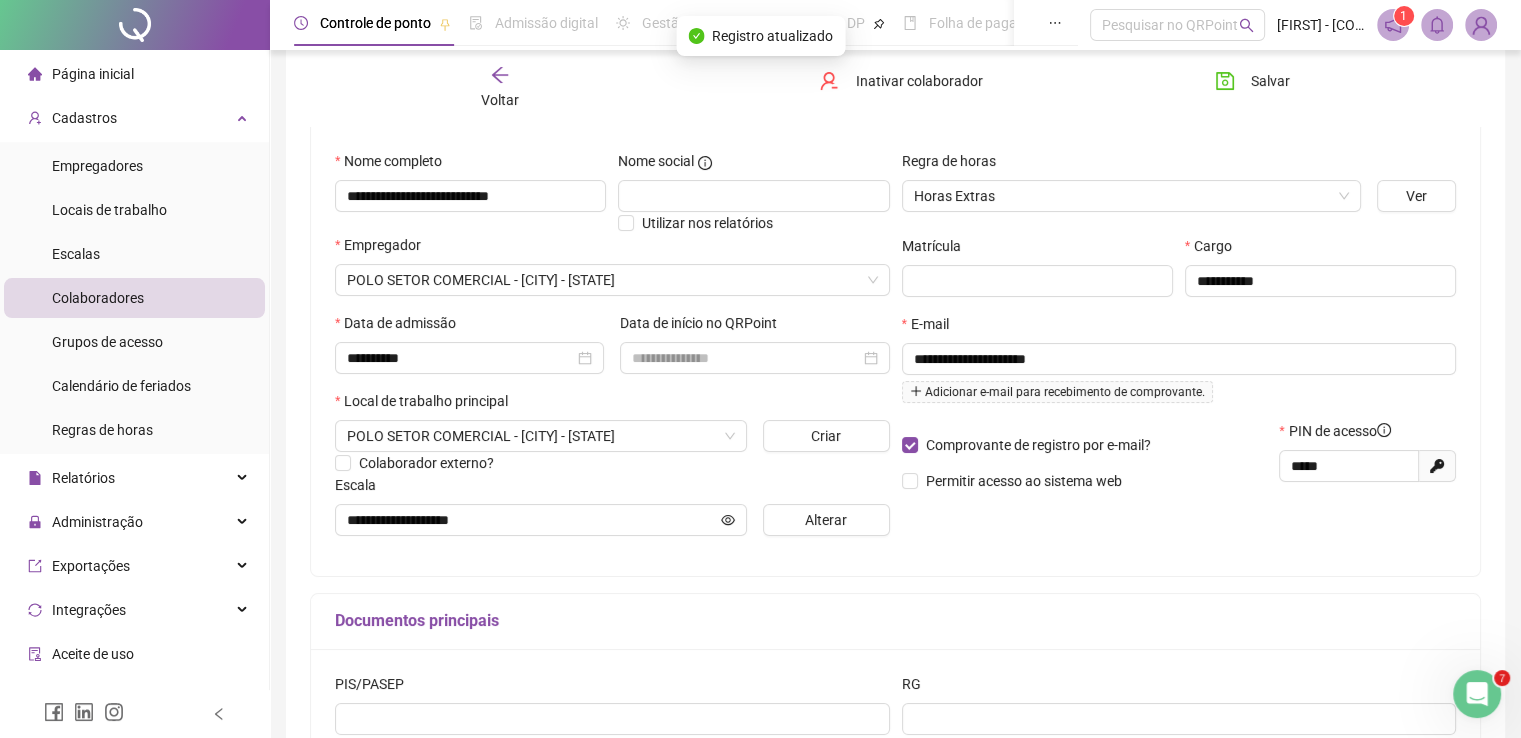 click on "Voltar" at bounding box center (500, 100) 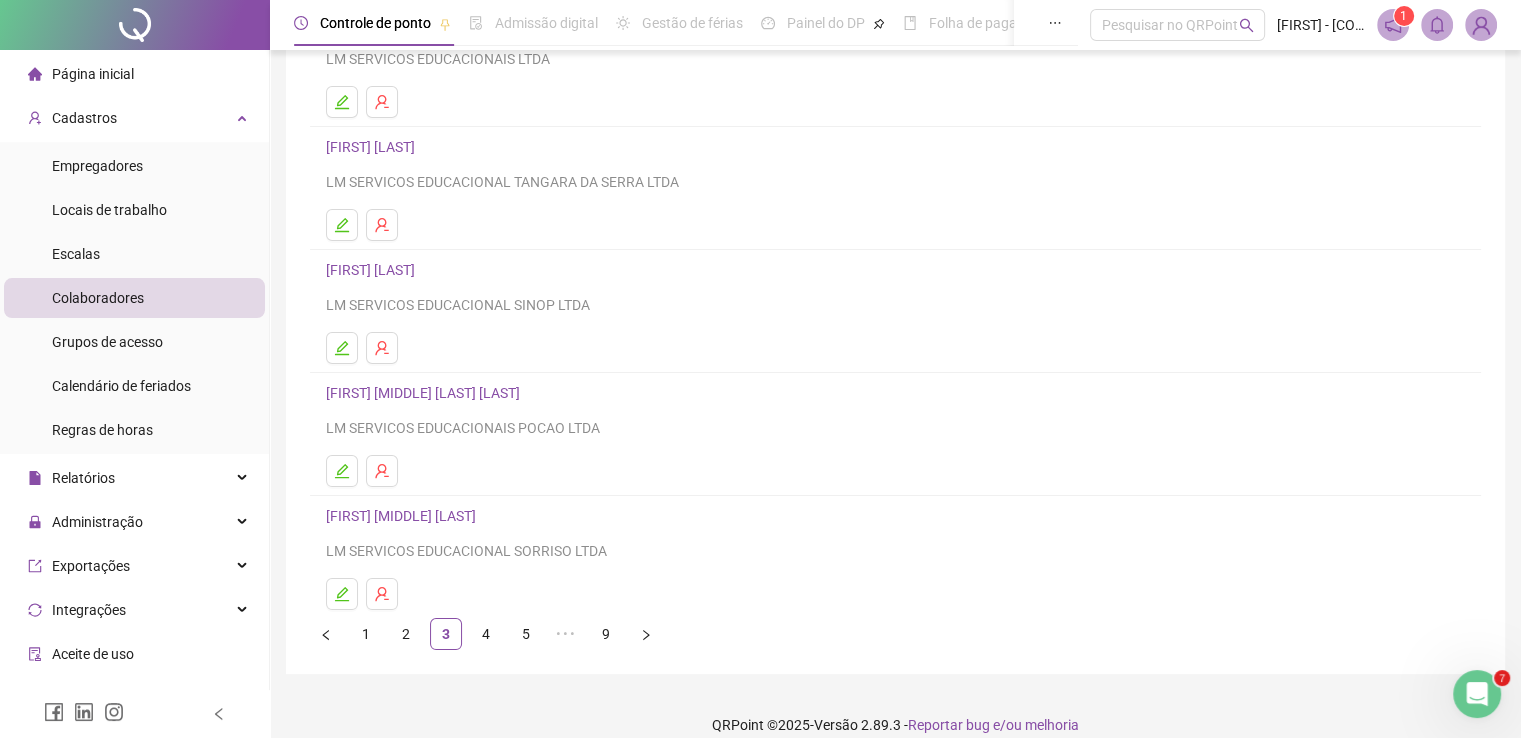 scroll, scrollTop: 228, scrollLeft: 0, axis: vertical 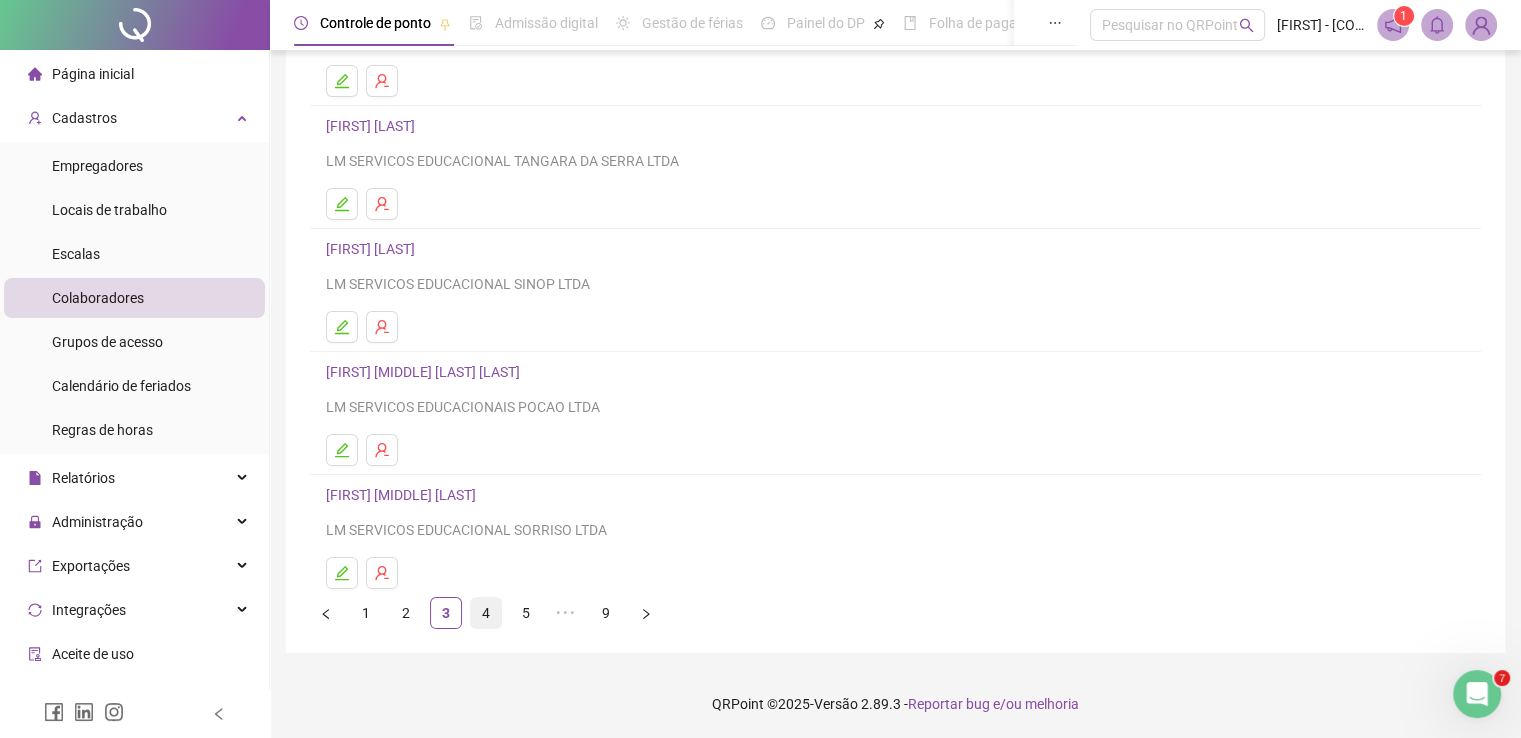 click on "4" at bounding box center (486, 613) 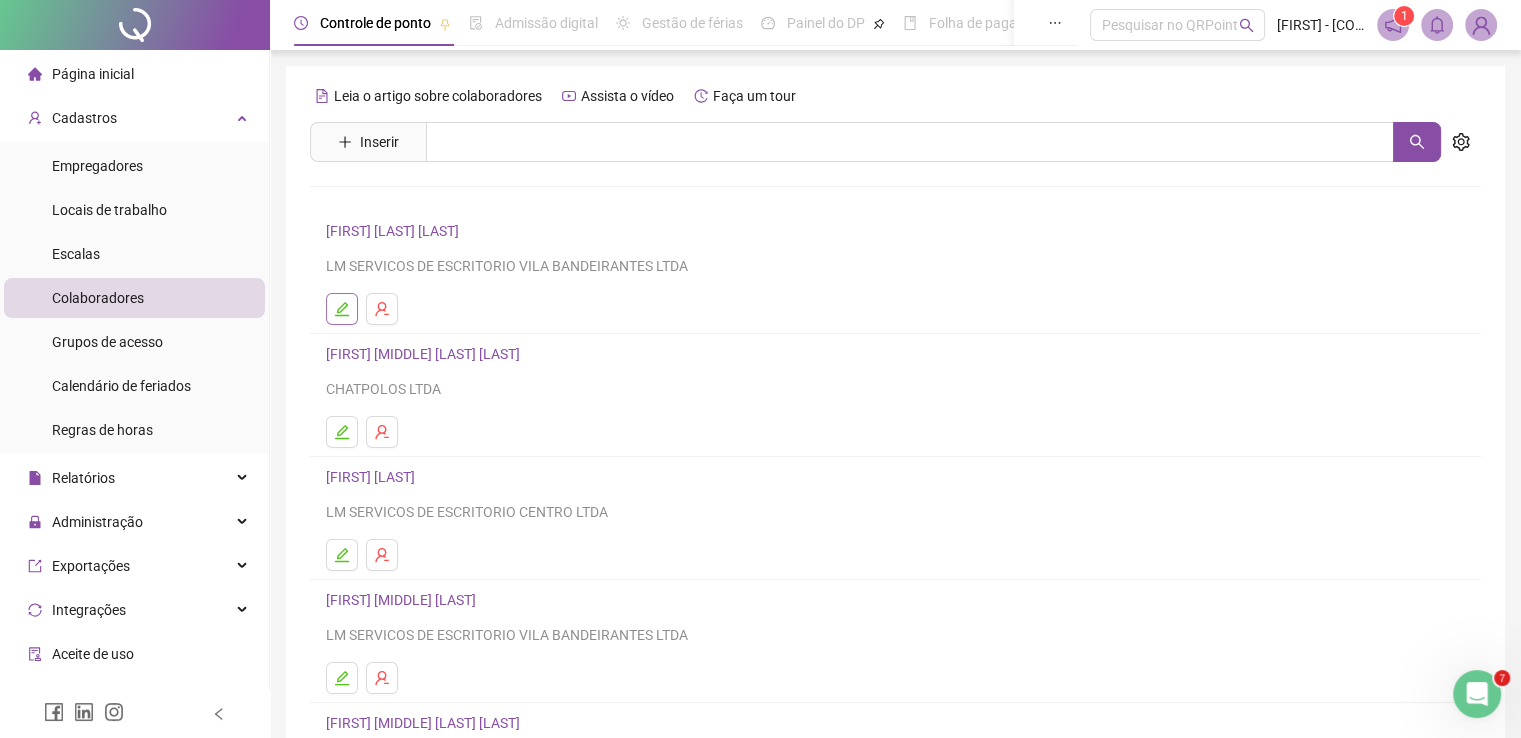 click 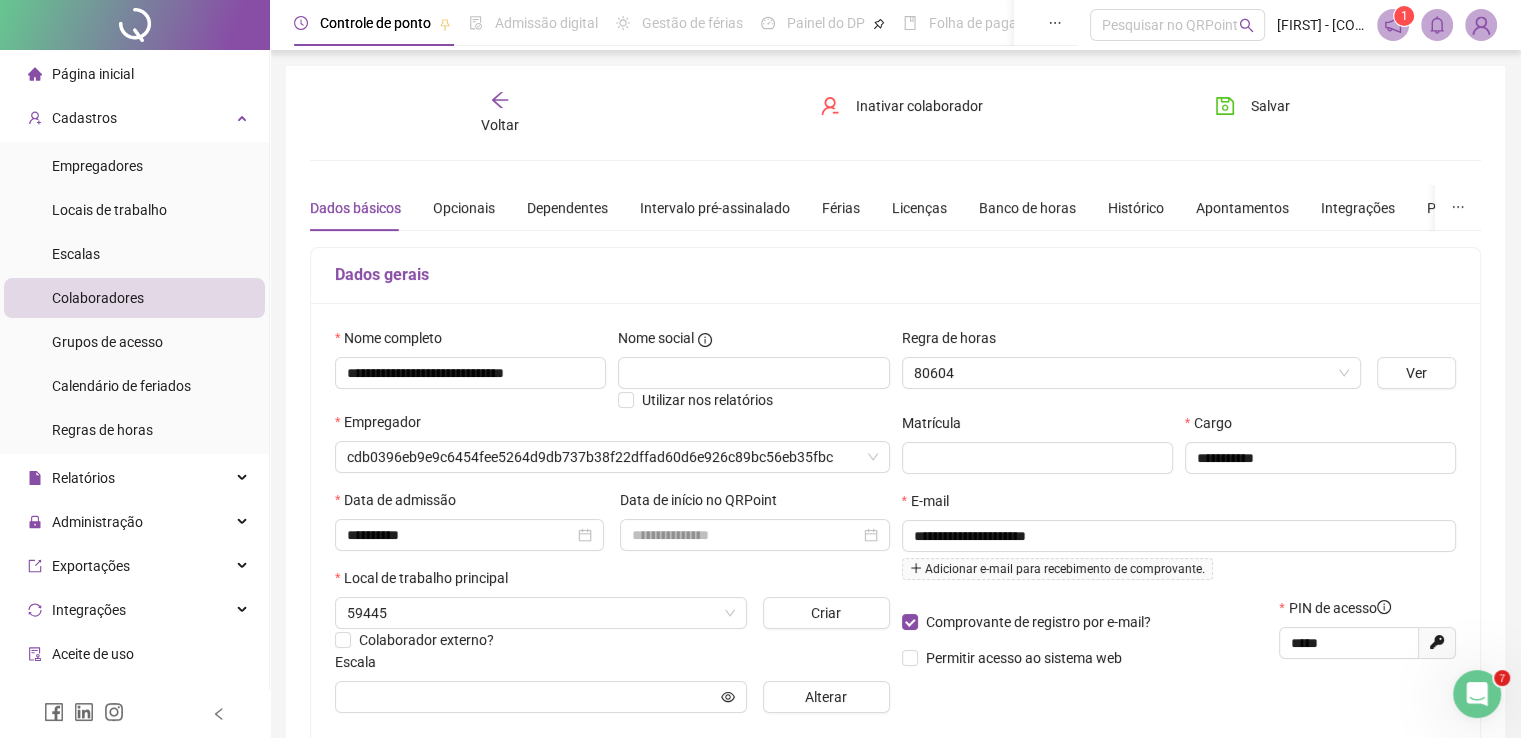 type on "**********" 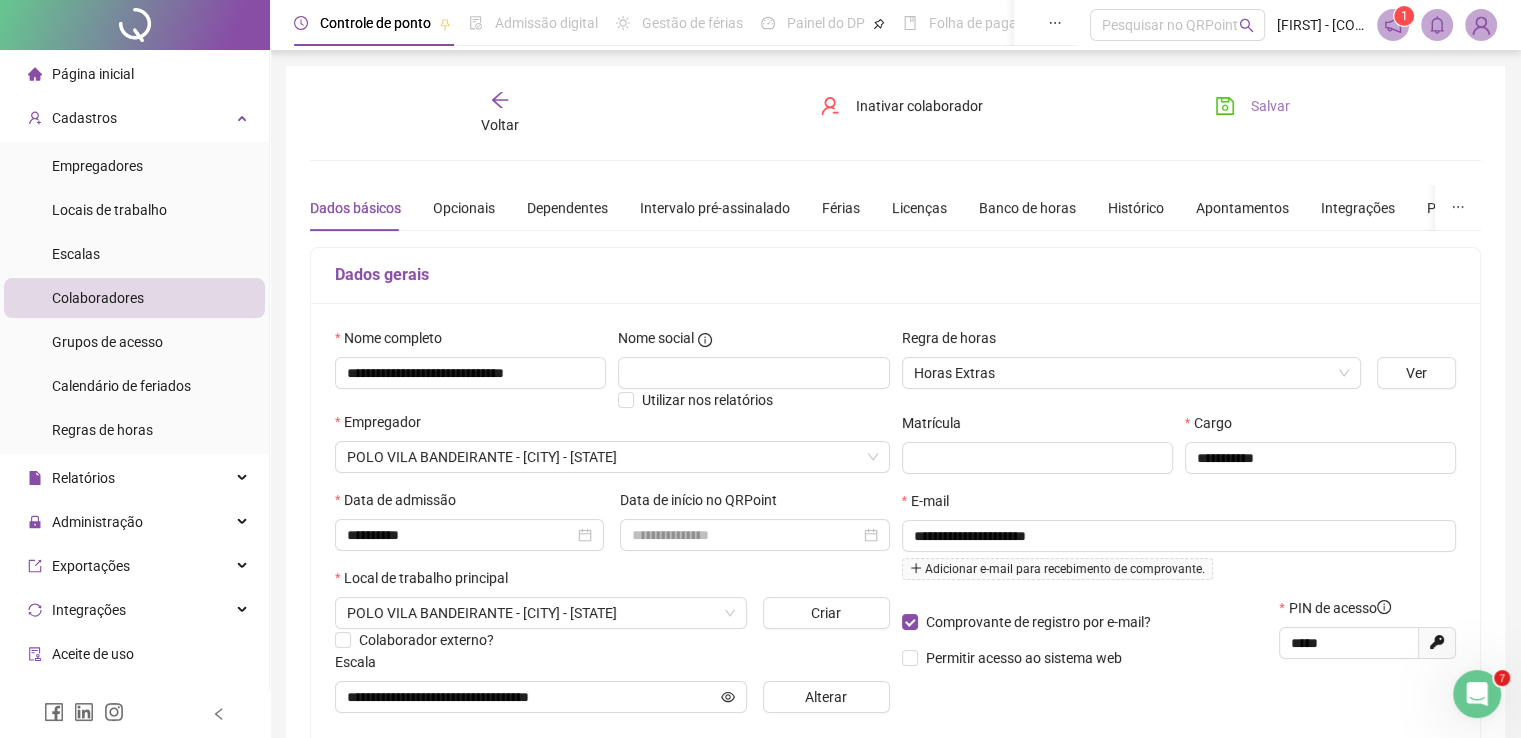 click on "Salvar" at bounding box center (1270, 106) 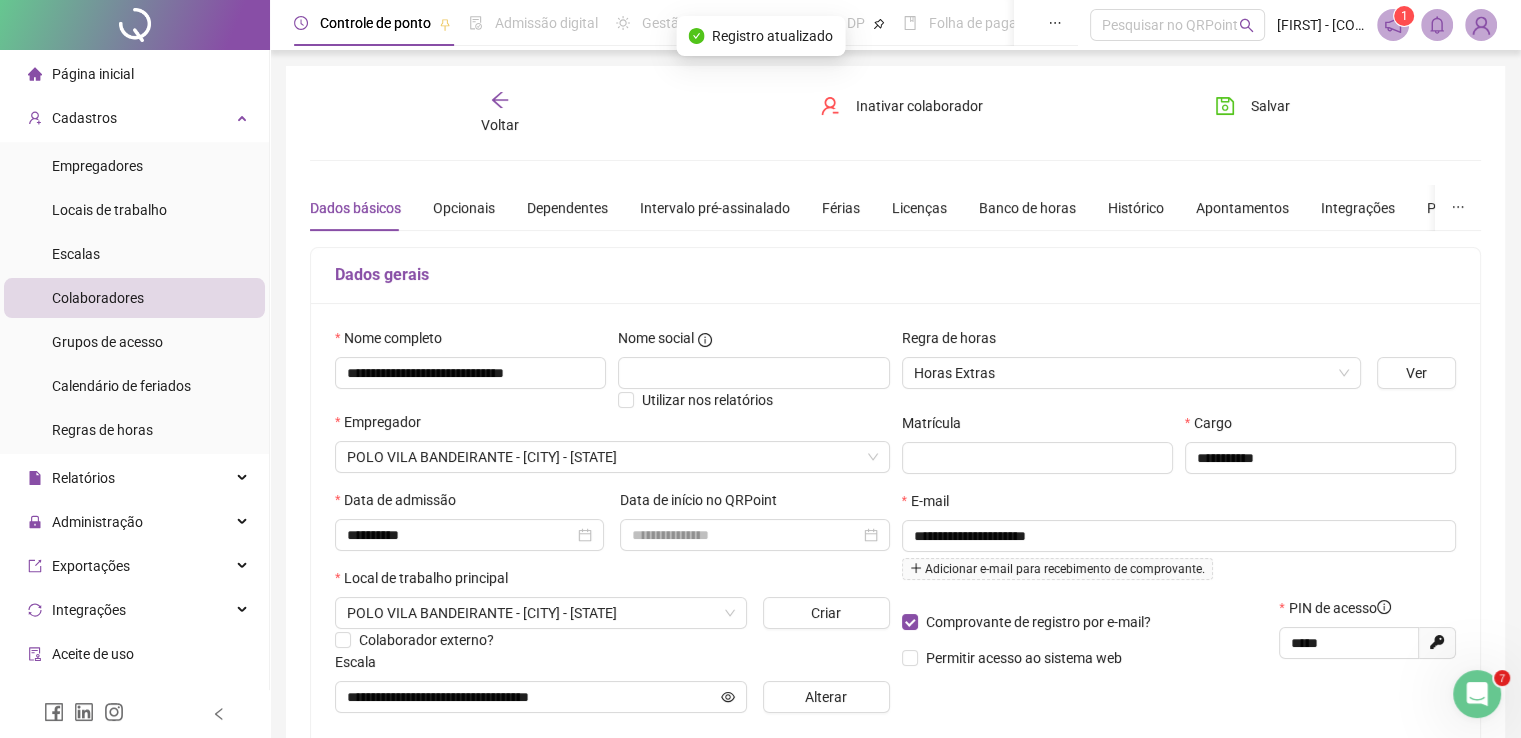 click on "Voltar" at bounding box center (500, 125) 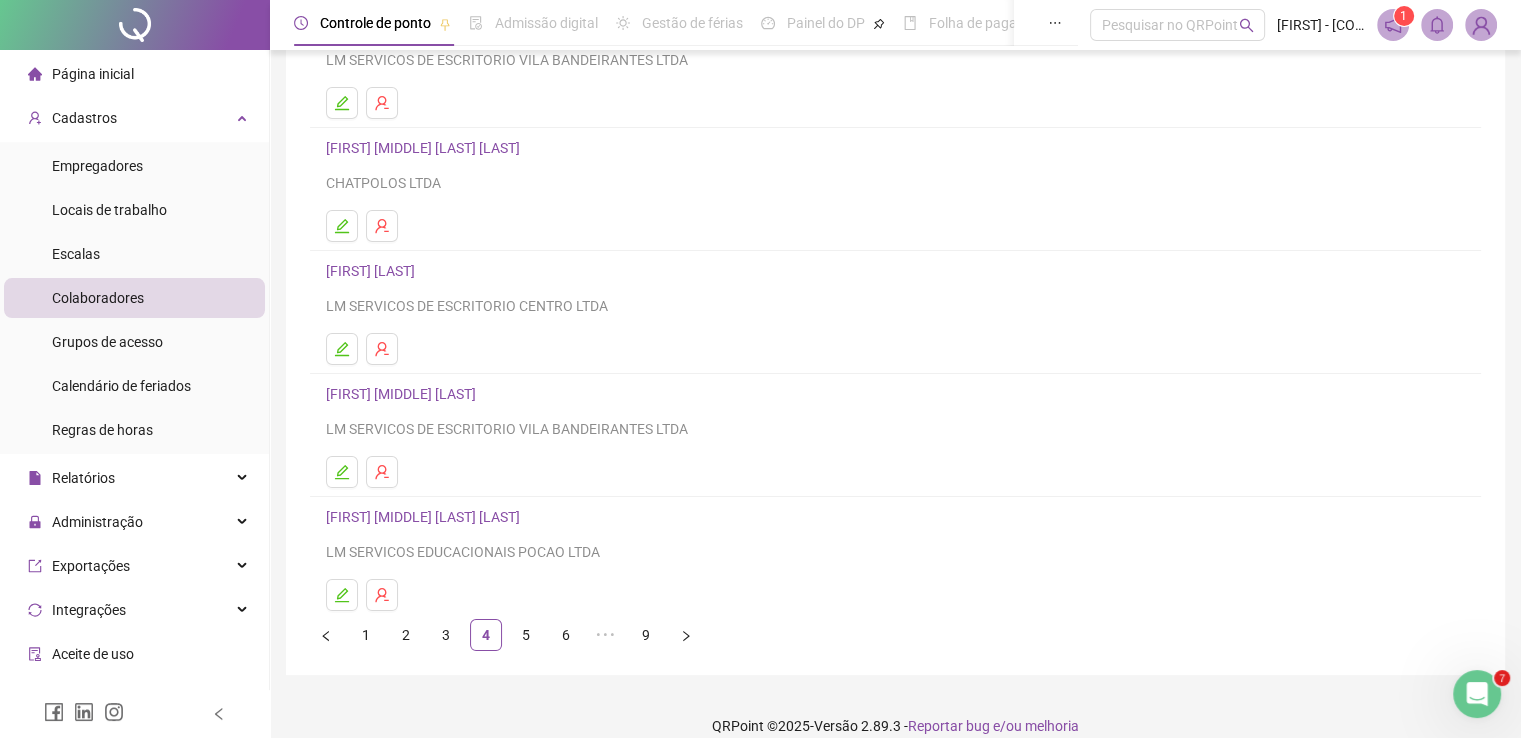 scroll, scrollTop: 228, scrollLeft: 0, axis: vertical 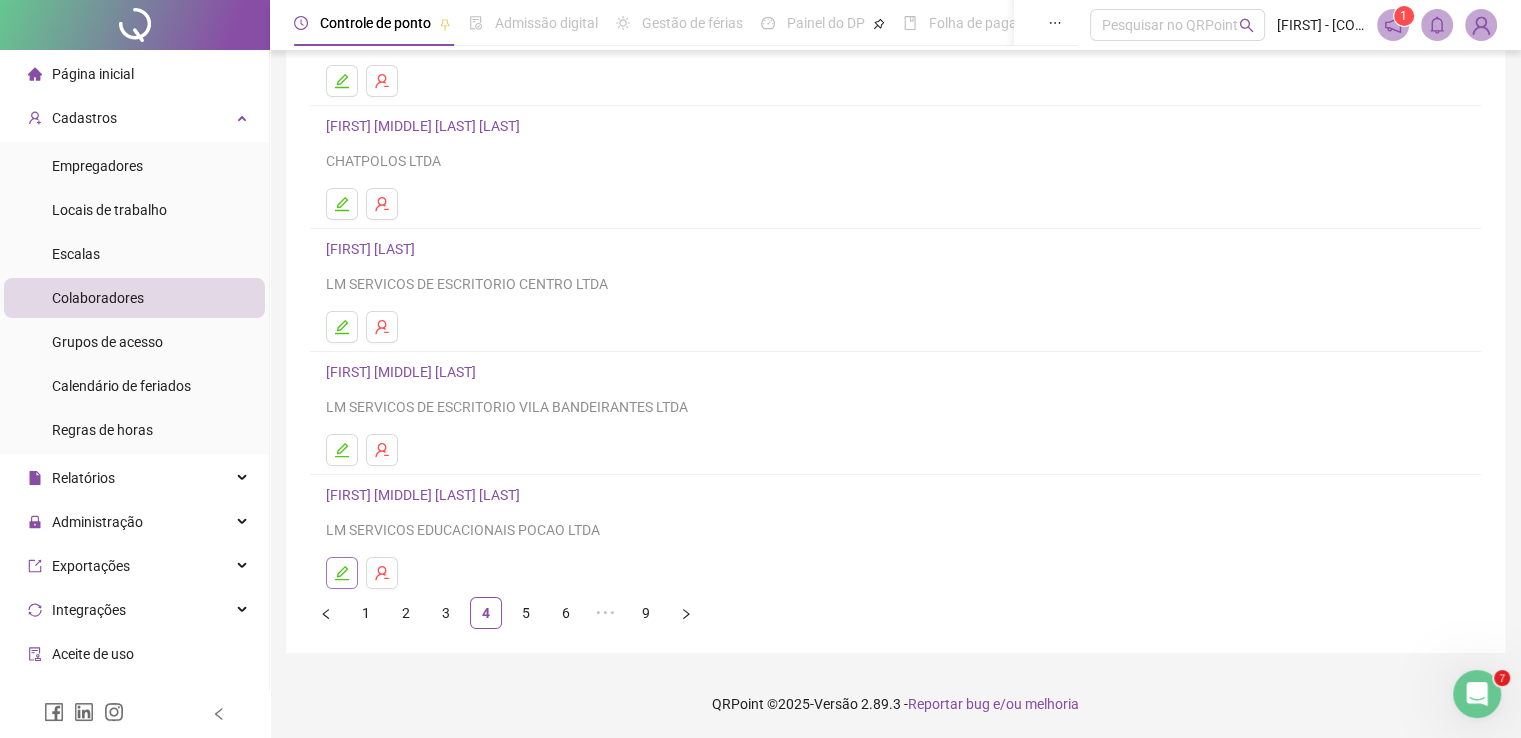 click 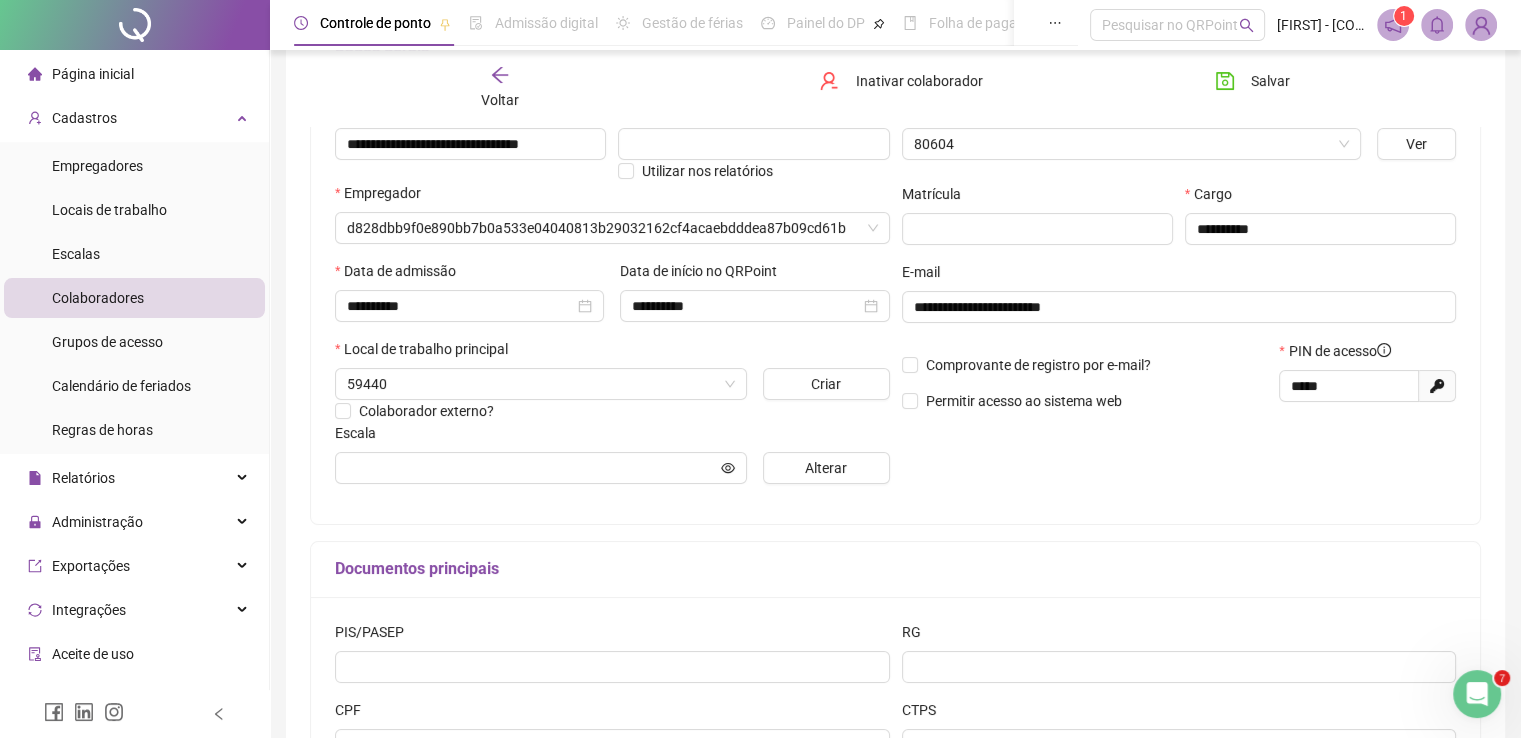 scroll, scrollTop: 239, scrollLeft: 0, axis: vertical 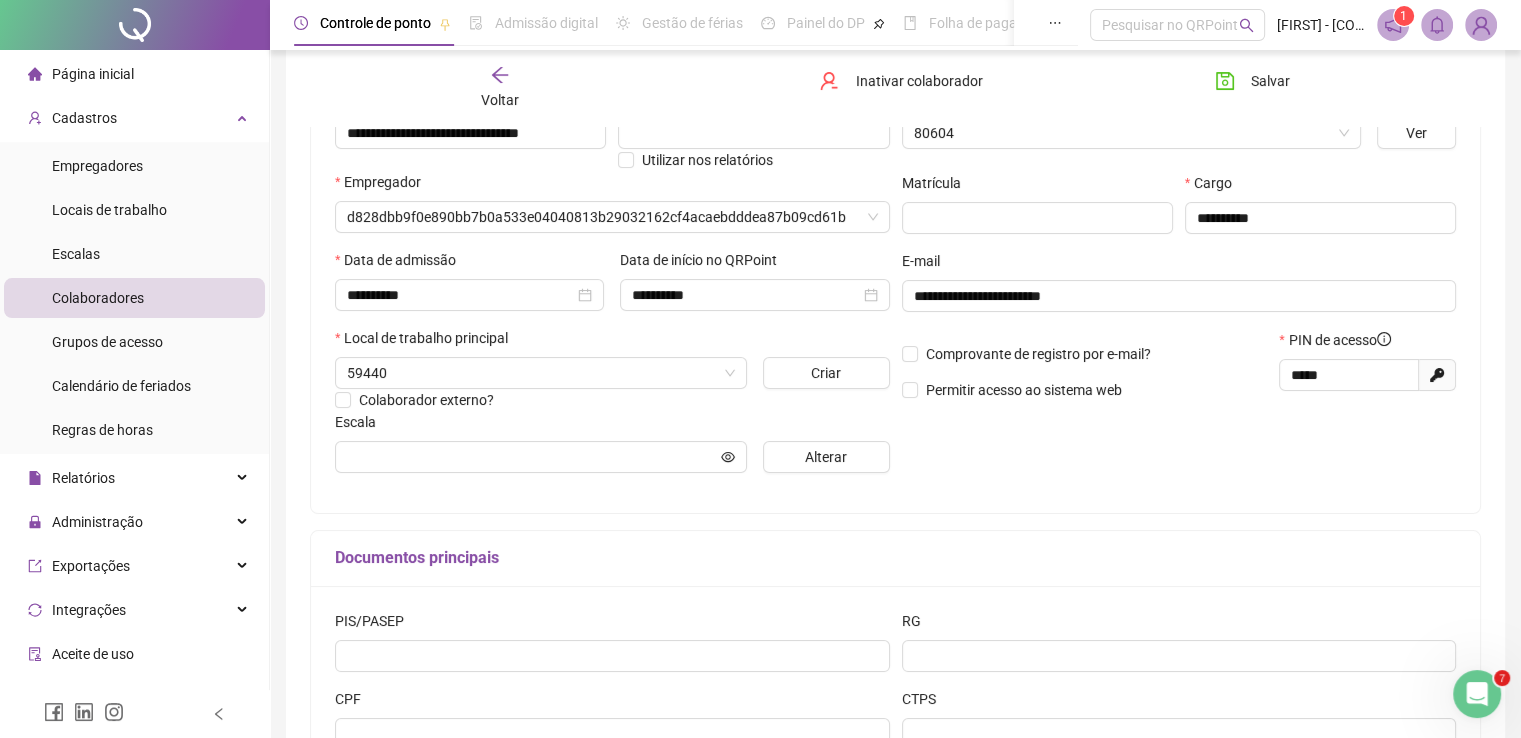 type on "**********" 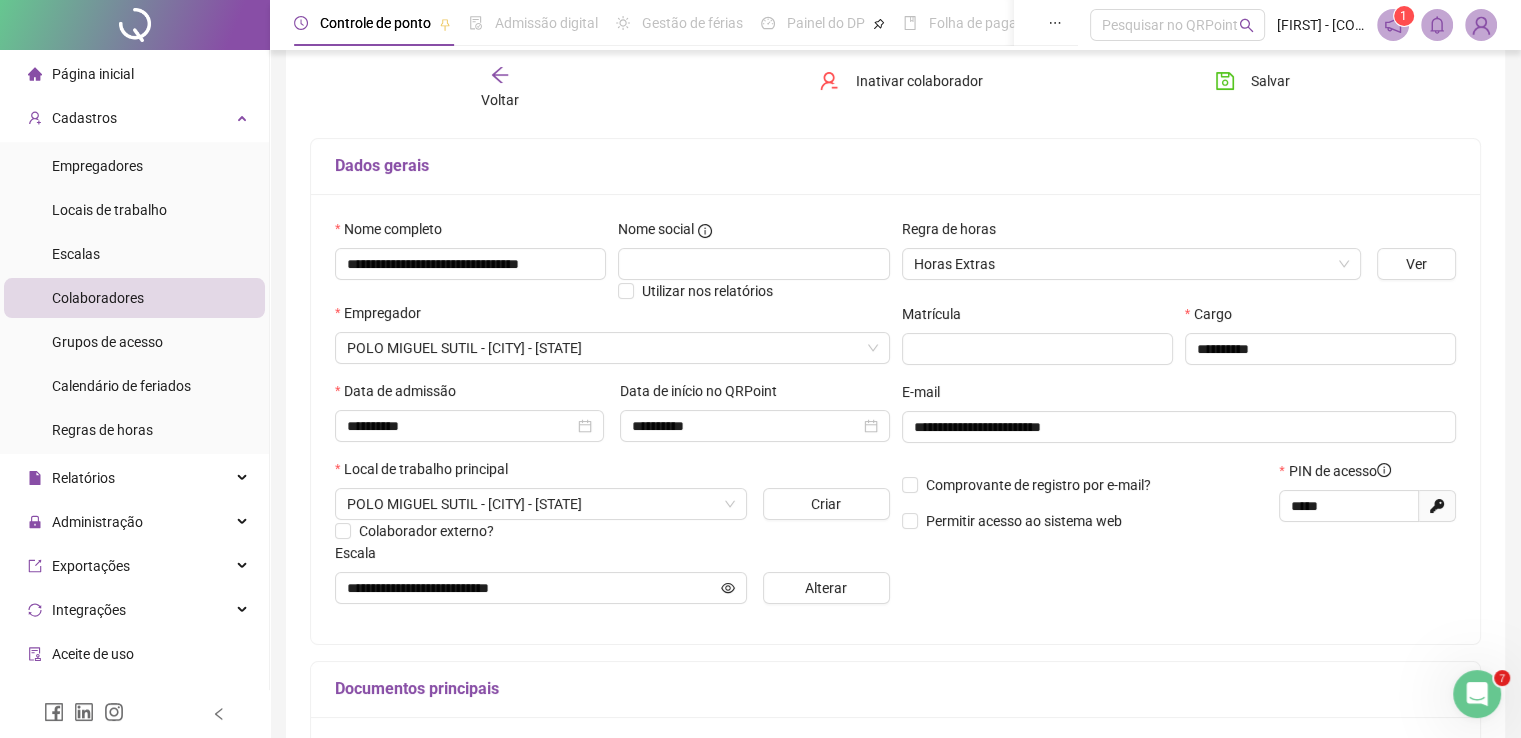 scroll, scrollTop: 0, scrollLeft: 0, axis: both 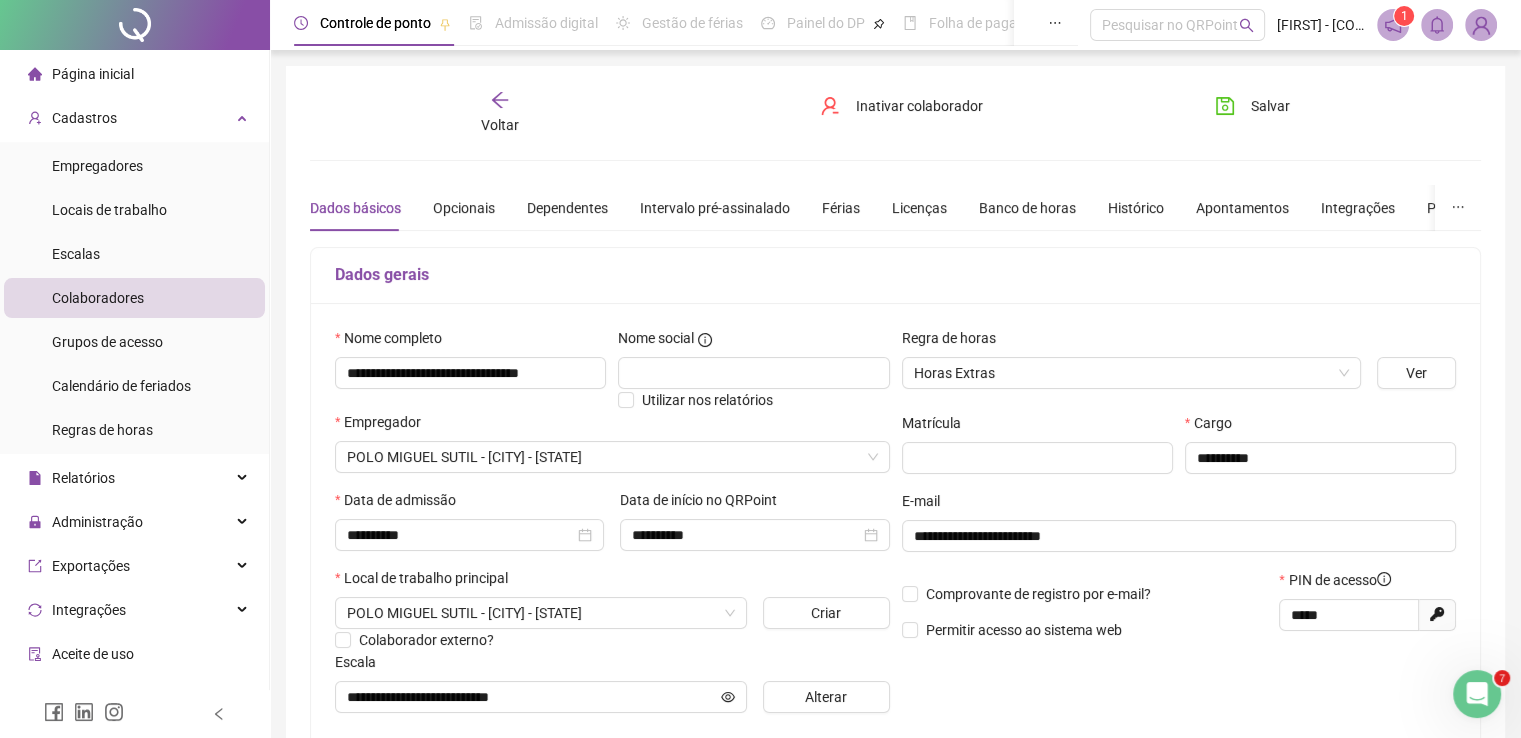 click on "Voltar" at bounding box center [500, 125] 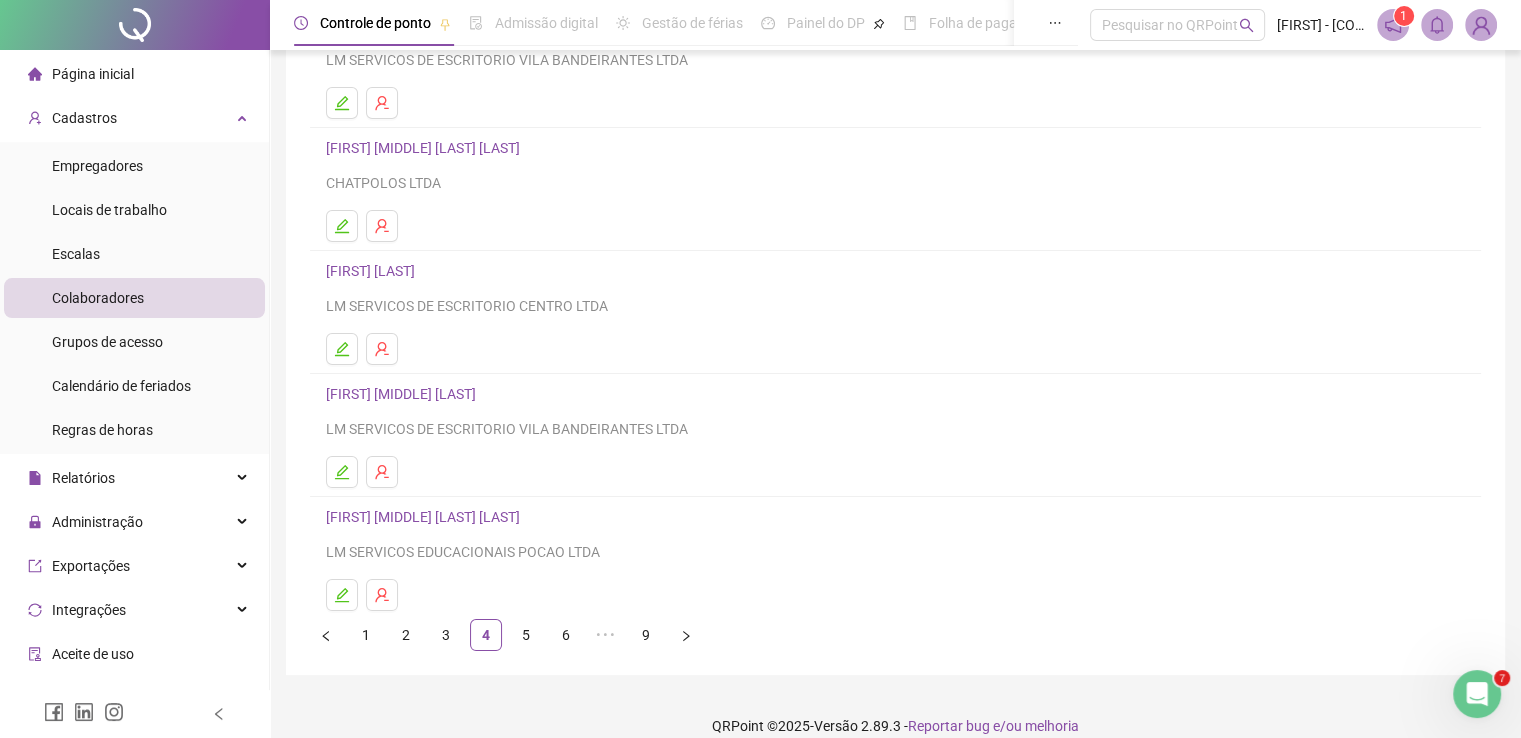 scroll, scrollTop: 228, scrollLeft: 0, axis: vertical 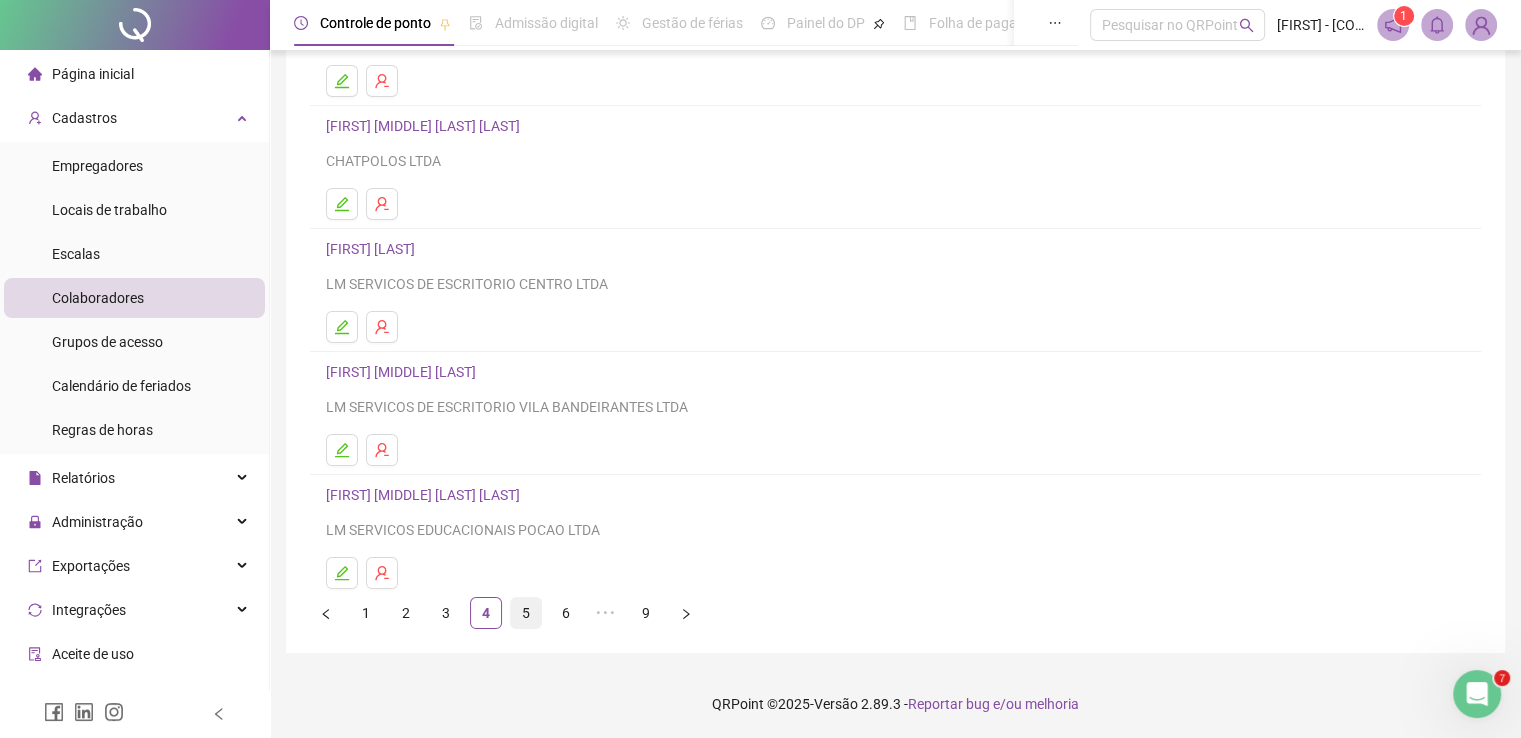 click on "5" at bounding box center (526, 613) 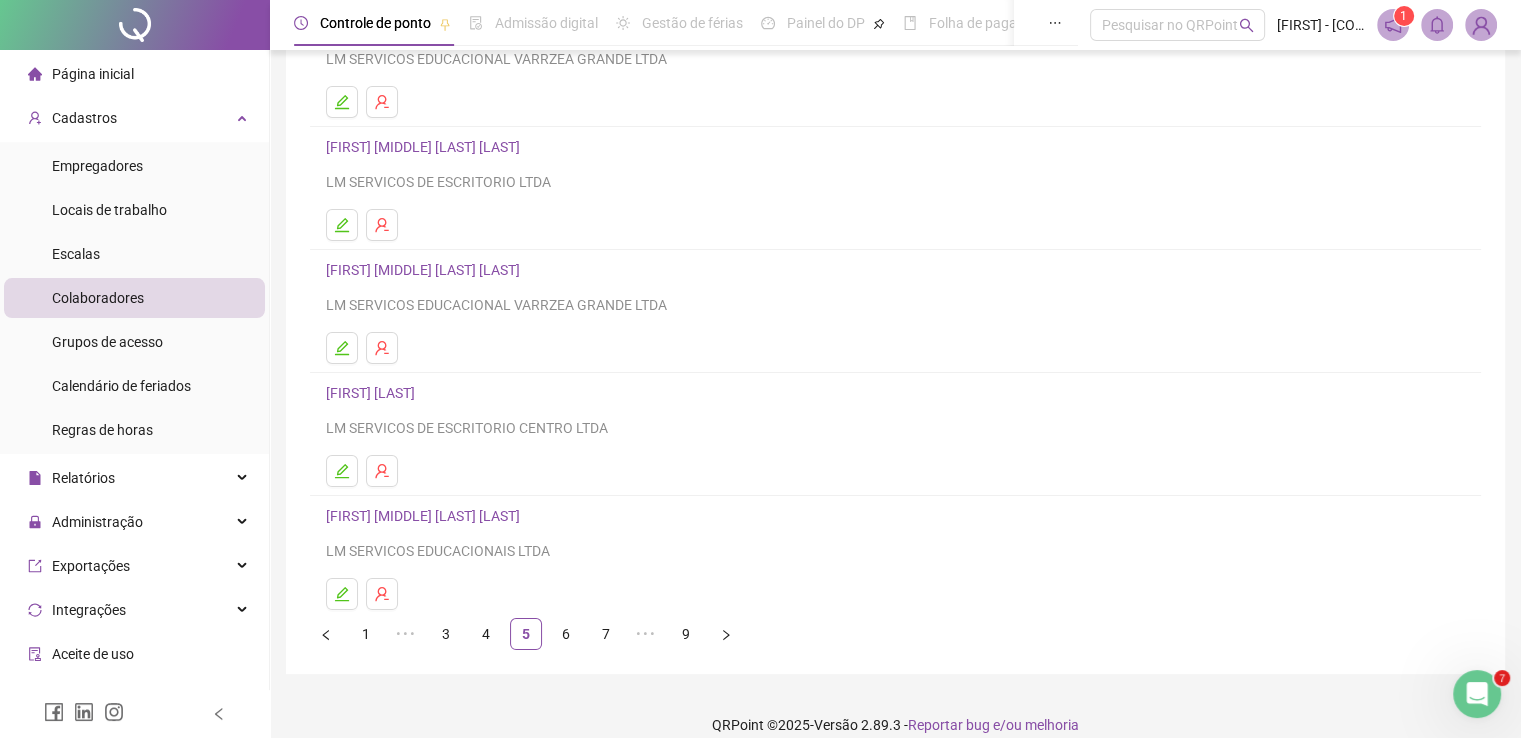 scroll, scrollTop: 228, scrollLeft: 0, axis: vertical 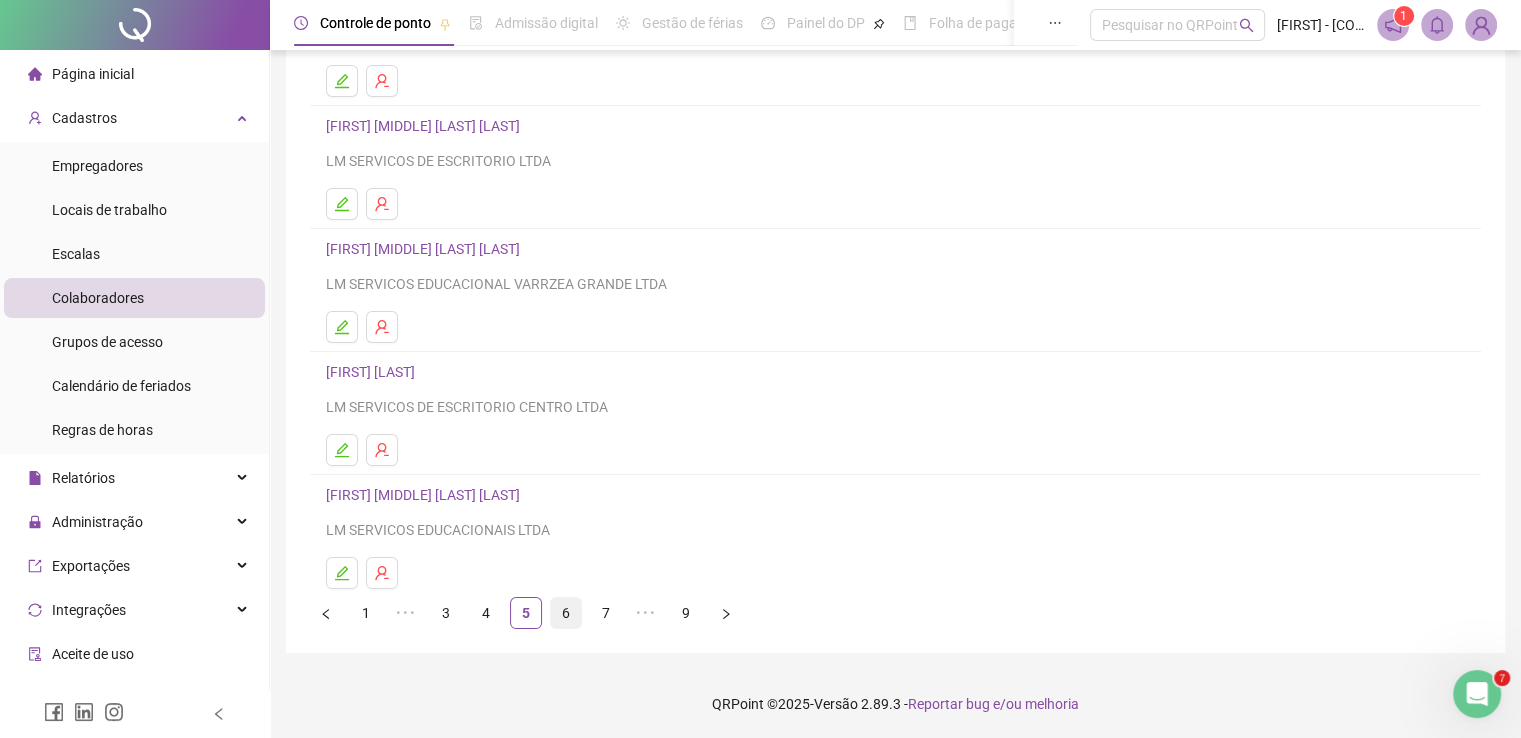 click on "6" at bounding box center [566, 613] 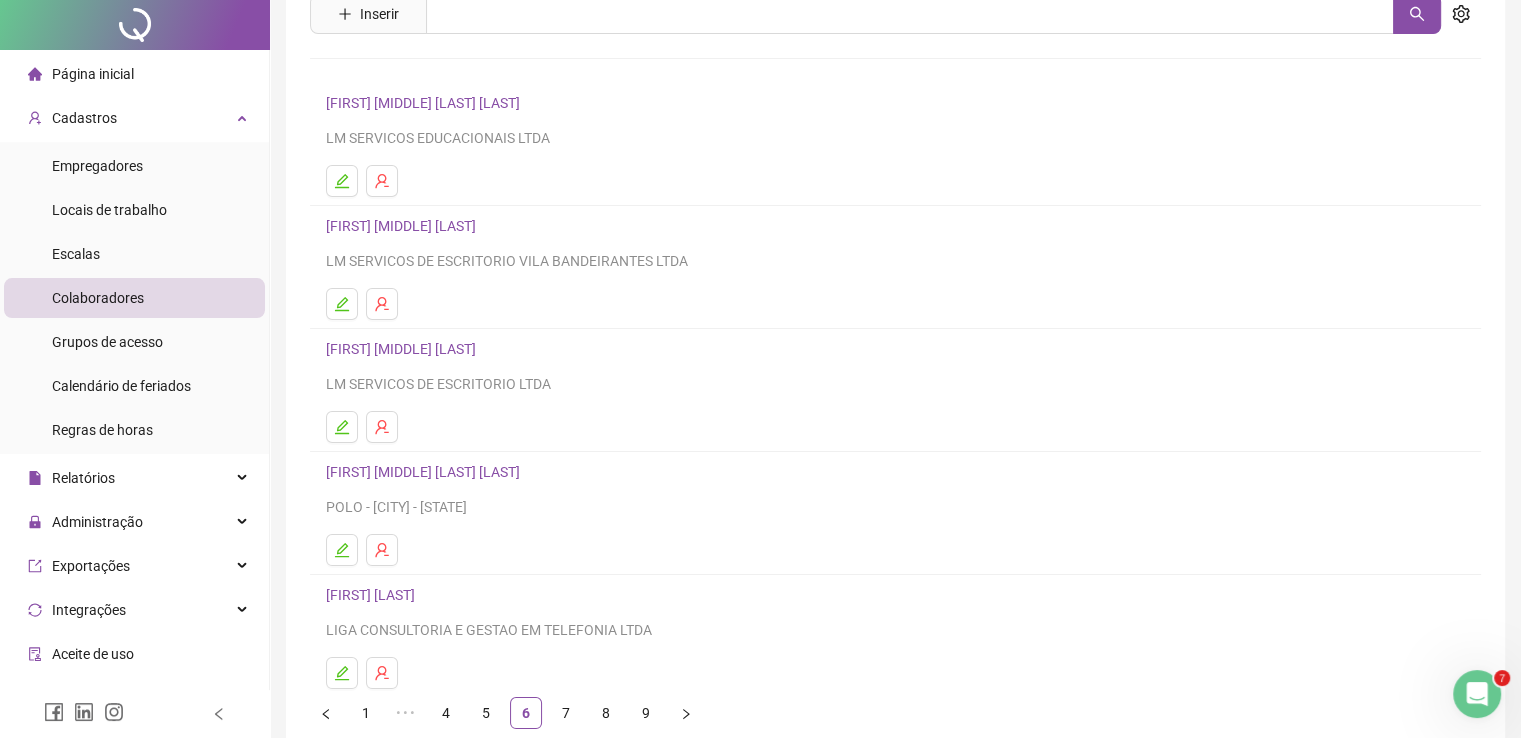 scroll, scrollTop: 166, scrollLeft: 0, axis: vertical 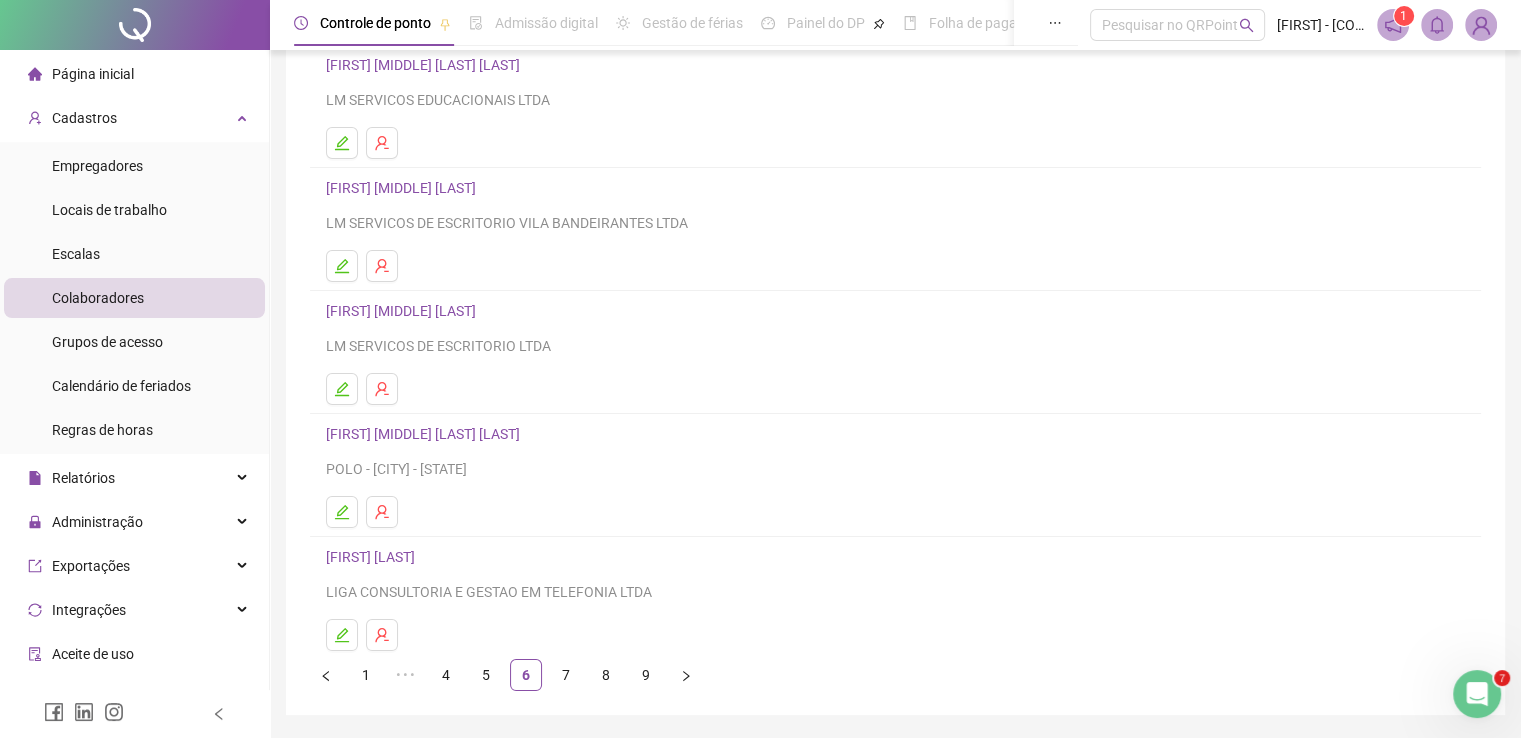 click 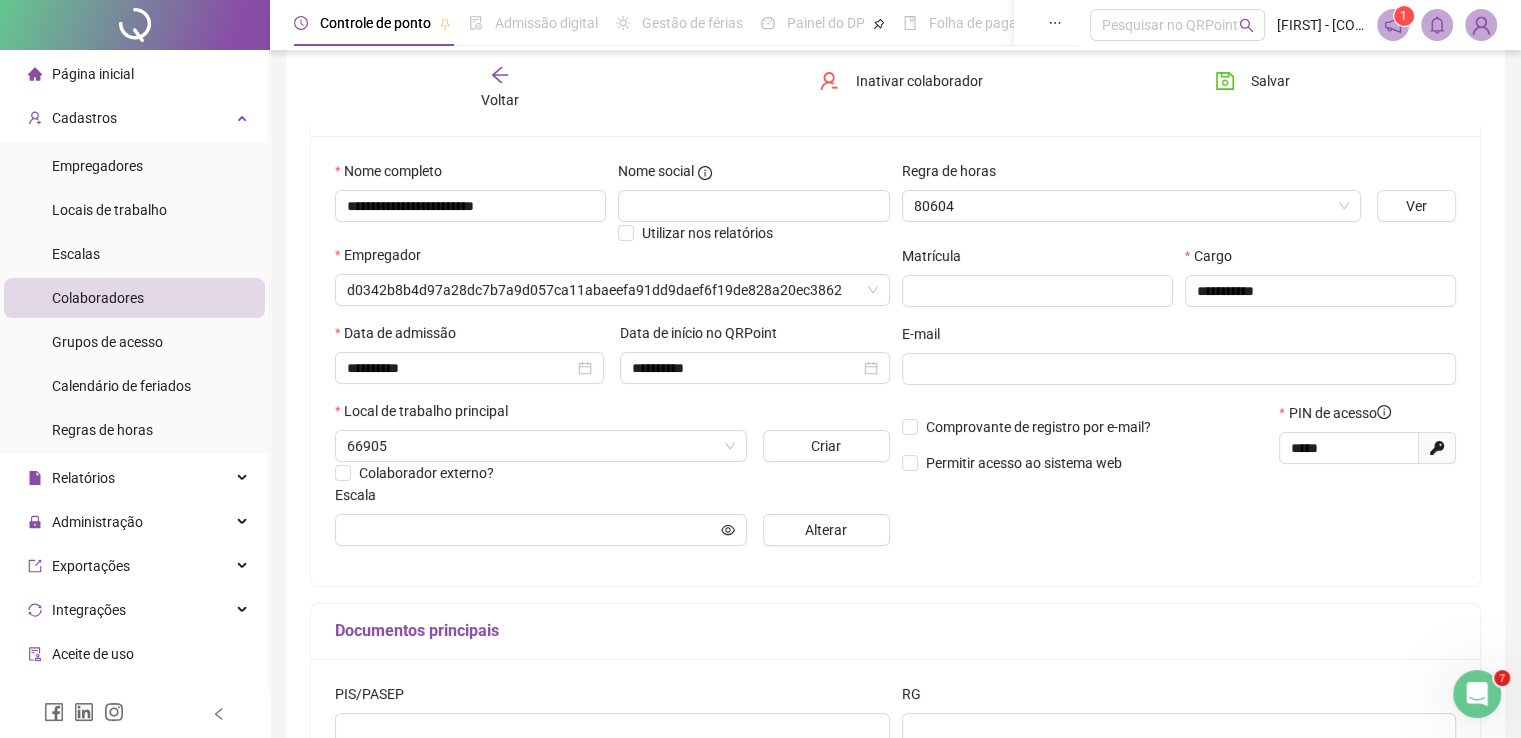 scroll, scrollTop: 176, scrollLeft: 0, axis: vertical 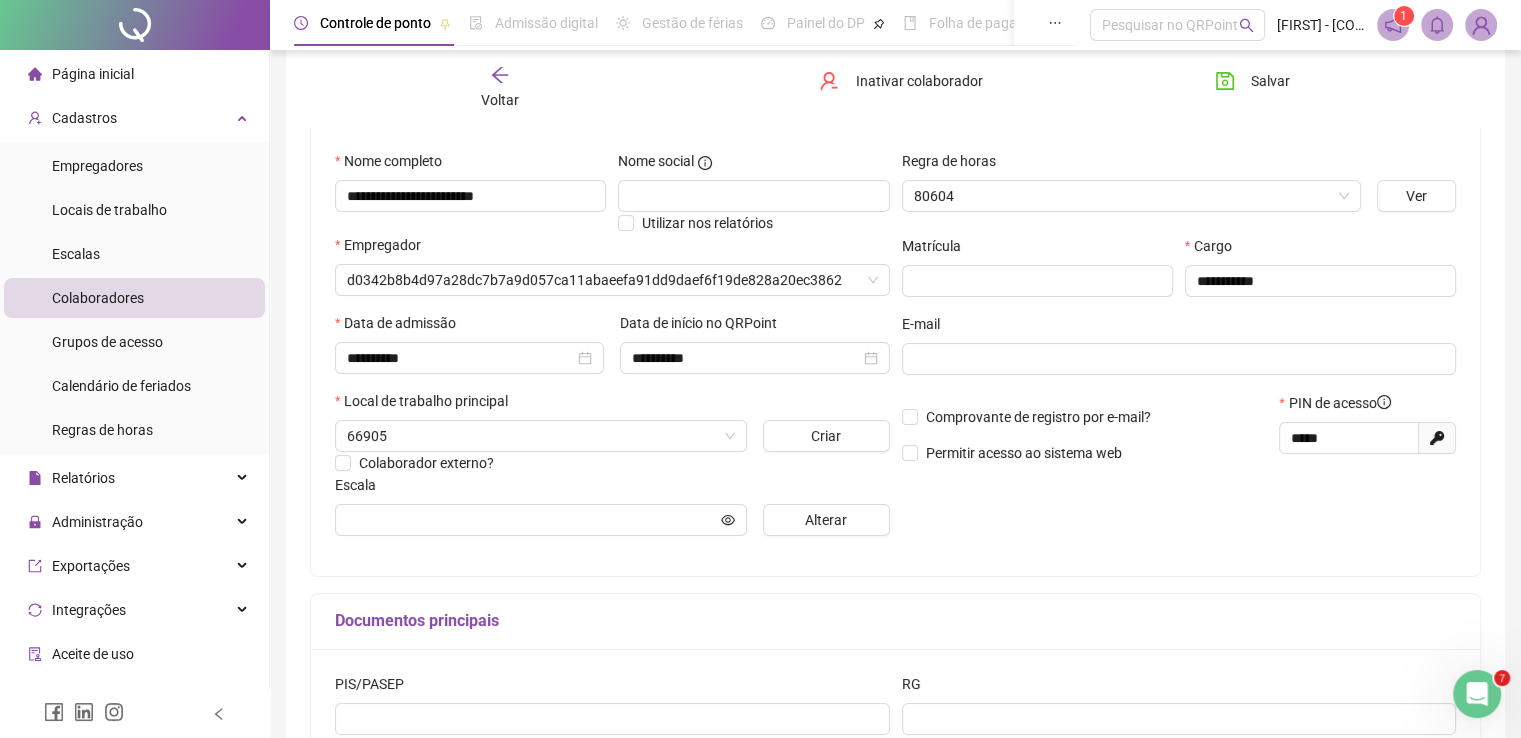 type on "**********" 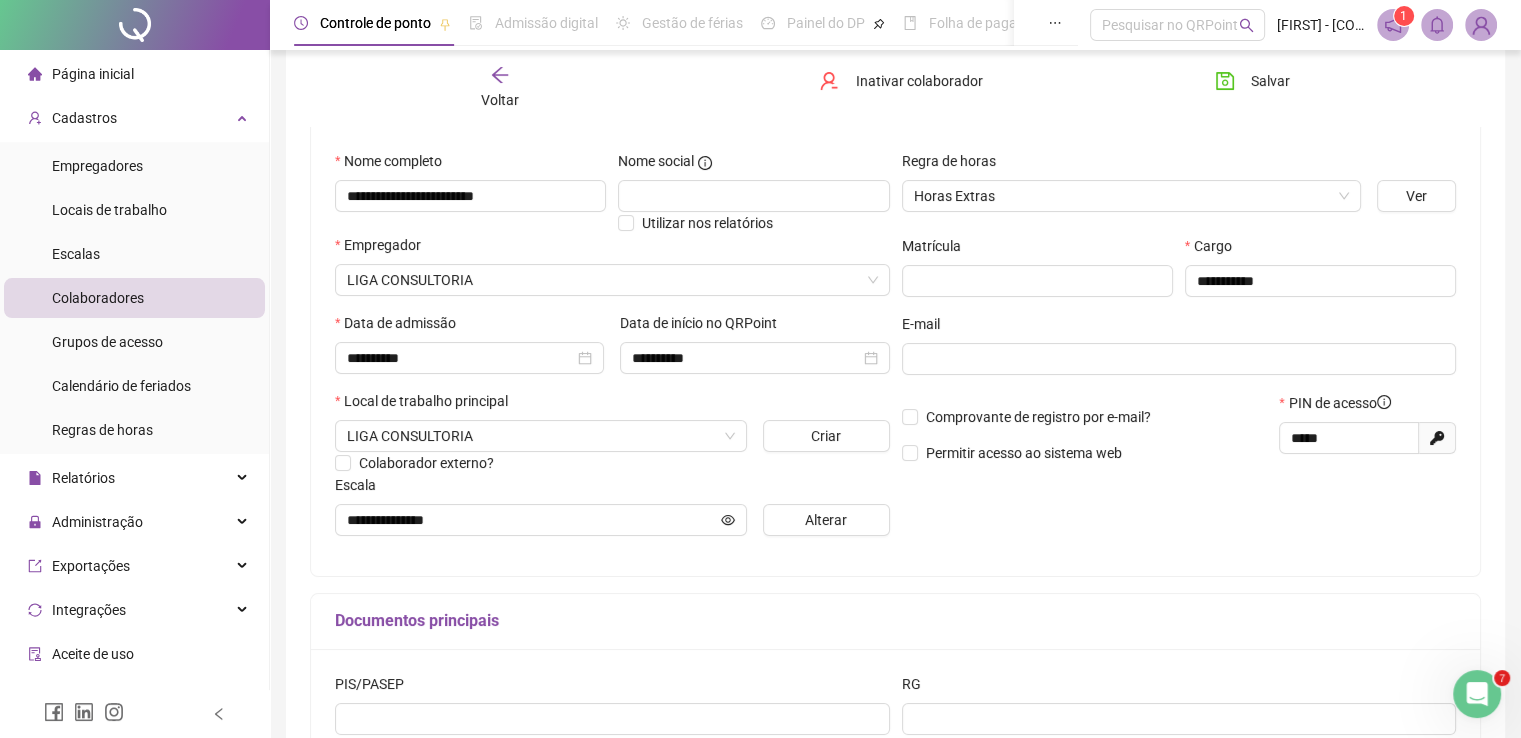 click on "Voltar" at bounding box center (500, 100) 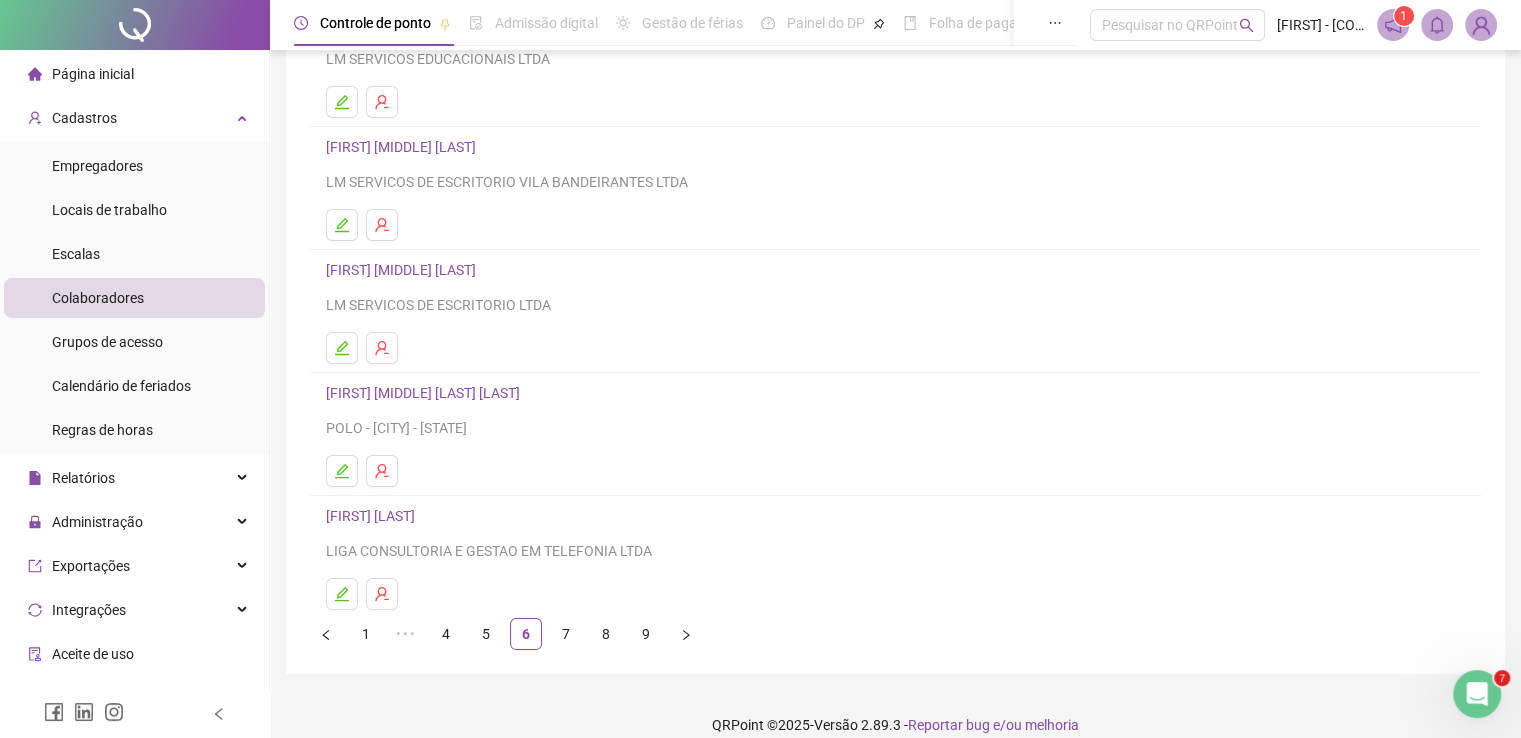 scroll, scrollTop: 228, scrollLeft: 0, axis: vertical 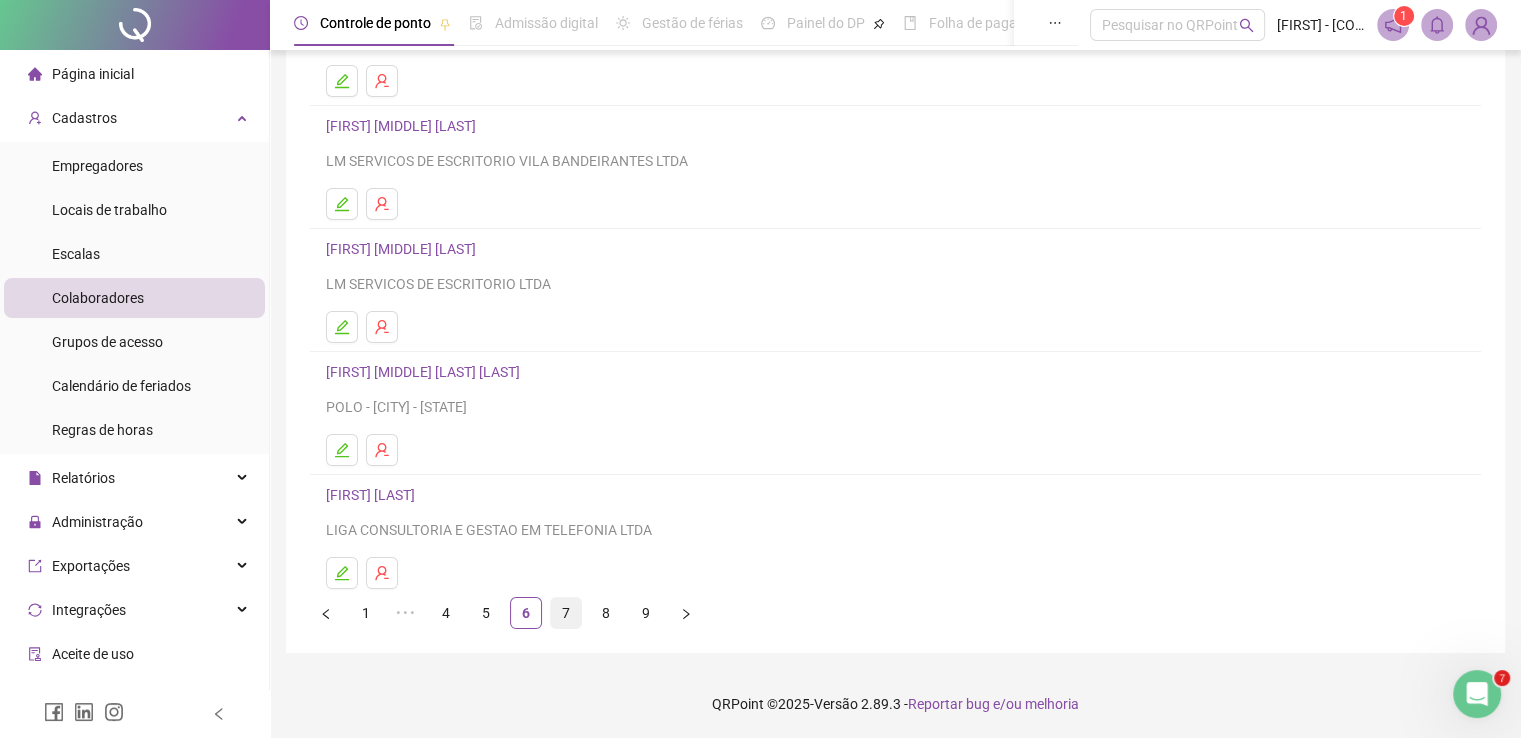 click on "7" at bounding box center (566, 613) 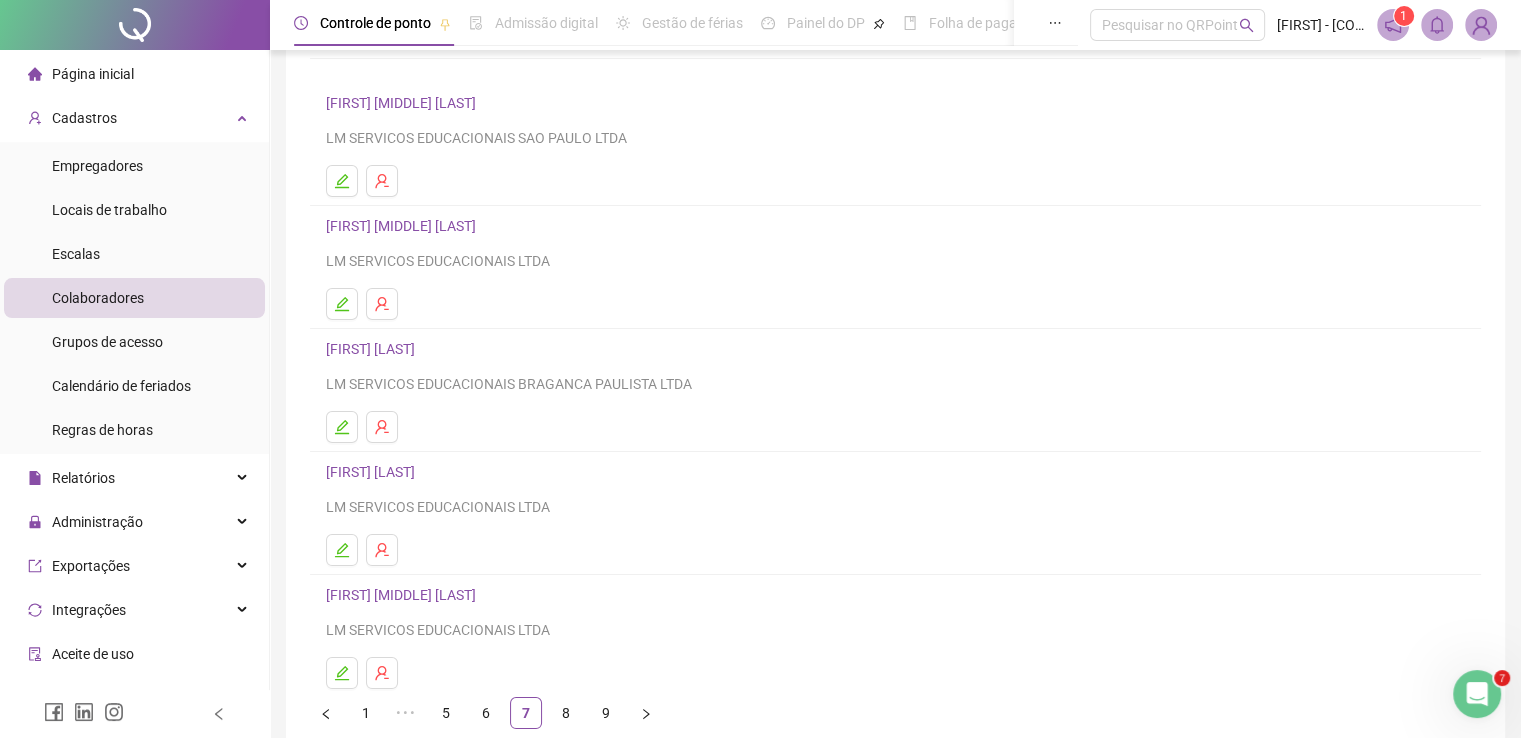 scroll, scrollTop: 166, scrollLeft: 0, axis: vertical 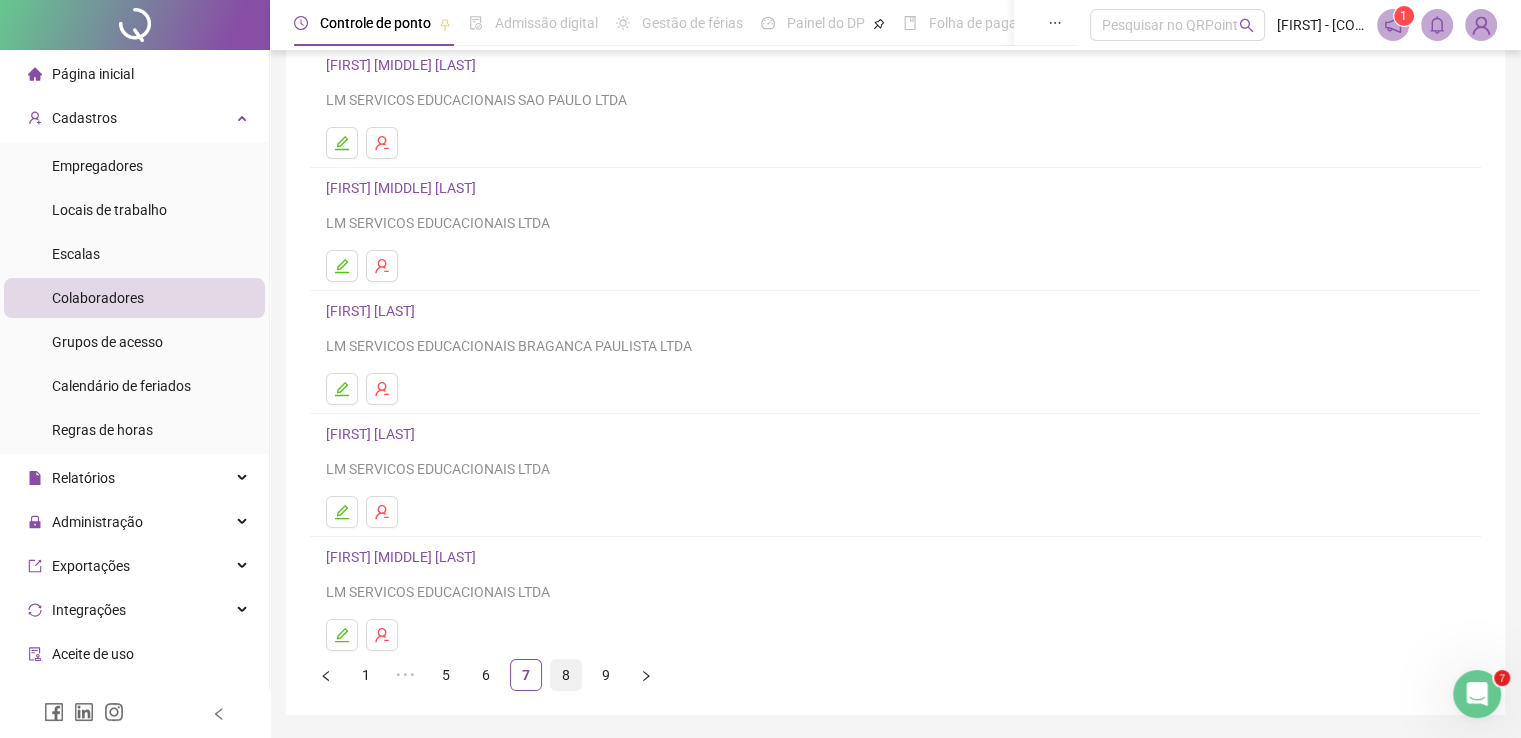 click on "8" at bounding box center [566, 675] 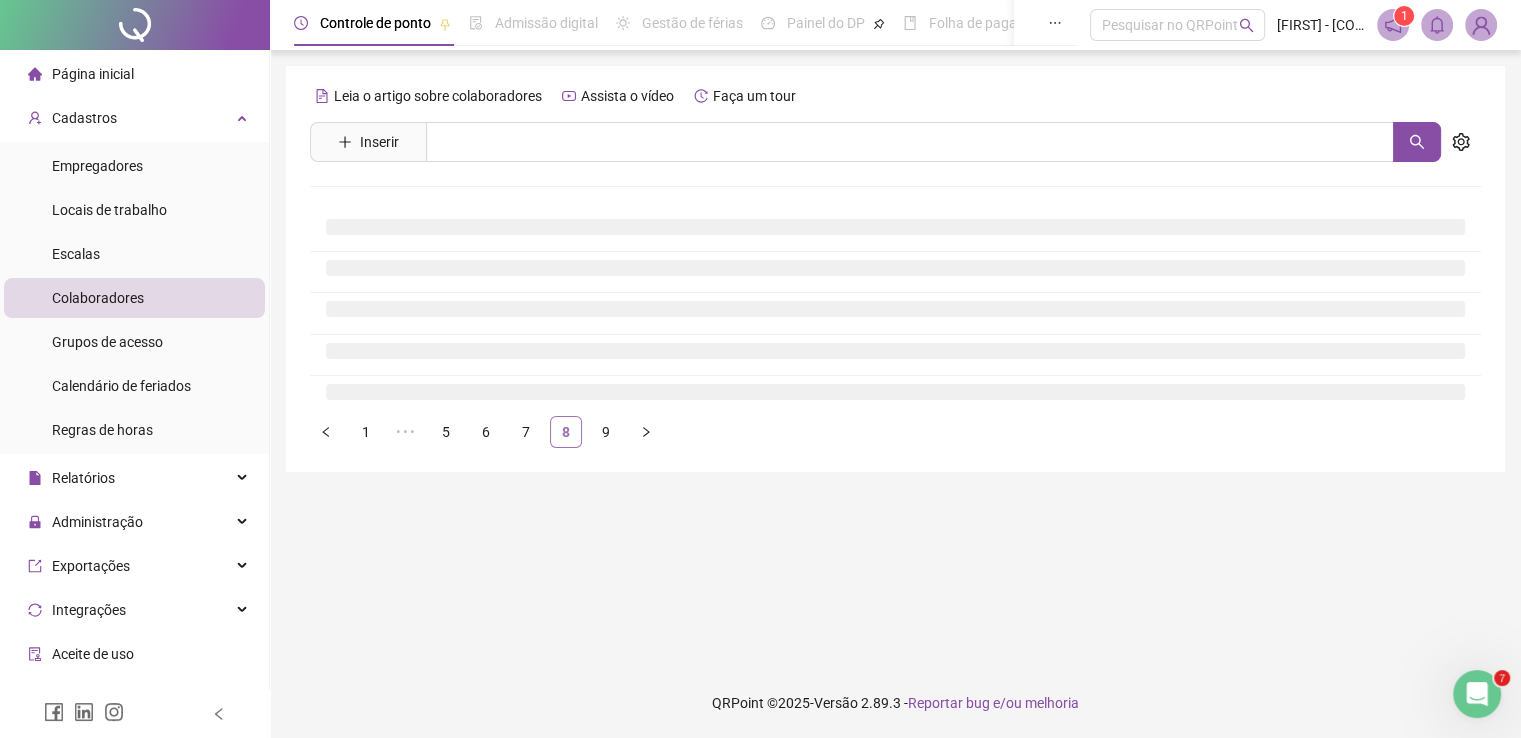 scroll, scrollTop: 0, scrollLeft: 0, axis: both 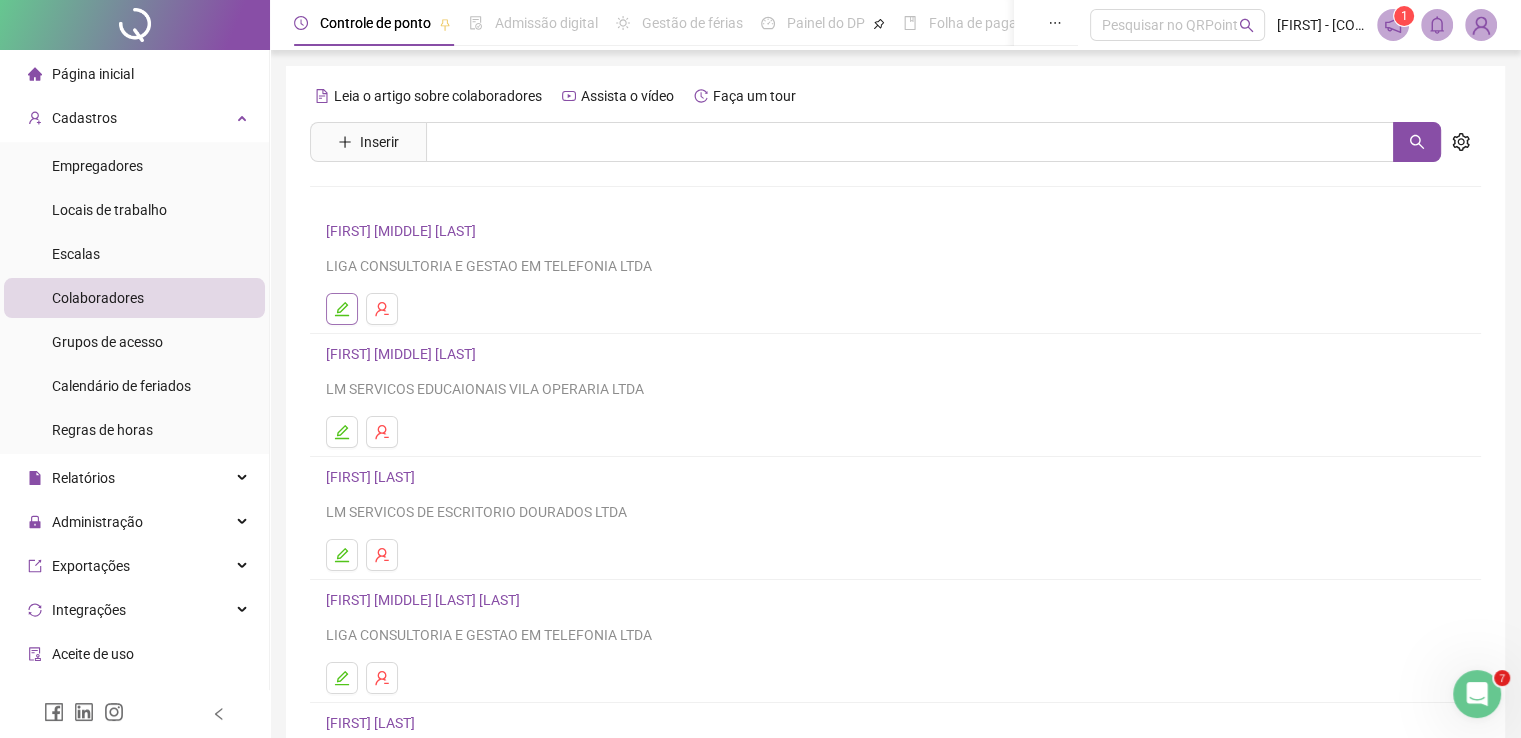 click 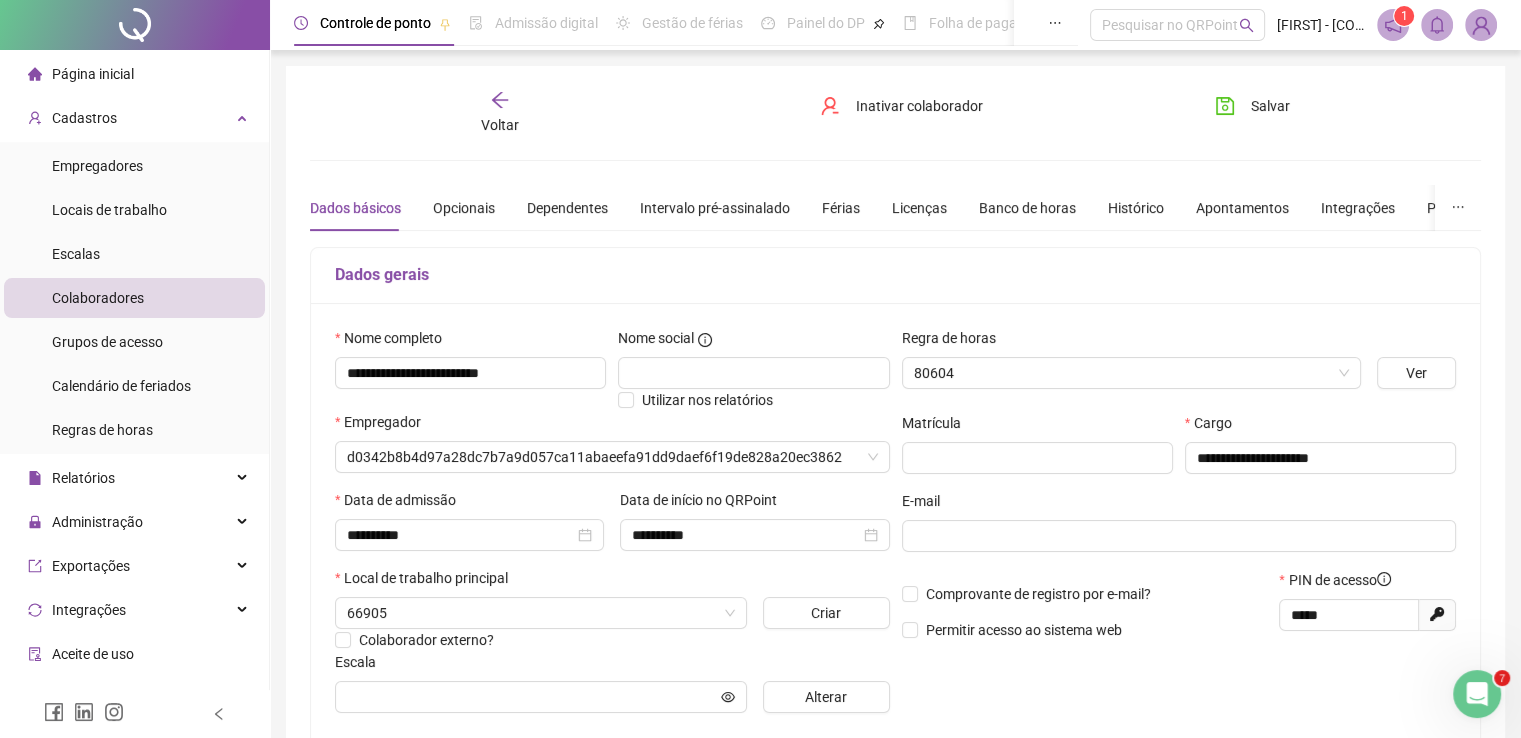 type on "**********" 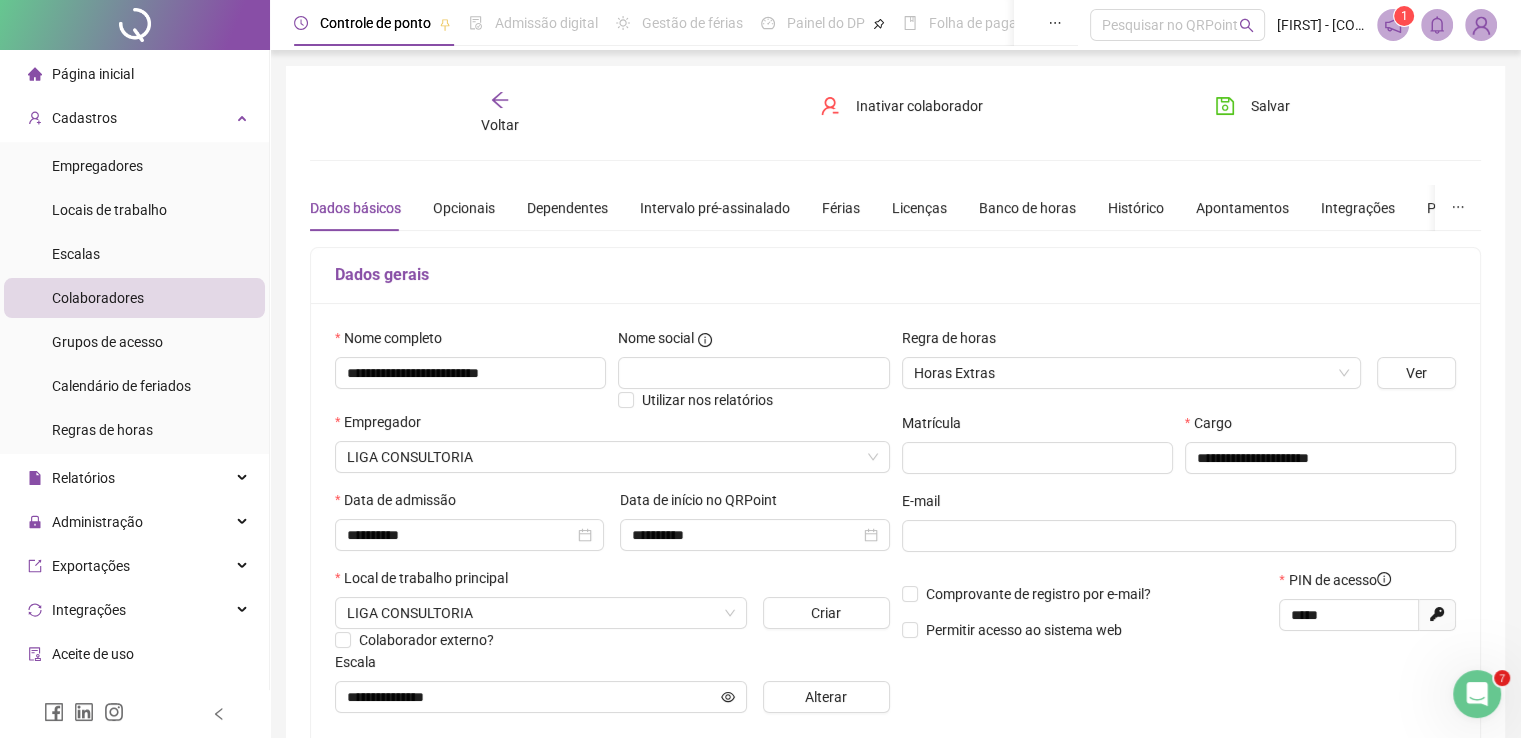 click on "Voltar" at bounding box center (500, 125) 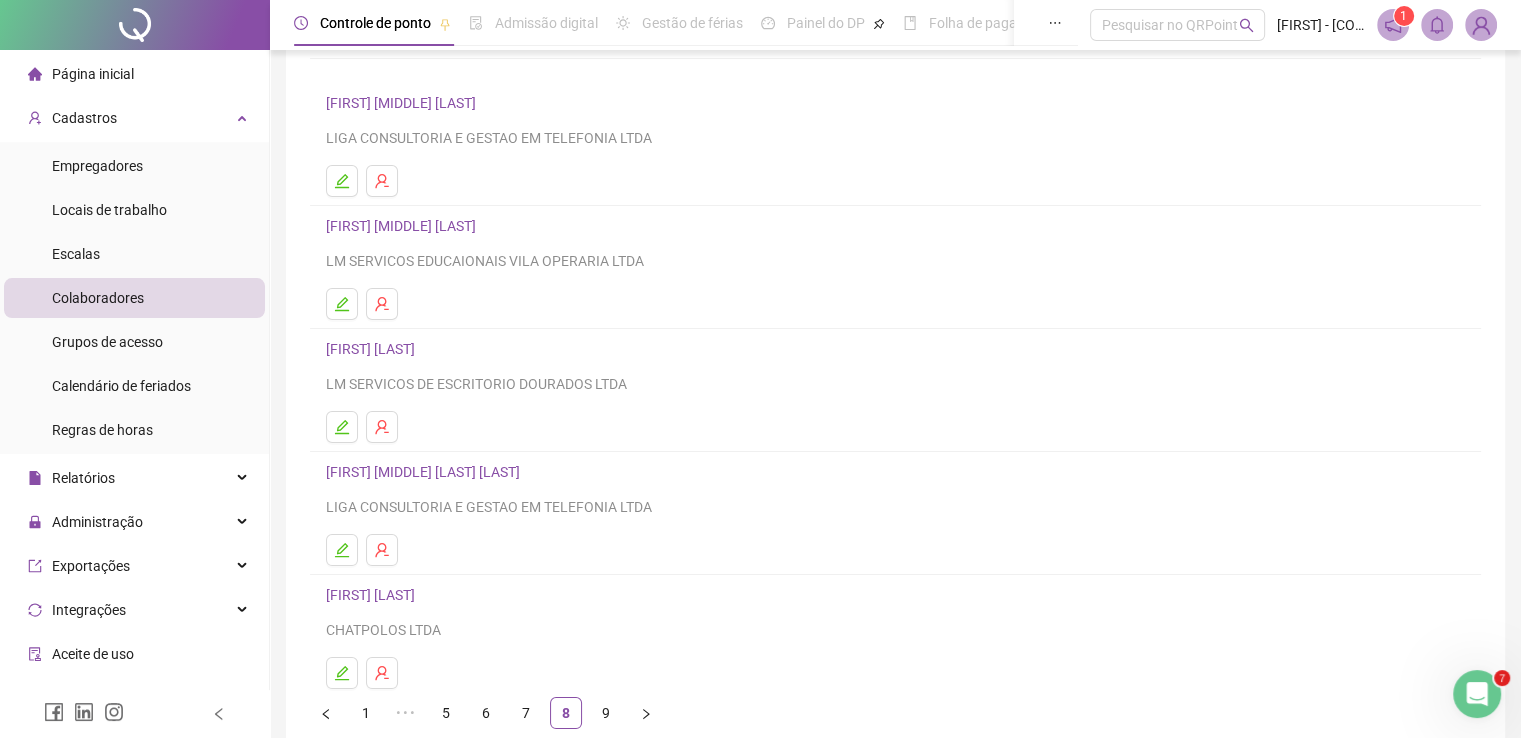scroll, scrollTop: 166, scrollLeft: 0, axis: vertical 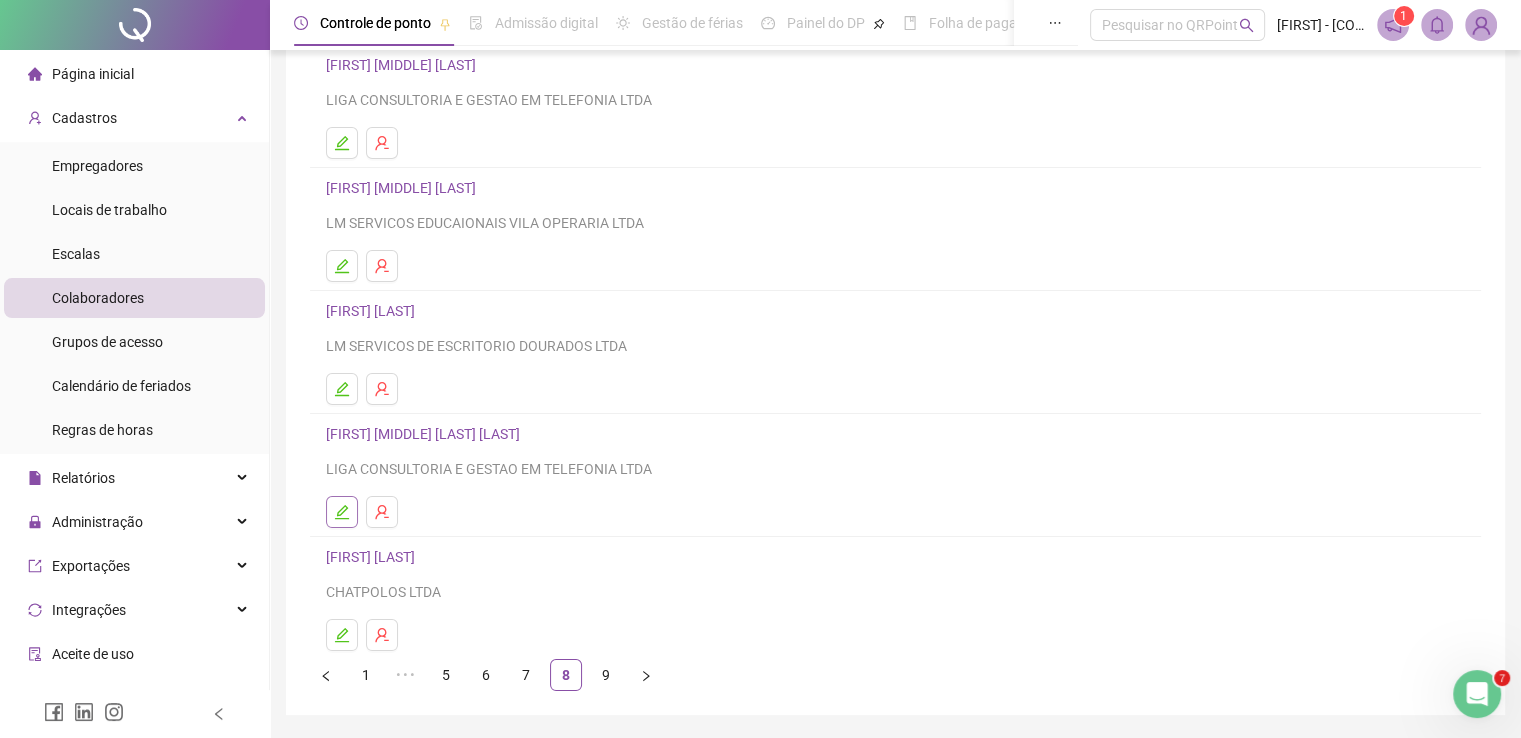 click 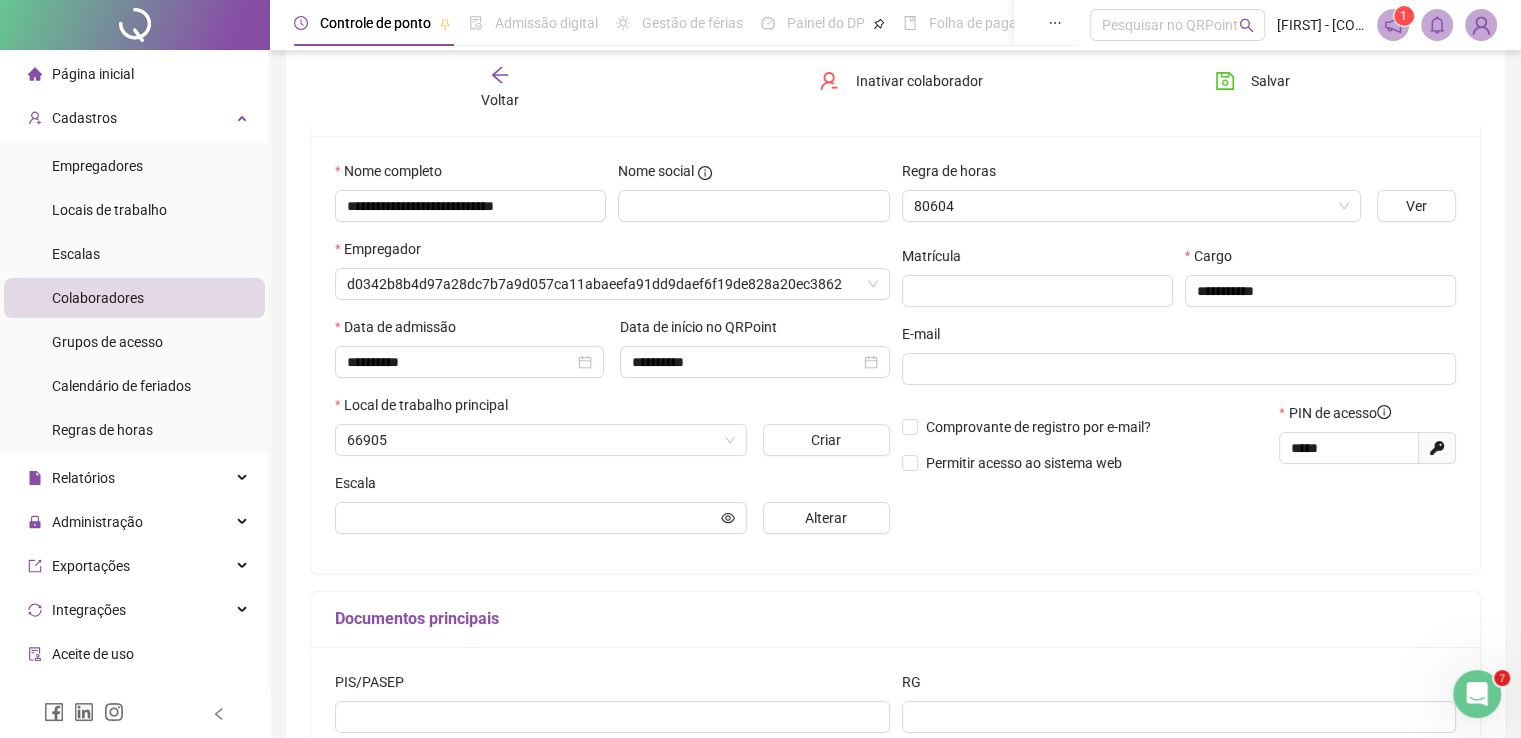 scroll, scrollTop: 176, scrollLeft: 0, axis: vertical 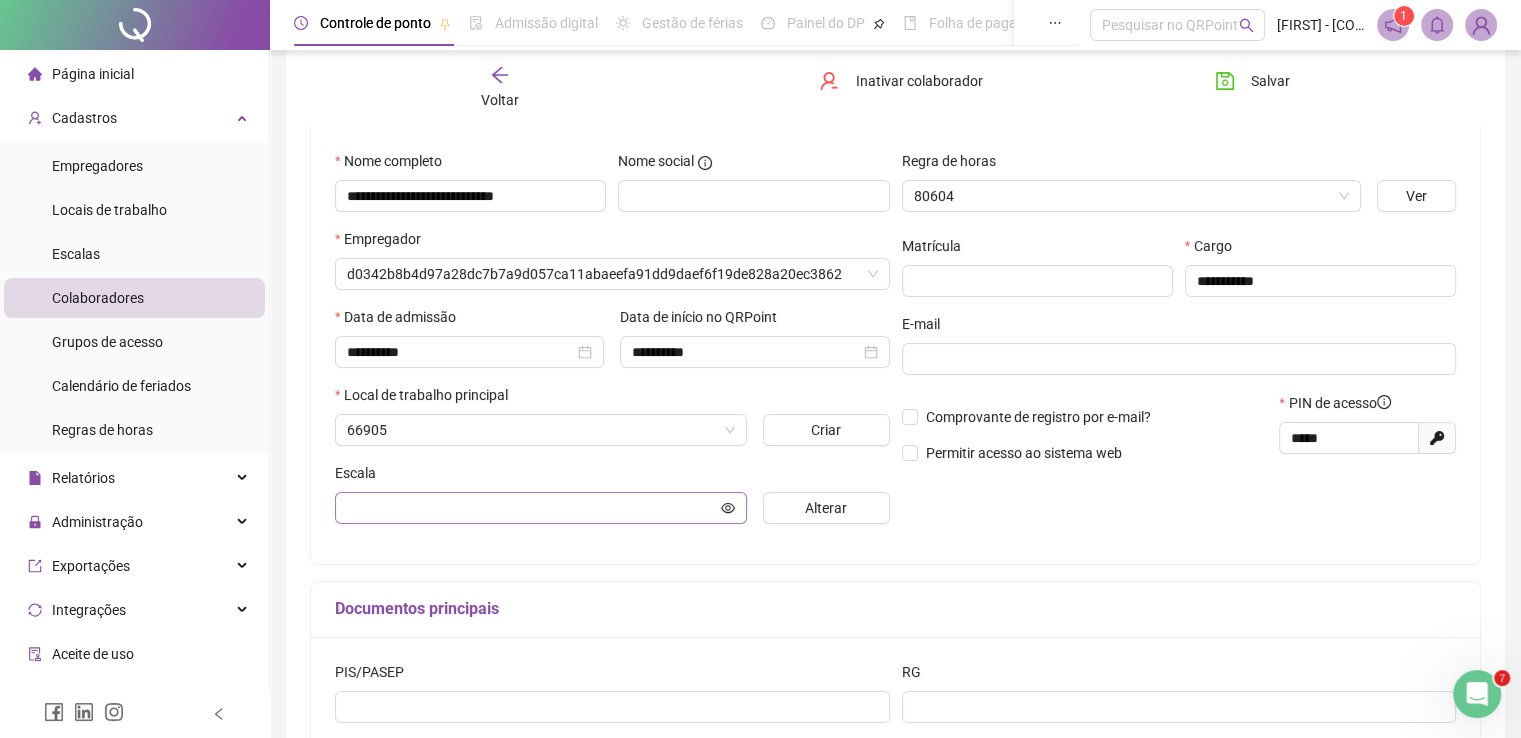 type on "**********" 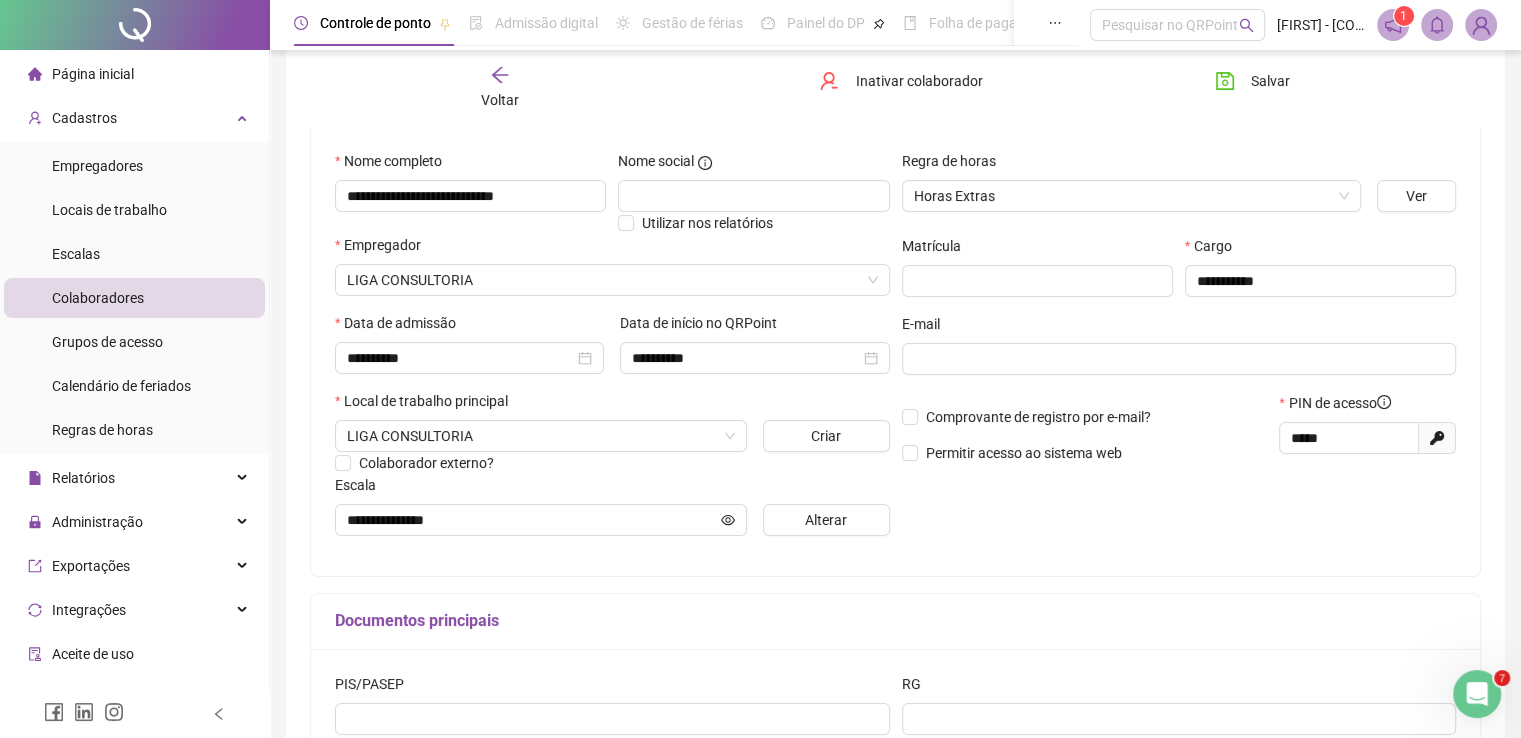 click on "Voltar" at bounding box center (500, 100) 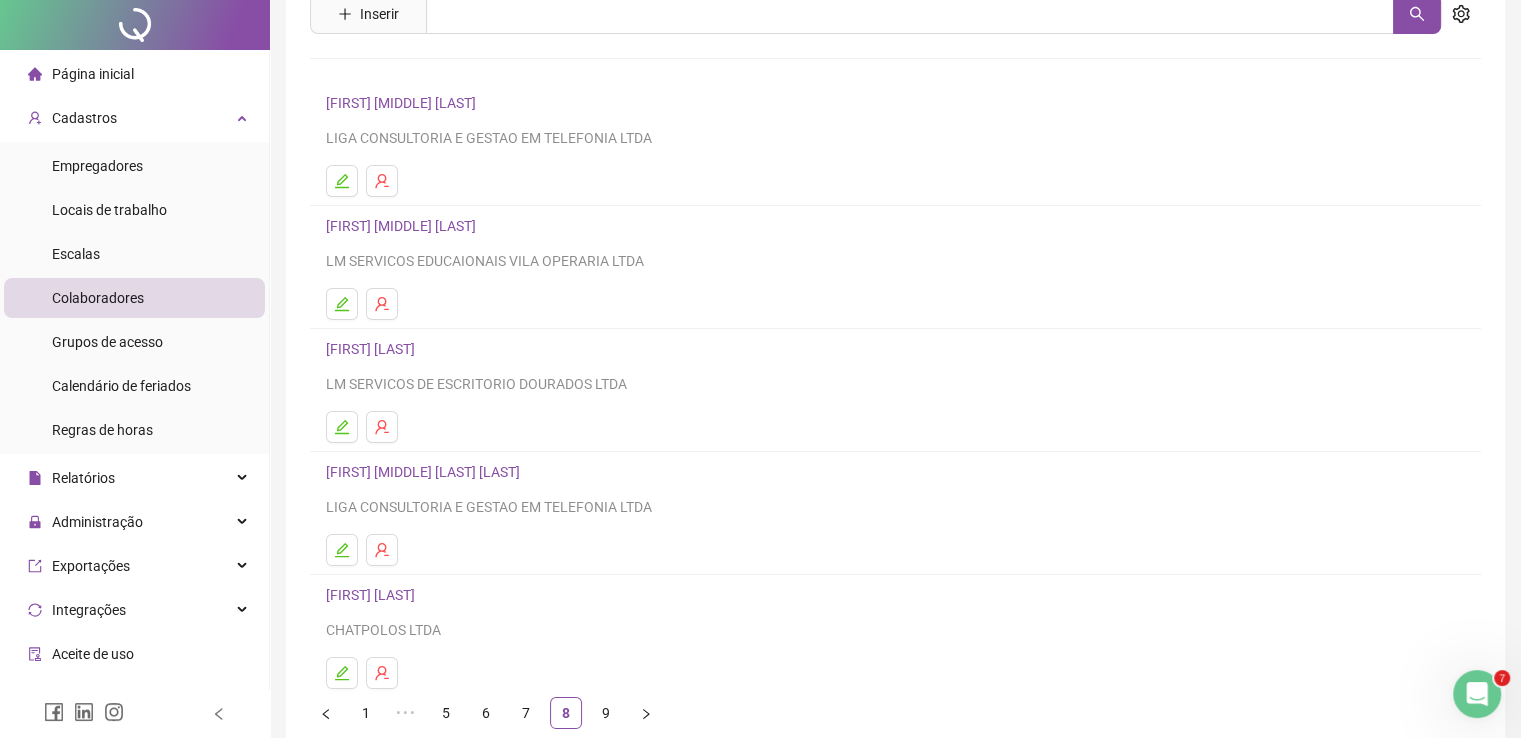 scroll, scrollTop: 166, scrollLeft: 0, axis: vertical 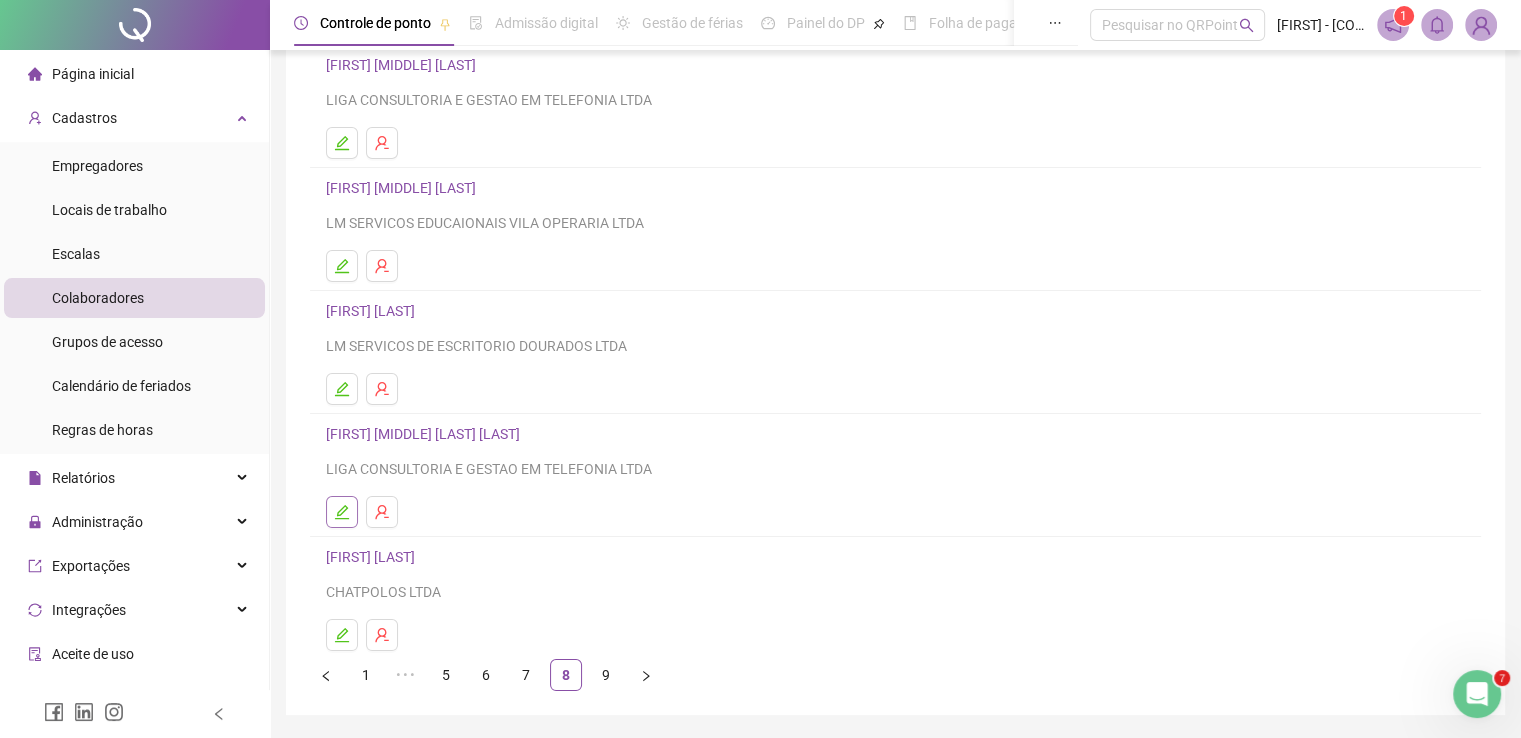 click 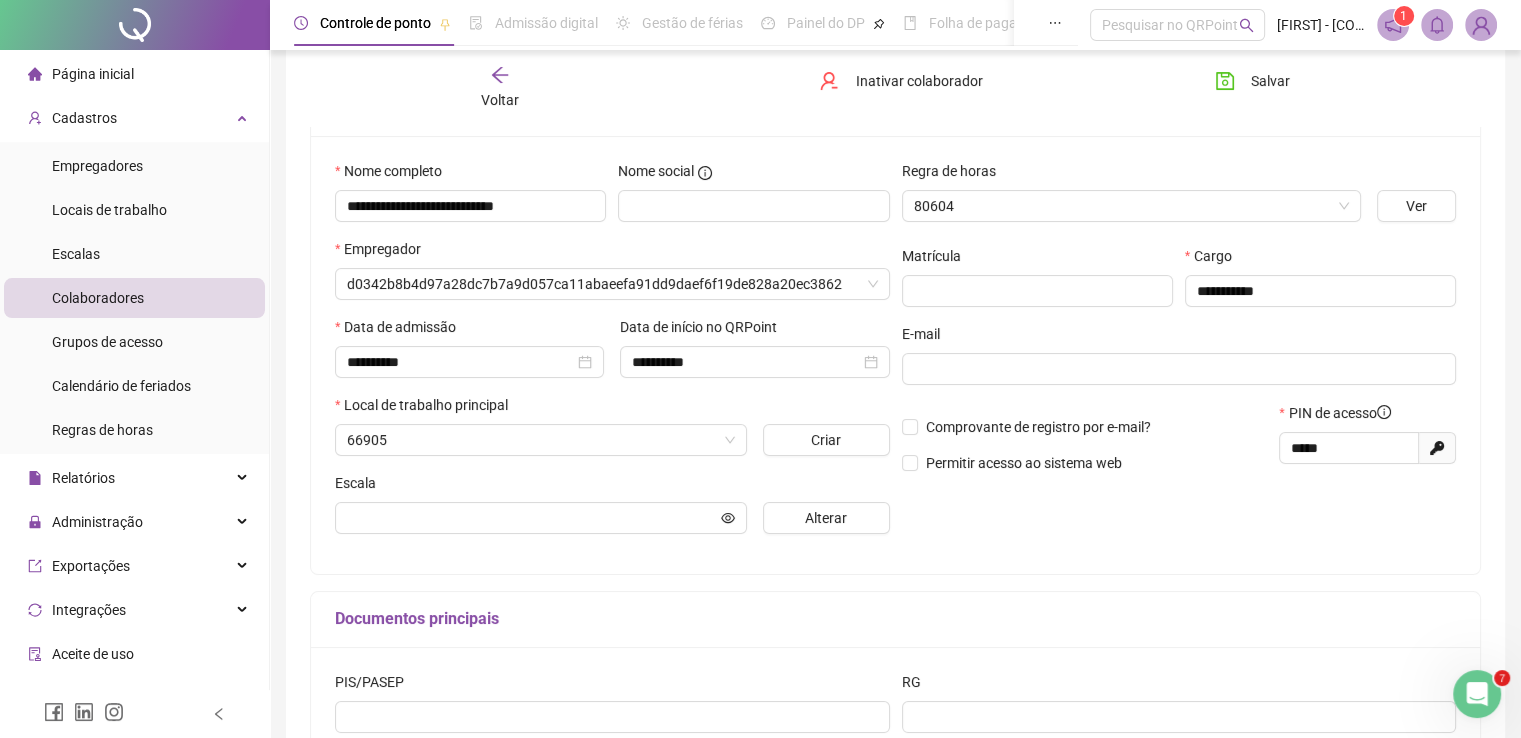 scroll, scrollTop: 176, scrollLeft: 0, axis: vertical 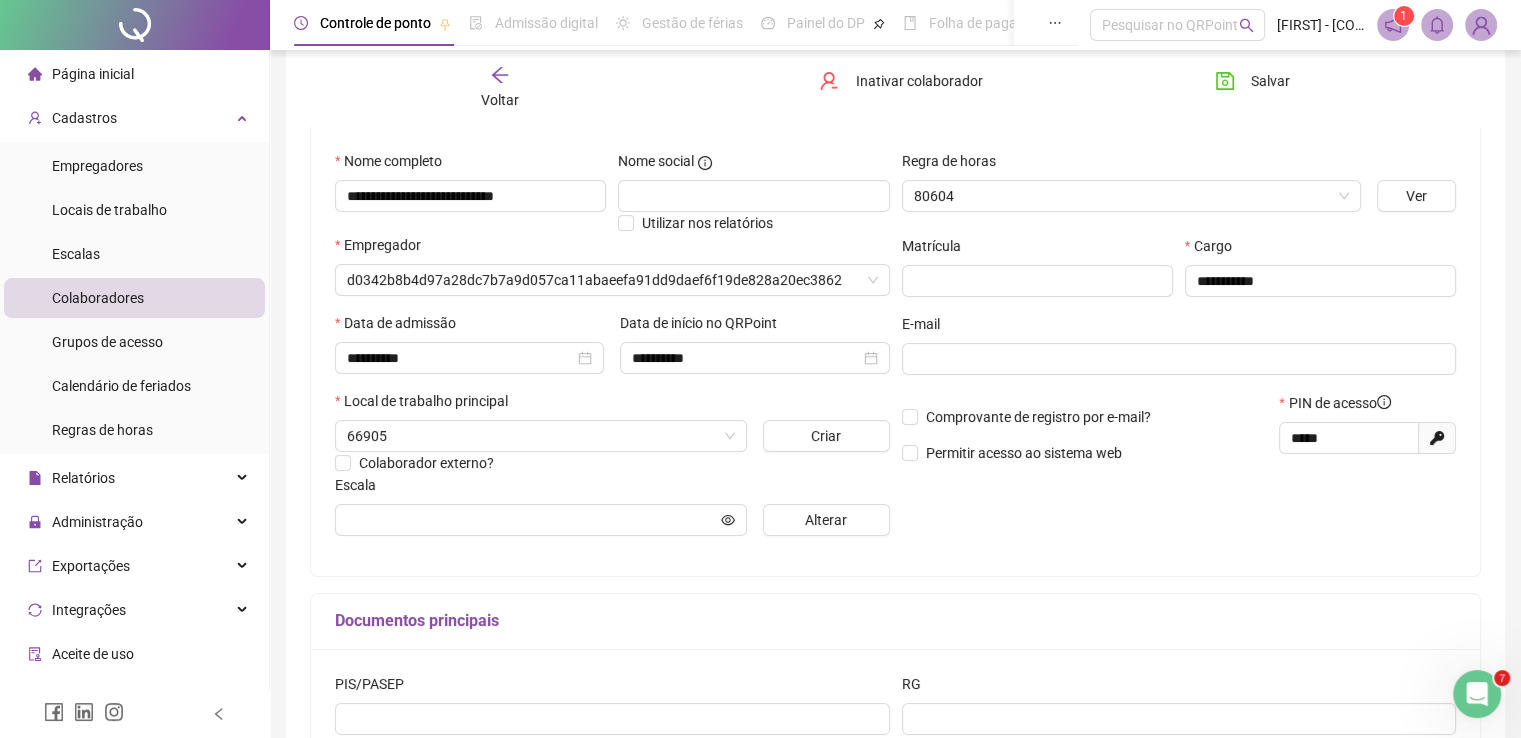 type on "**********" 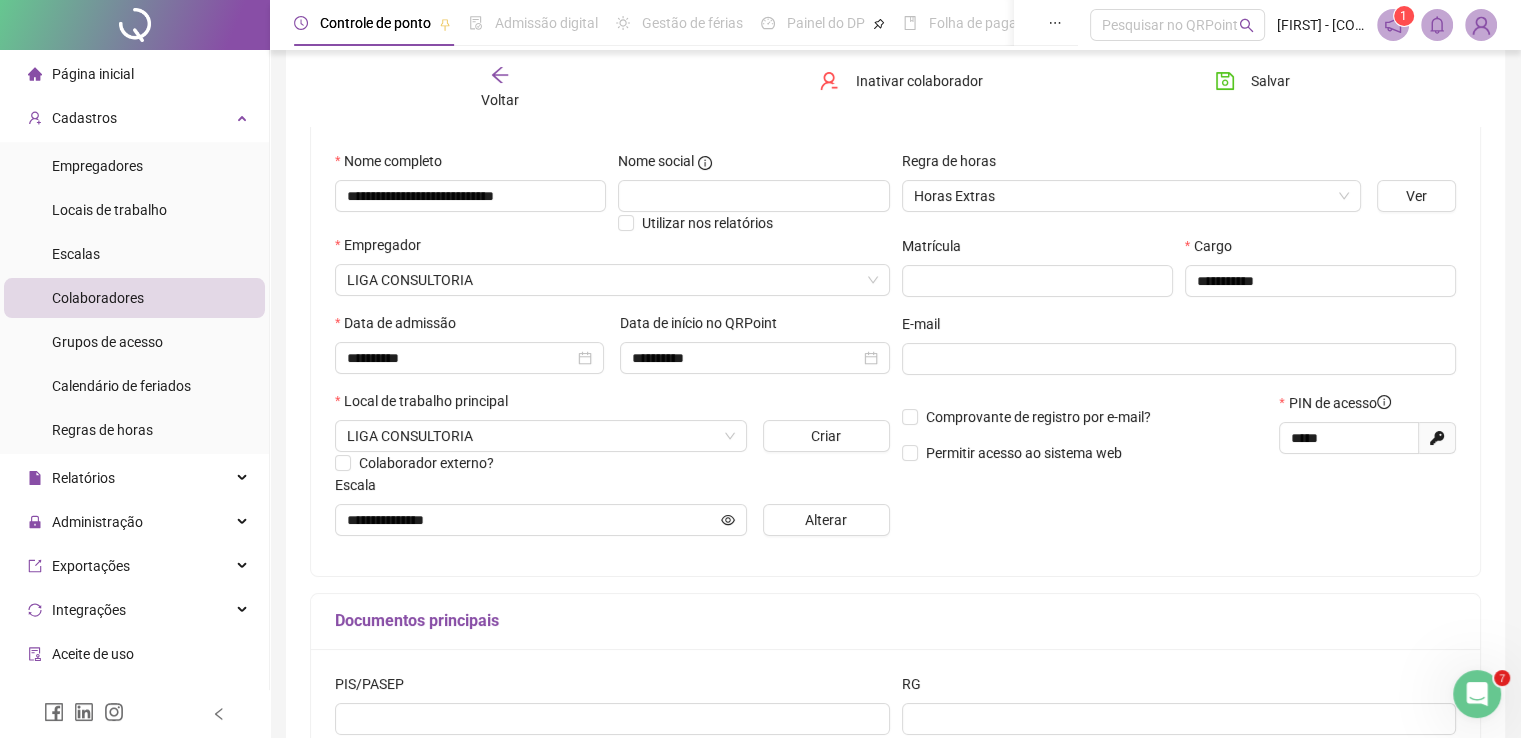 click on "Voltar" at bounding box center (500, 100) 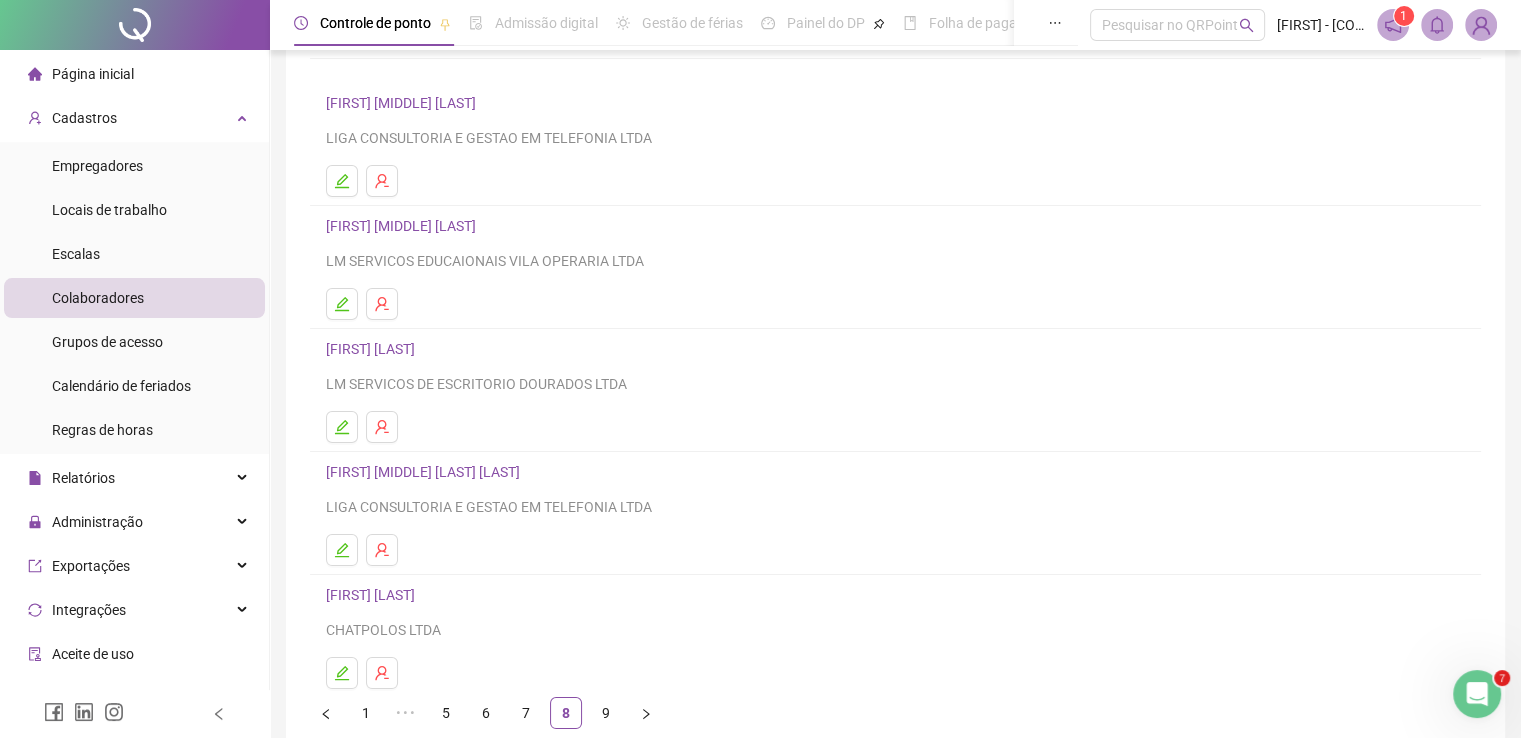 scroll, scrollTop: 166, scrollLeft: 0, axis: vertical 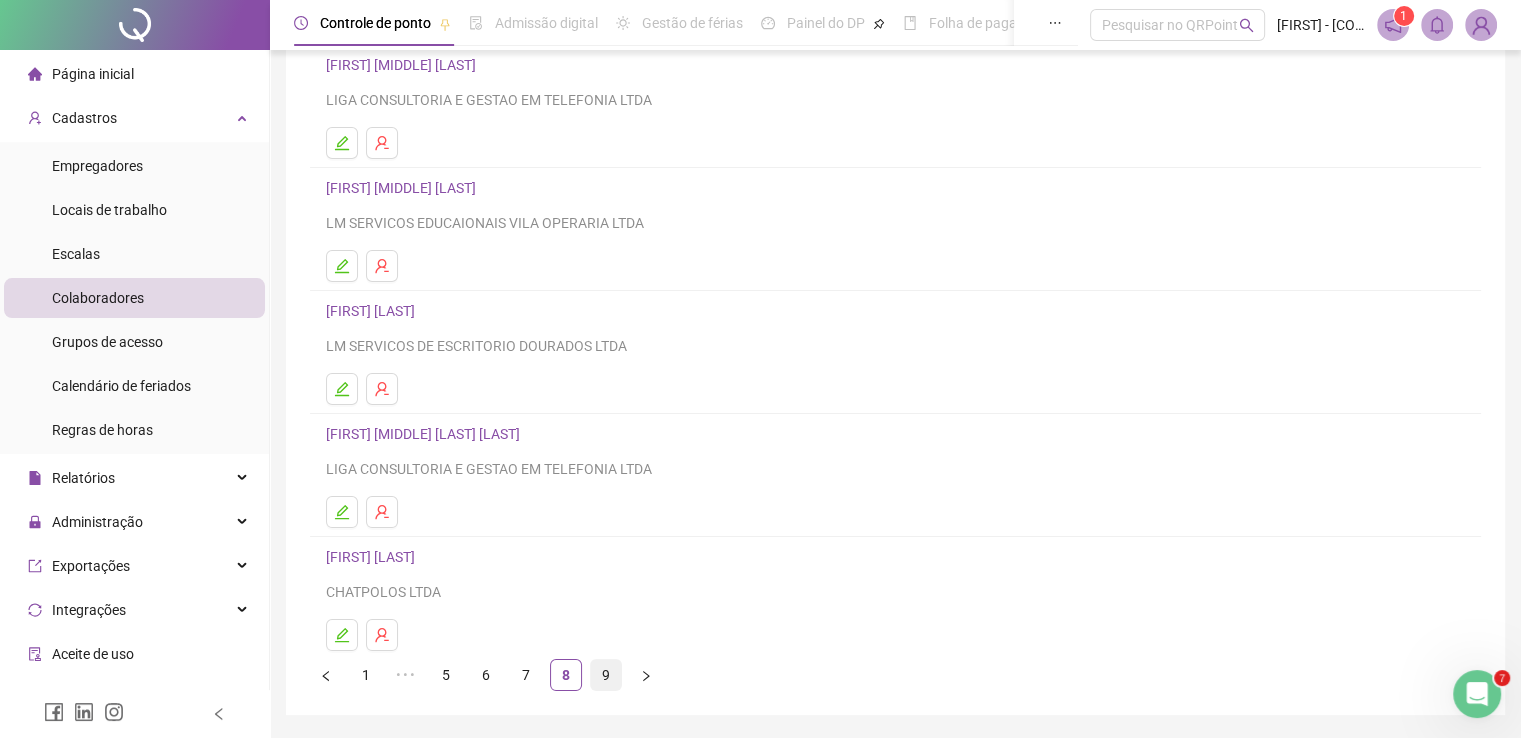 click on "9" at bounding box center [606, 675] 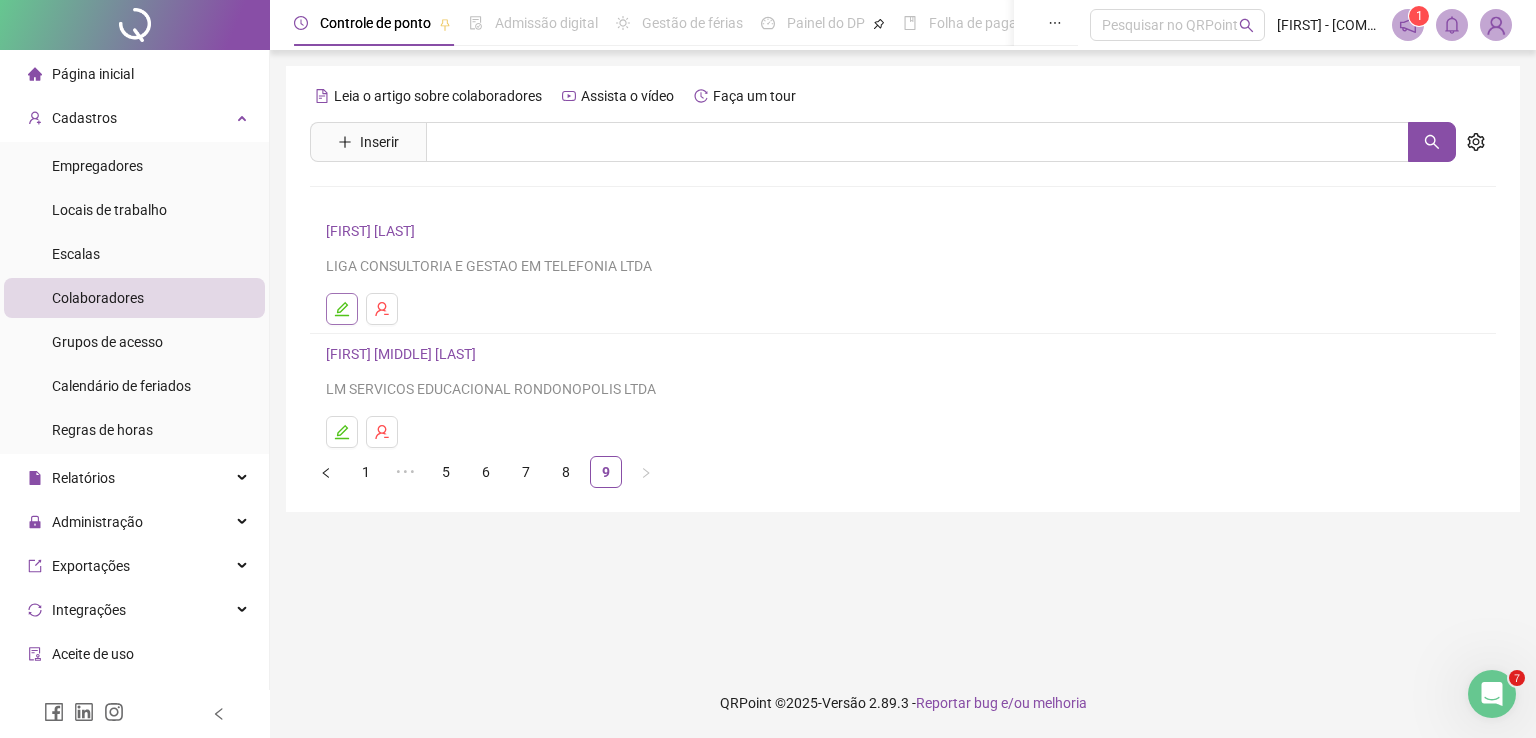 click 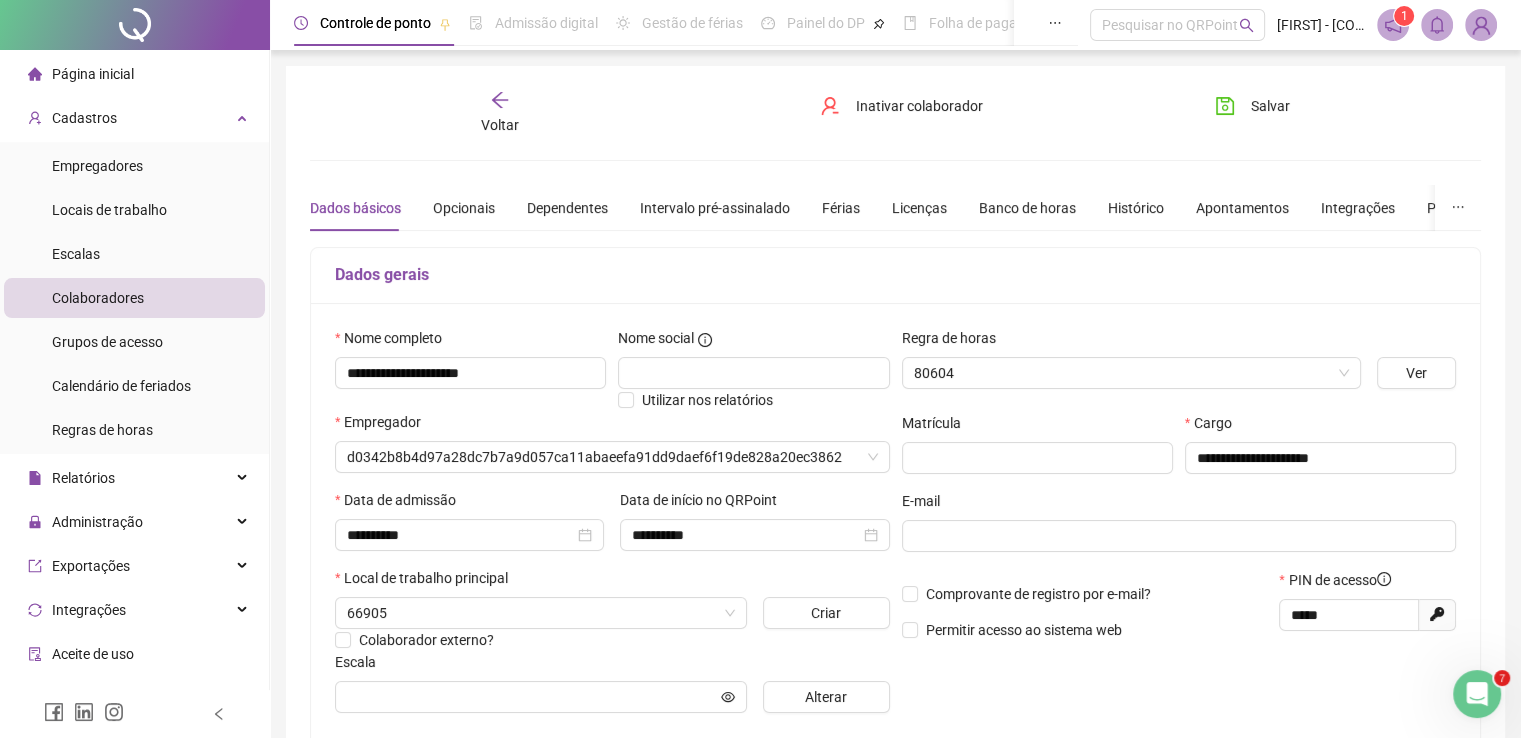 type on "**********" 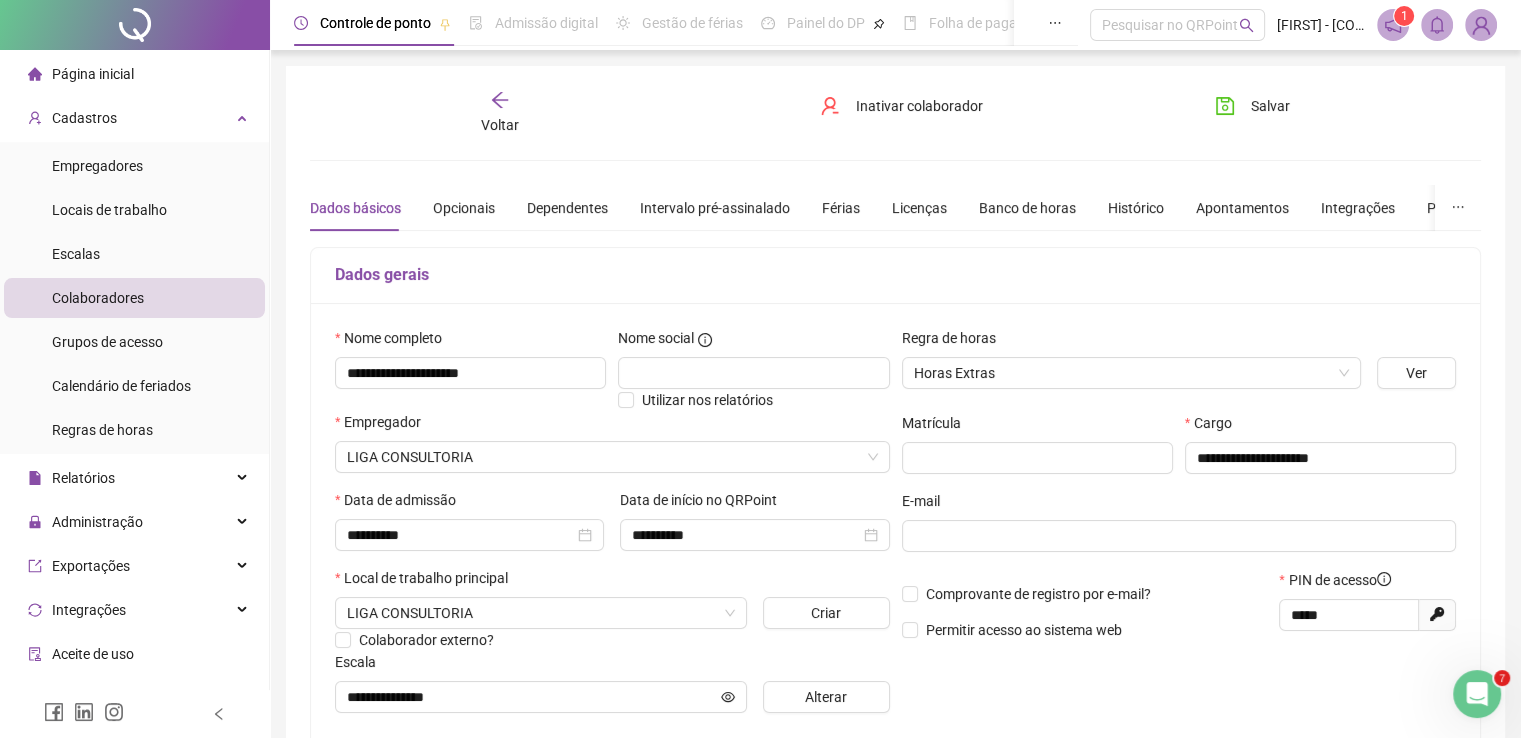click on "Voltar" at bounding box center (500, 113) 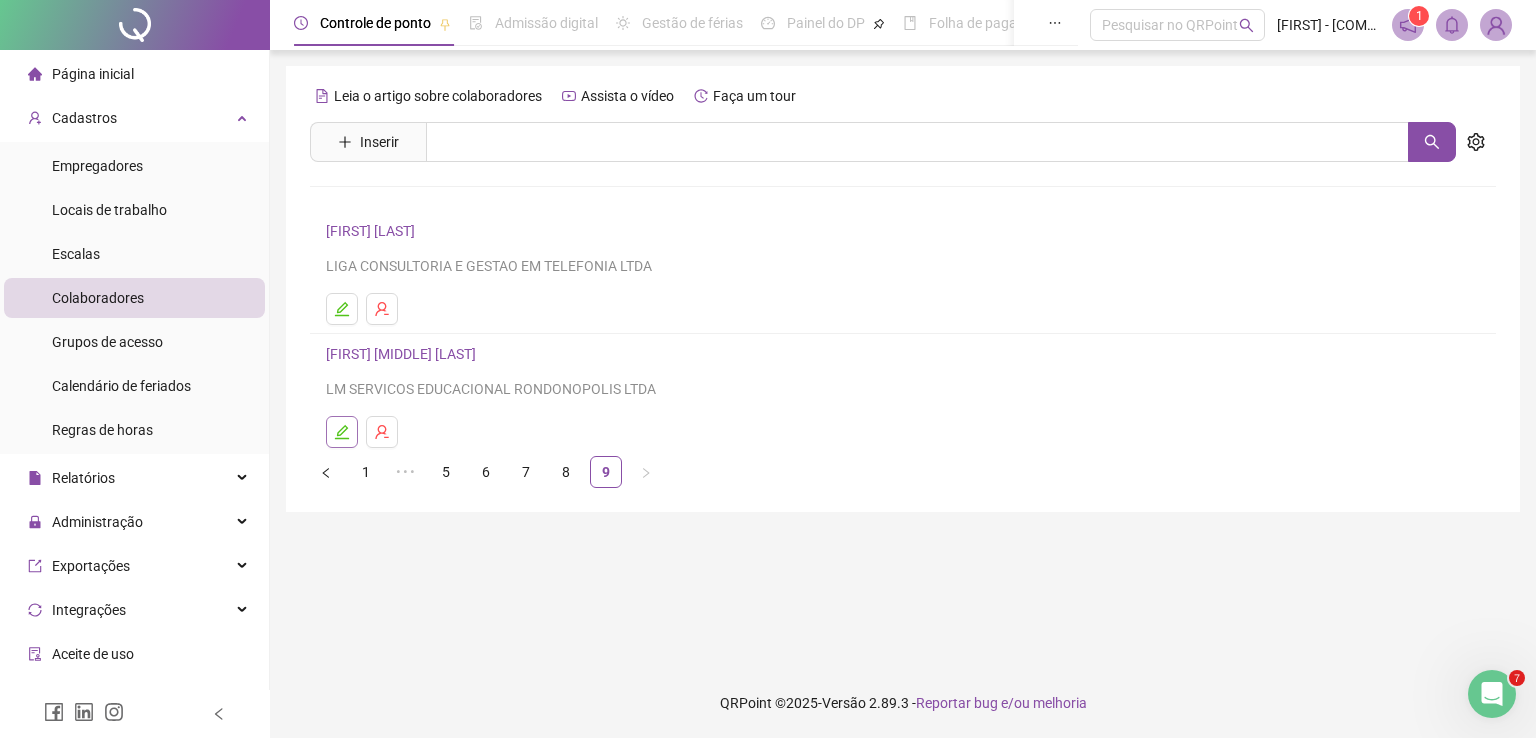 click 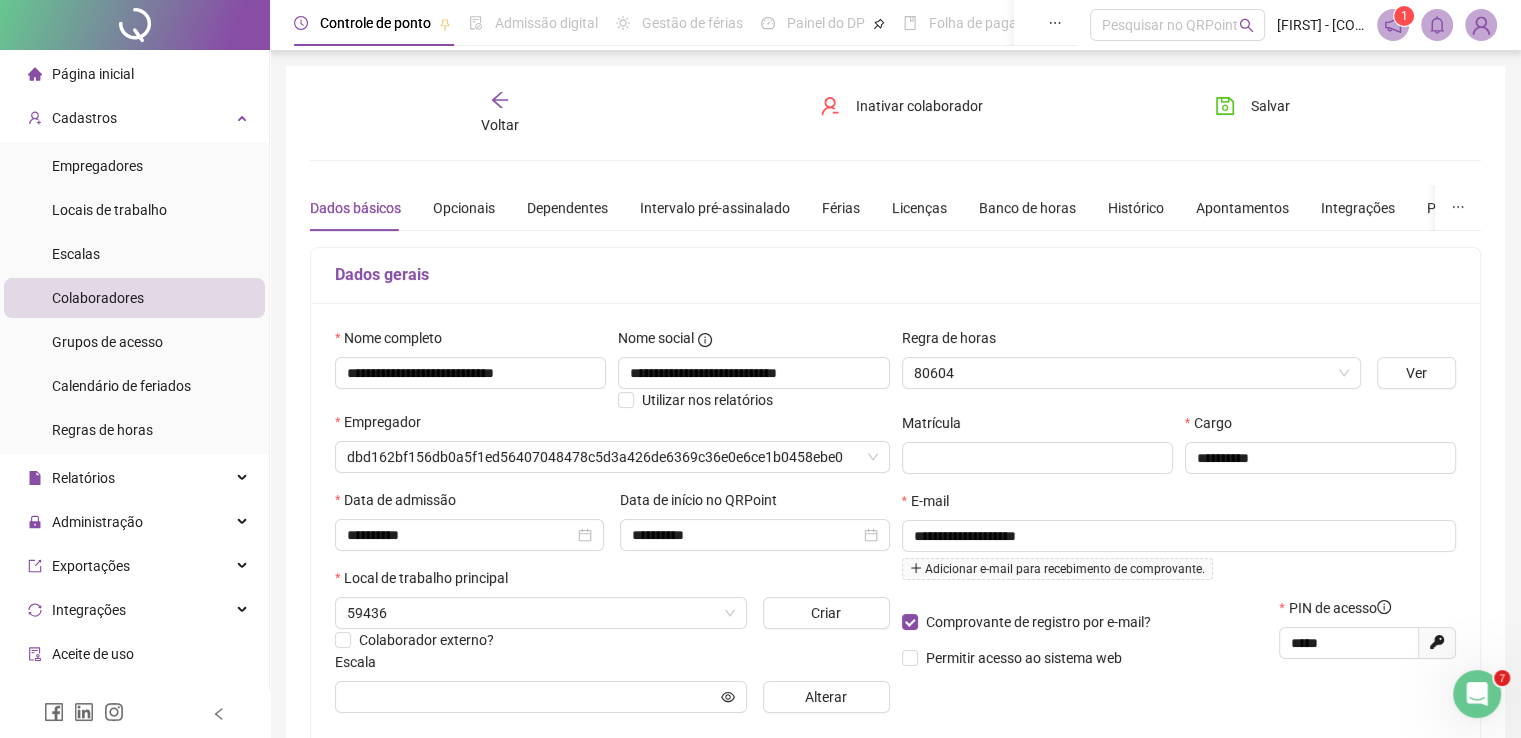 type on "**********" 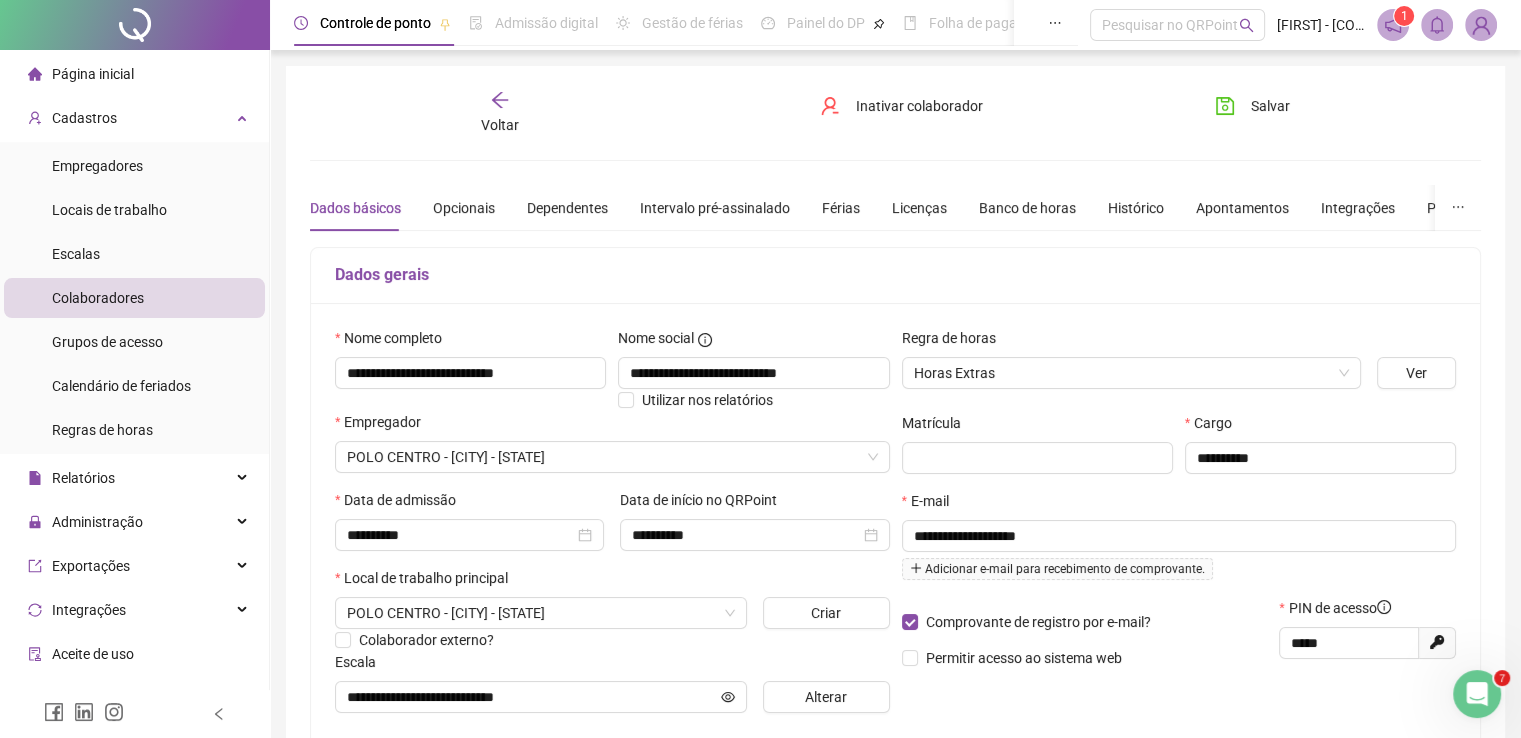 click on "Voltar" at bounding box center [500, 125] 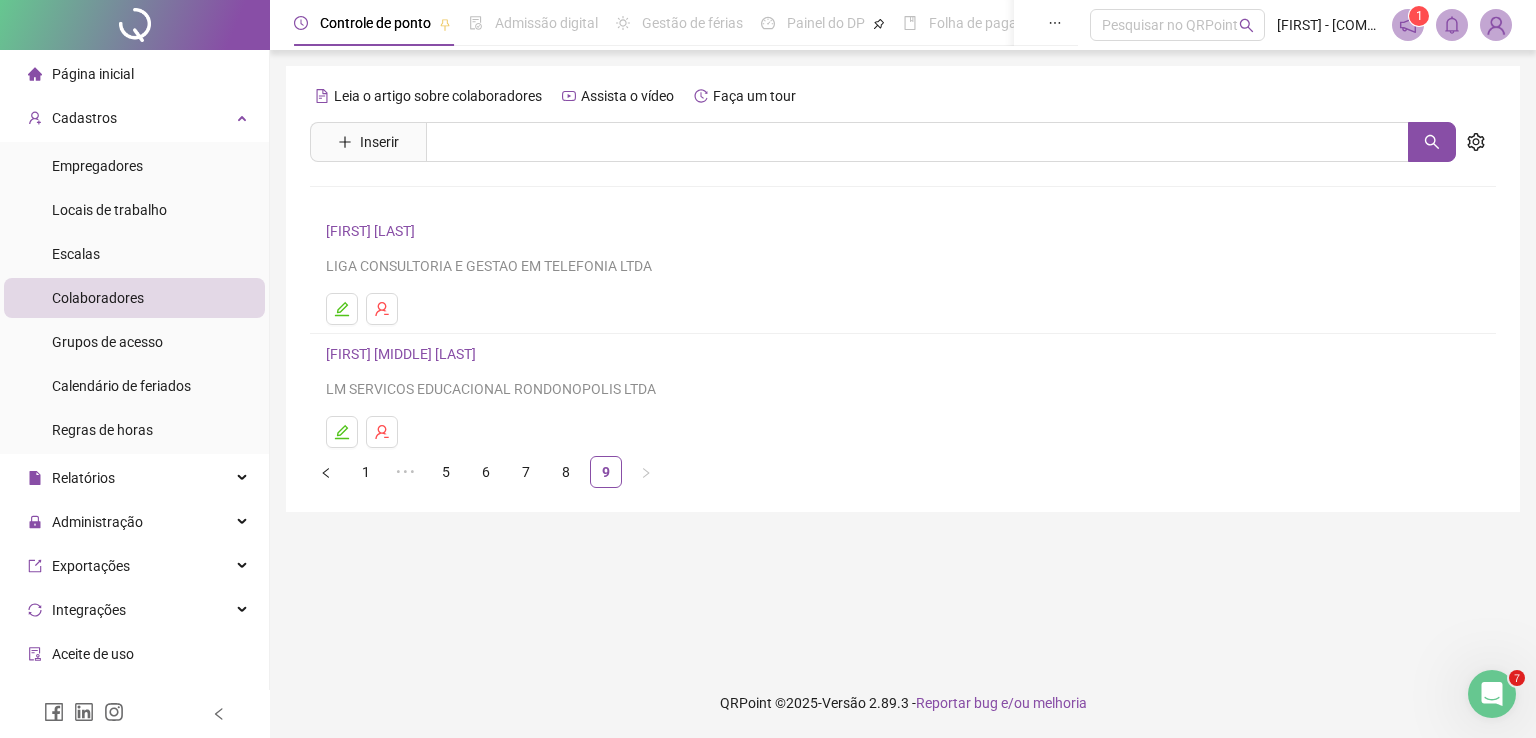 click on "Página inicial" at bounding box center (93, 74) 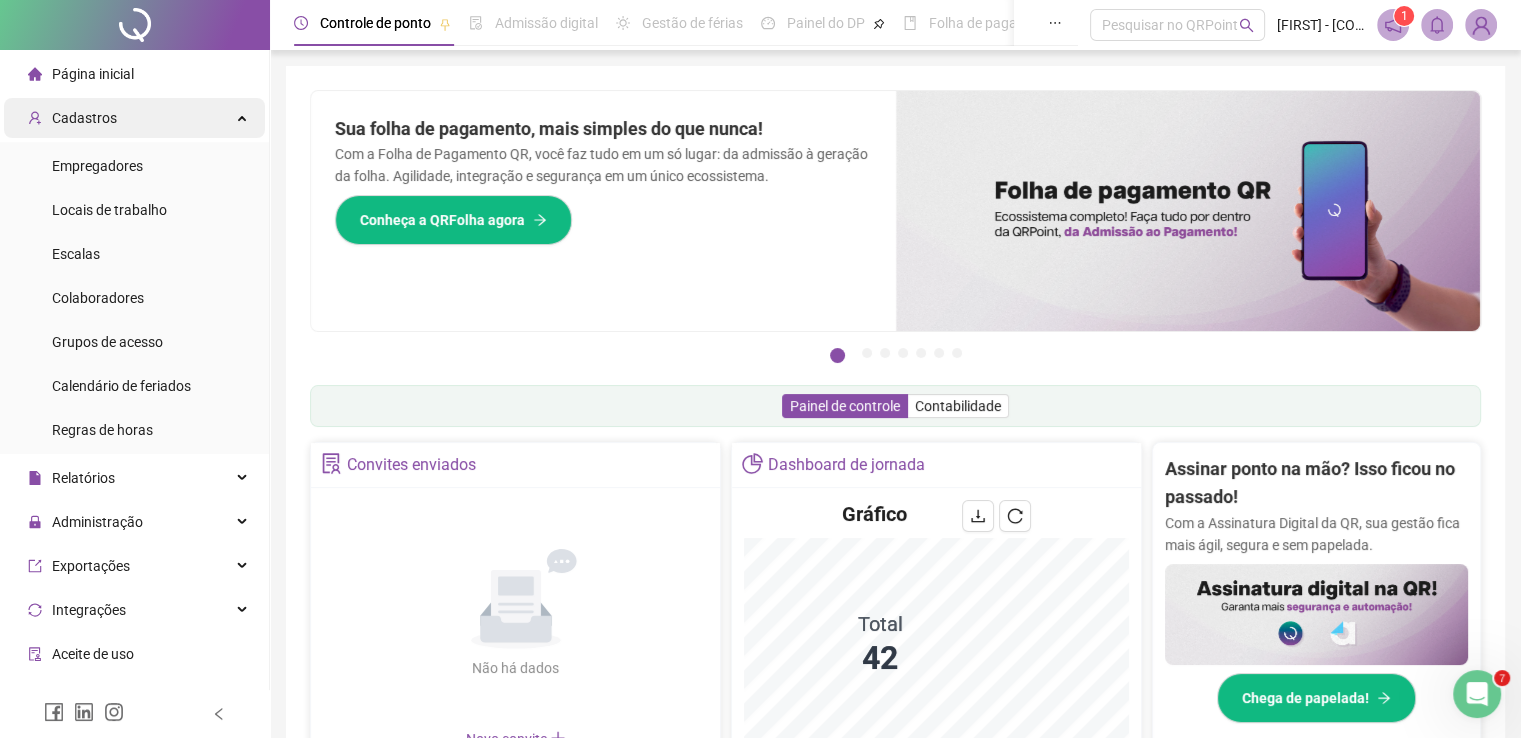 click on "Cadastros" at bounding box center (84, 118) 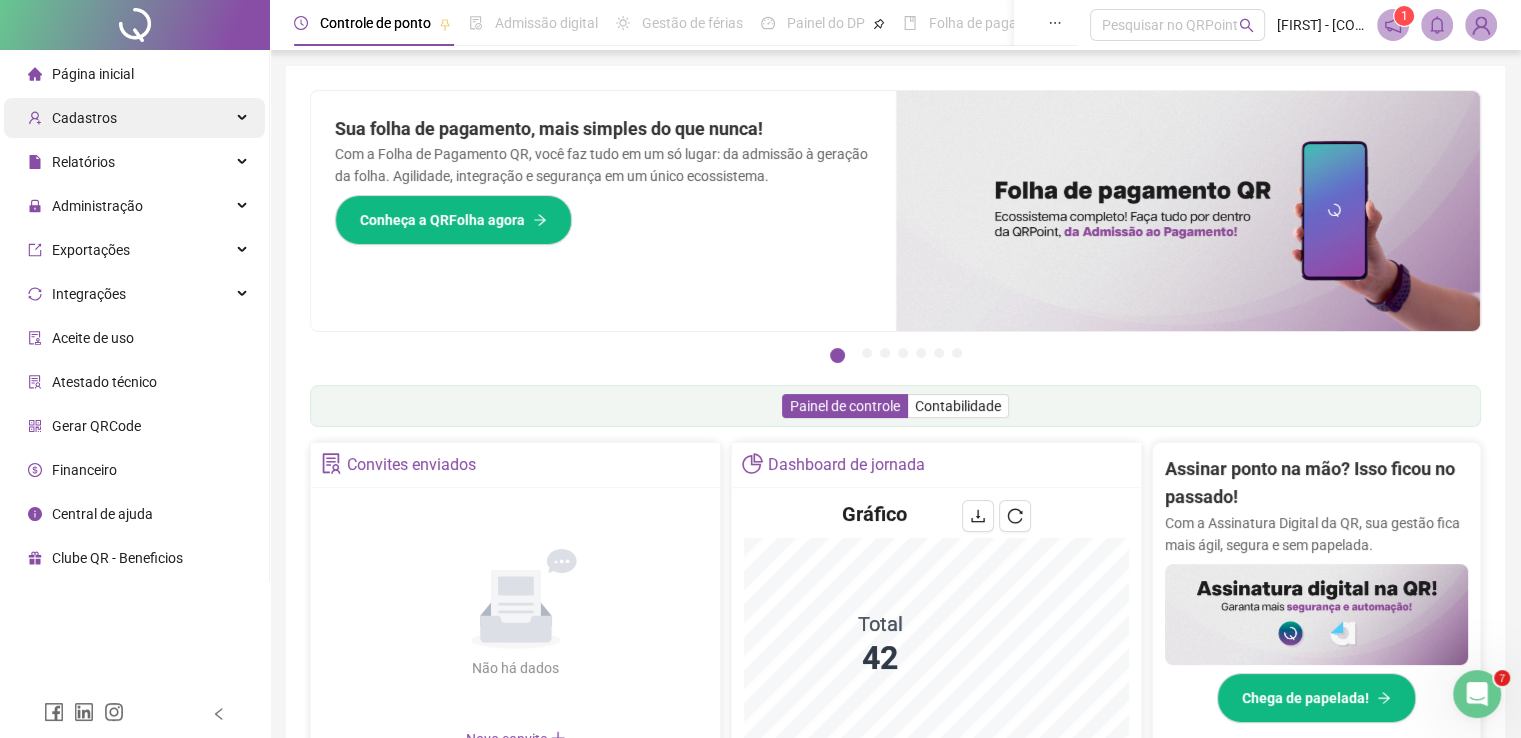 click on "Cadastros" at bounding box center (84, 118) 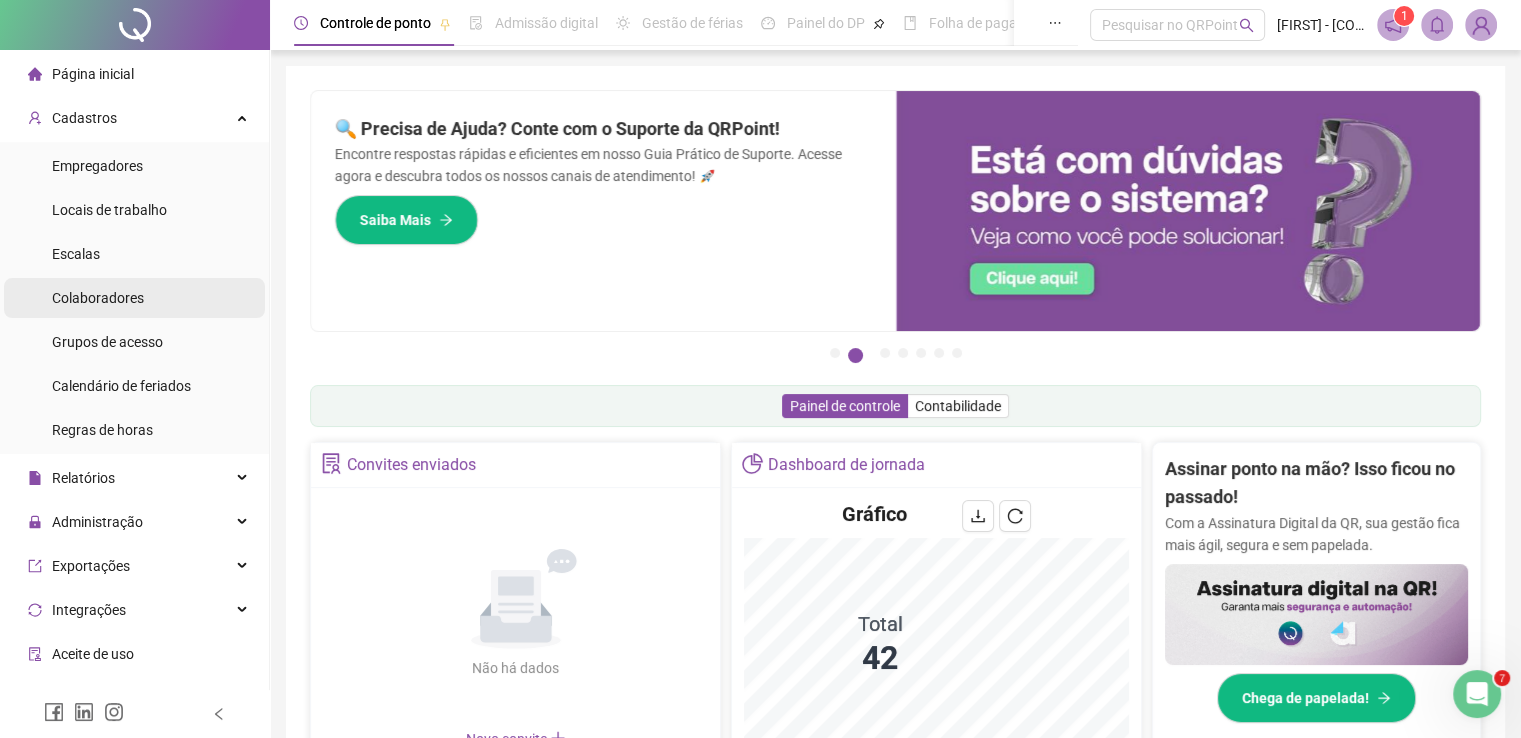 click on "Colaboradores" at bounding box center [98, 298] 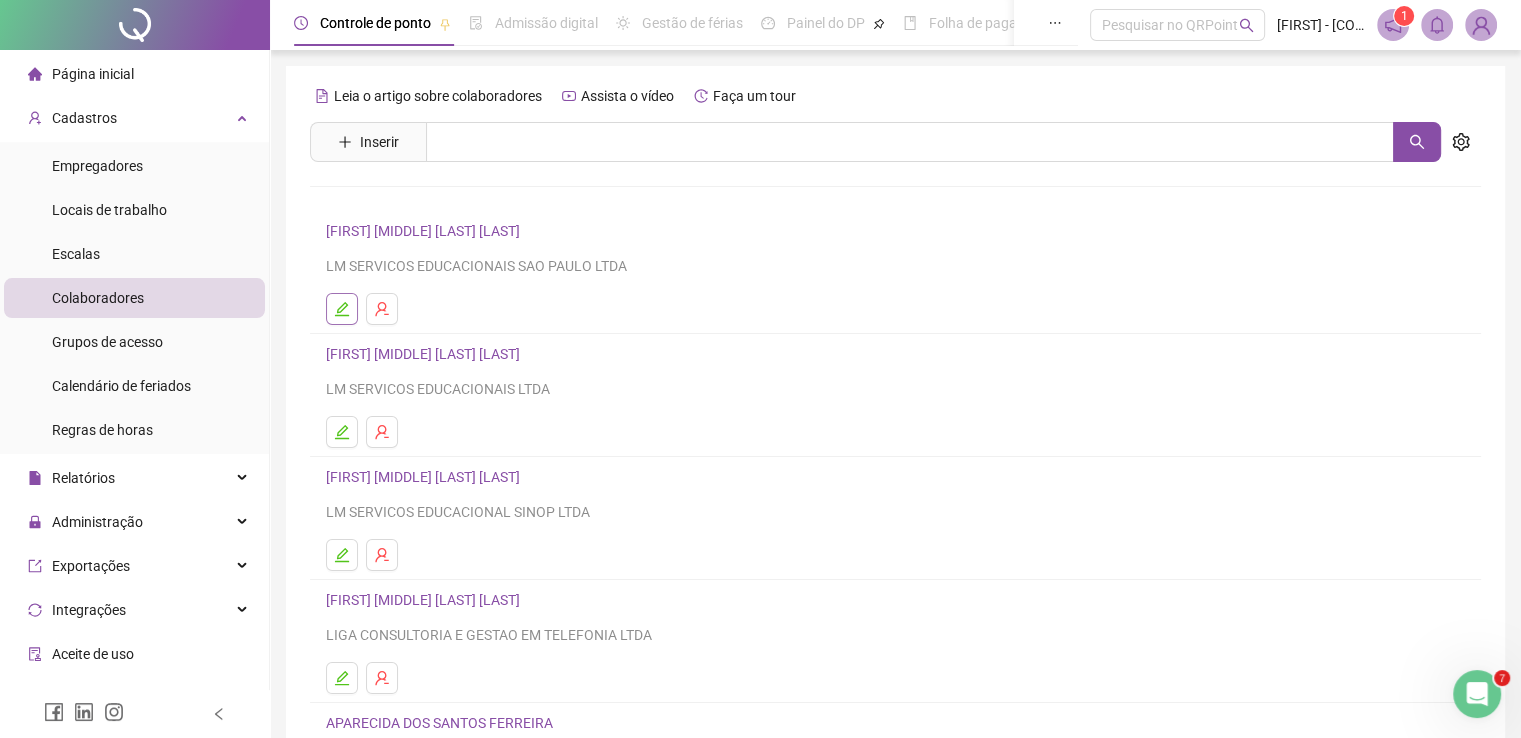 click 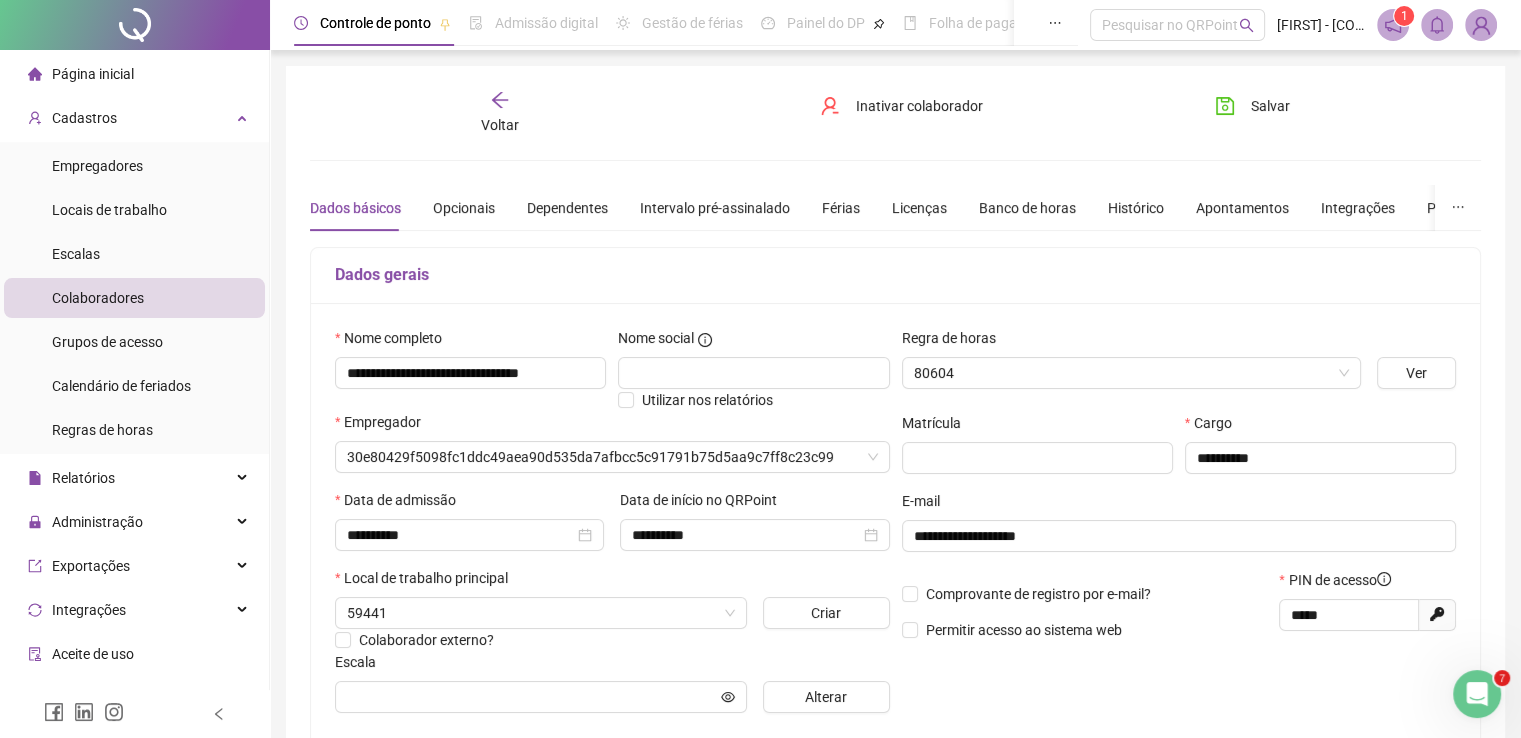 type on "**********" 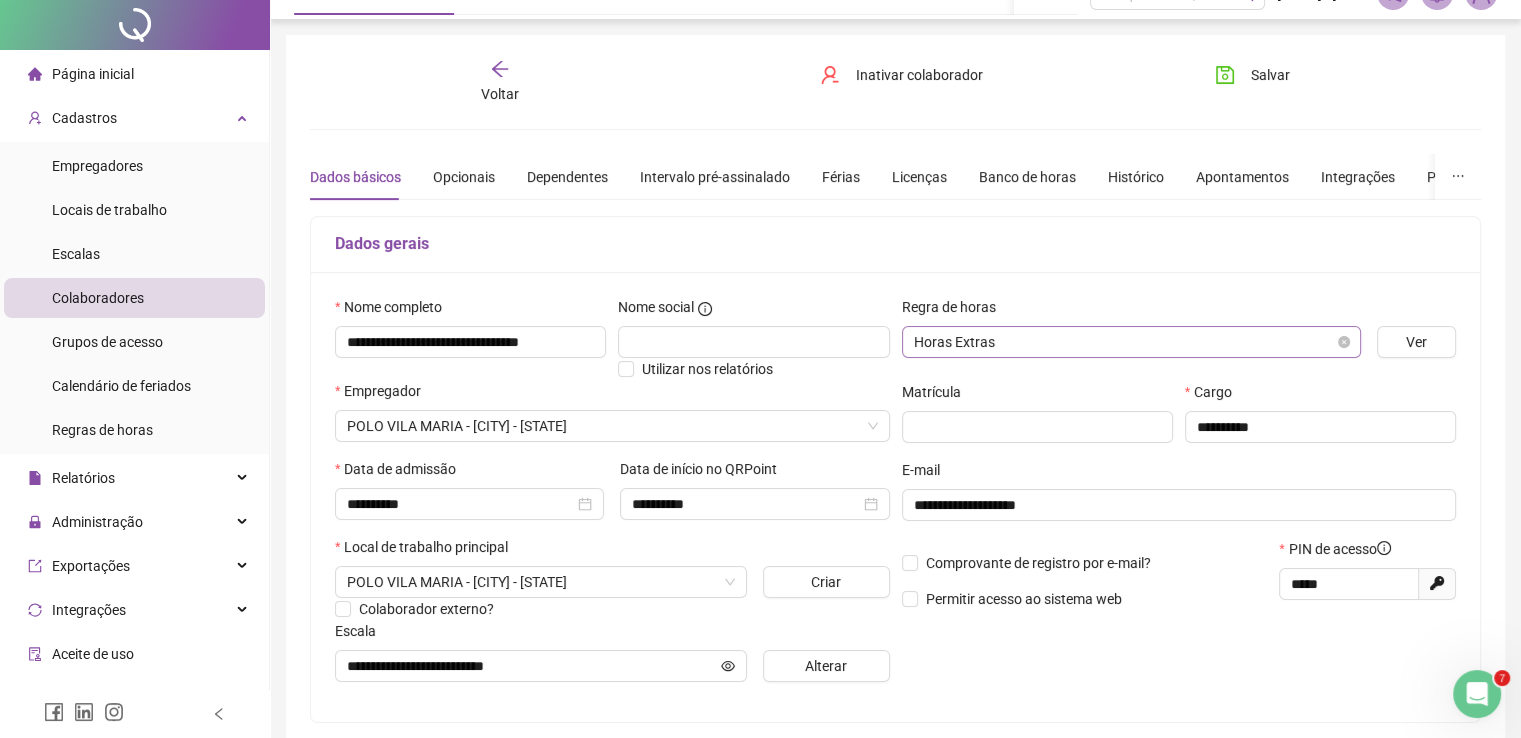 scroll, scrollTop: 0, scrollLeft: 0, axis: both 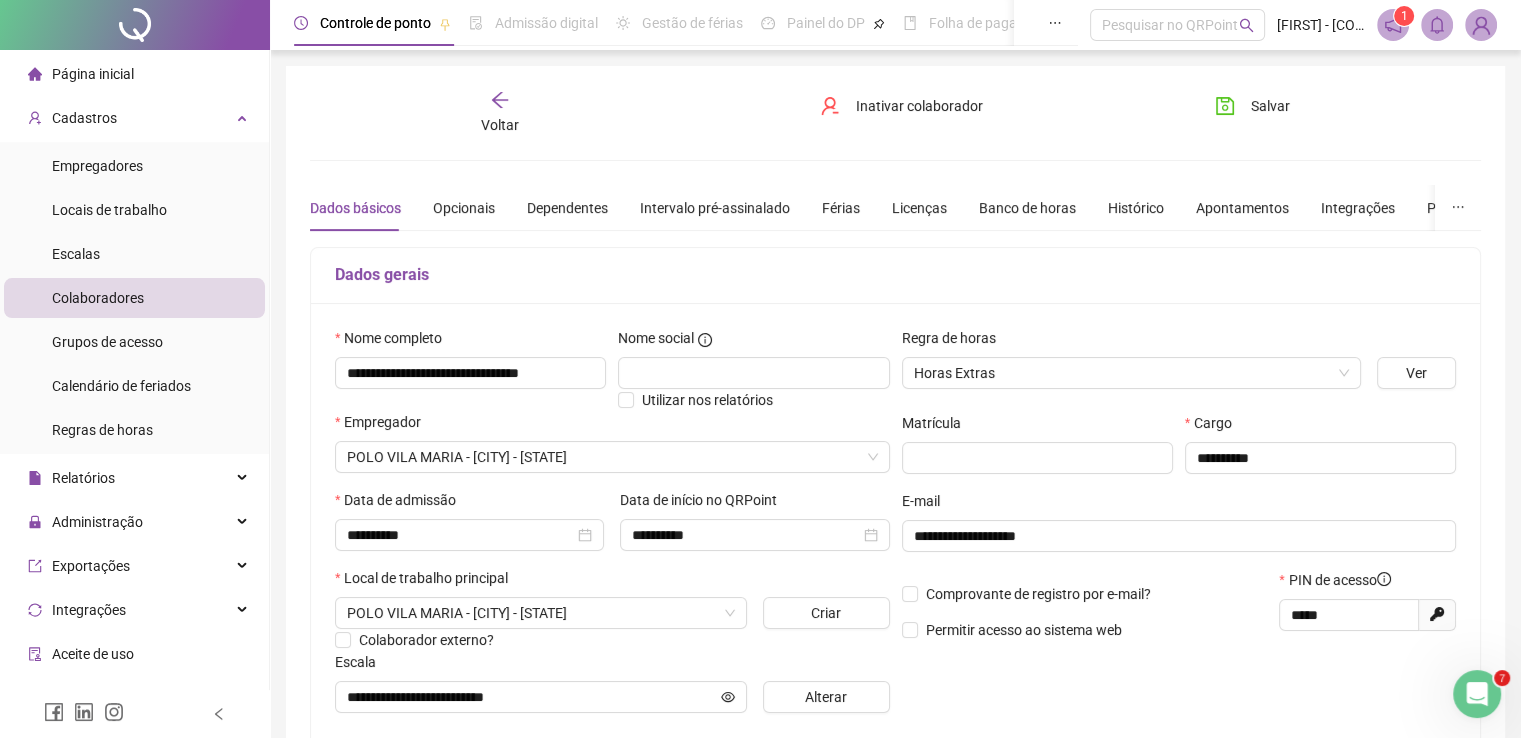 click on "Voltar" at bounding box center [500, 125] 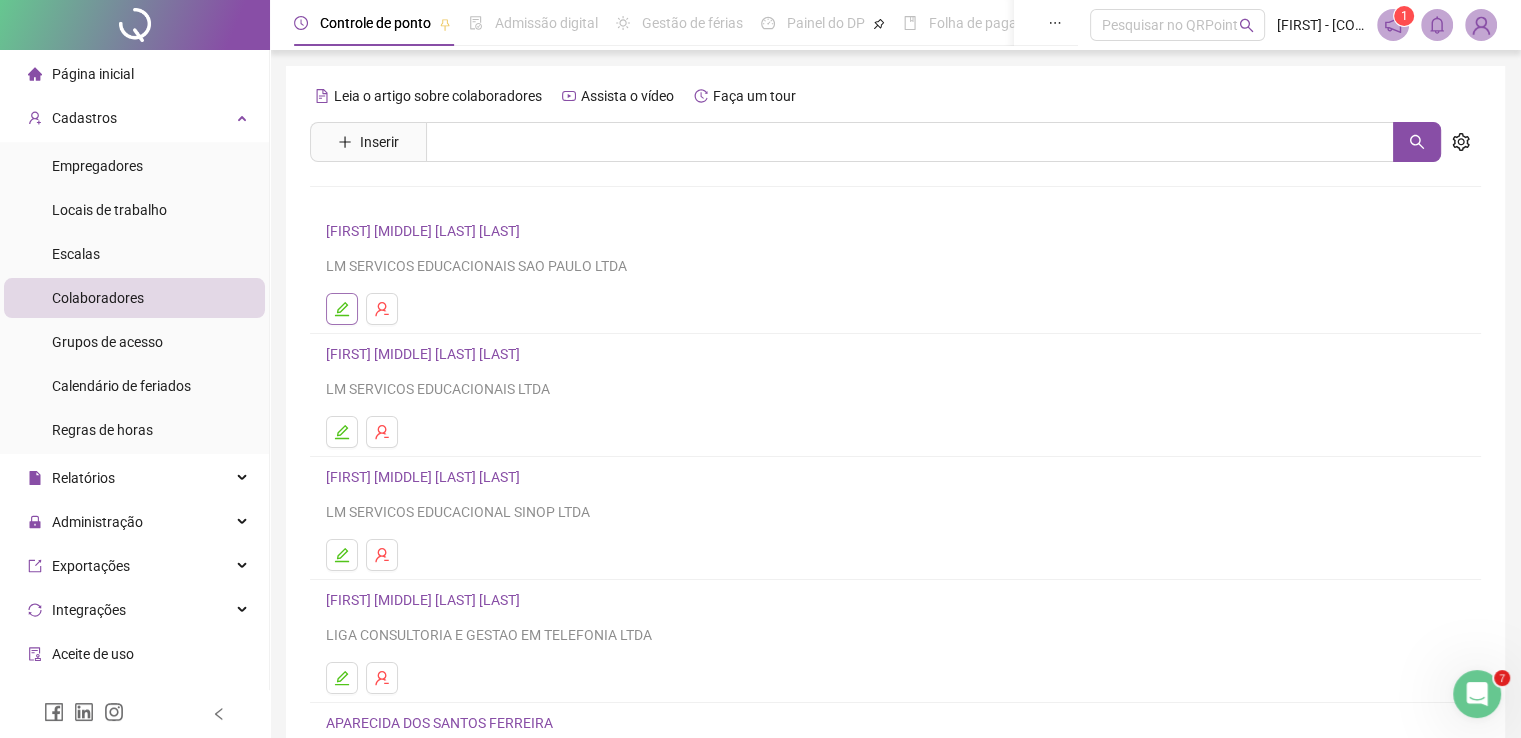 click 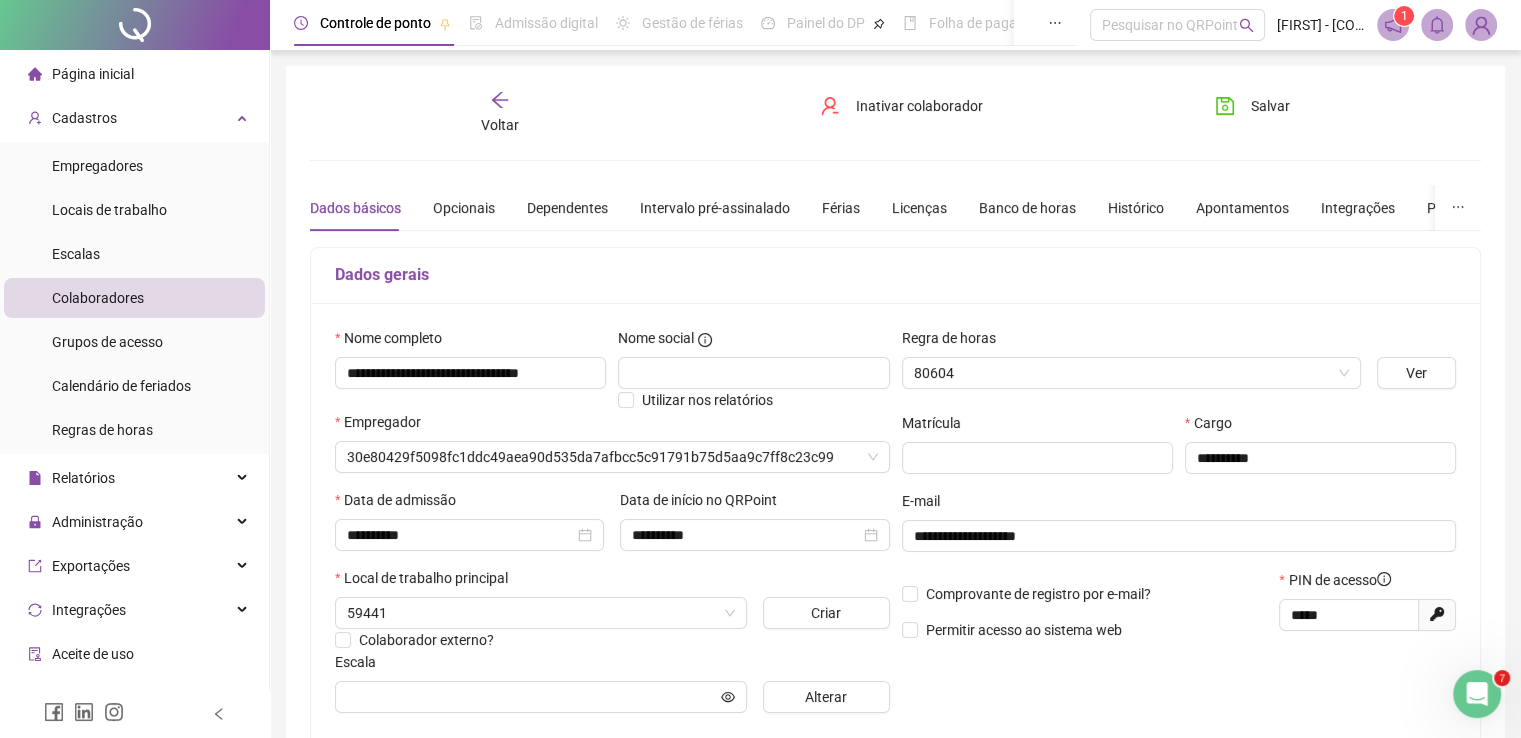 type on "**********" 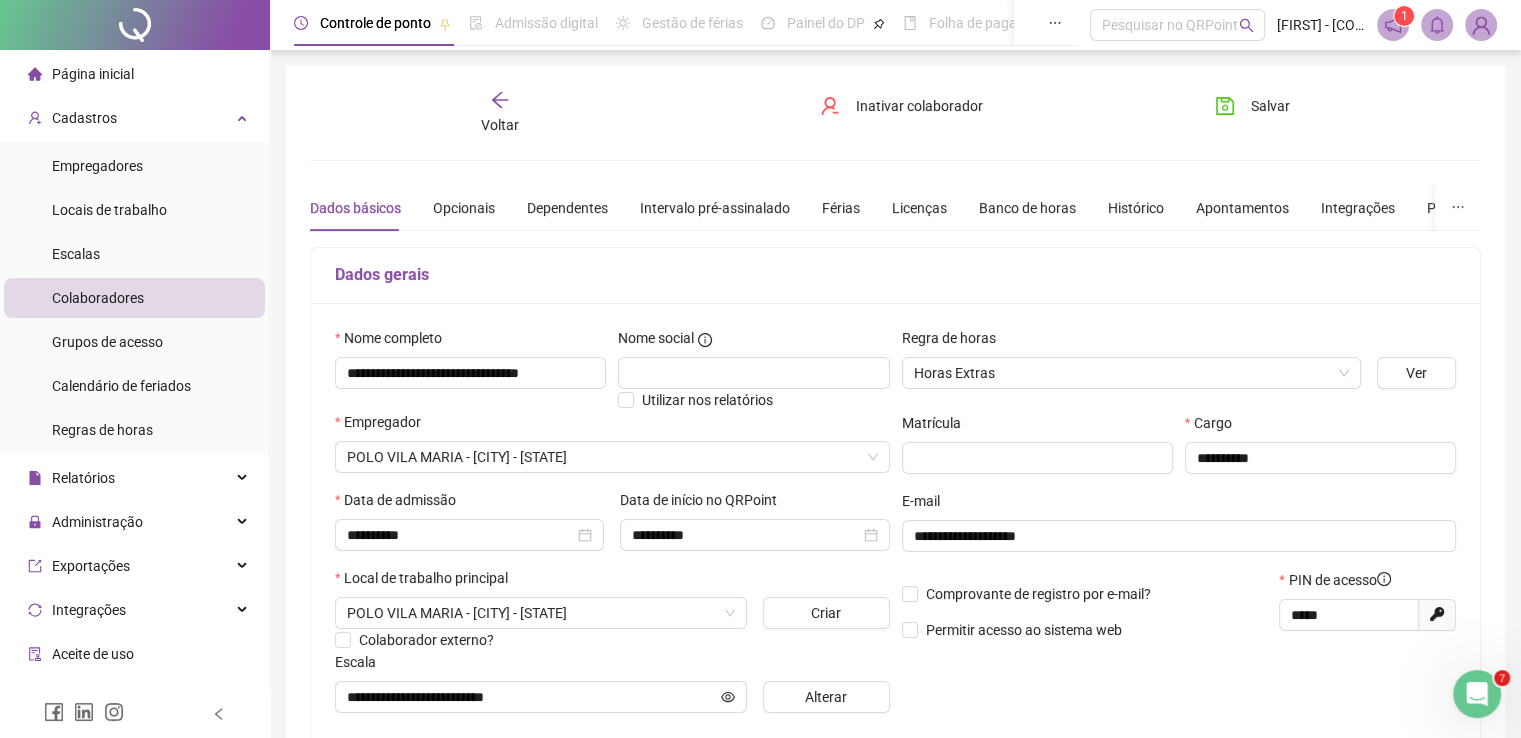 click on "Voltar" at bounding box center [500, 125] 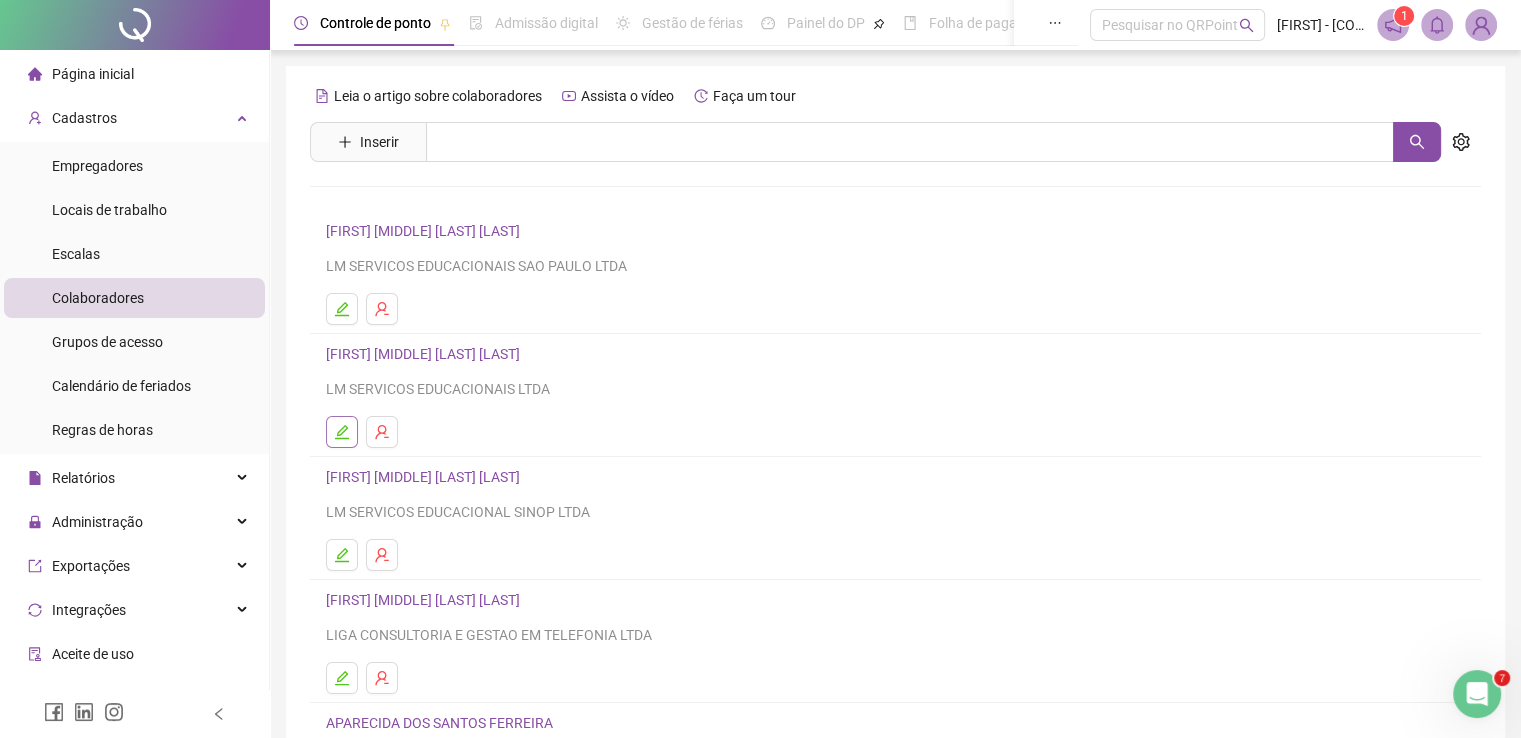 click 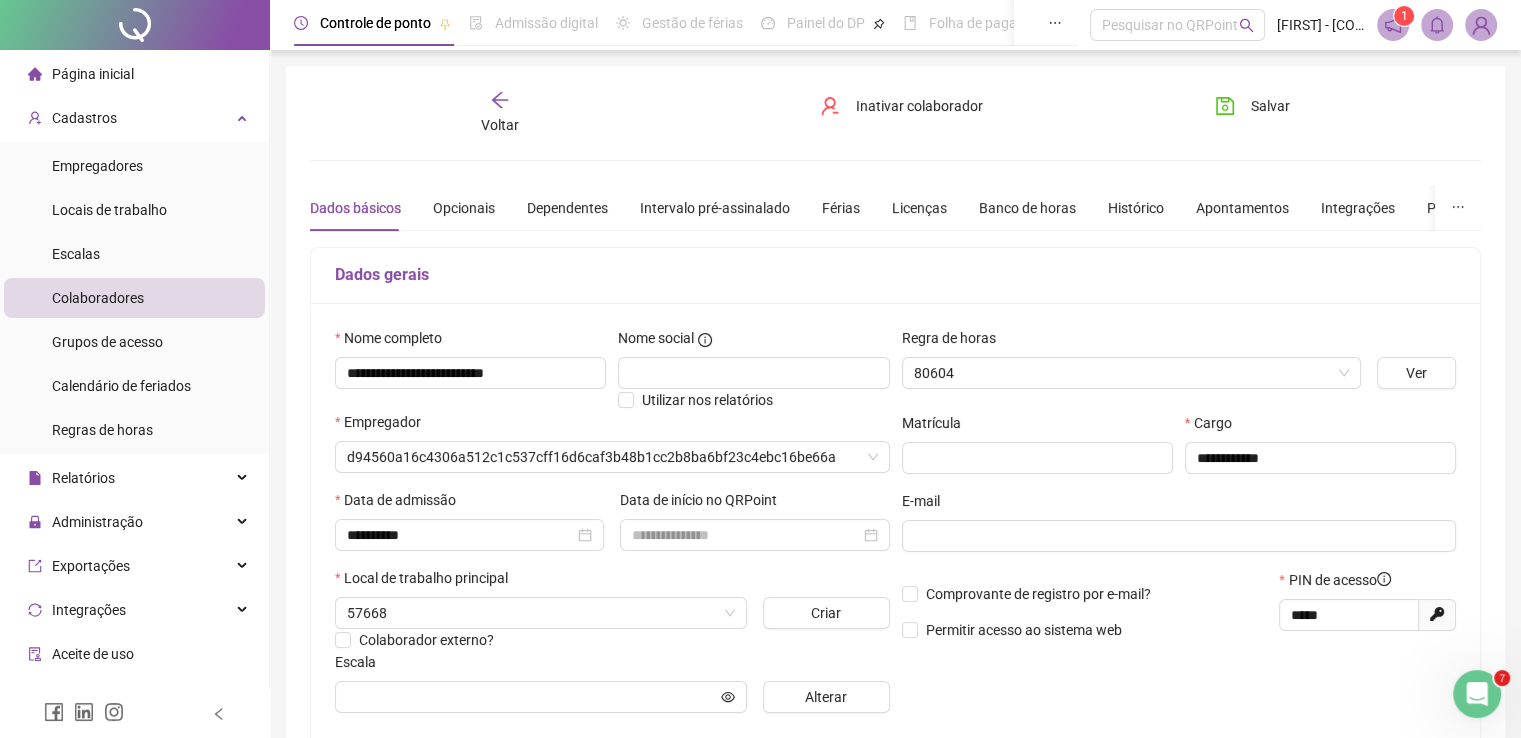 type on "**********" 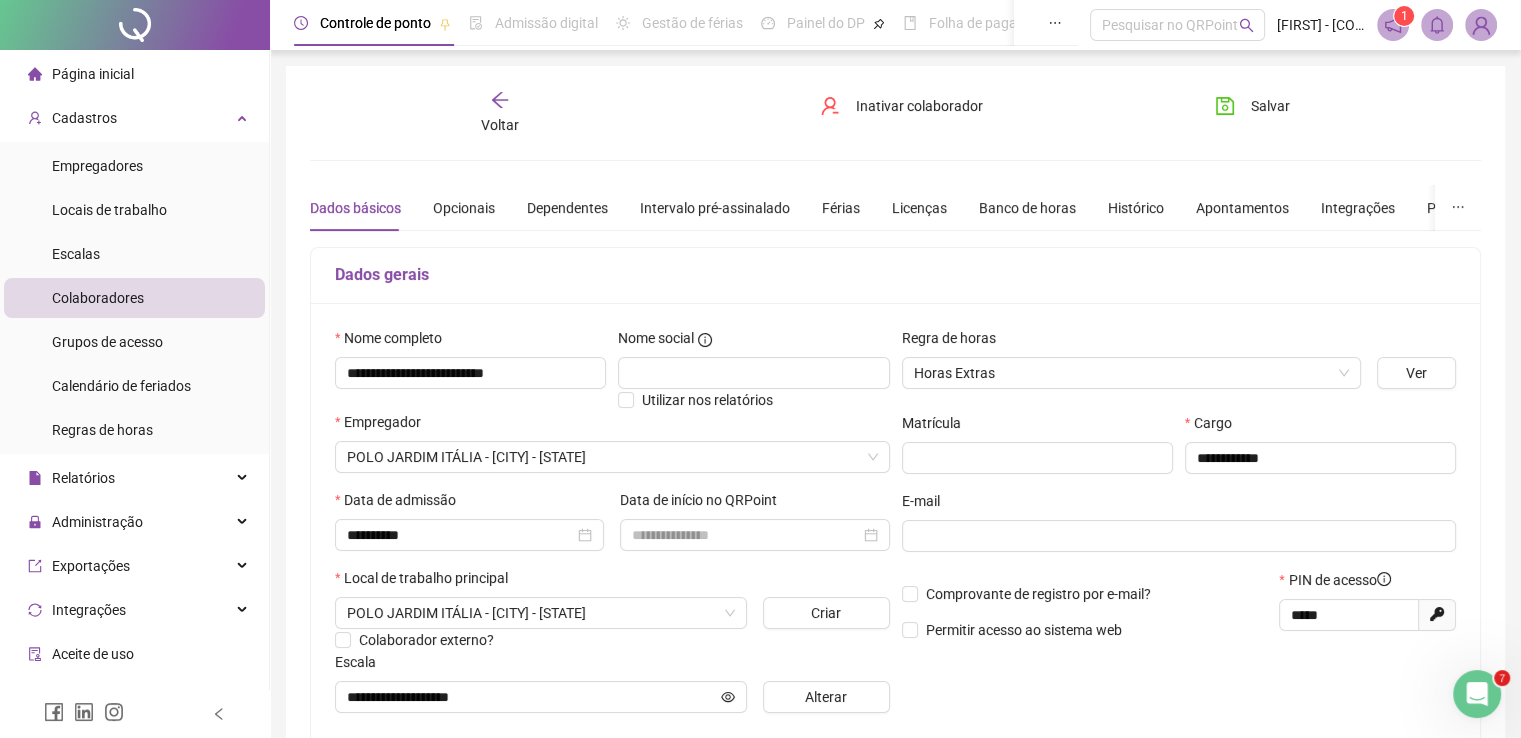 click on "Voltar" at bounding box center [500, 125] 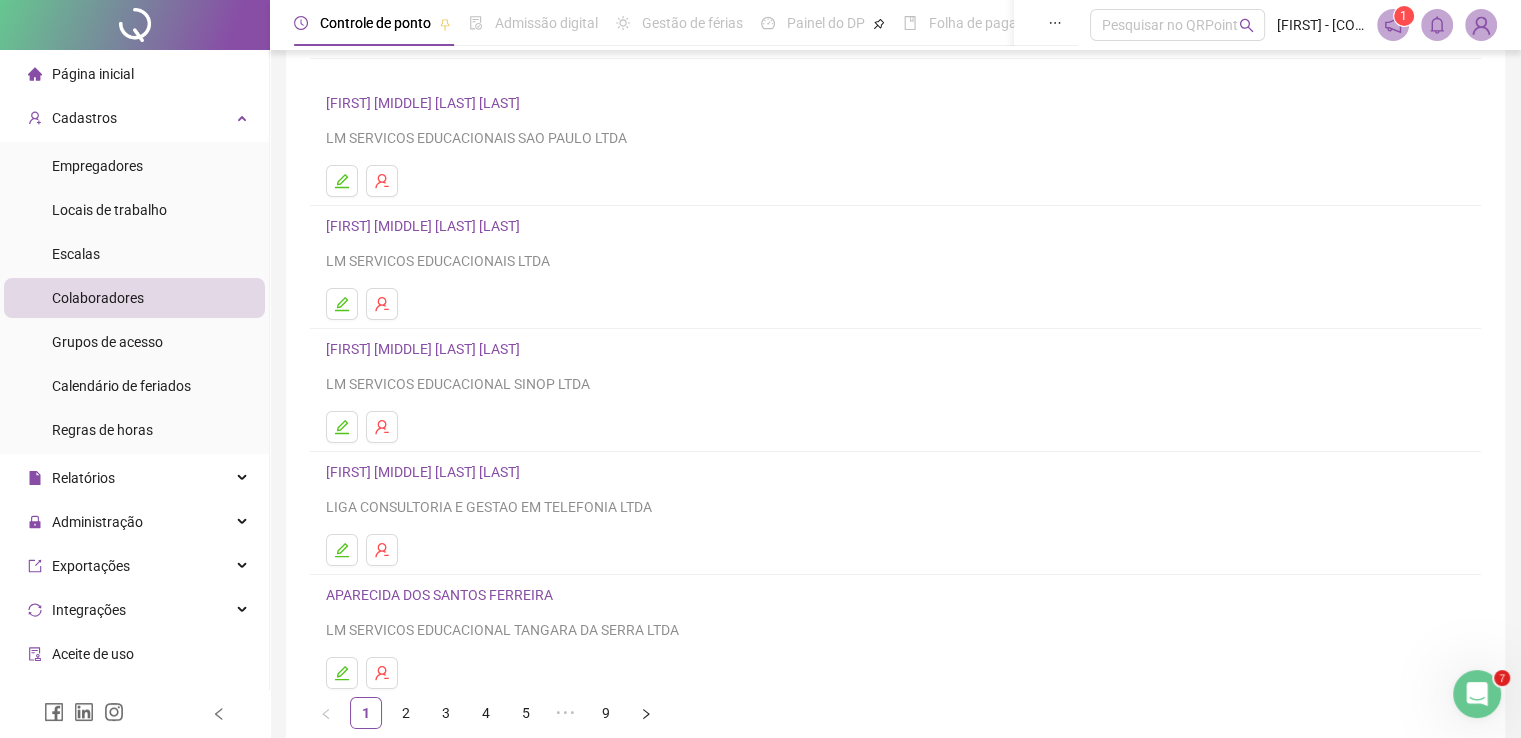 scroll, scrollTop: 166, scrollLeft: 0, axis: vertical 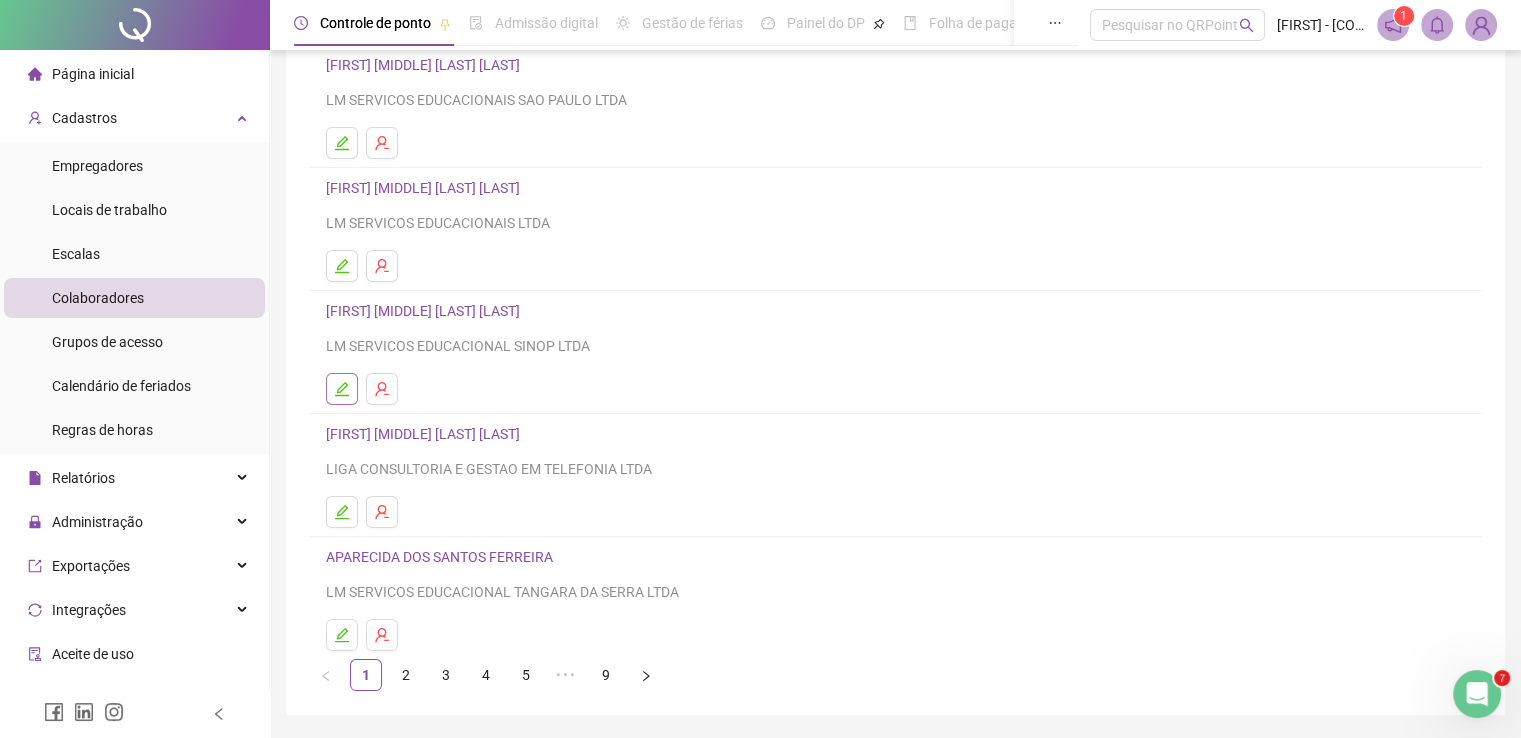 click 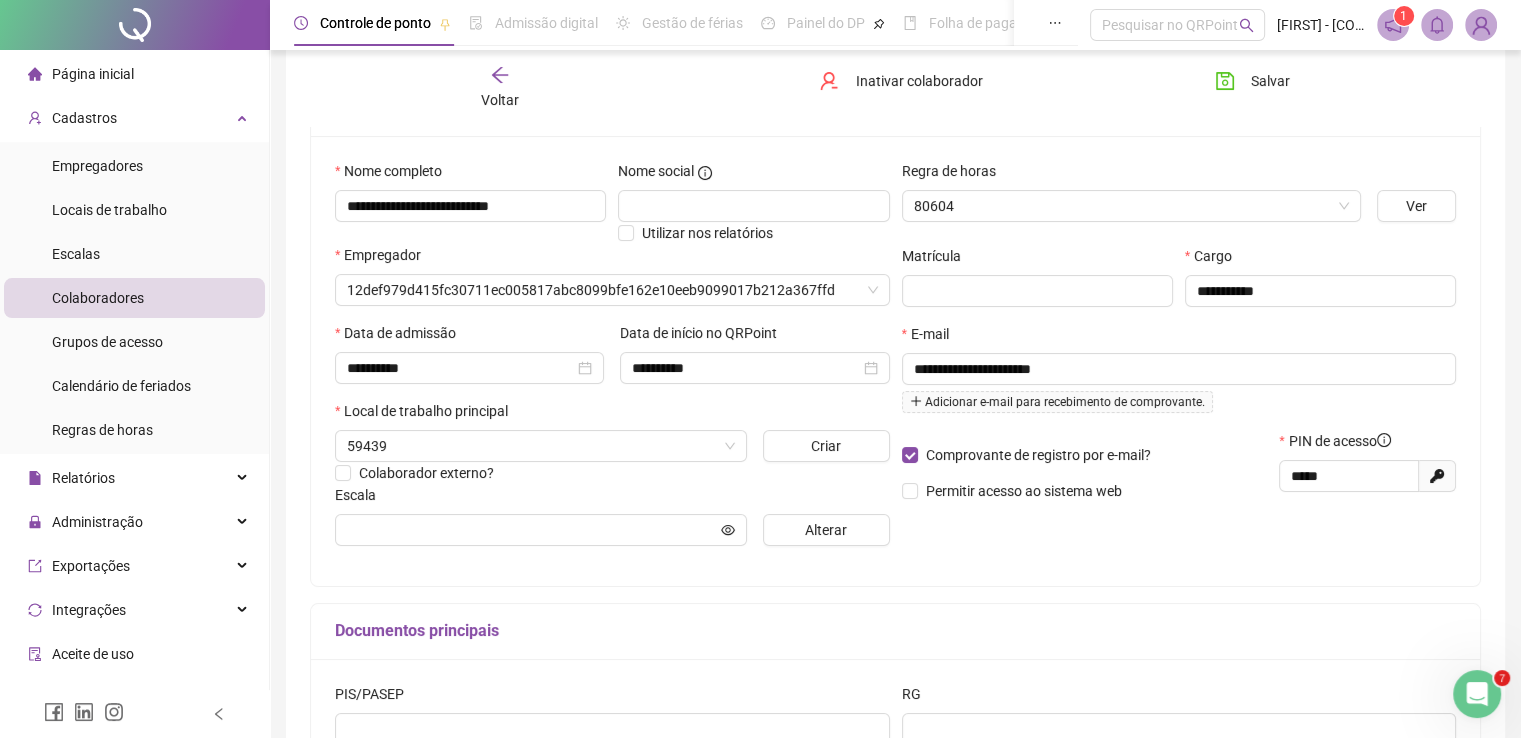 scroll, scrollTop: 176, scrollLeft: 0, axis: vertical 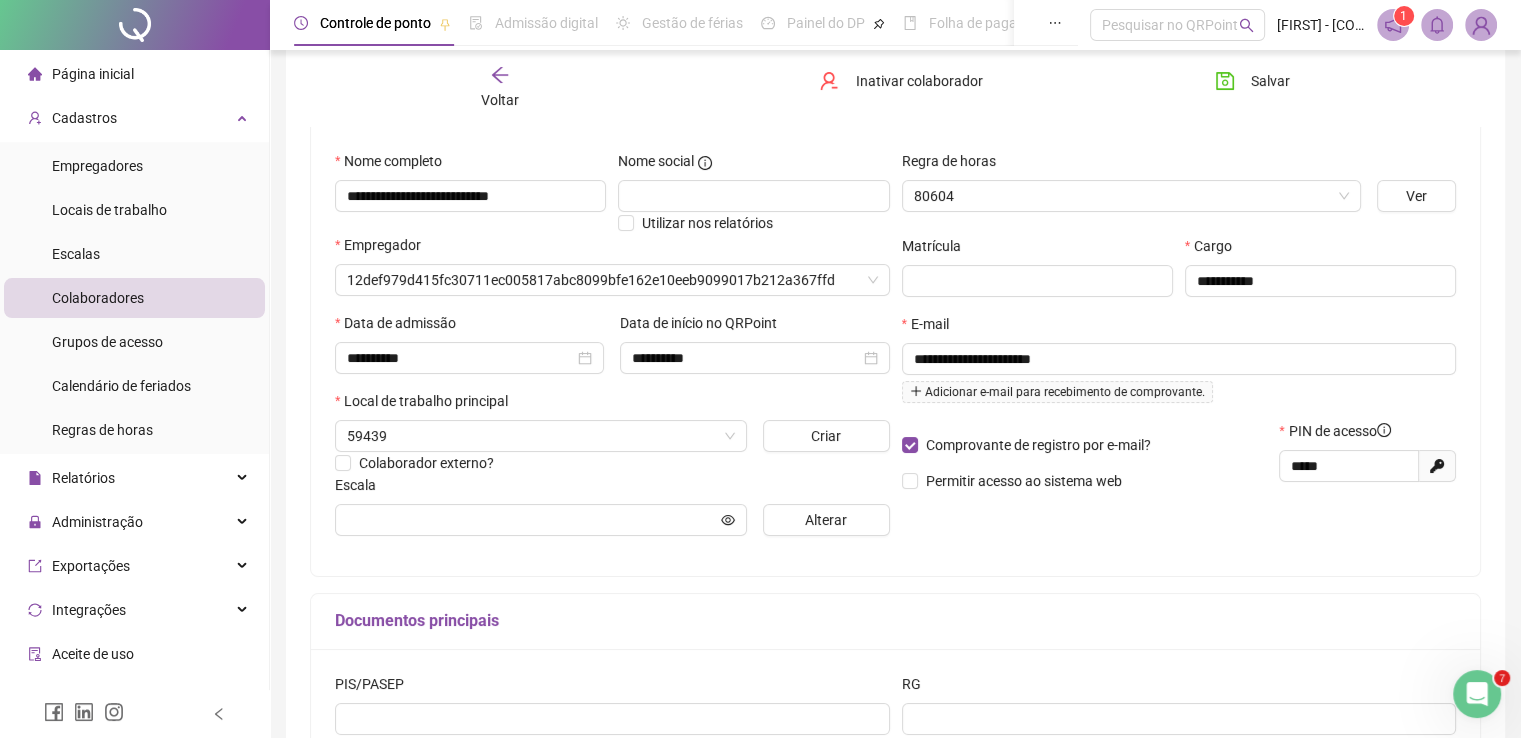 type on "**********" 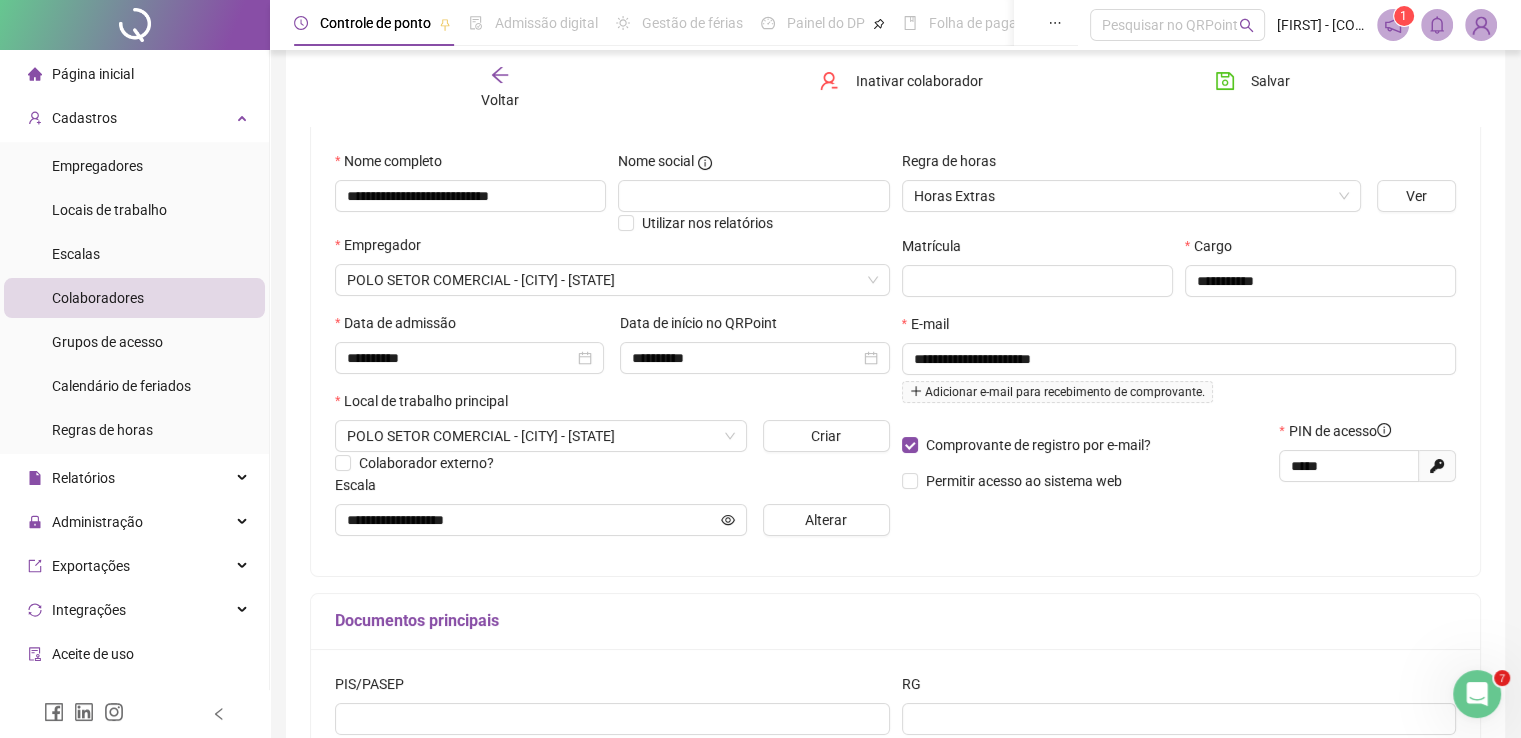 click on "Voltar" at bounding box center (500, 88) 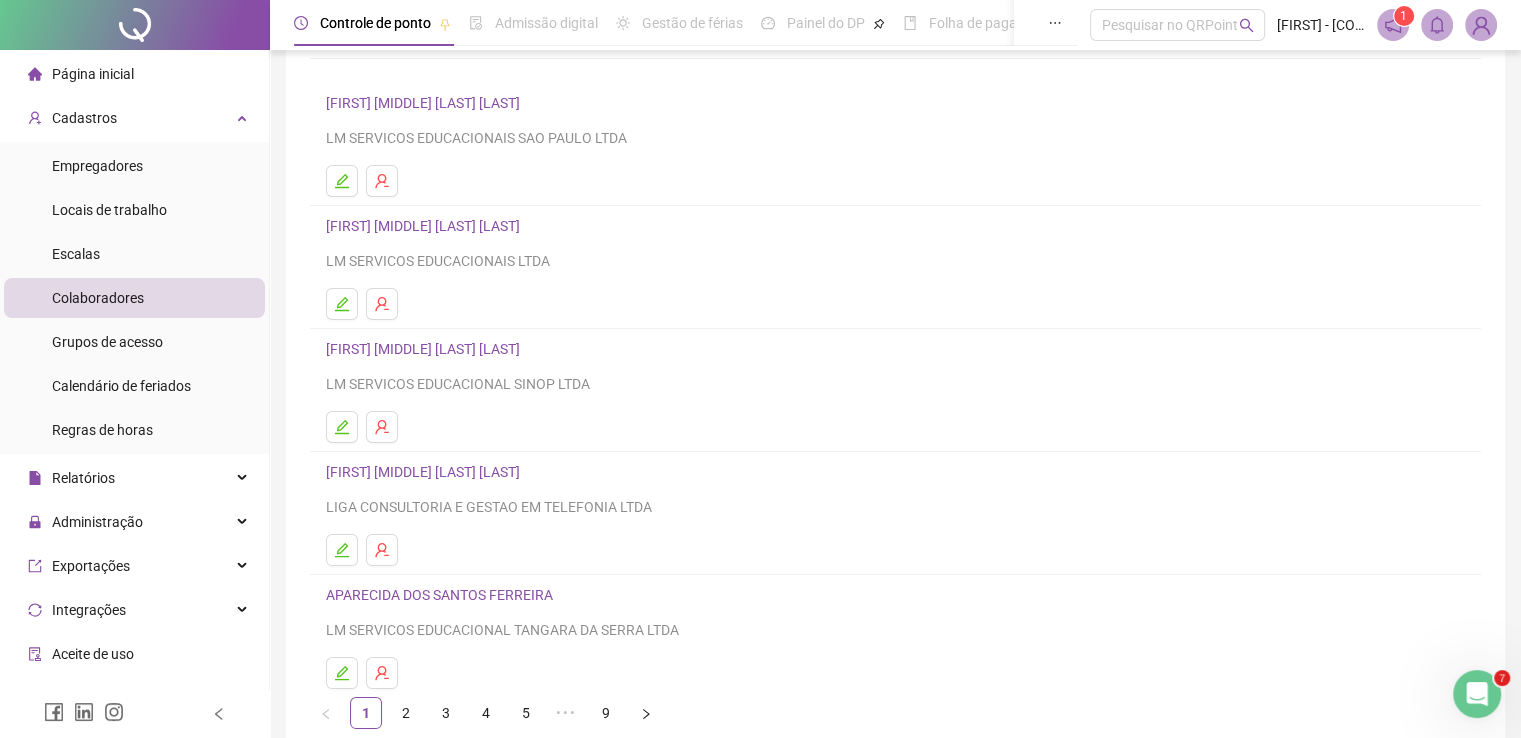 scroll, scrollTop: 228, scrollLeft: 0, axis: vertical 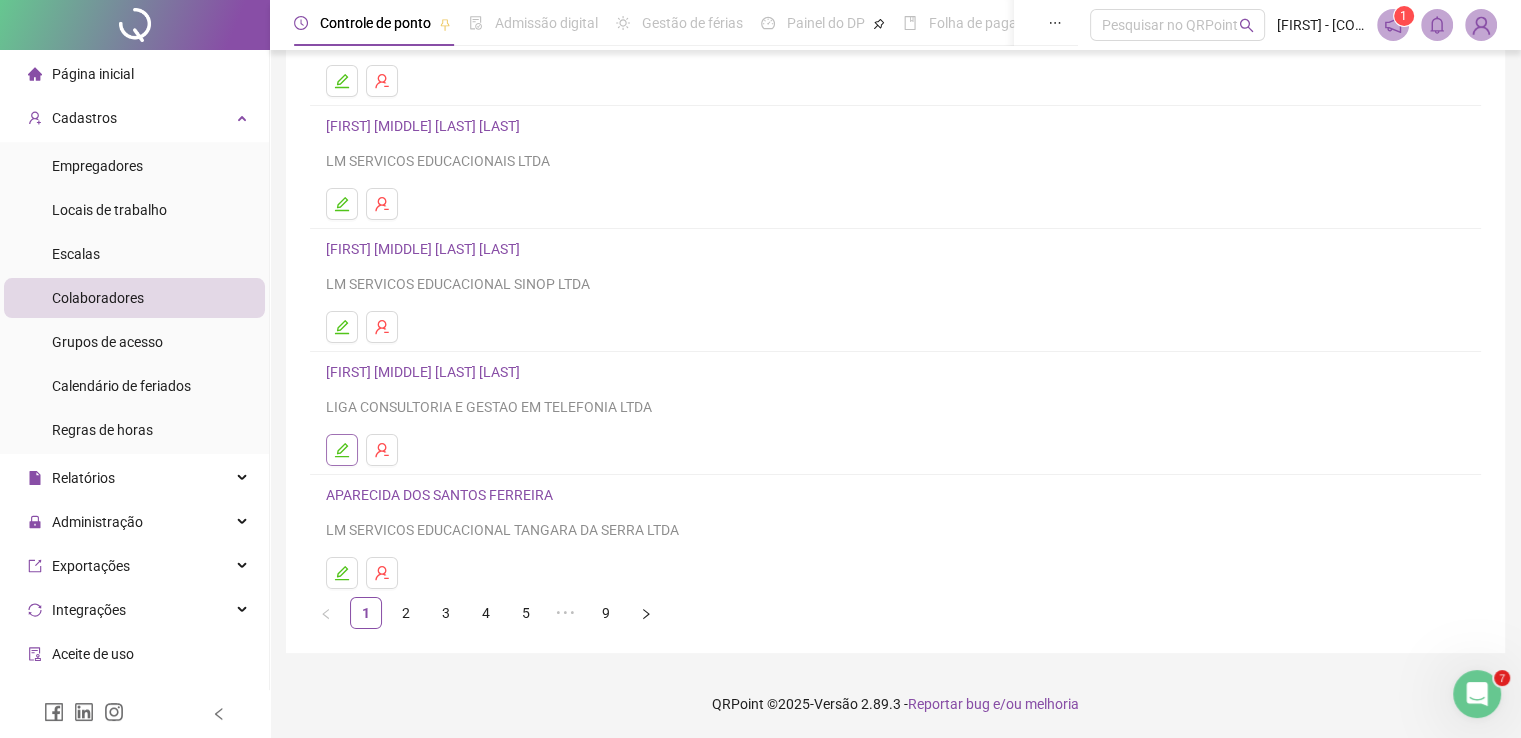 click 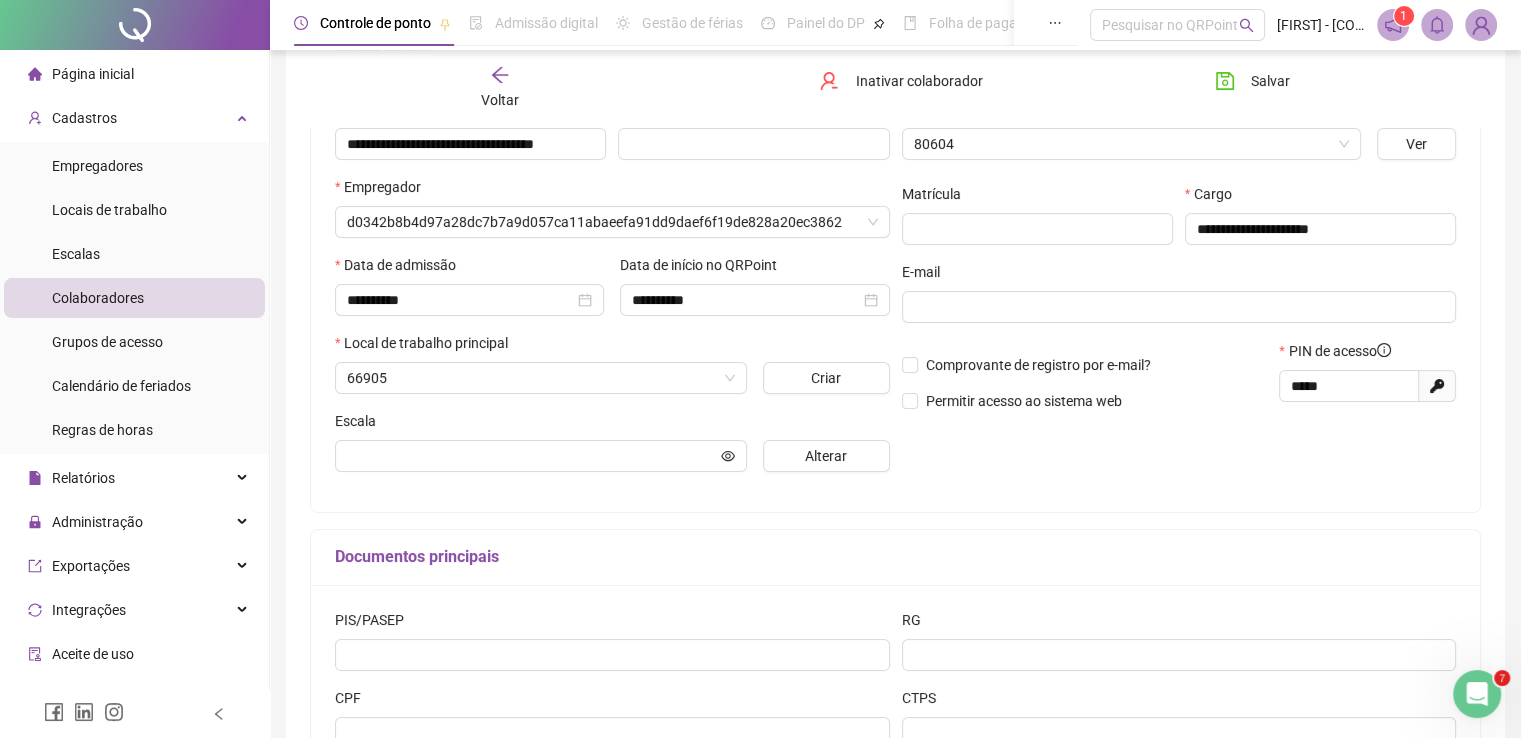 scroll, scrollTop: 239, scrollLeft: 0, axis: vertical 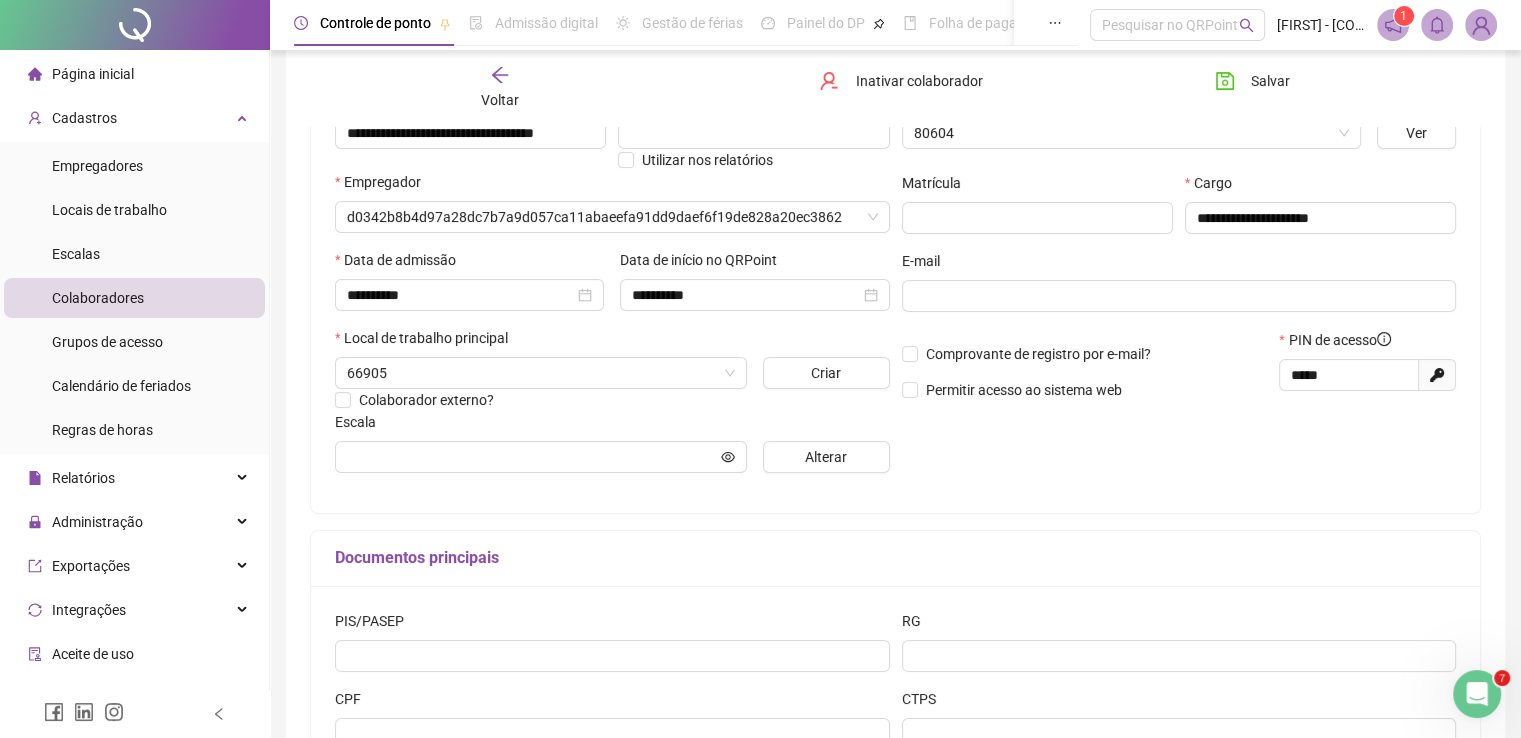 type on "**********" 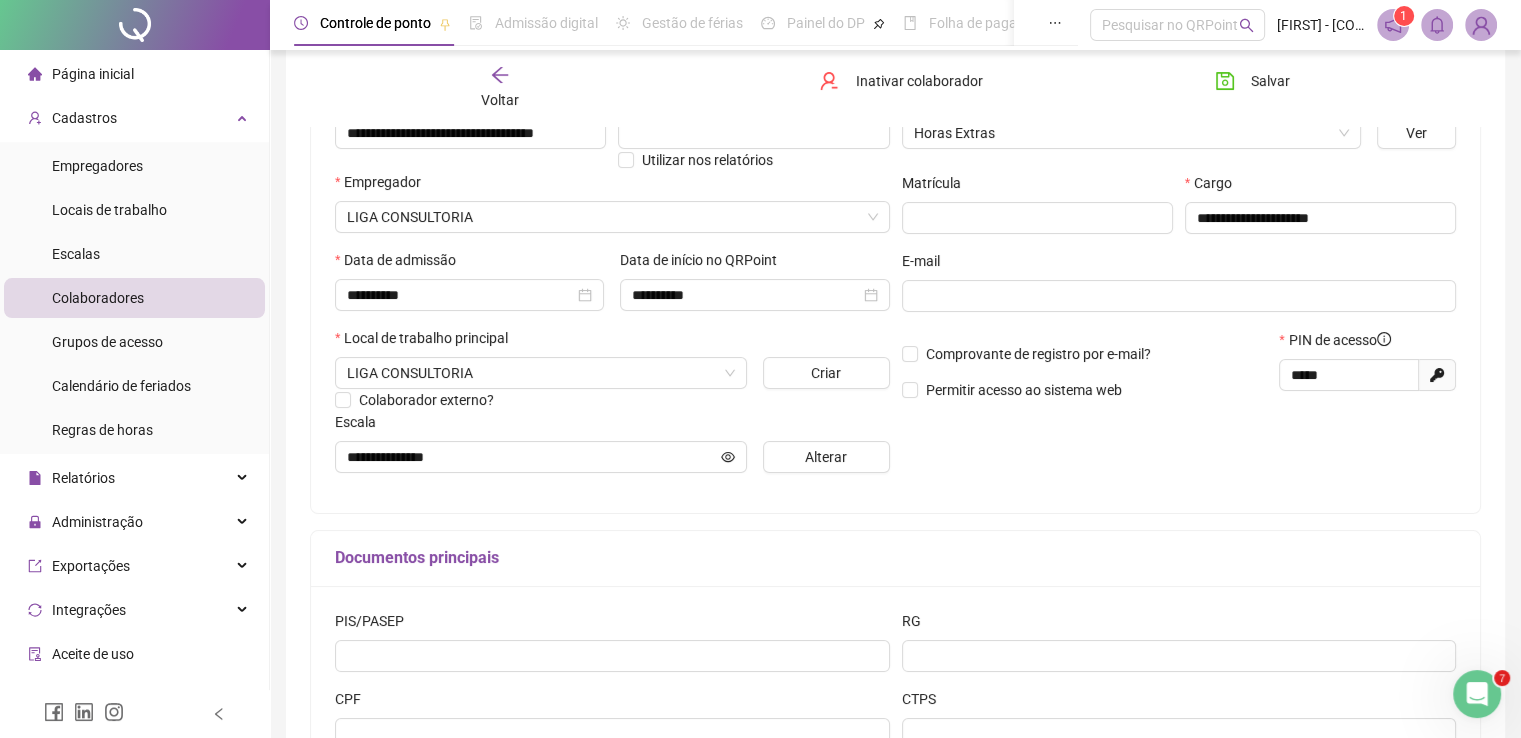 click on "Voltar" at bounding box center (500, 100) 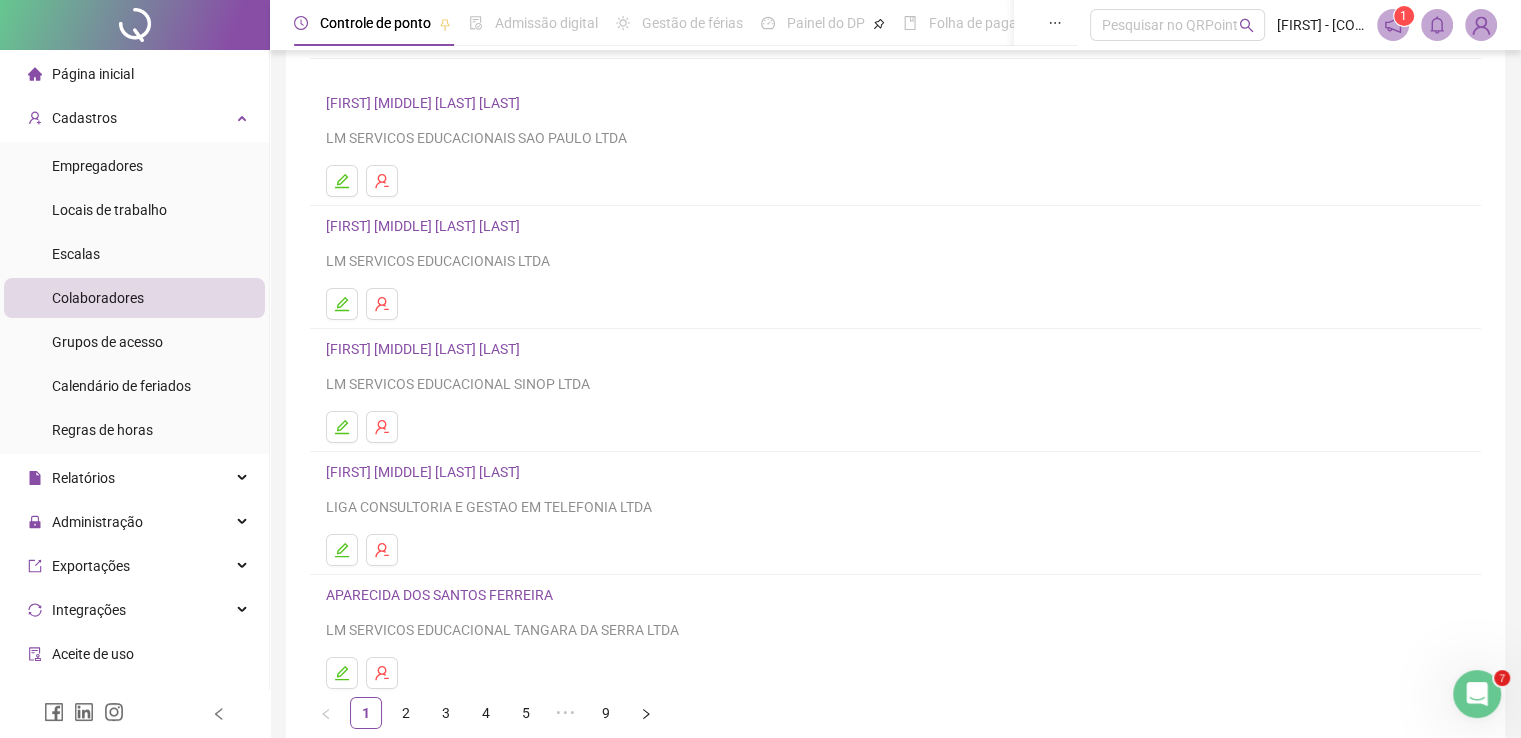 scroll, scrollTop: 166, scrollLeft: 0, axis: vertical 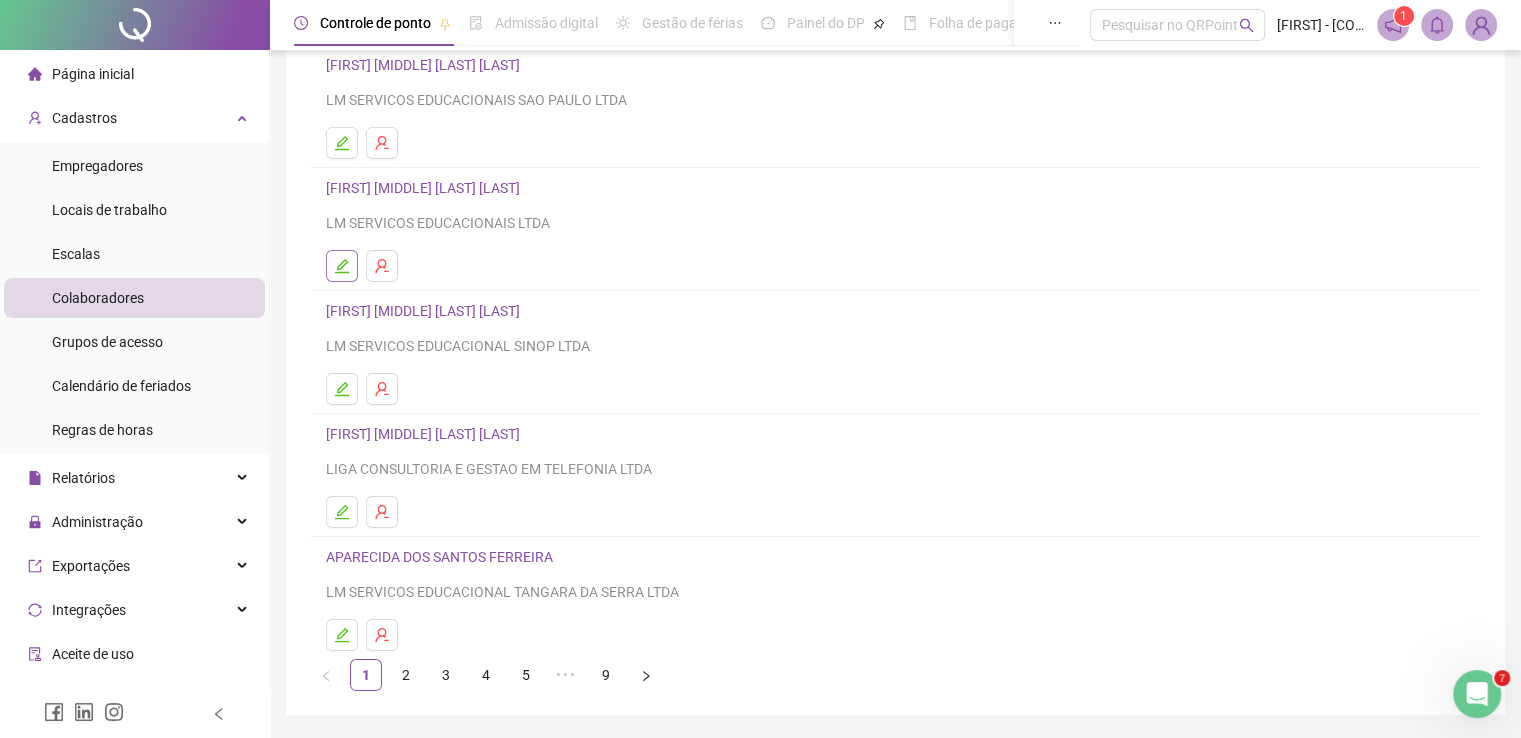 click 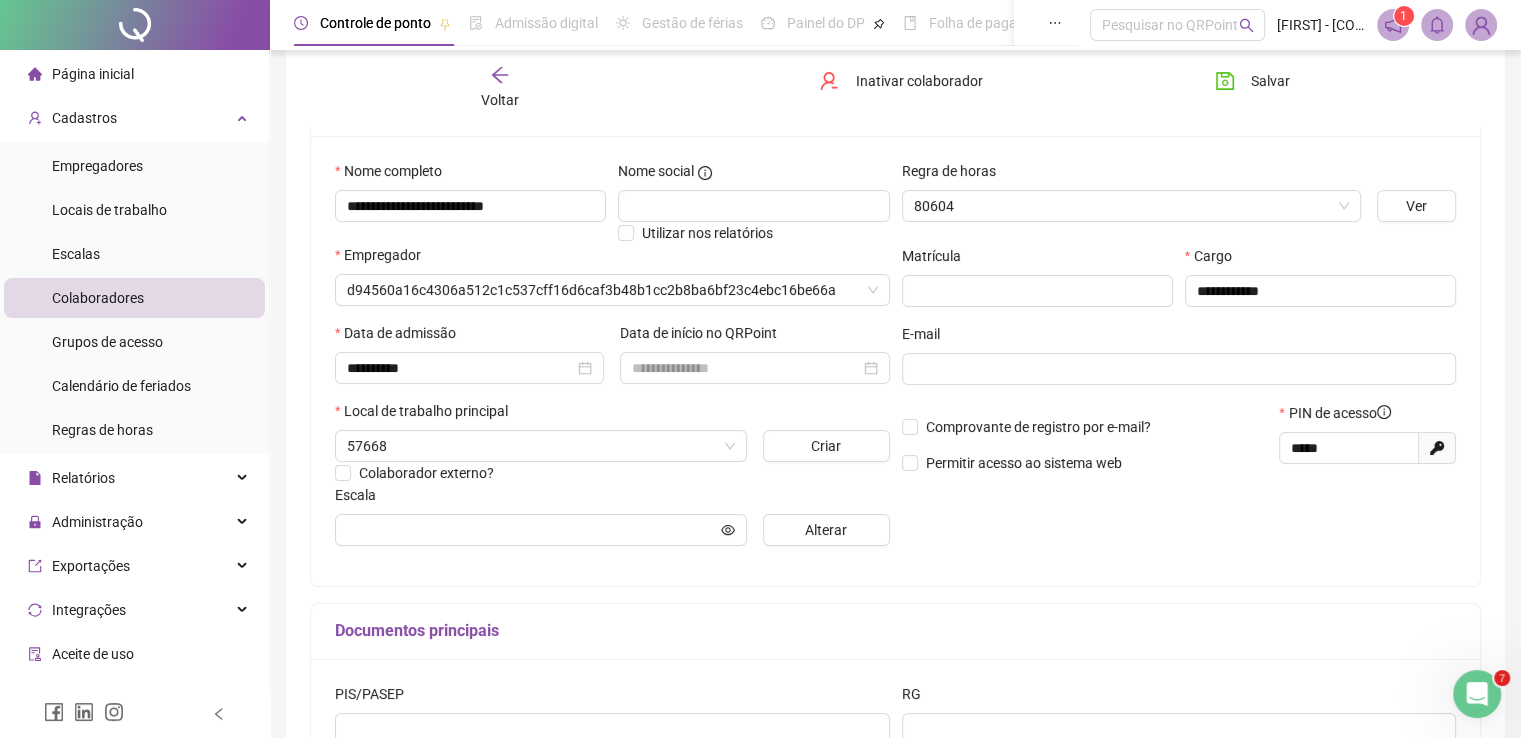 scroll, scrollTop: 176, scrollLeft: 0, axis: vertical 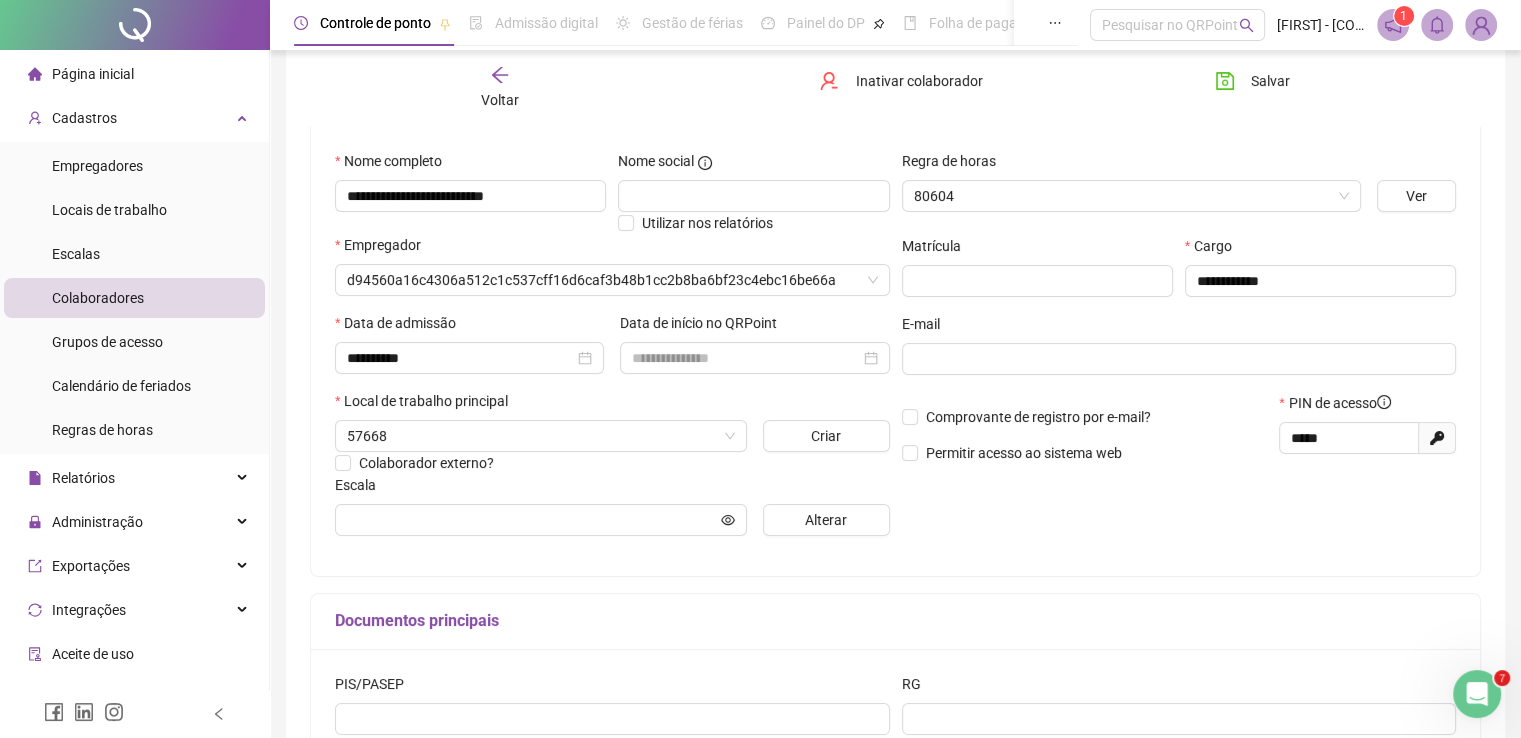 type on "**********" 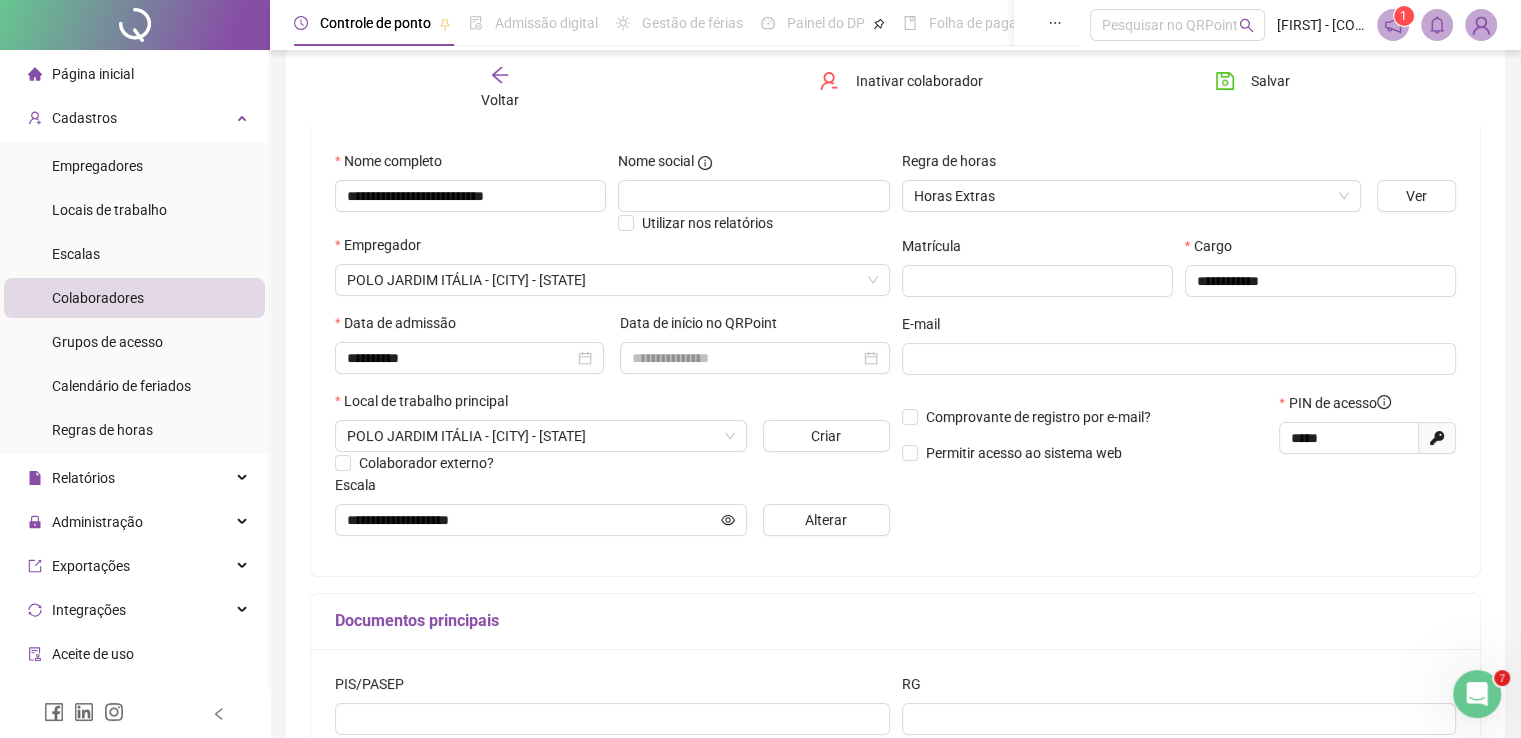 click on "Voltar" at bounding box center (500, 100) 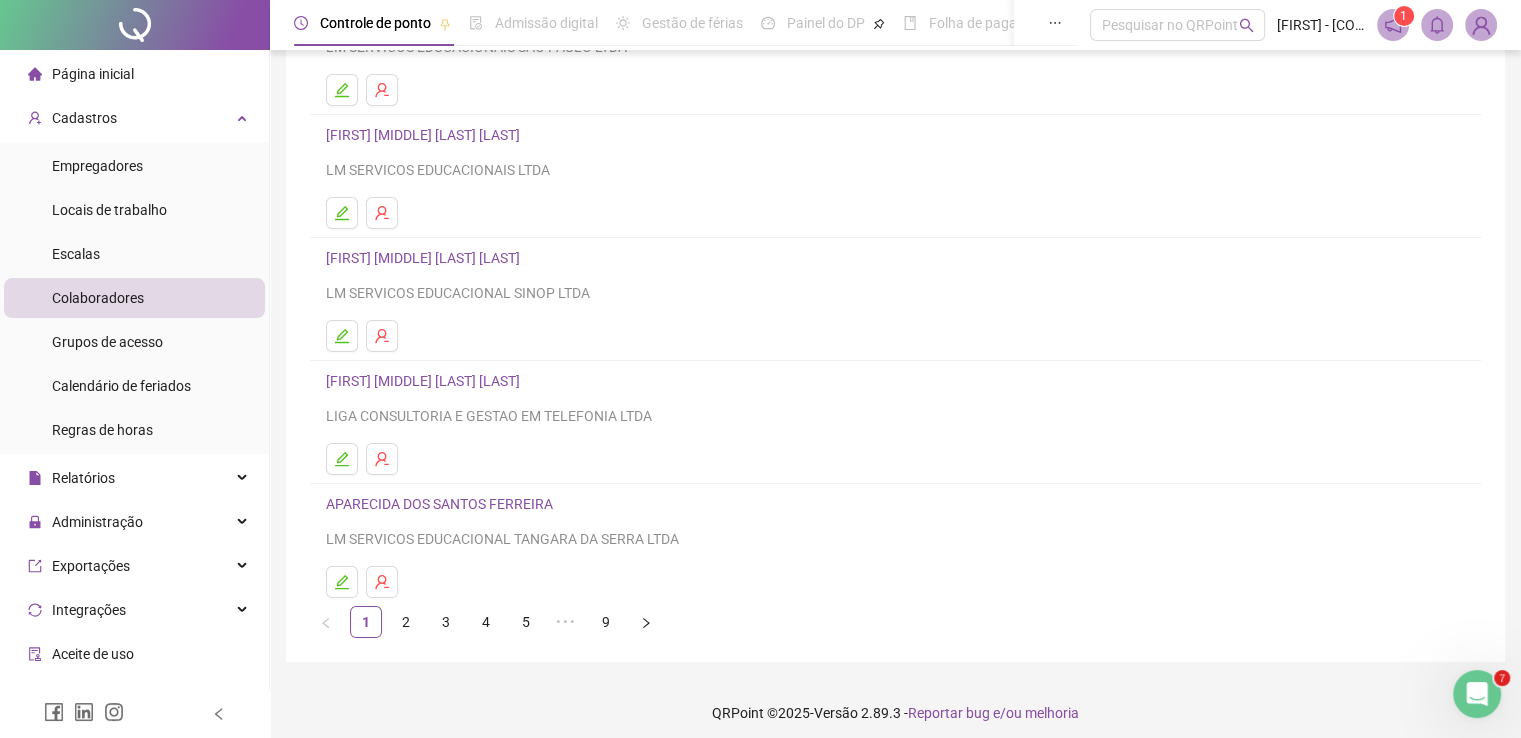 scroll, scrollTop: 228, scrollLeft: 0, axis: vertical 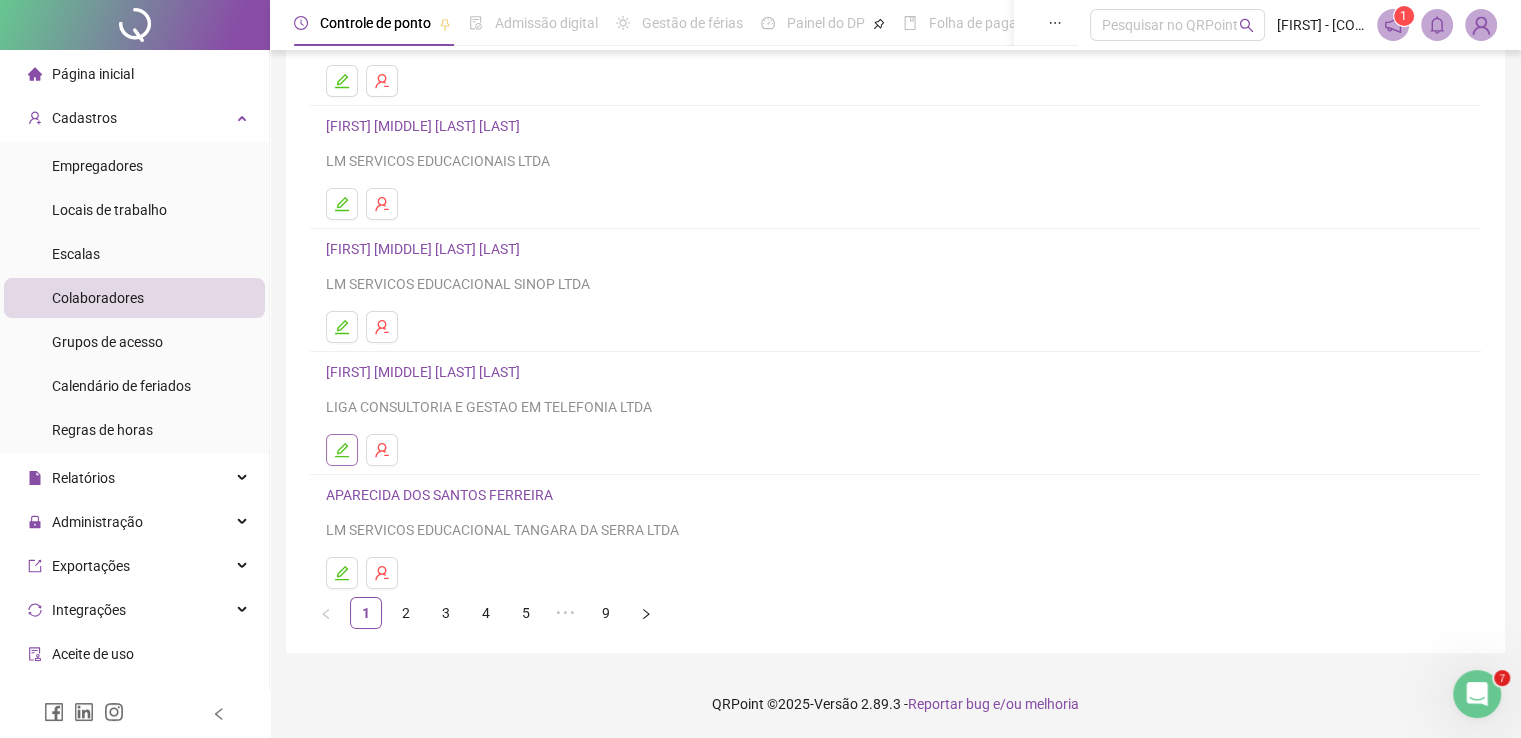 click 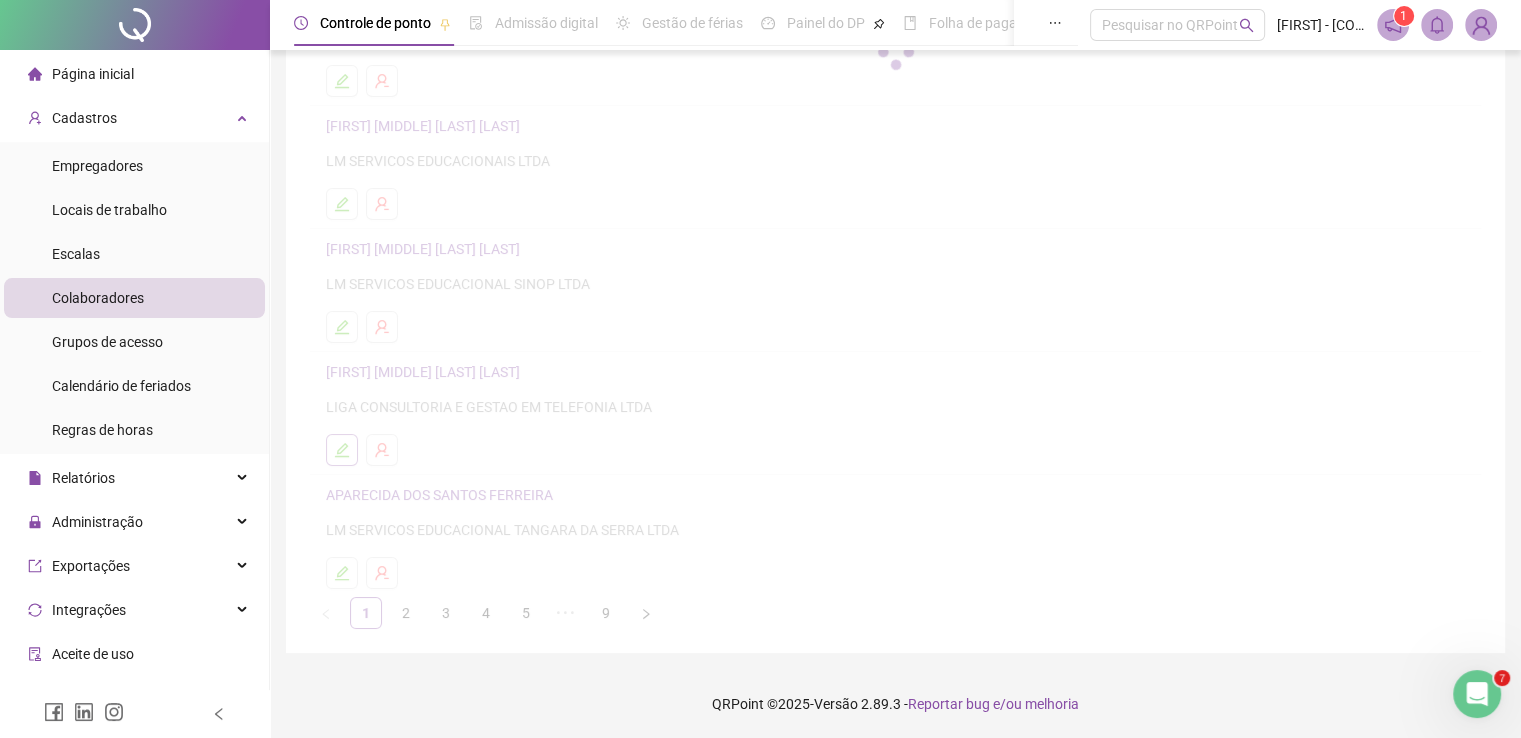 scroll, scrollTop: 239, scrollLeft: 0, axis: vertical 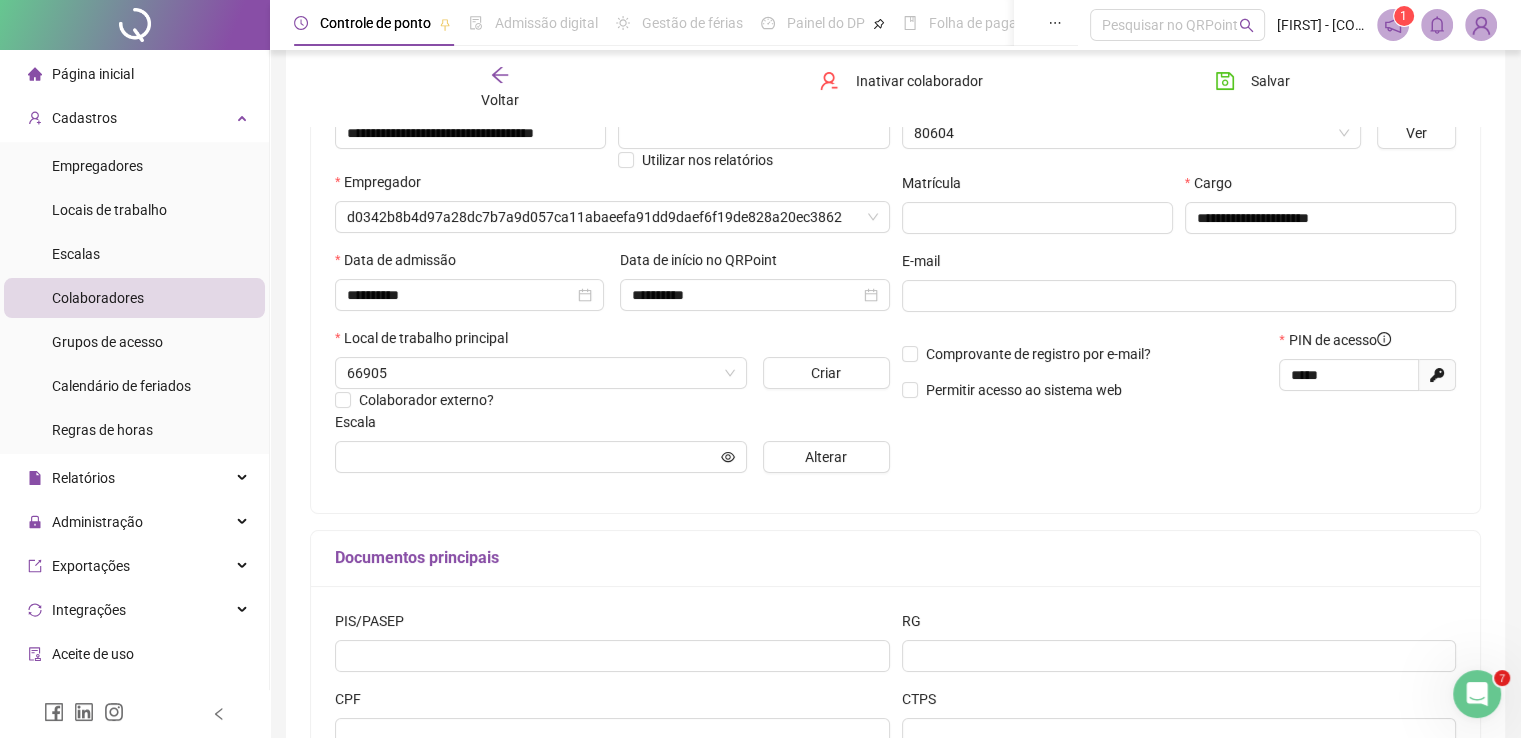type on "**********" 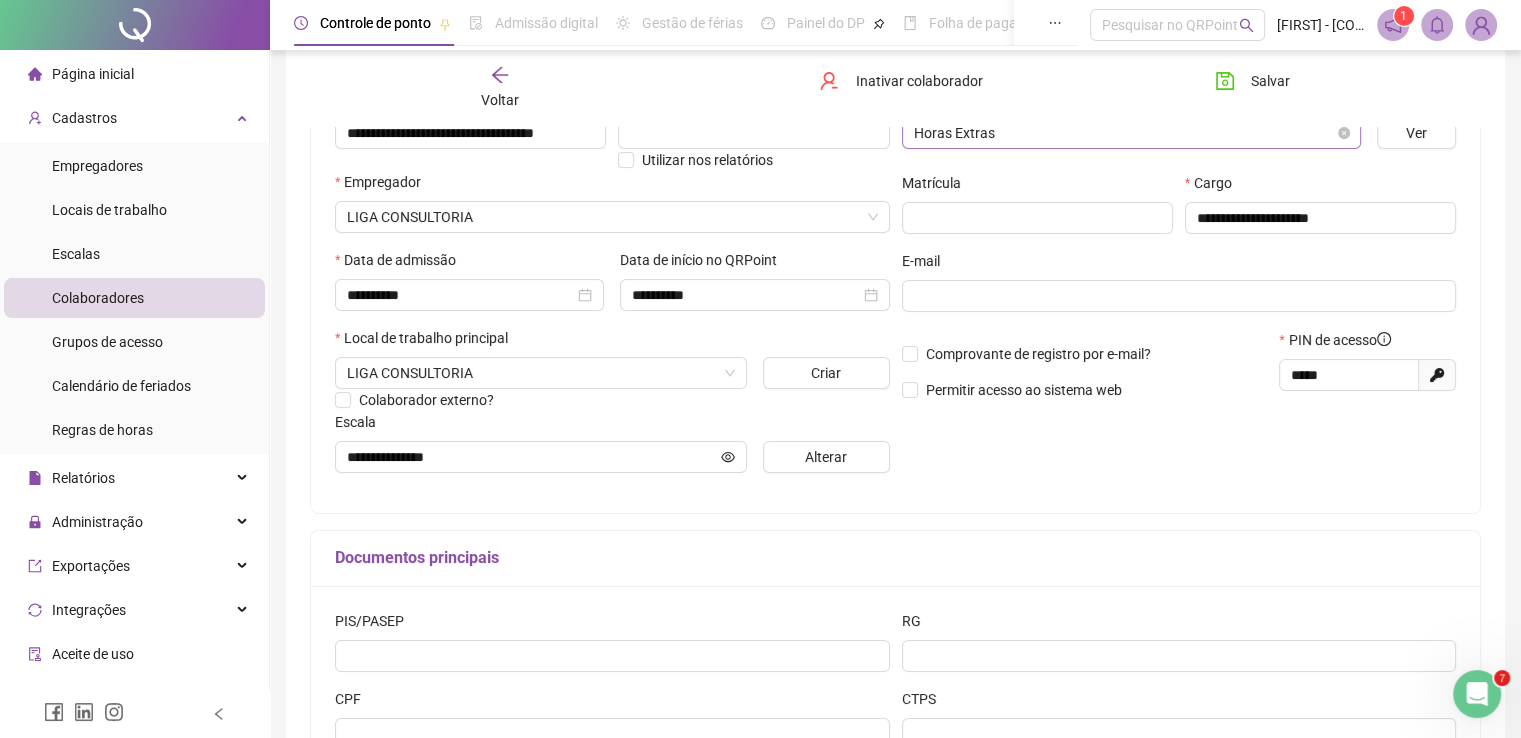 scroll, scrollTop: 72, scrollLeft: 0, axis: vertical 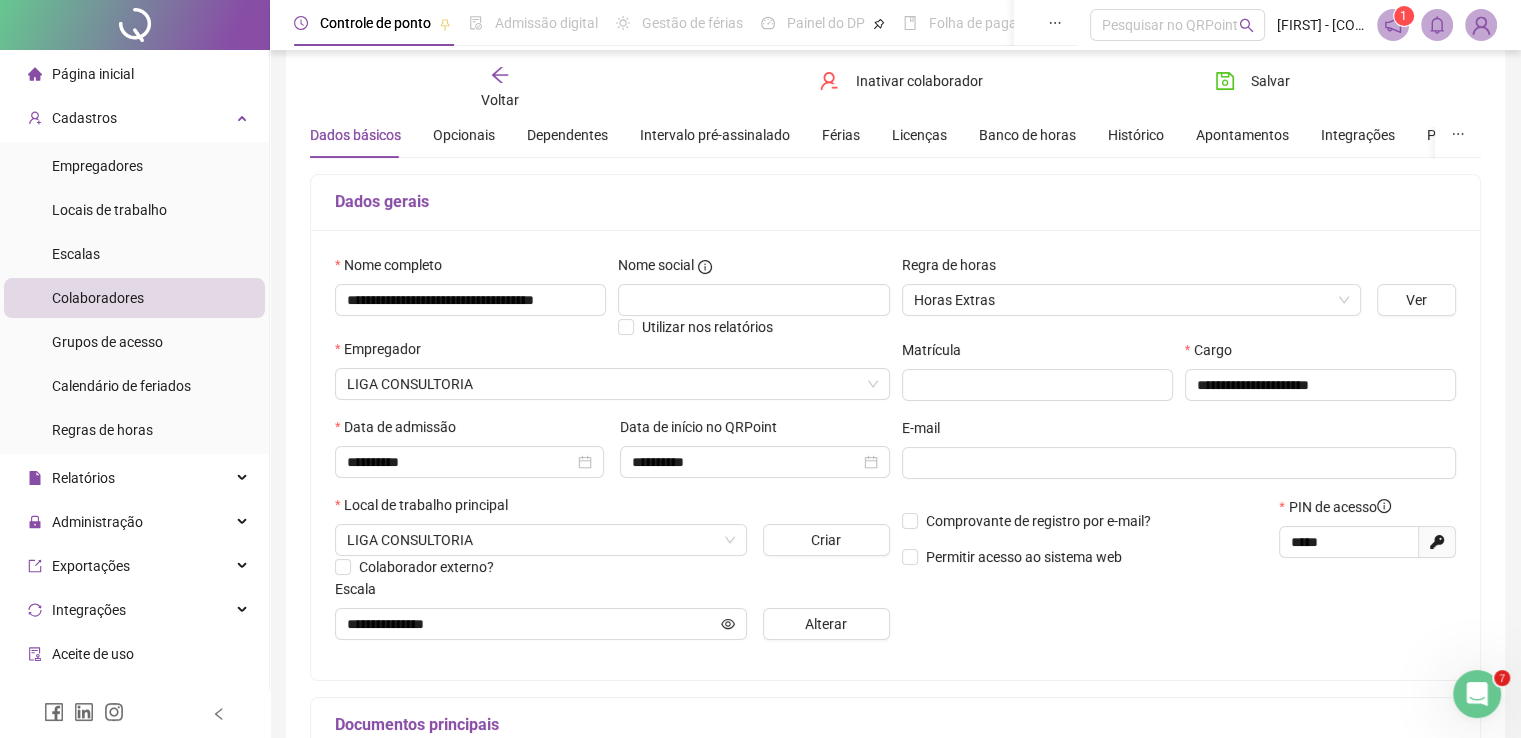 click on "Voltar" at bounding box center [500, 100] 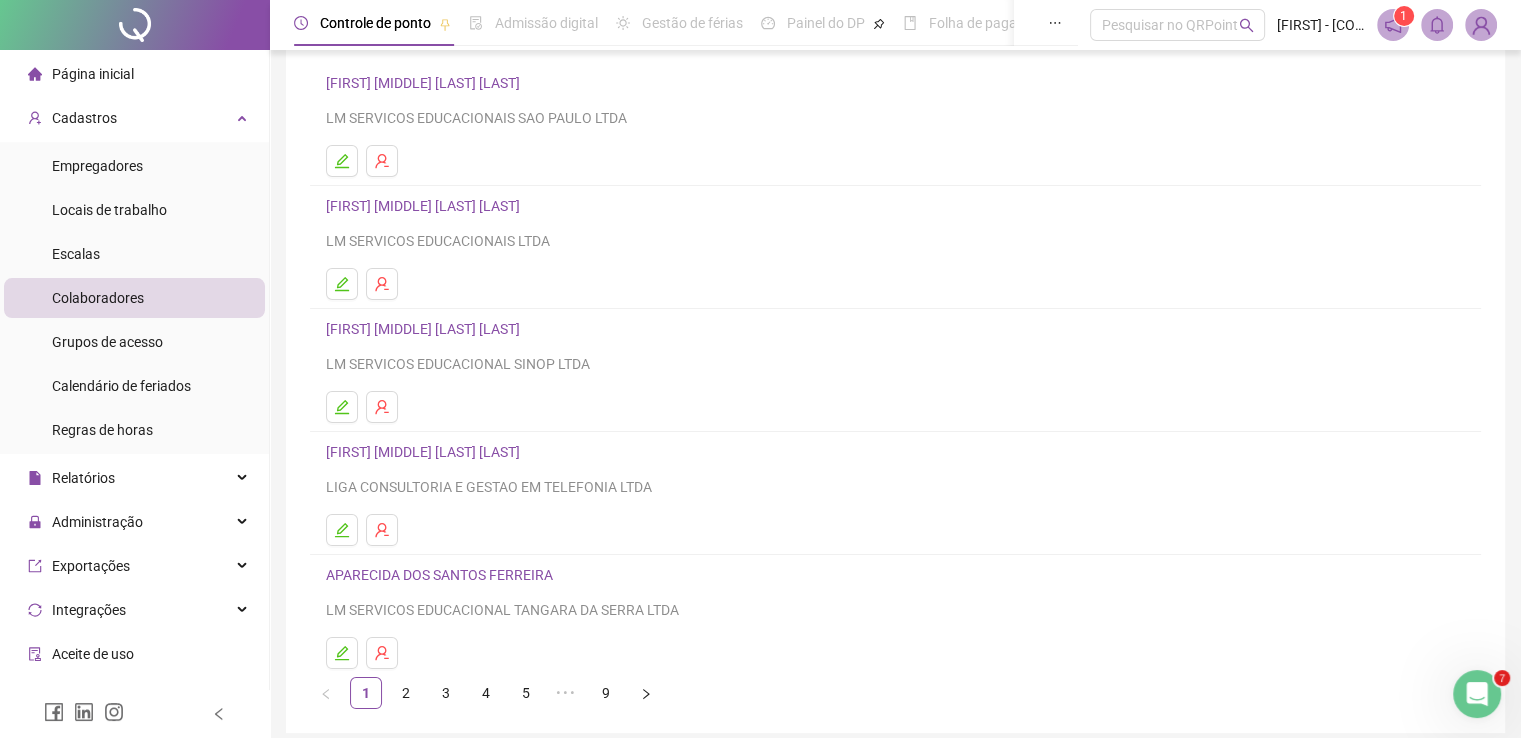 scroll, scrollTop: 228, scrollLeft: 0, axis: vertical 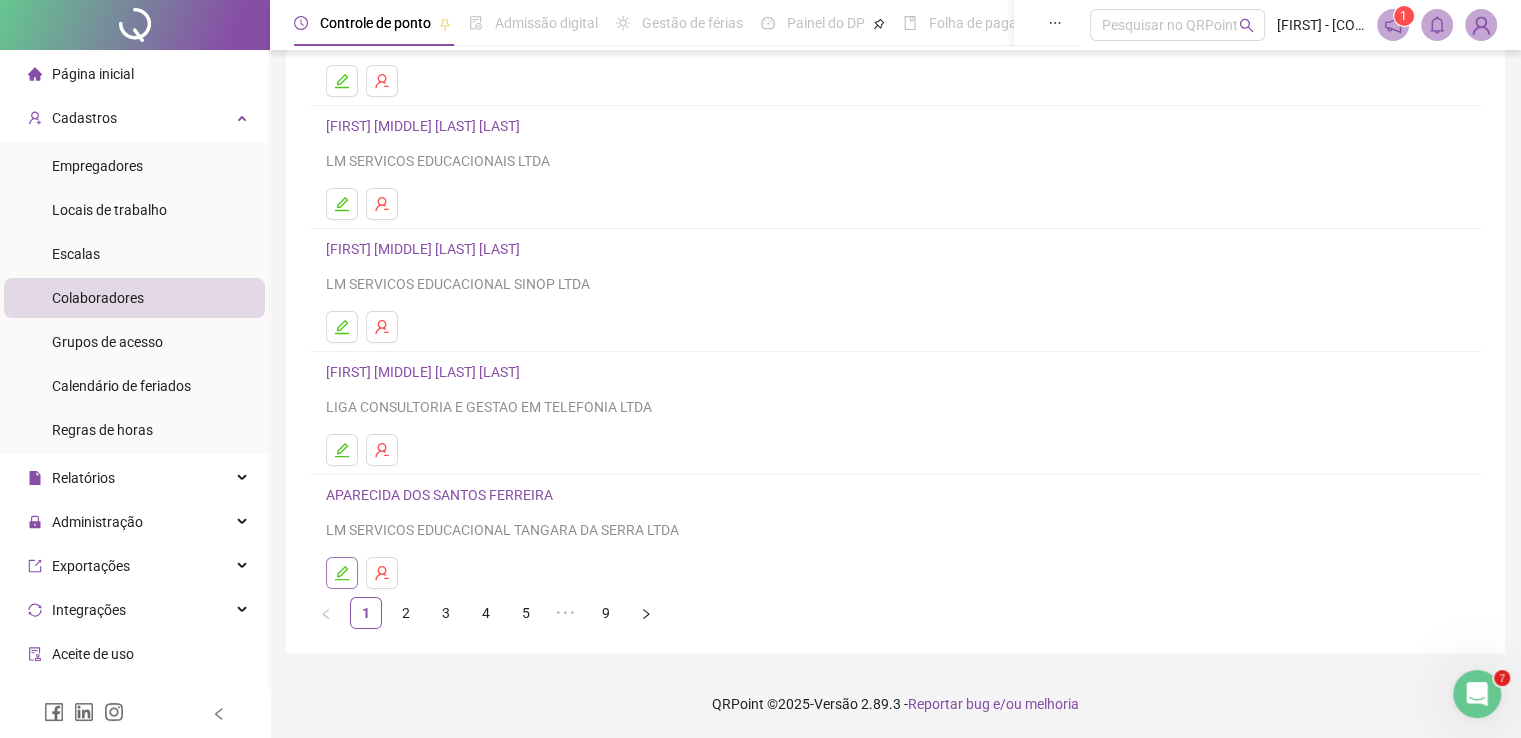 click 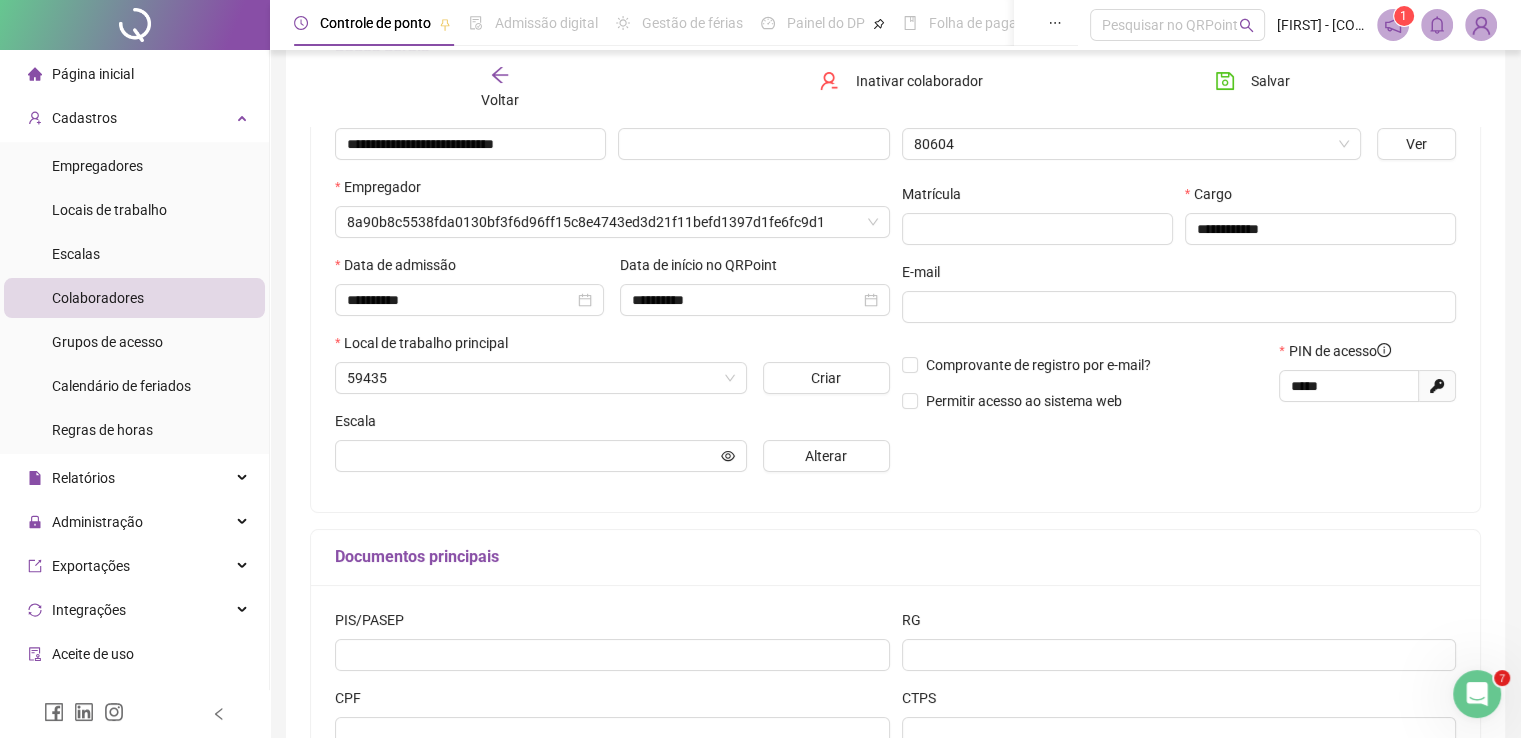 scroll, scrollTop: 239, scrollLeft: 0, axis: vertical 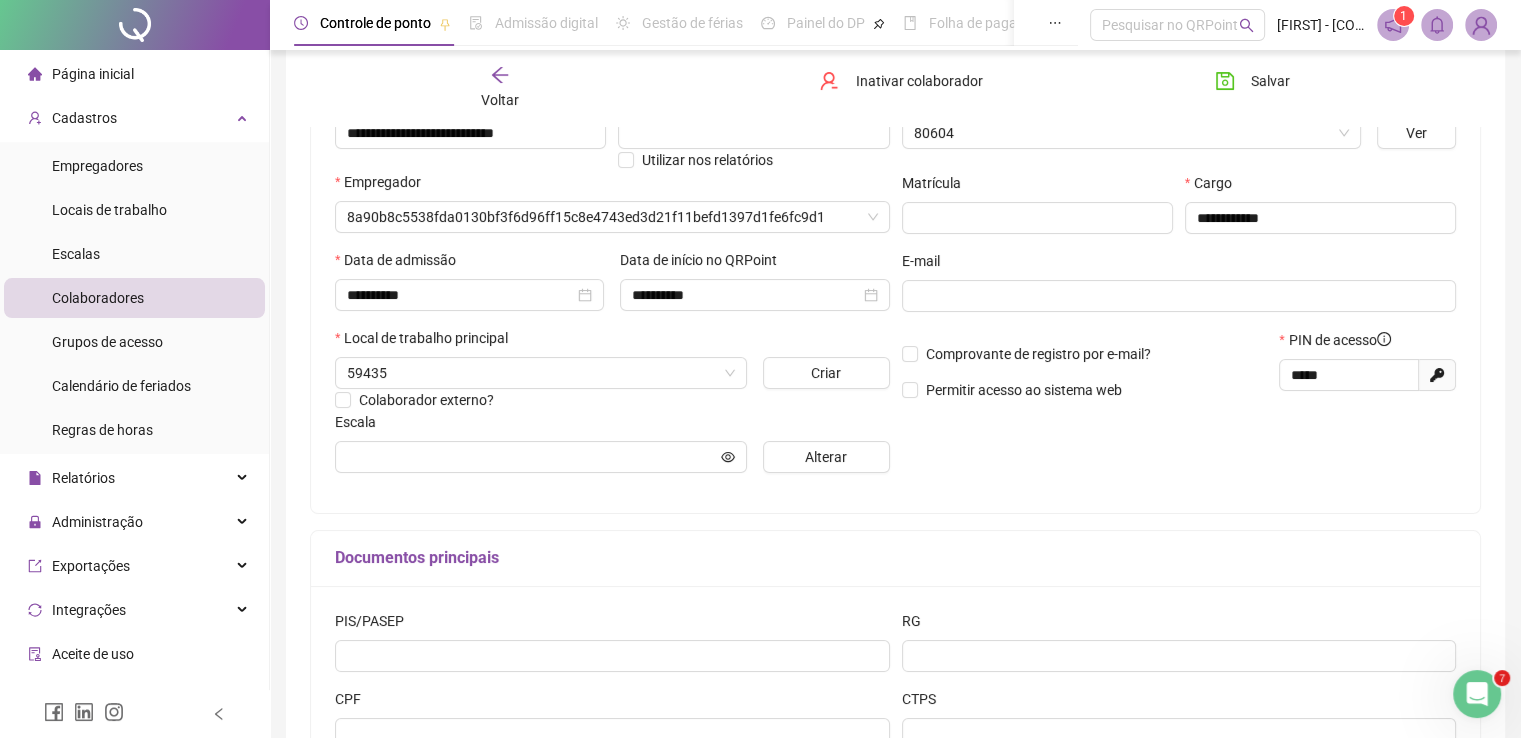 type on "**********" 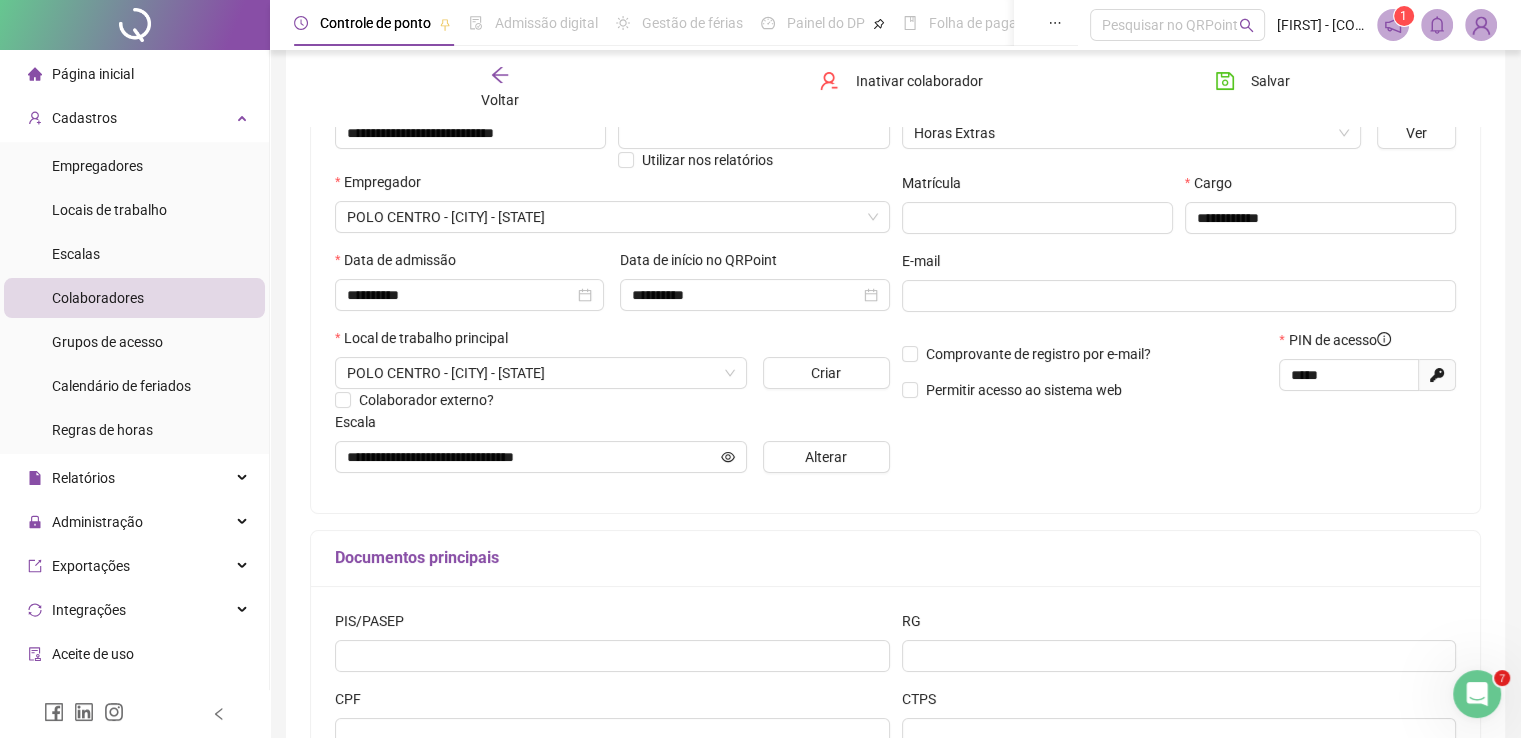 click on "Voltar" at bounding box center [500, 100] 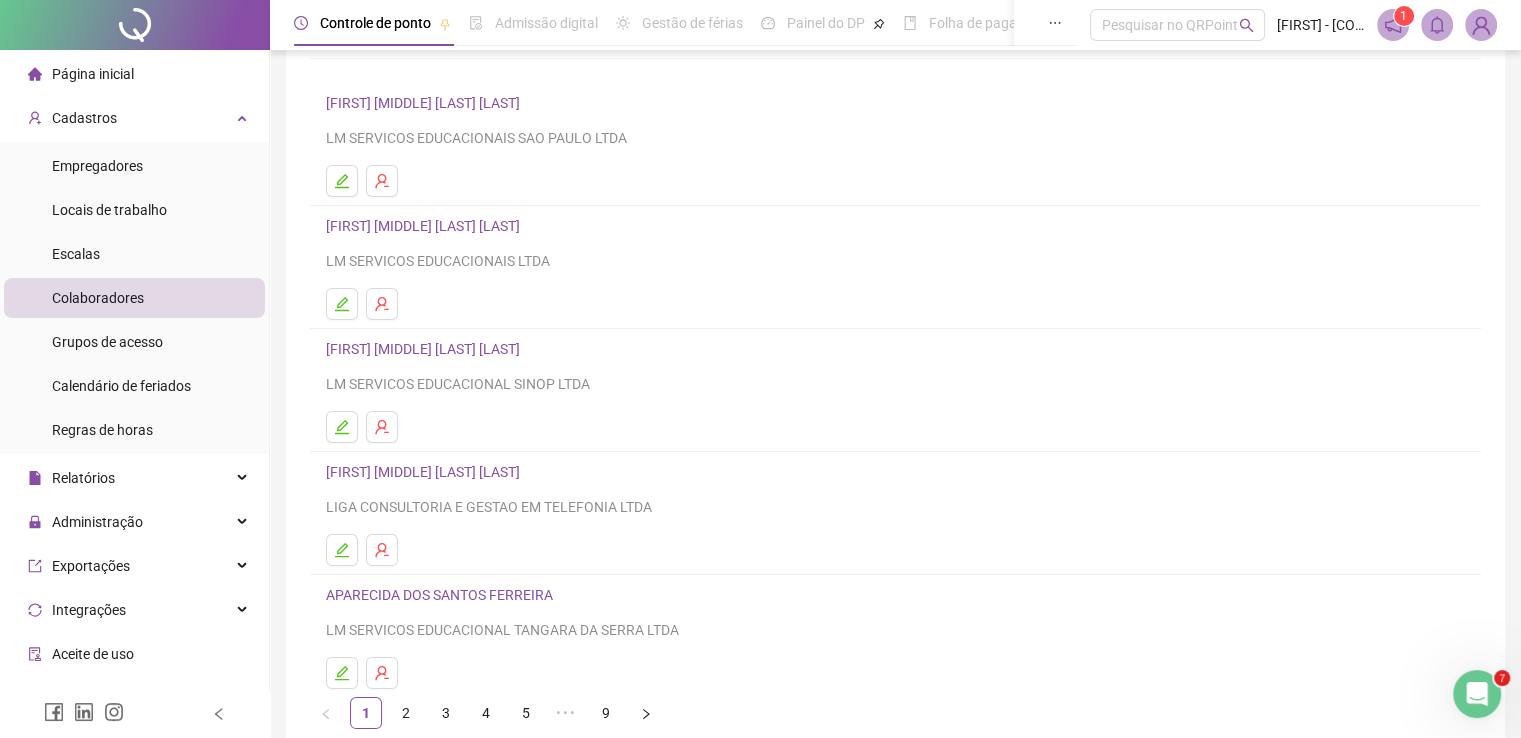 scroll, scrollTop: 228, scrollLeft: 0, axis: vertical 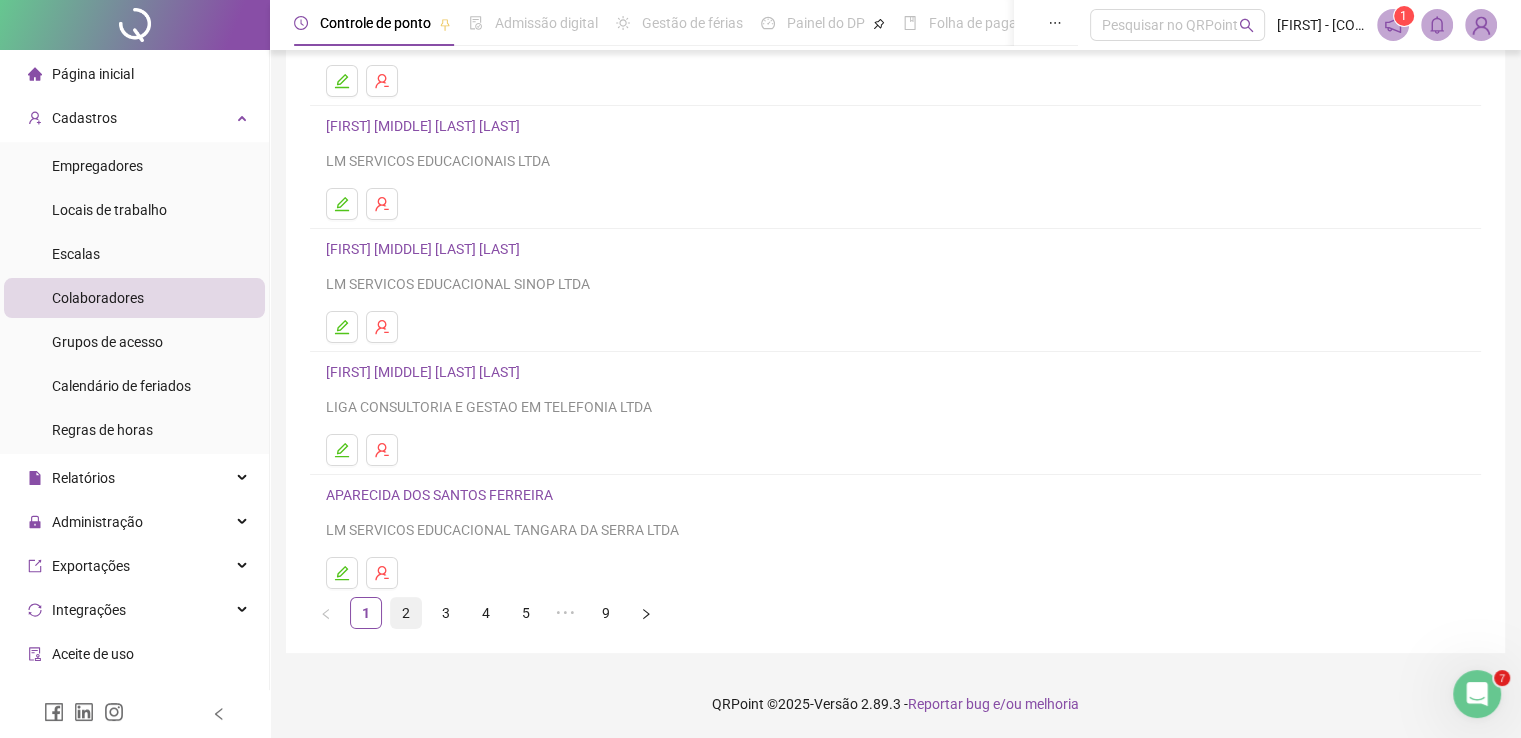 click on "2" at bounding box center (406, 613) 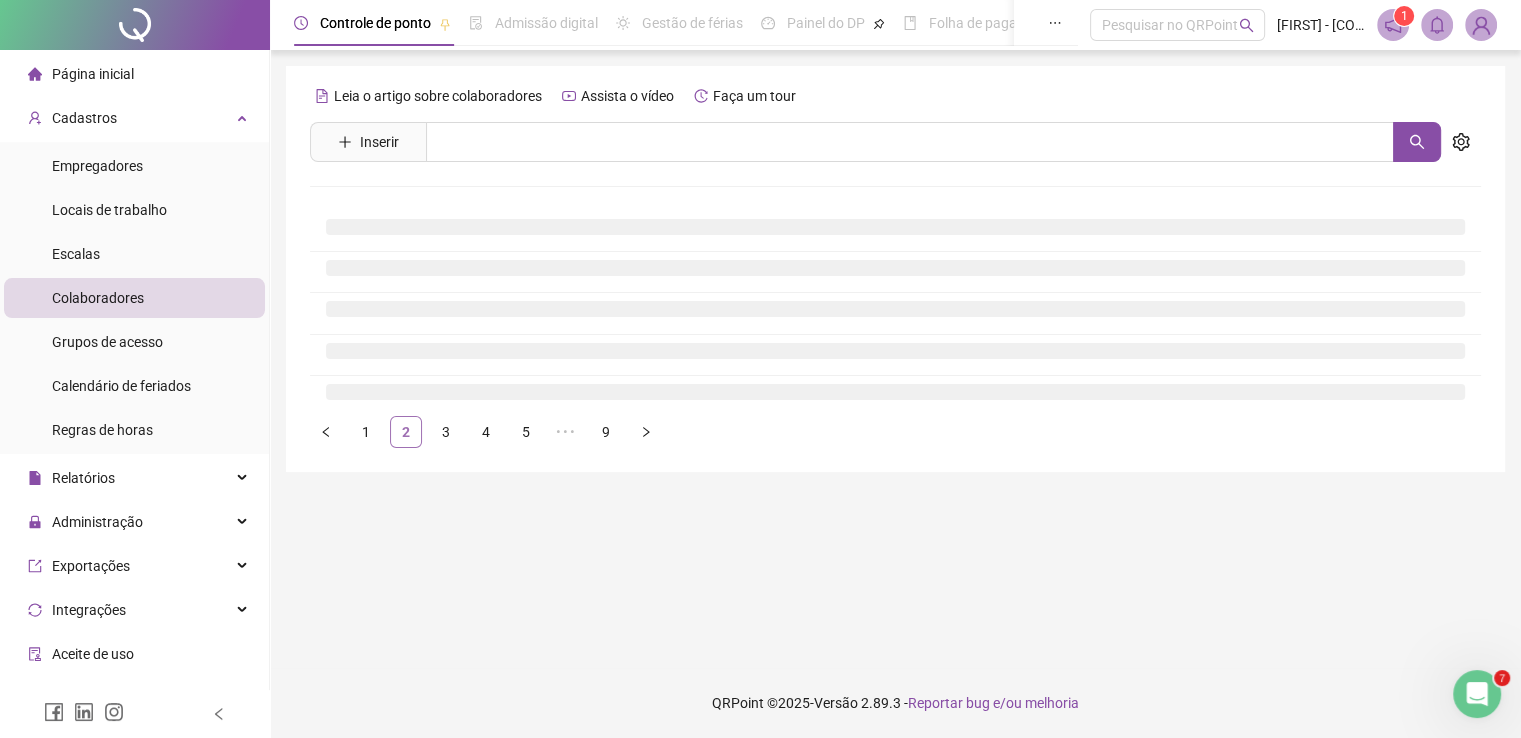 scroll, scrollTop: 0, scrollLeft: 0, axis: both 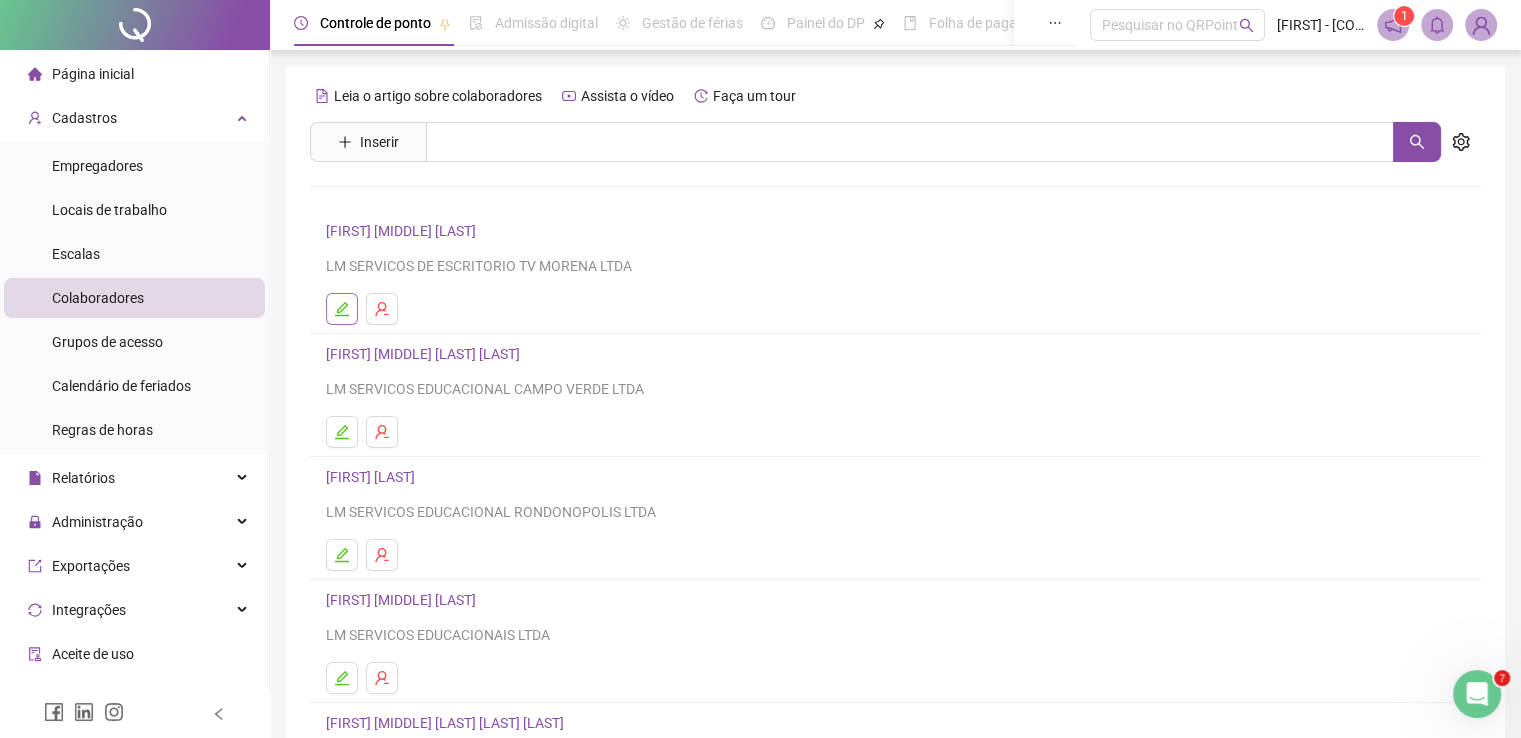 click 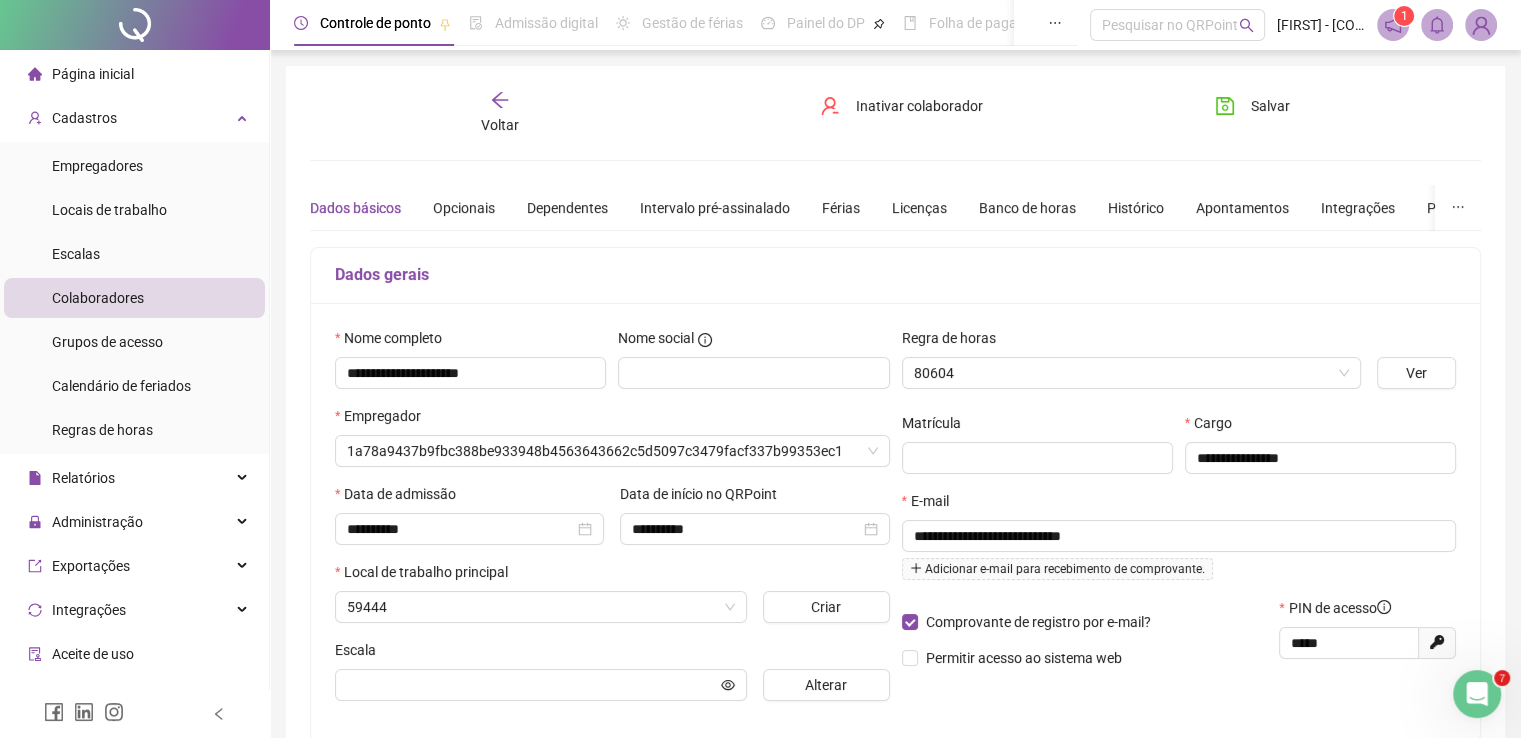 type on "**********" 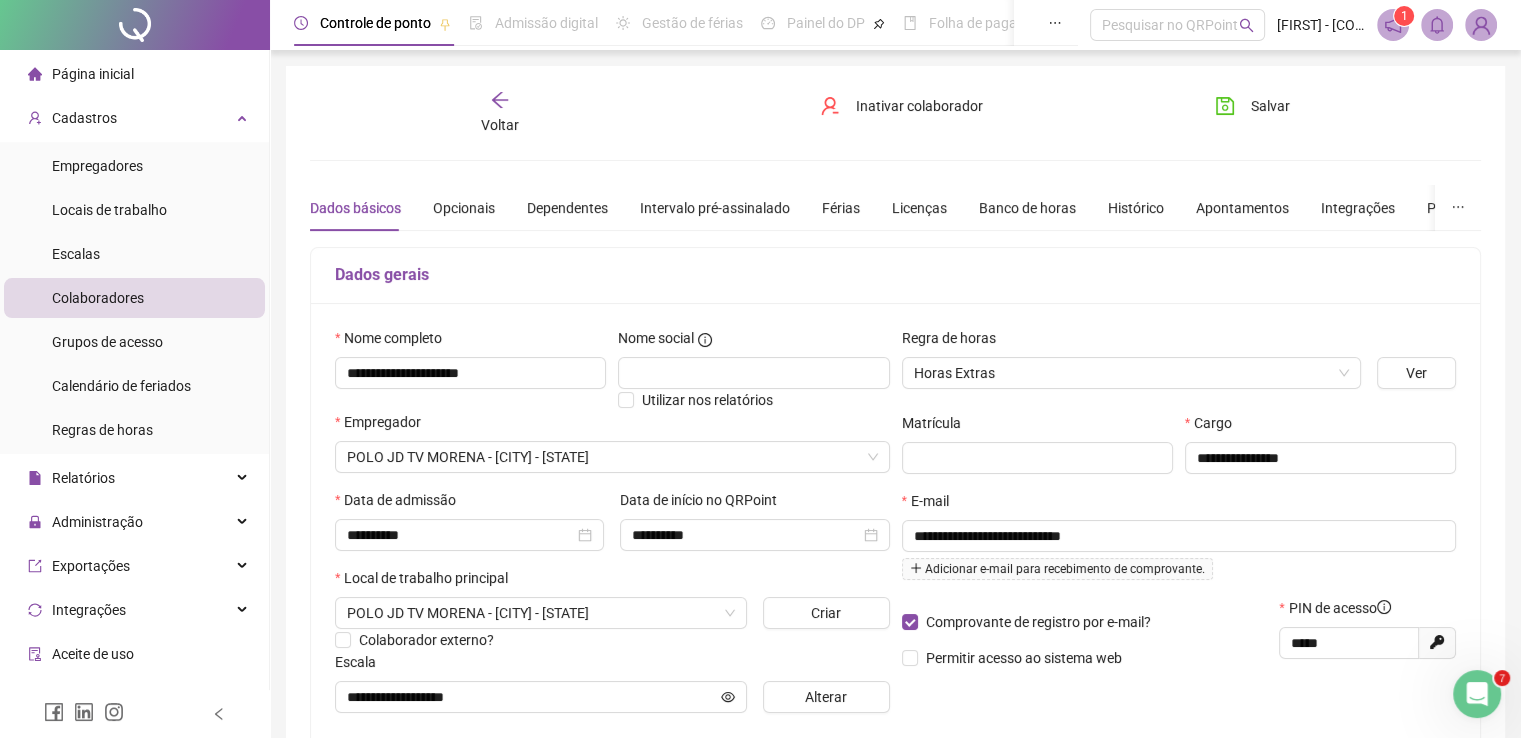 click on "Voltar" at bounding box center [500, 113] 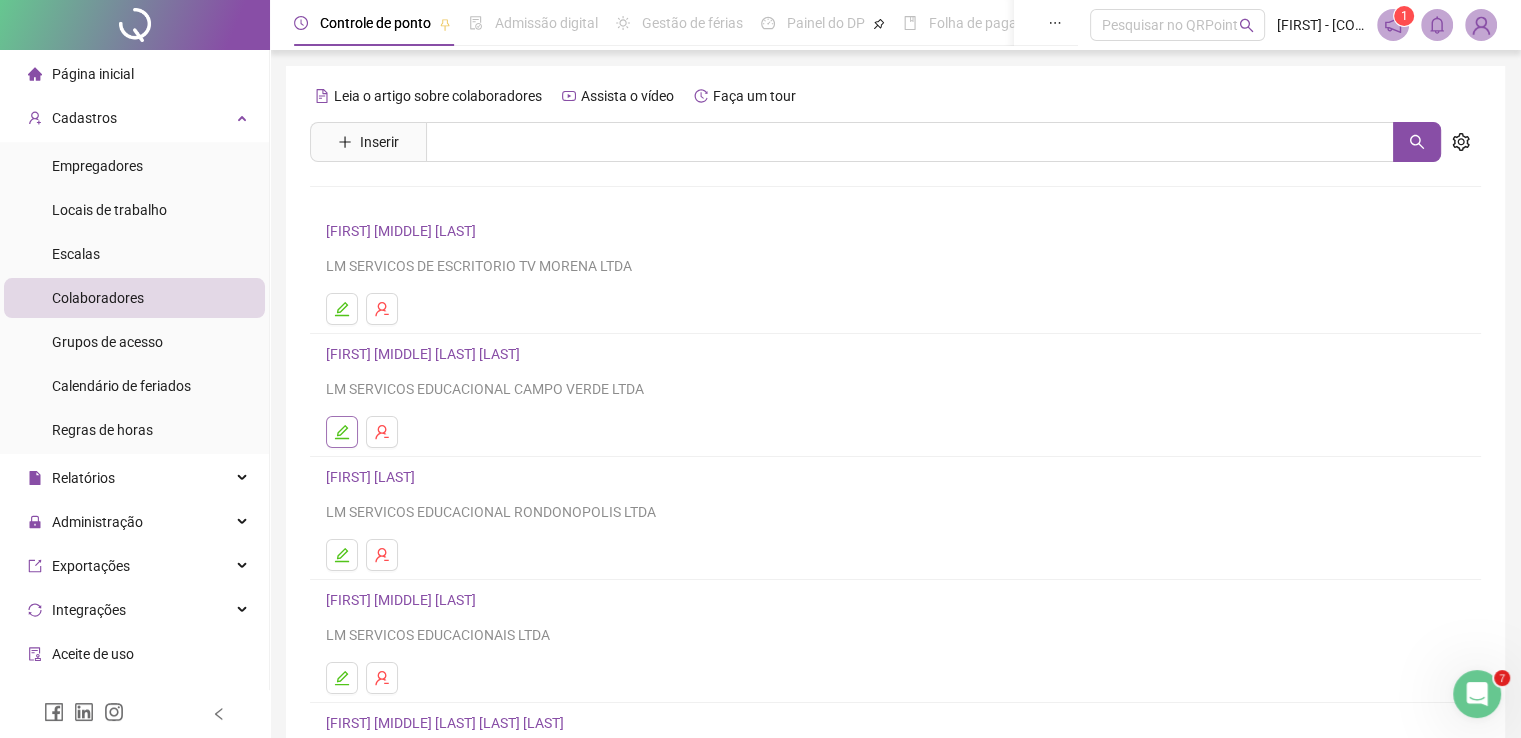 click 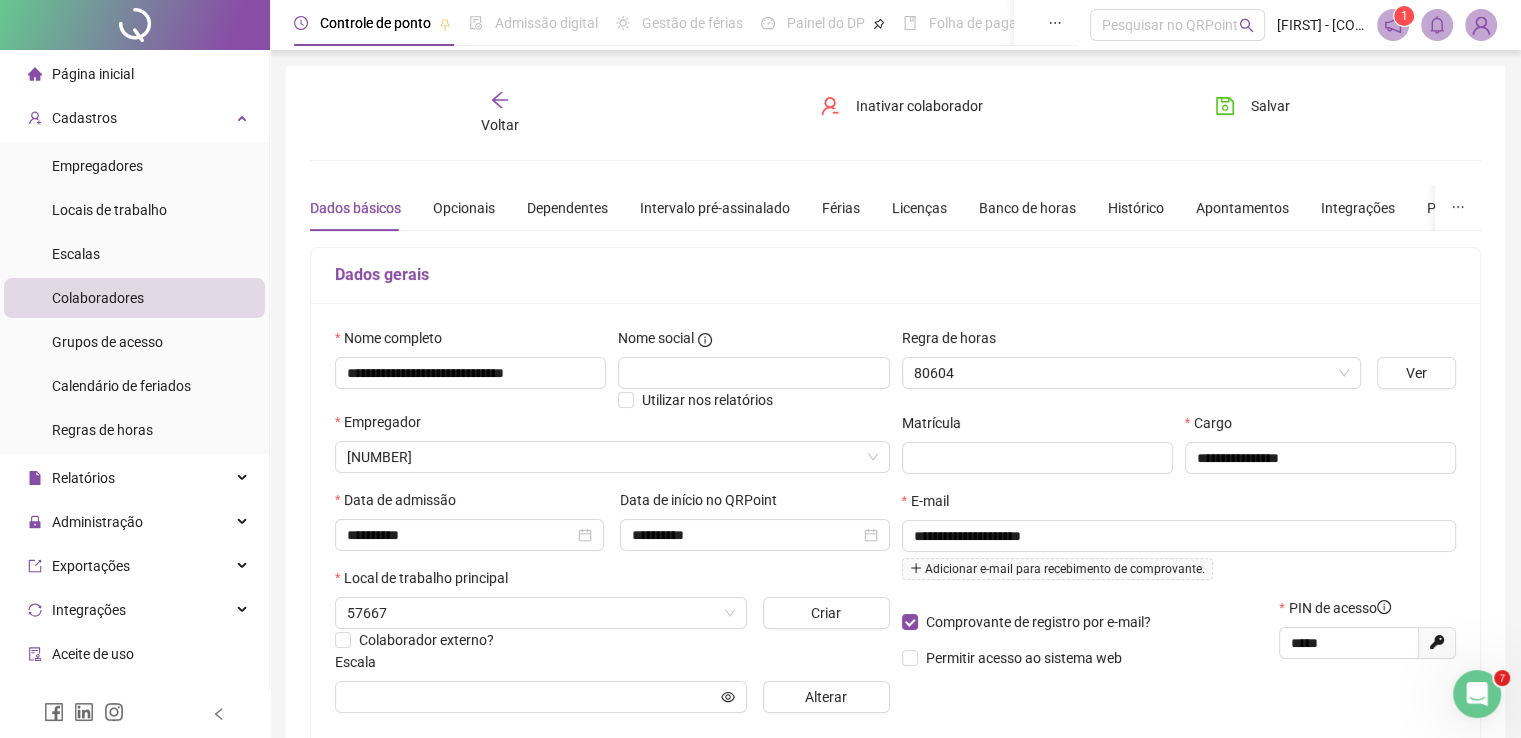 type on "**********" 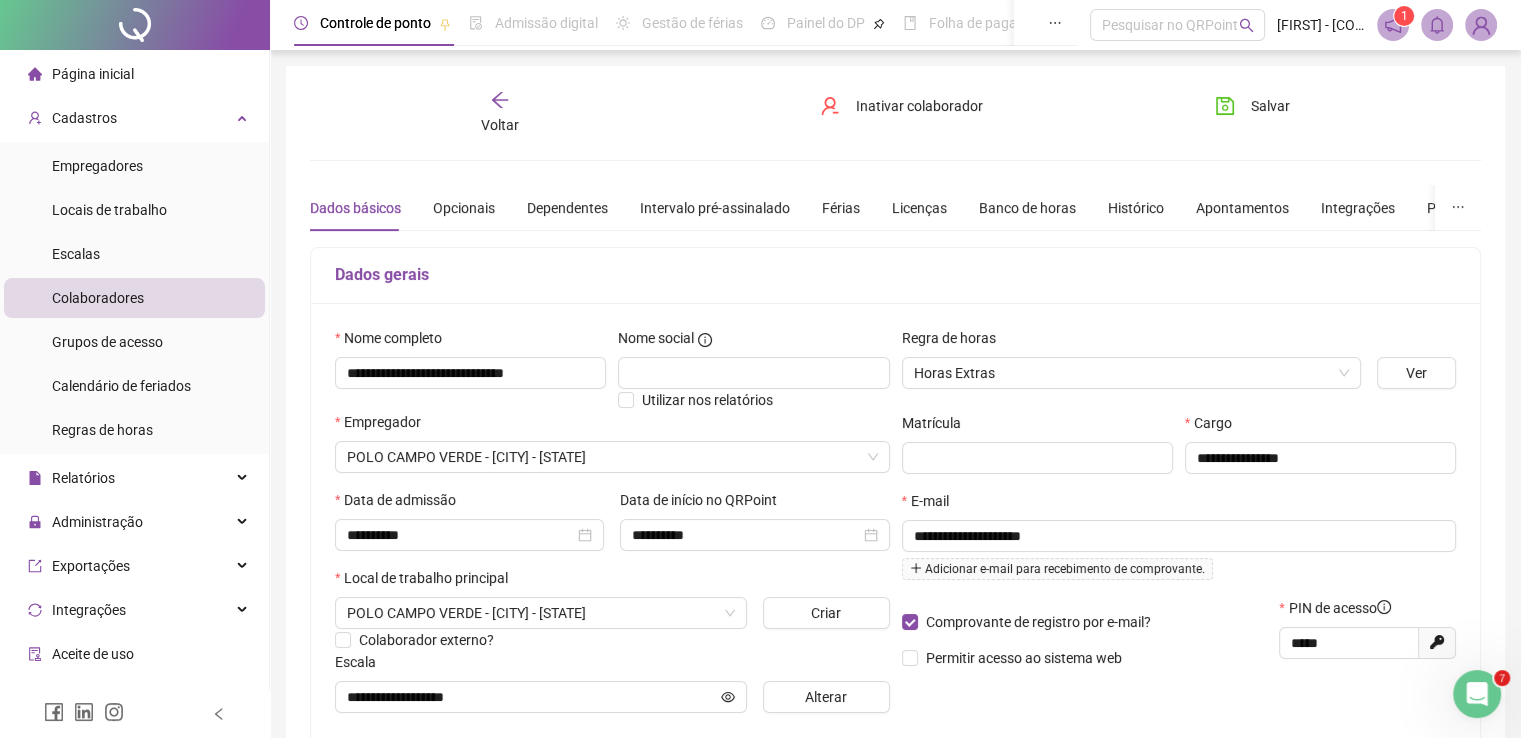 click on "Voltar" at bounding box center (500, 125) 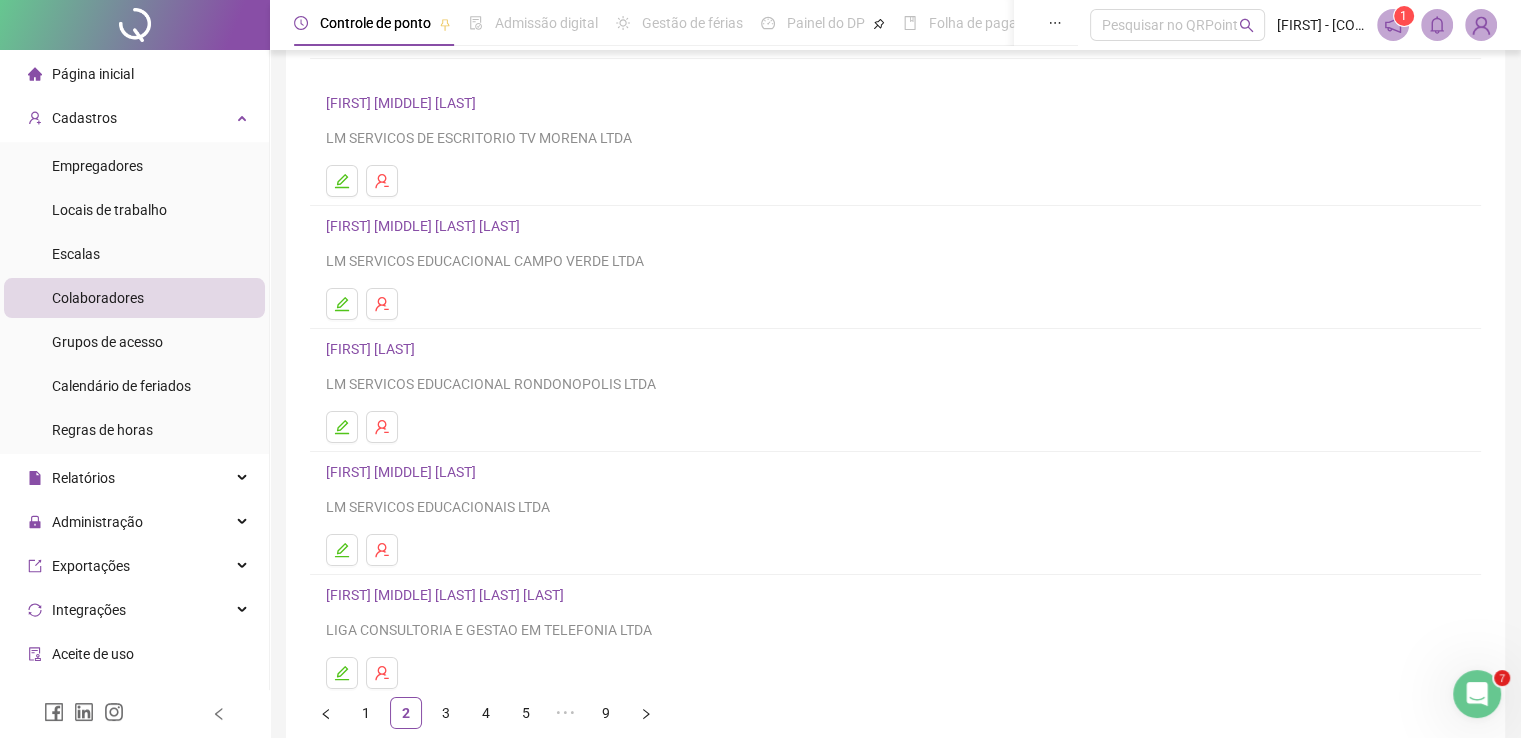 scroll, scrollTop: 166, scrollLeft: 0, axis: vertical 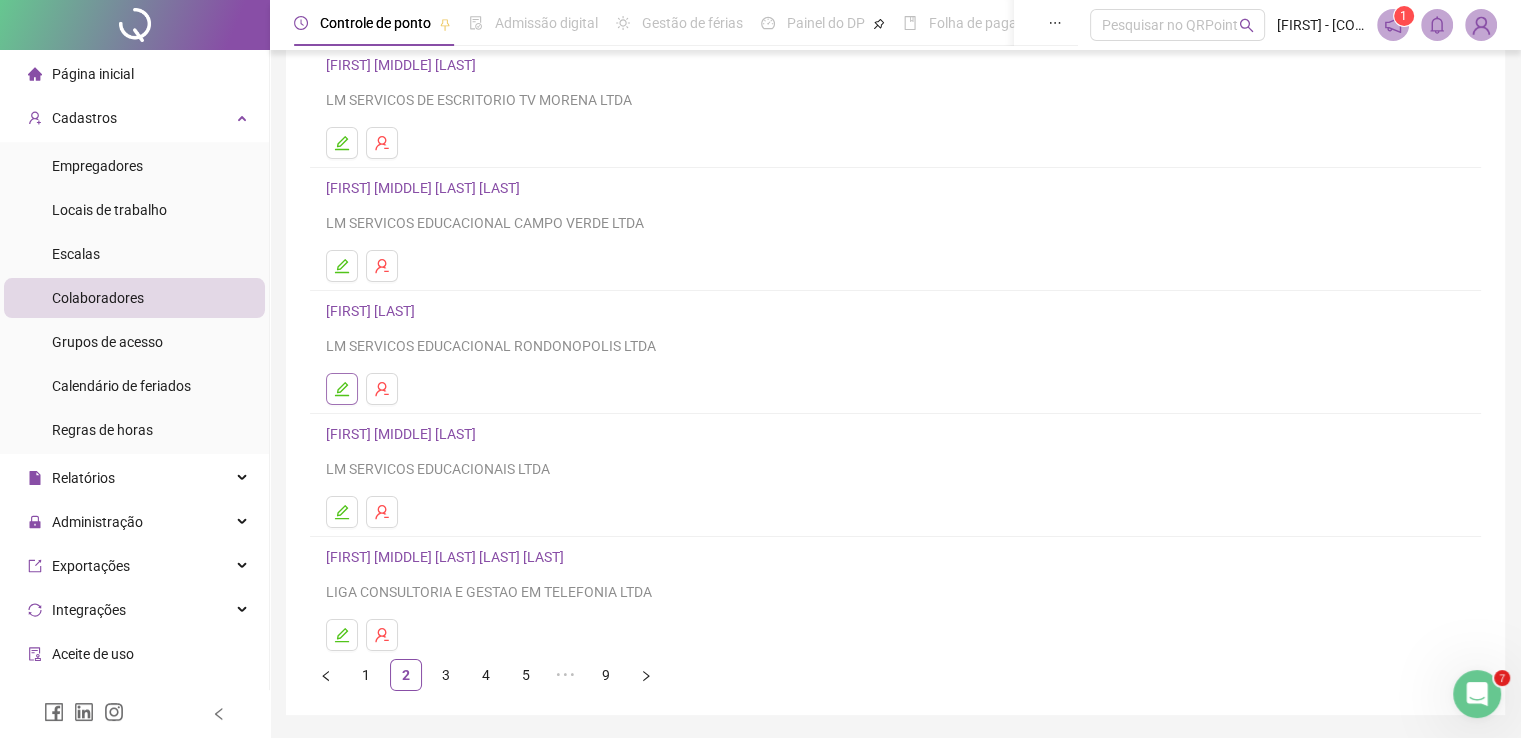 click 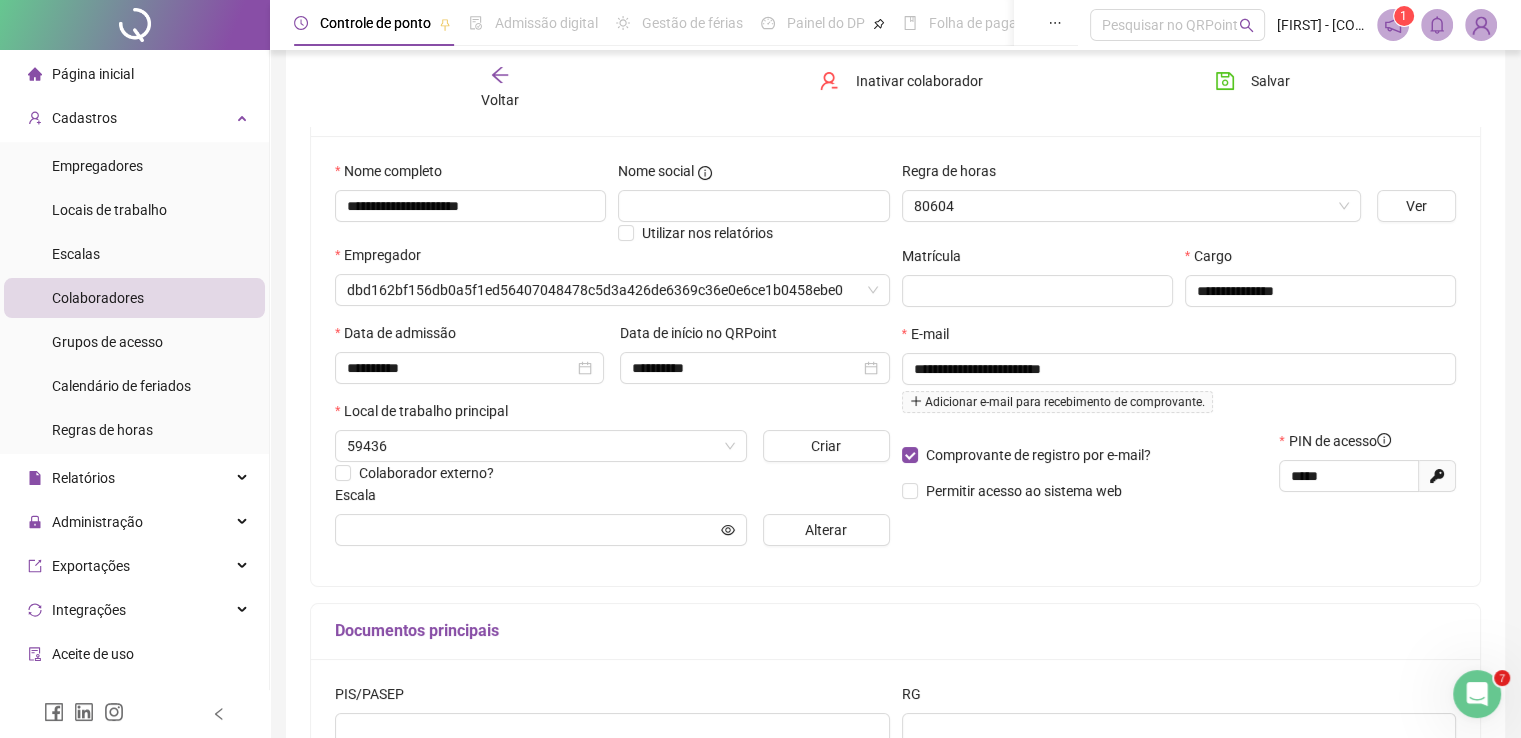 scroll, scrollTop: 176, scrollLeft: 0, axis: vertical 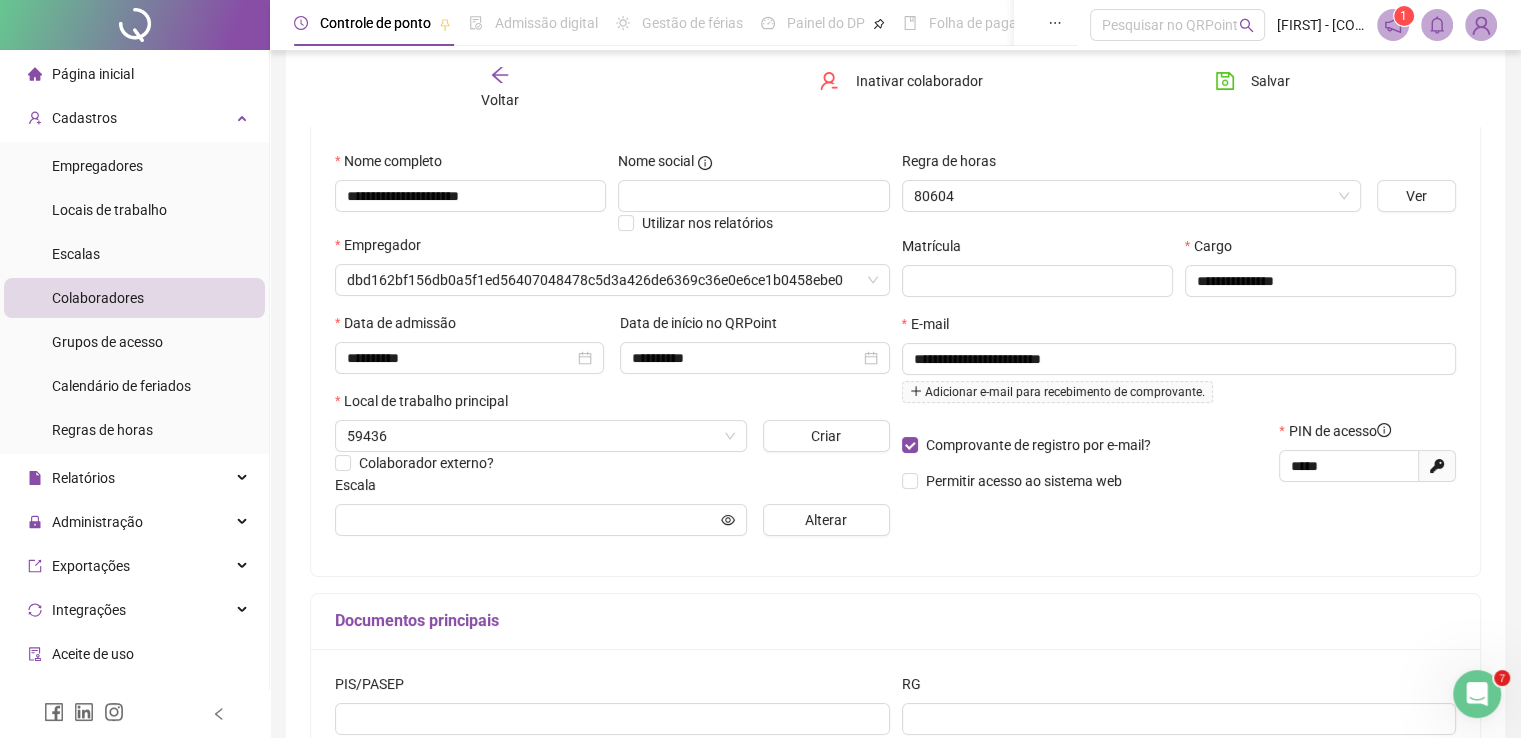 type on "**********" 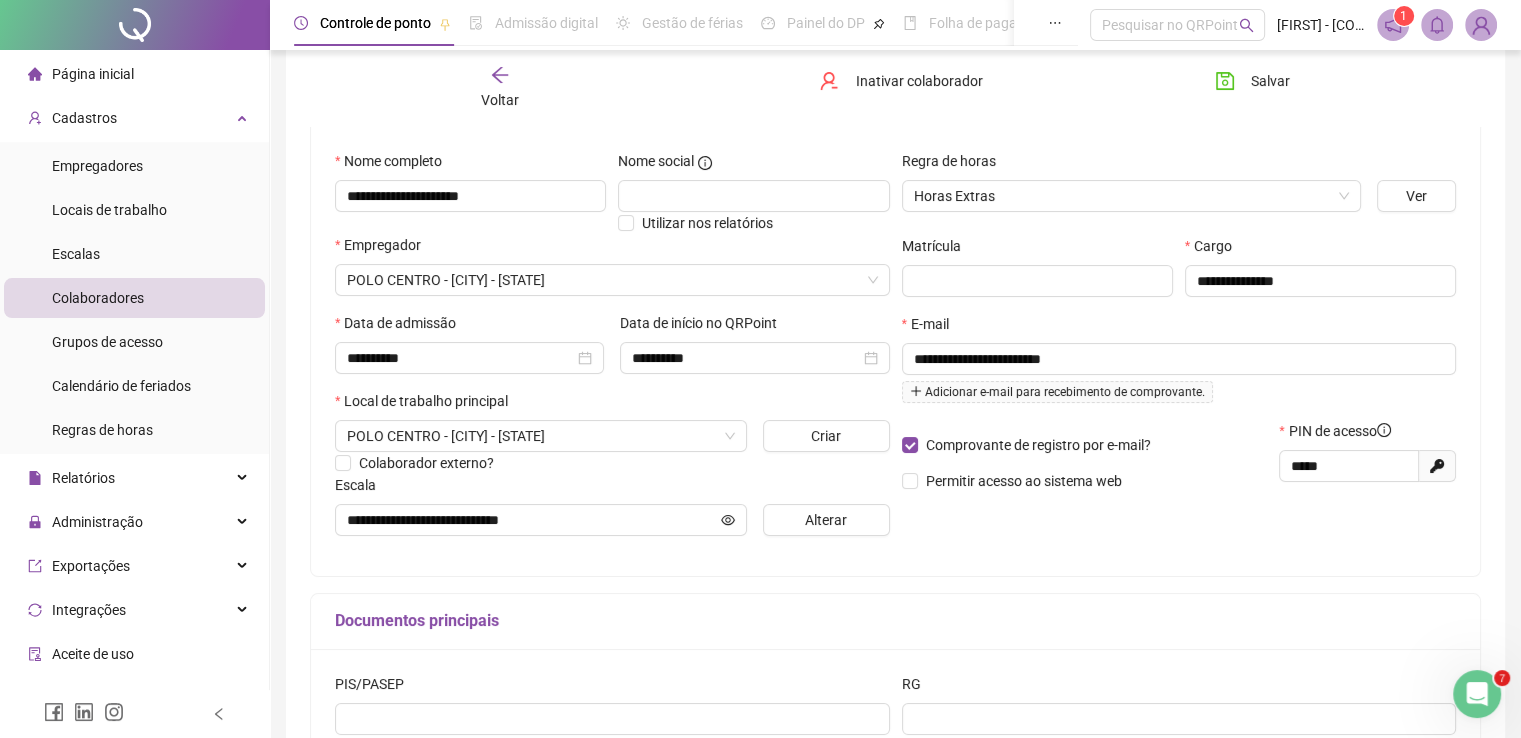 click on "Voltar" at bounding box center (500, 100) 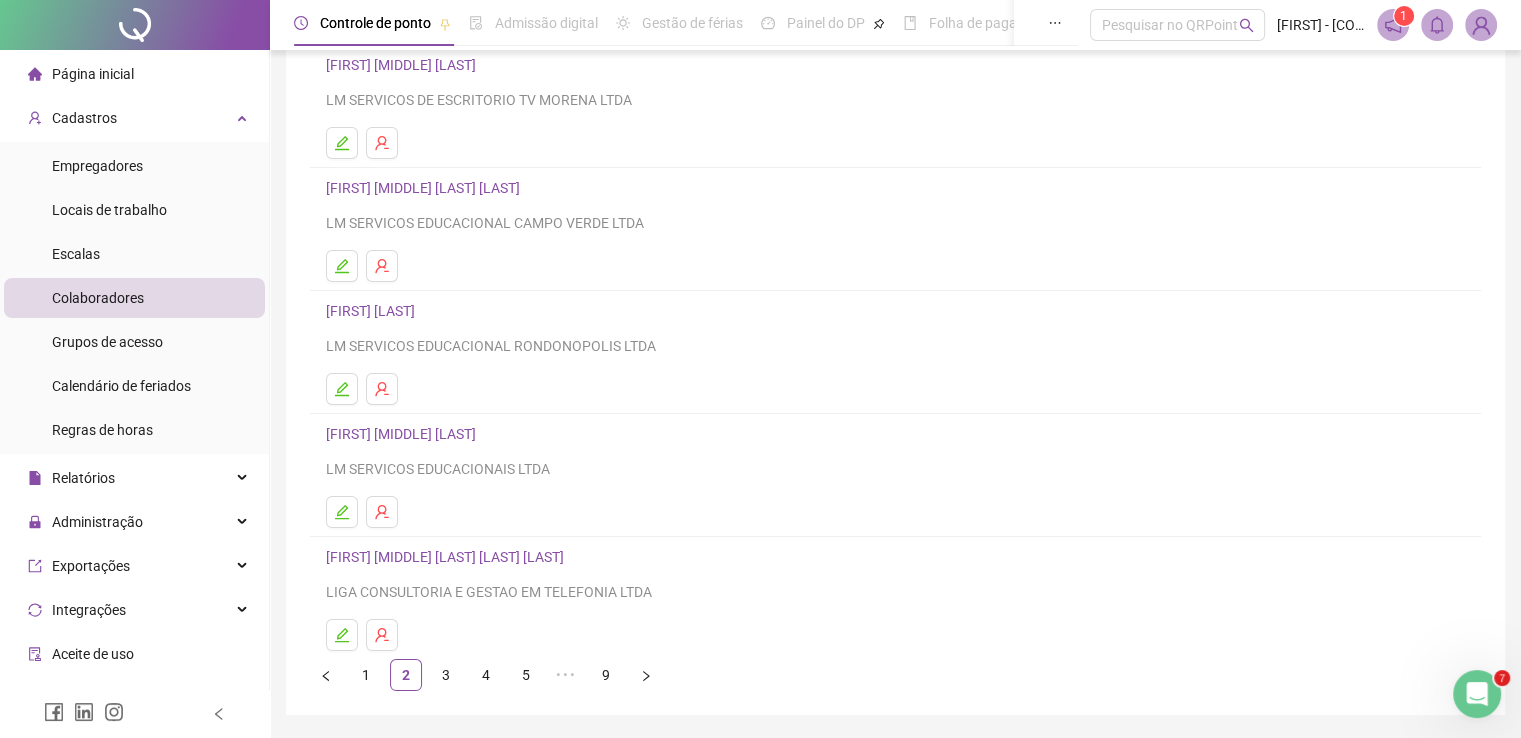 scroll, scrollTop: 228, scrollLeft: 0, axis: vertical 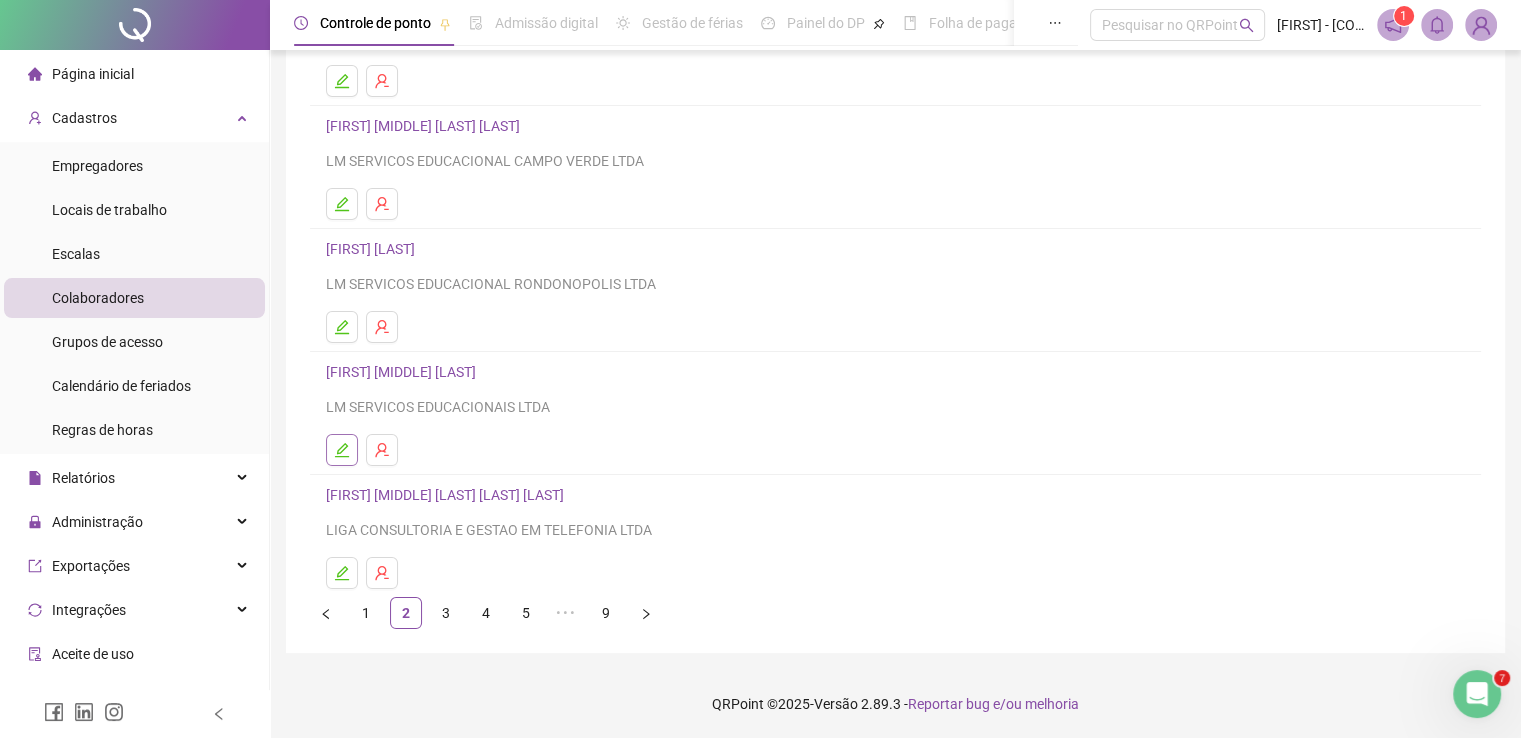 click 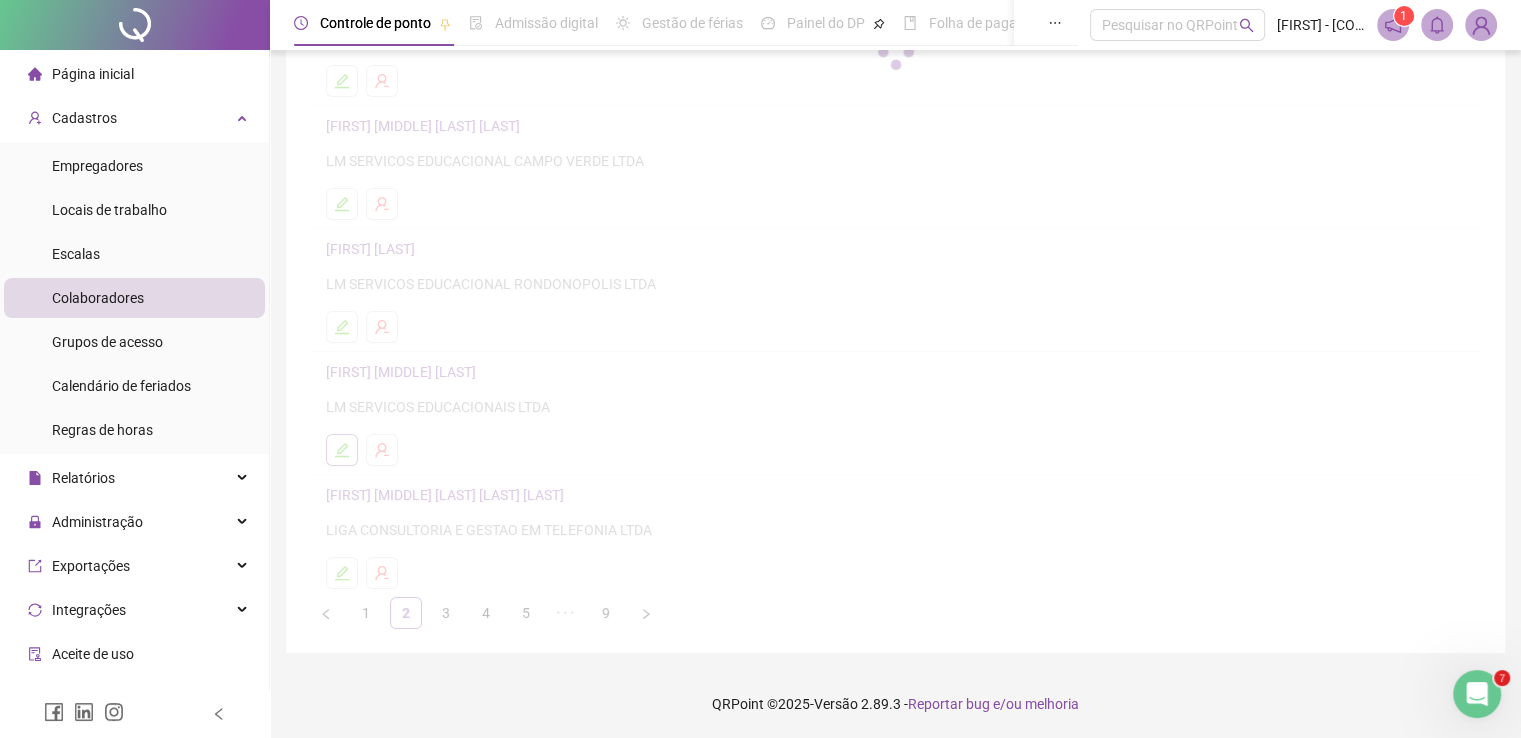 scroll, scrollTop: 239, scrollLeft: 0, axis: vertical 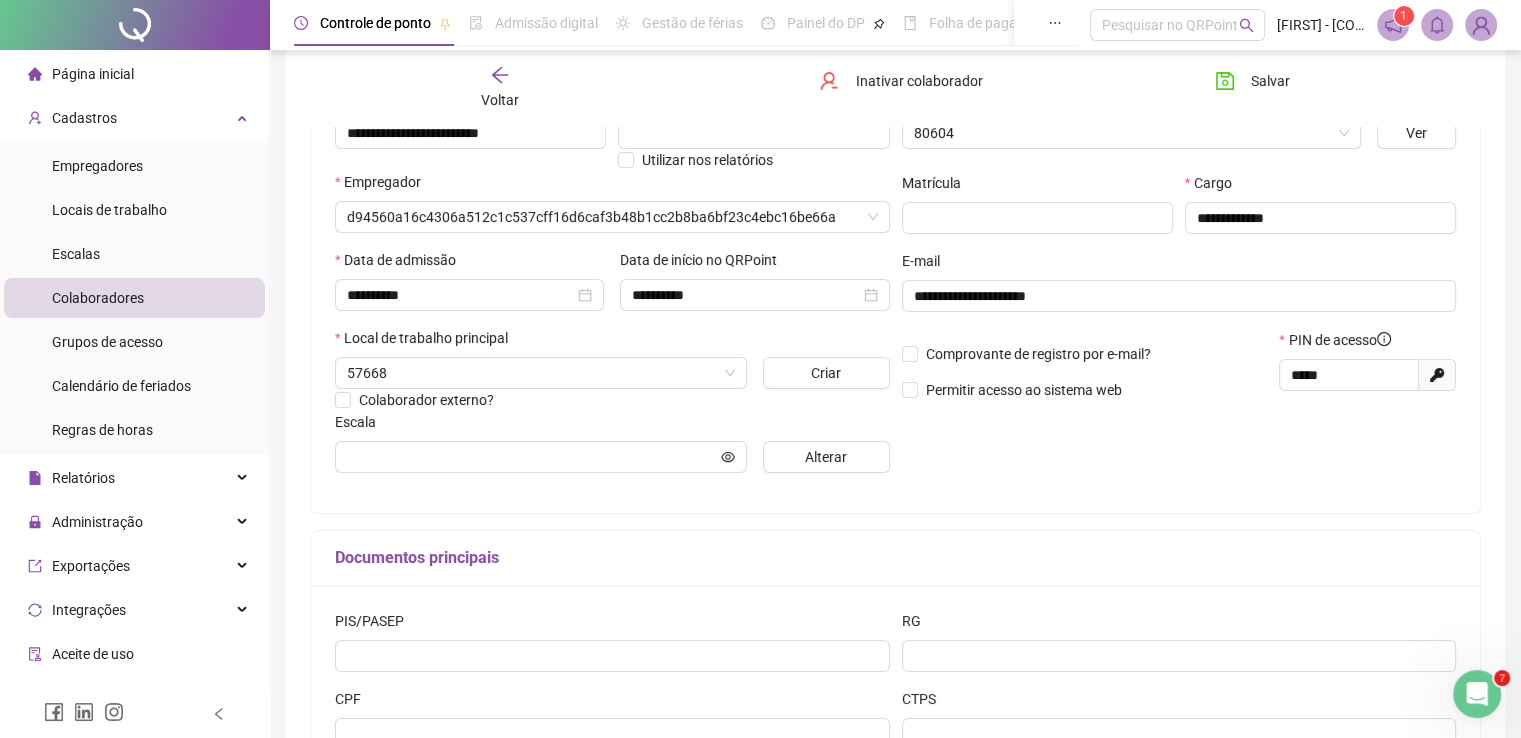 type on "**********" 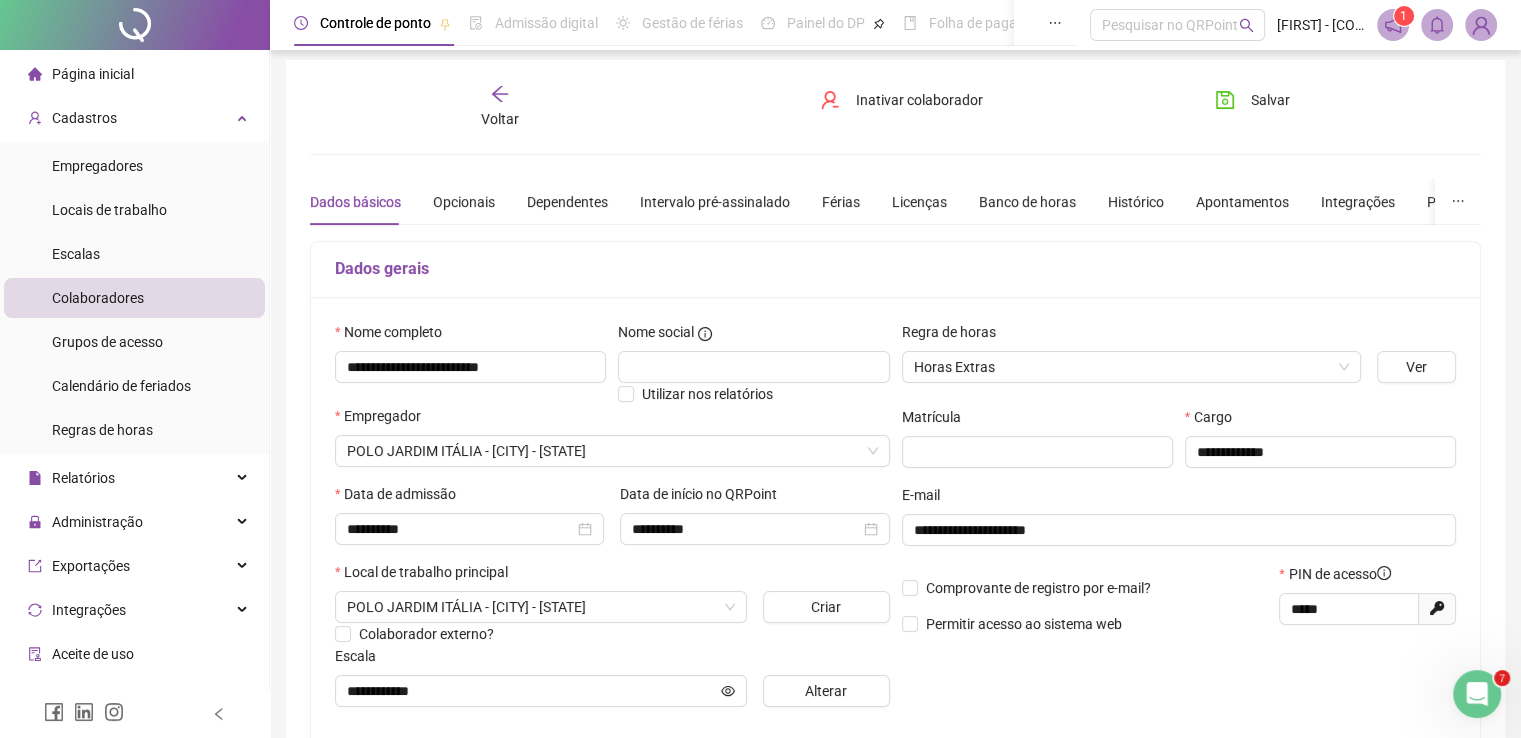 scroll, scrollTop: 0, scrollLeft: 0, axis: both 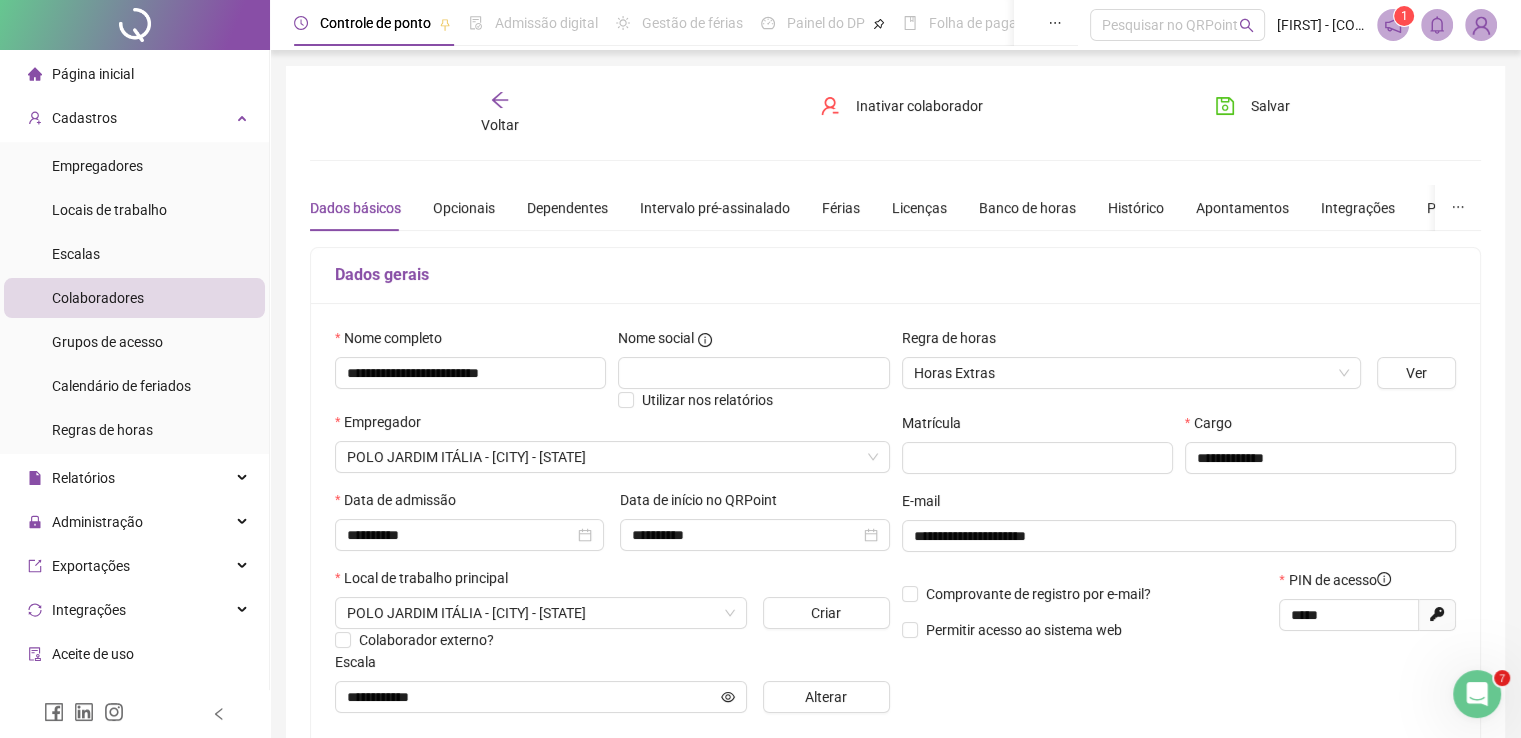 click on "Voltar" at bounding box center [500, 125] 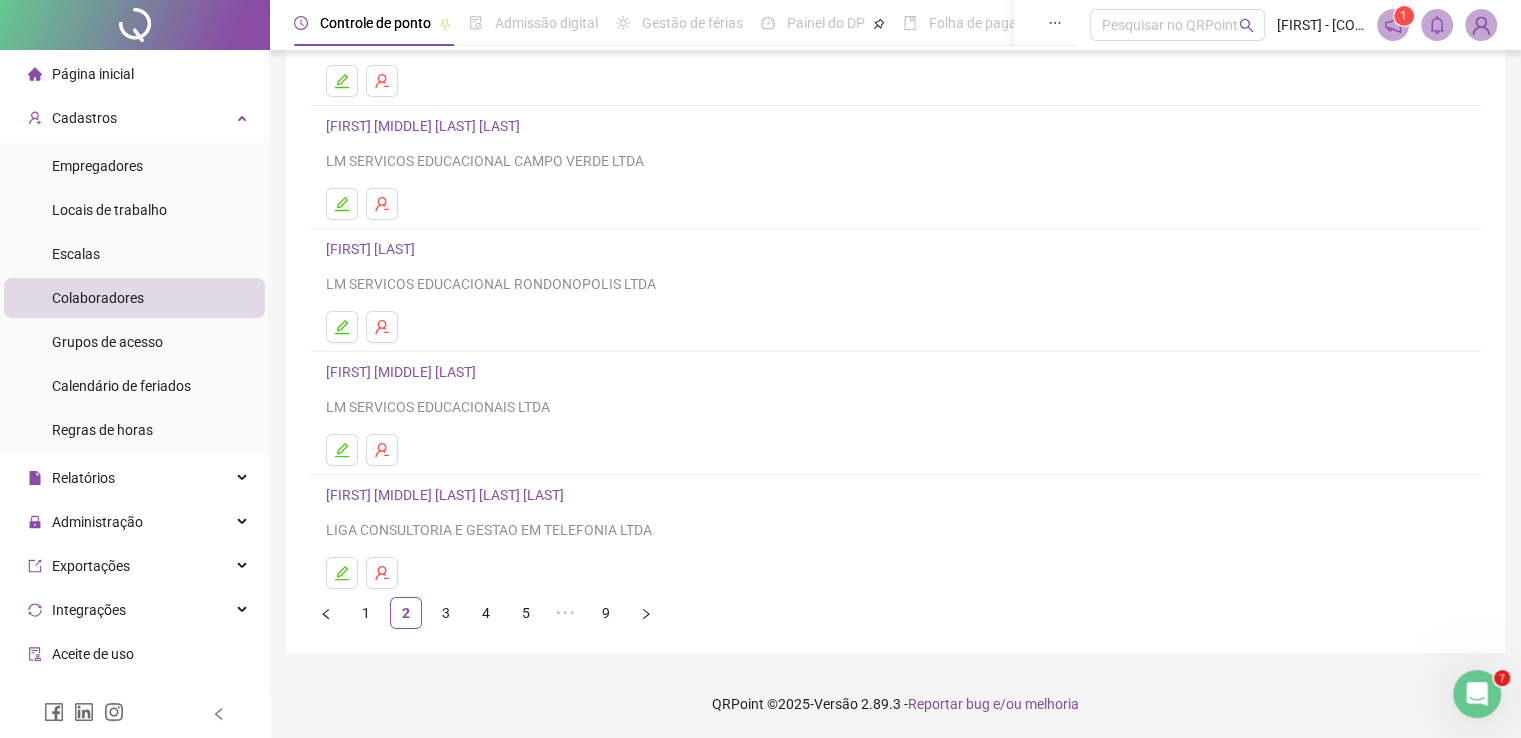 scroll, scrollTop: 228, scrollLeft: 0, axis: vertical 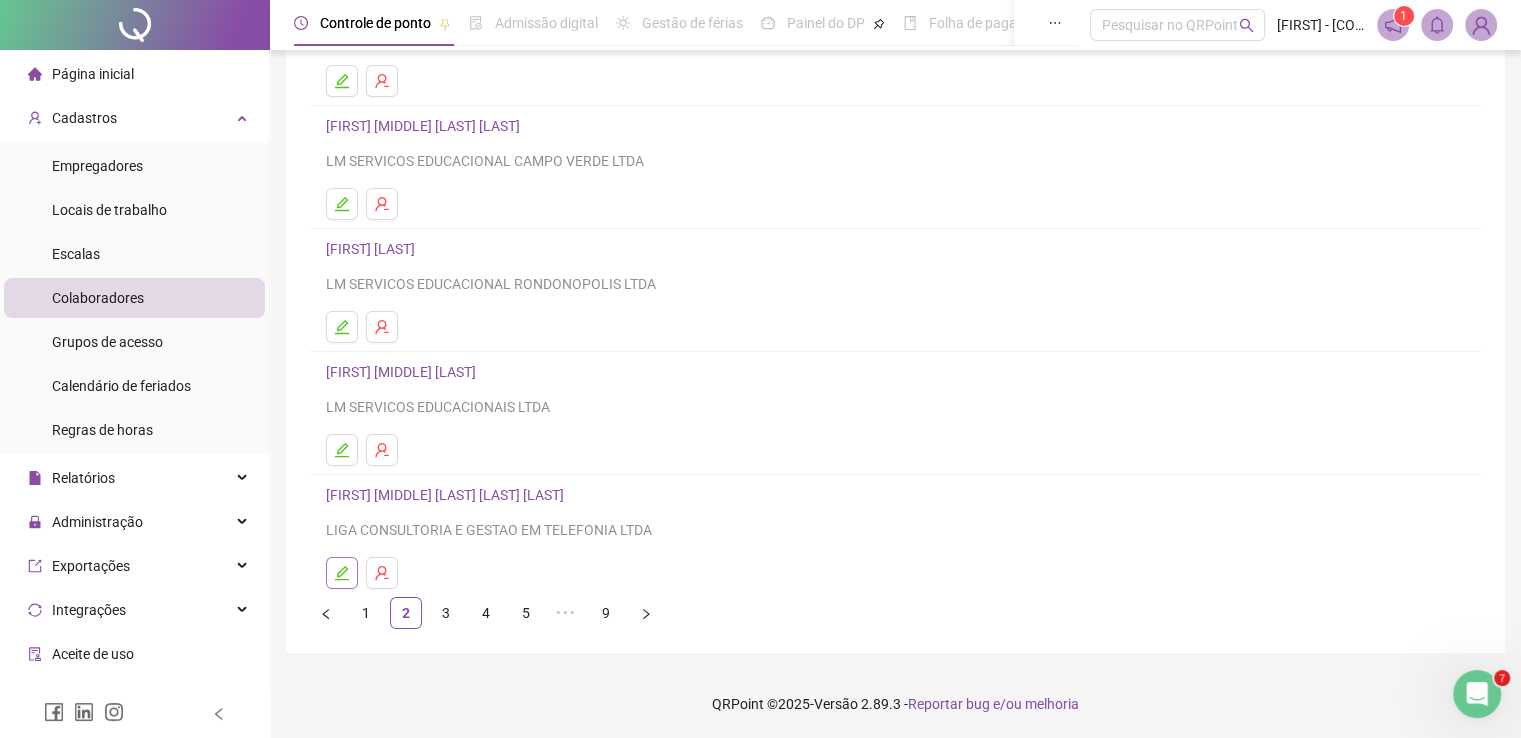 click 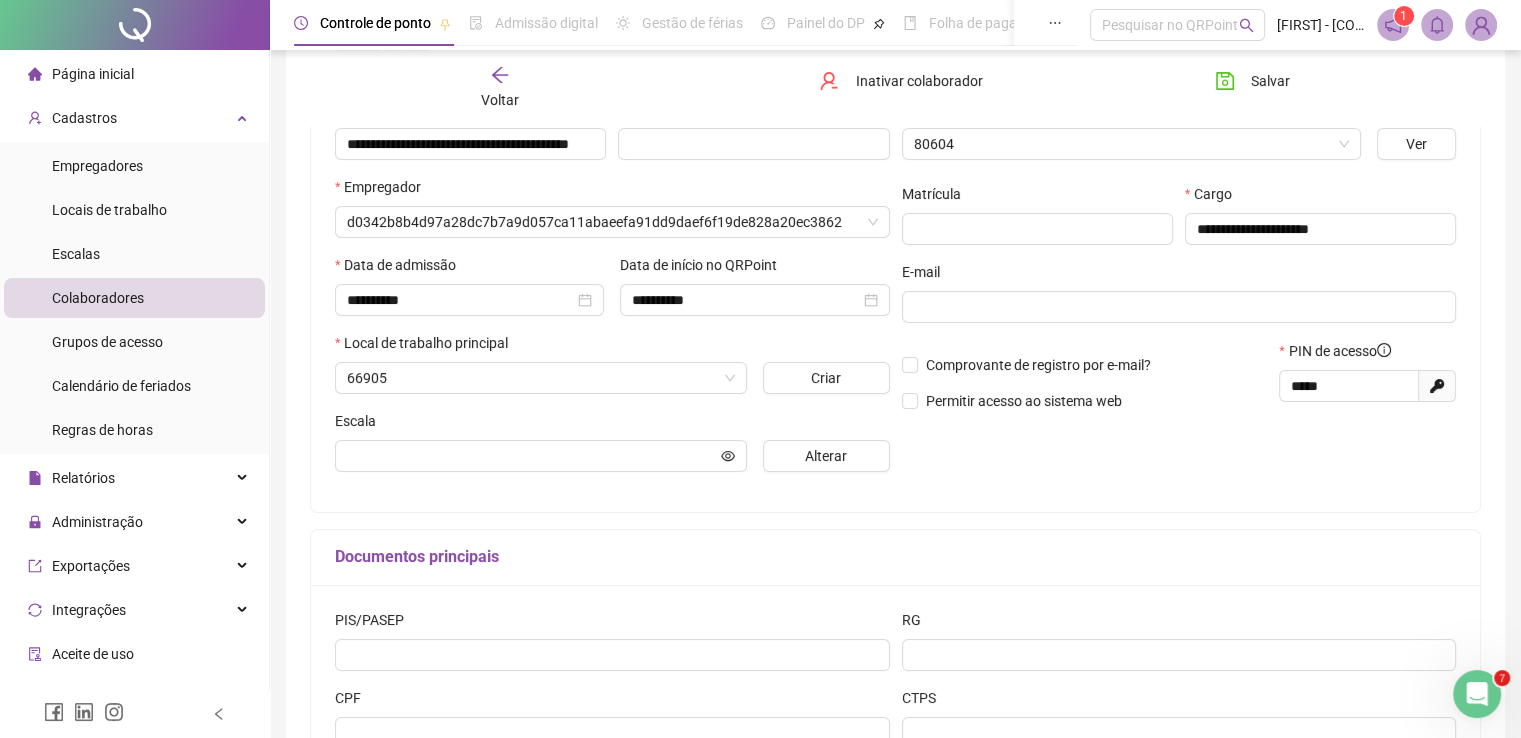 scroll, scrollTop: 239, scrollLeft: 0, axis: vertical 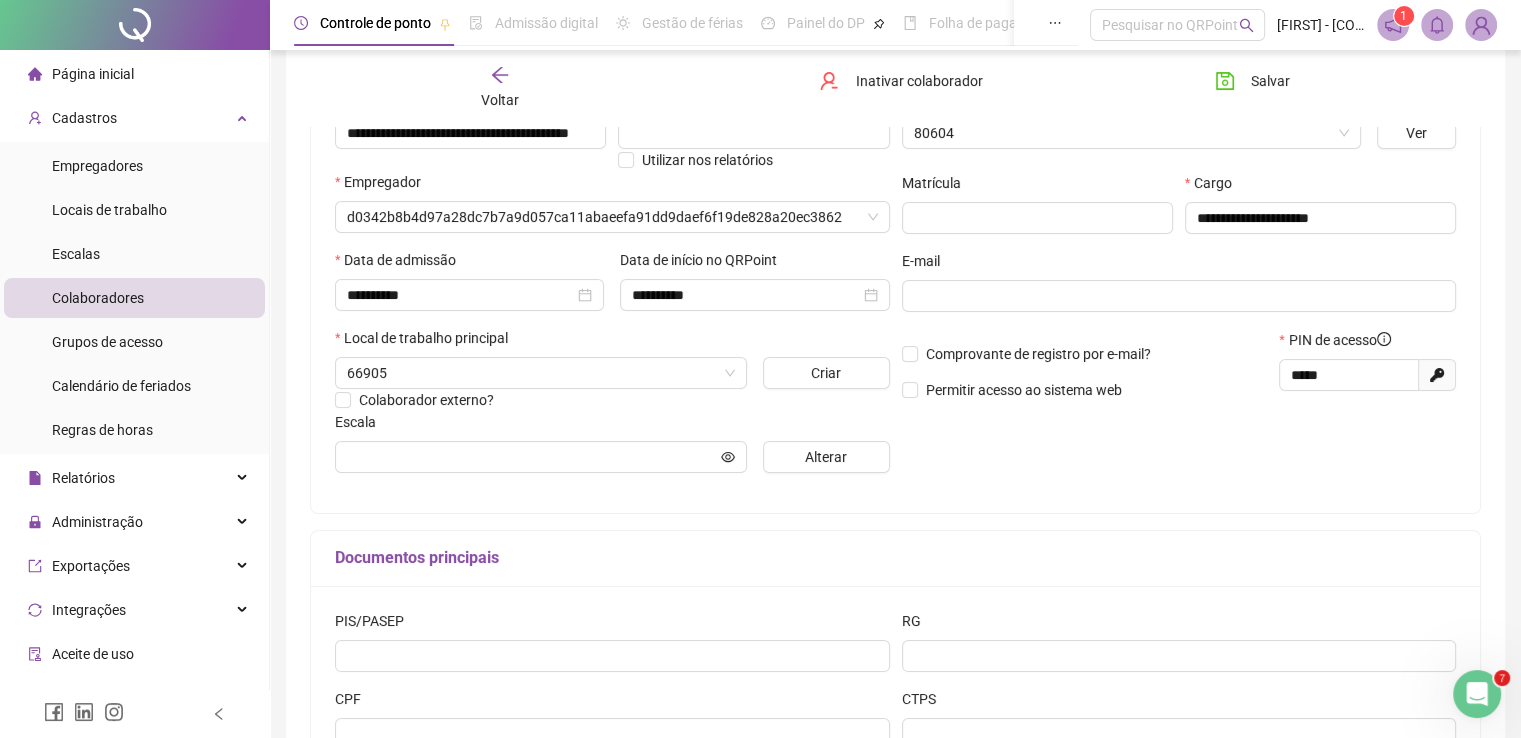 type on "**********" 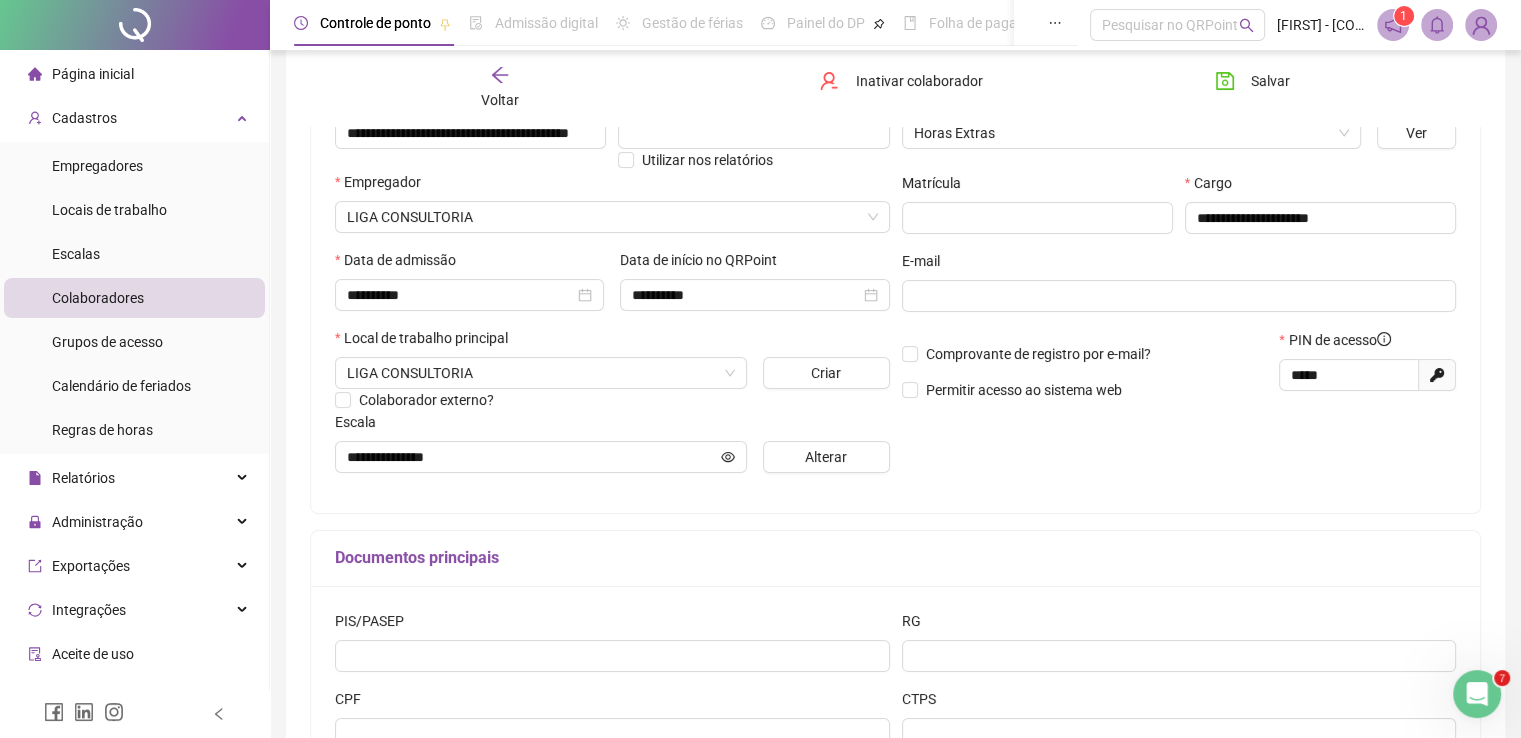 click on "Voltar" at bounding box center (500, 88) 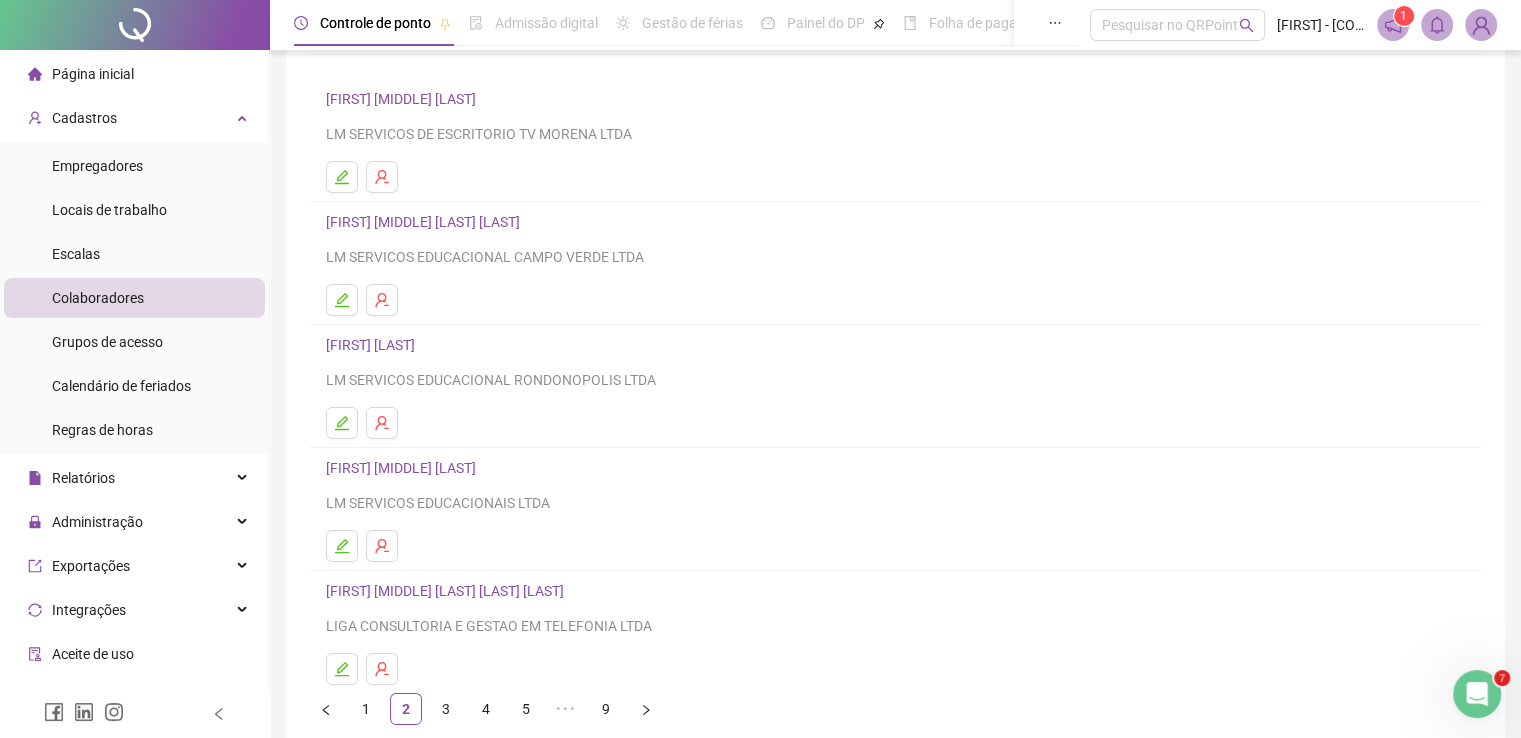 scroll, scrollTop: 228, scrollLeft: 0, axis: vertical 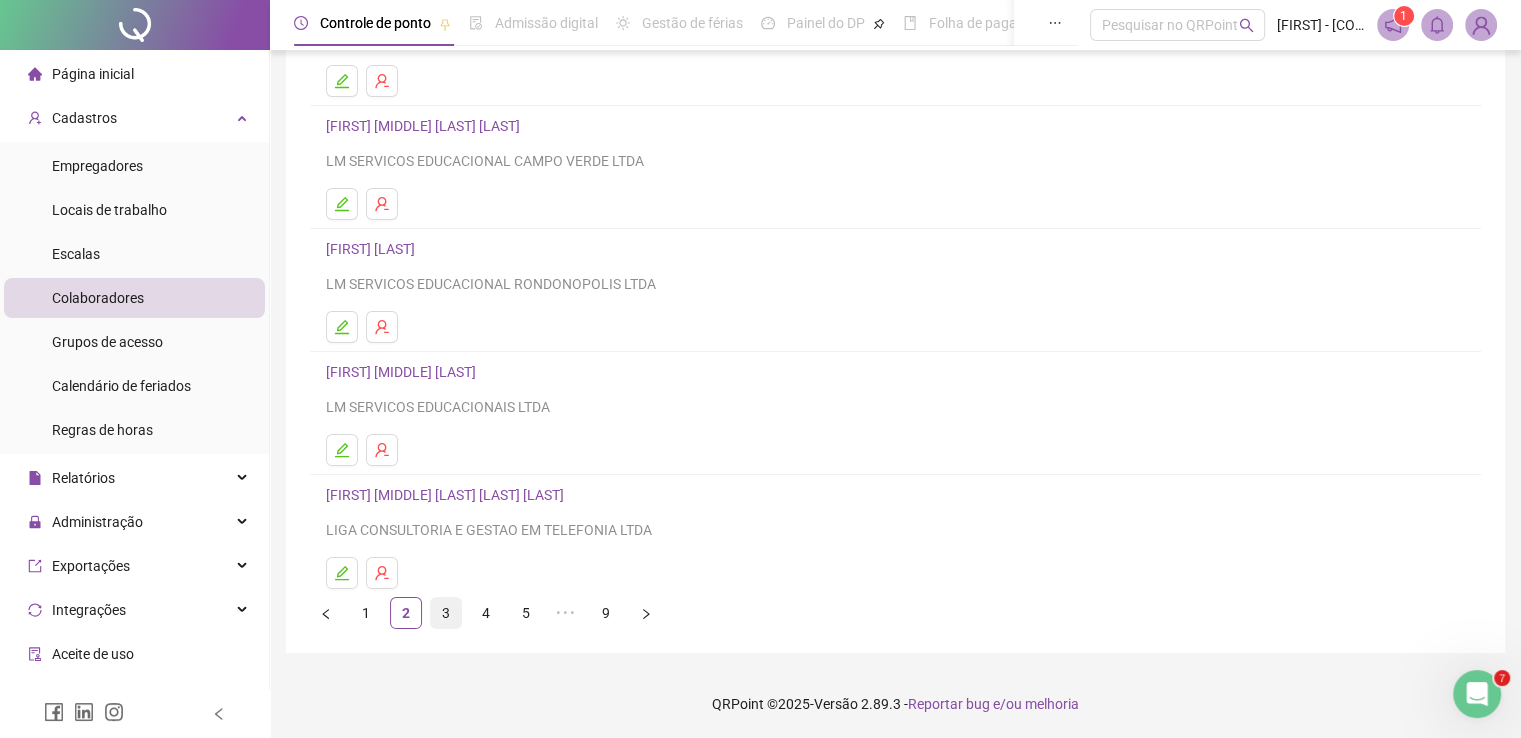 click on "3" at bounding box center (446, 613) 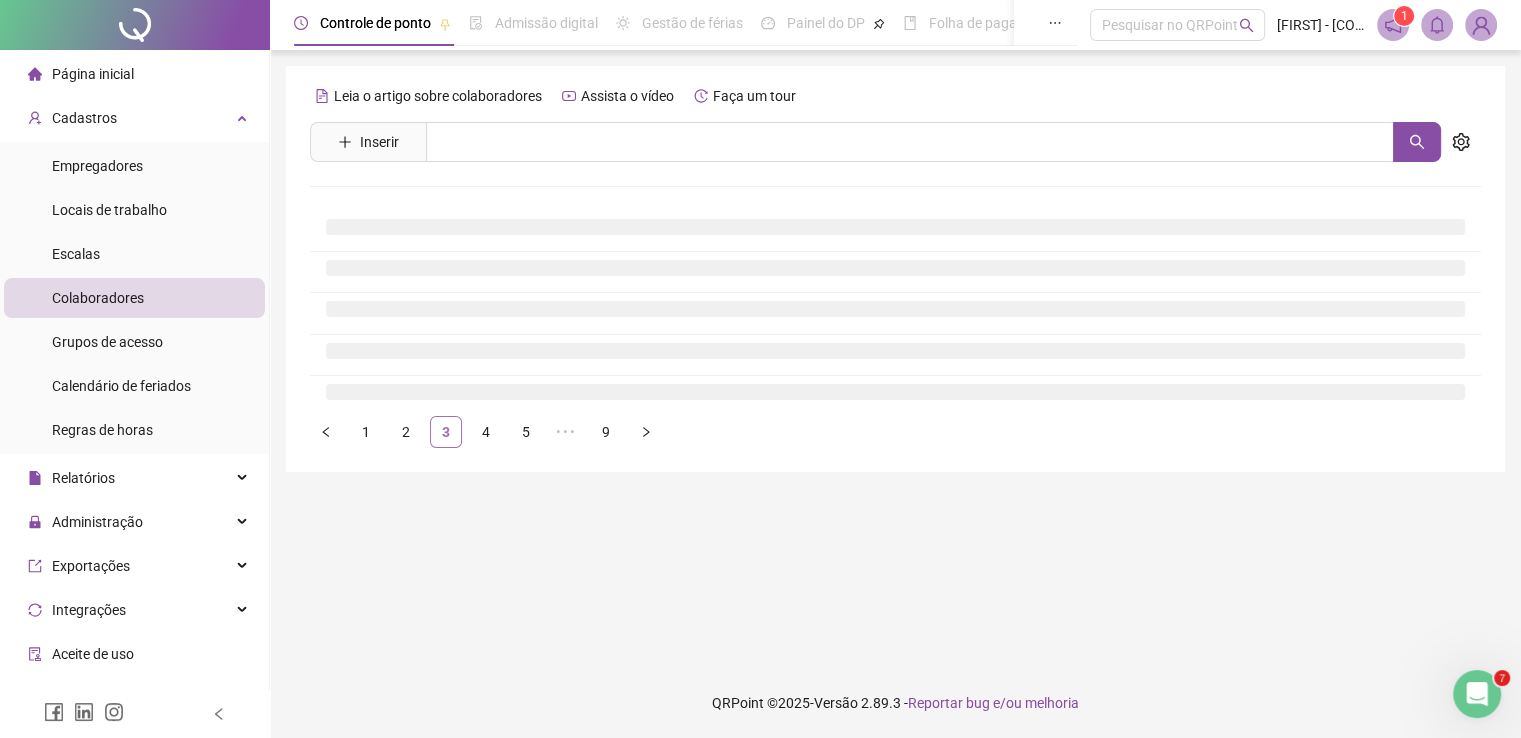 scroll, scrollTop: 0, scrollLeft: 0, axis: both 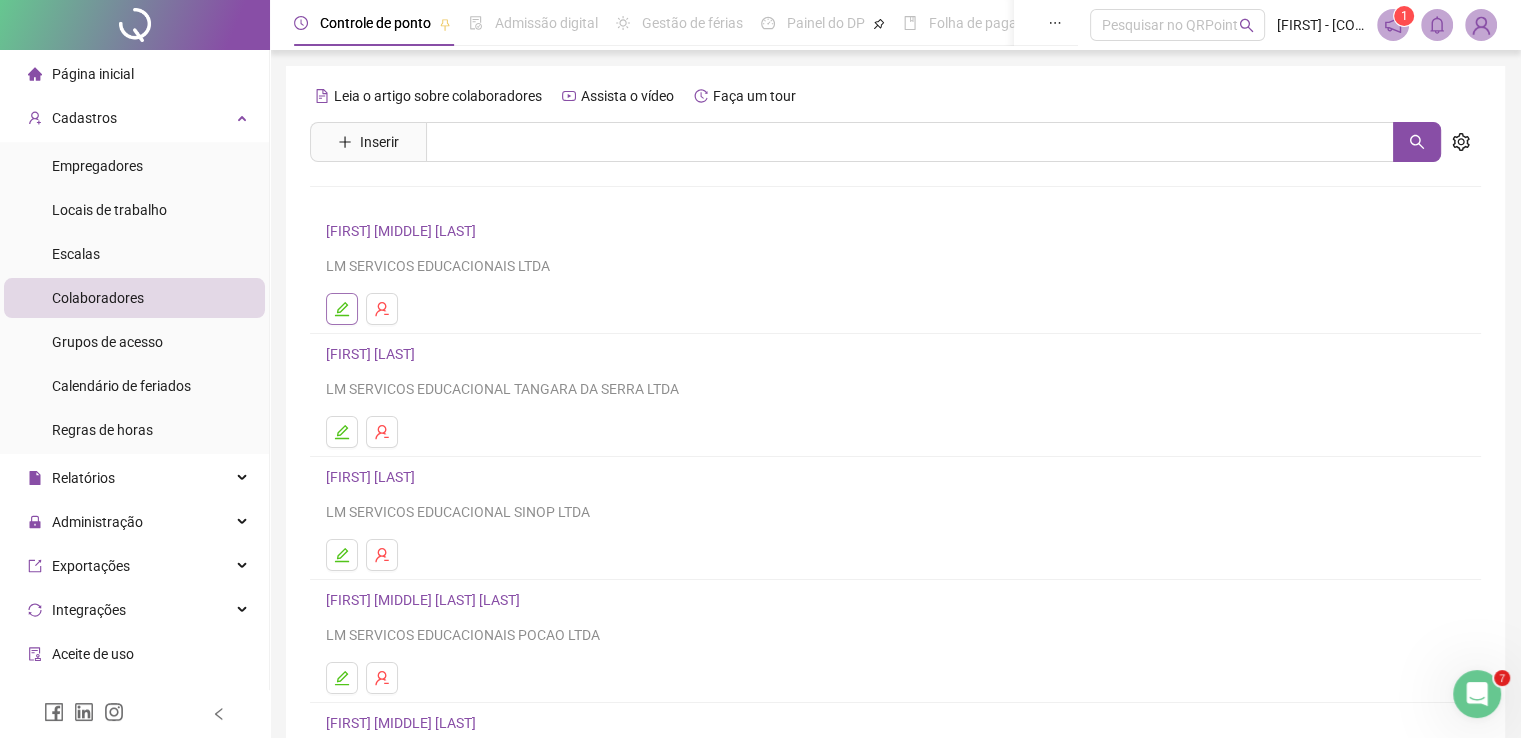click 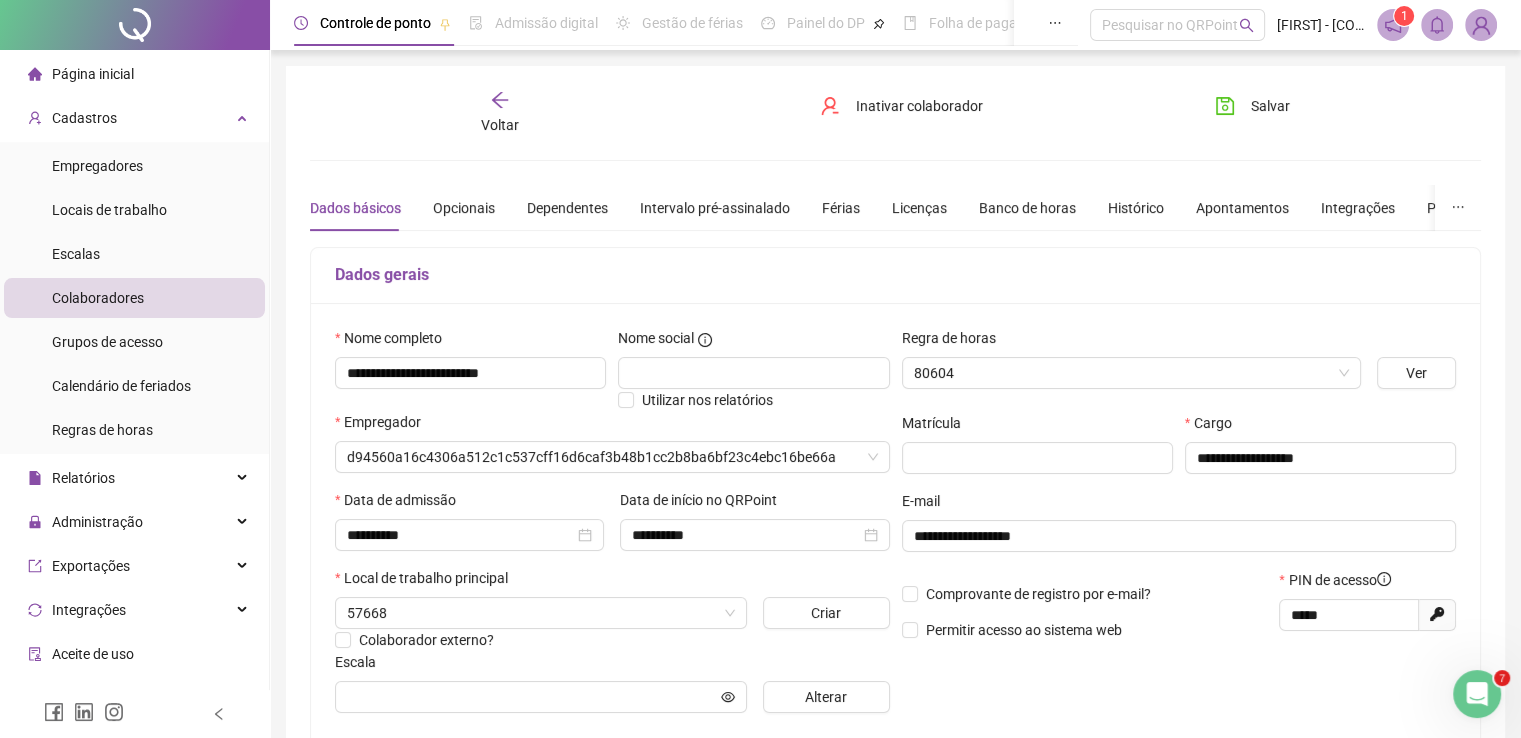 type on "**********" 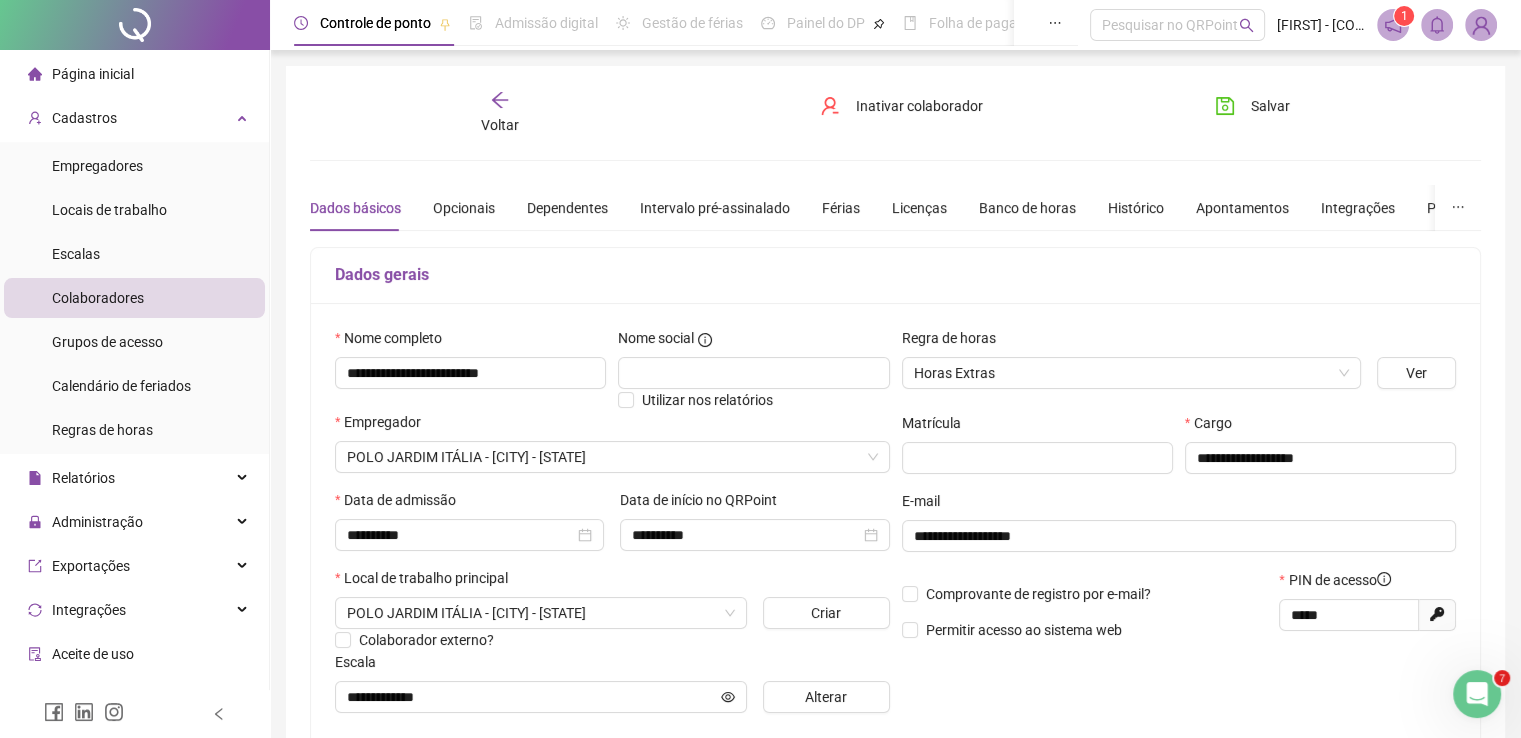 click on "Voltar" at bounding box center [500, 125] 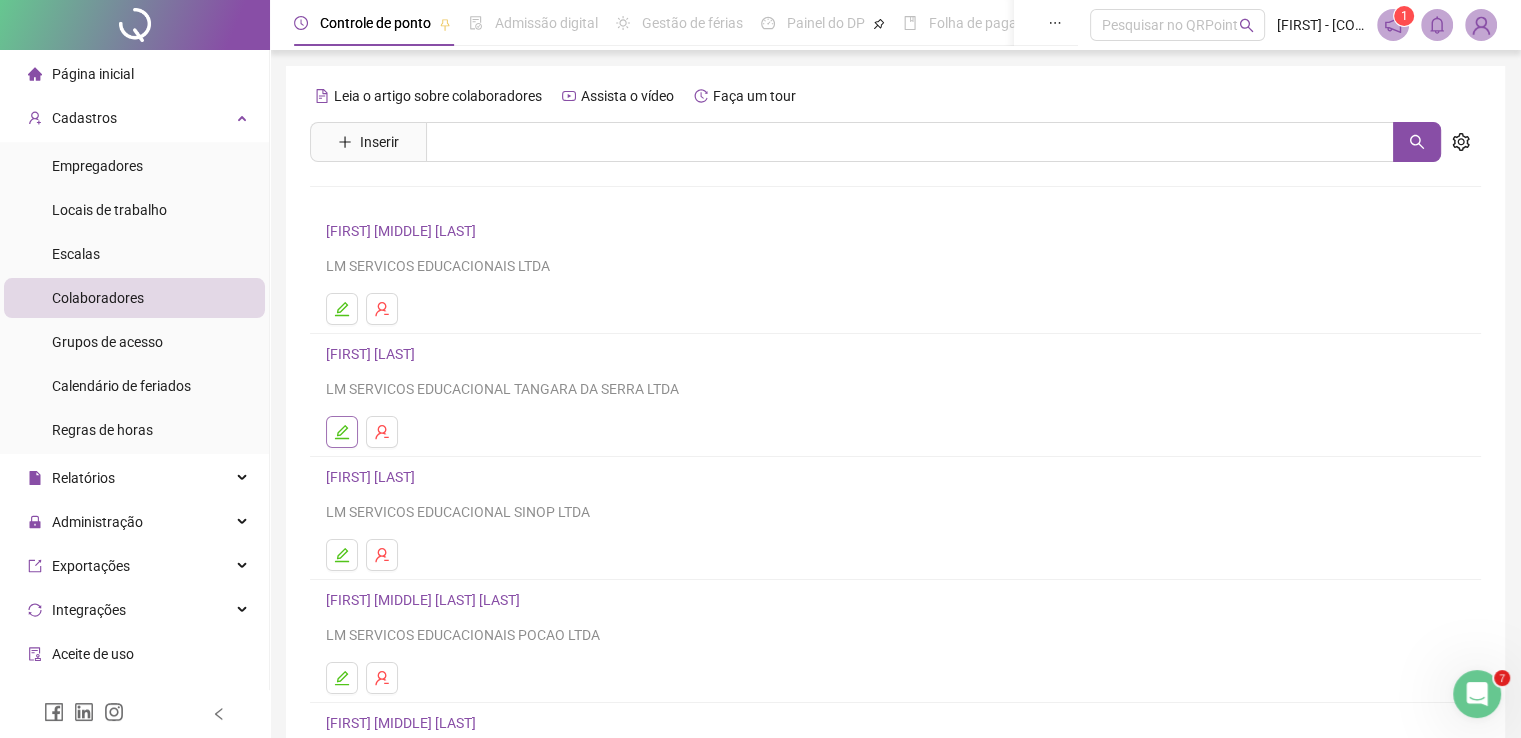 click at bounding box center [342, 432] 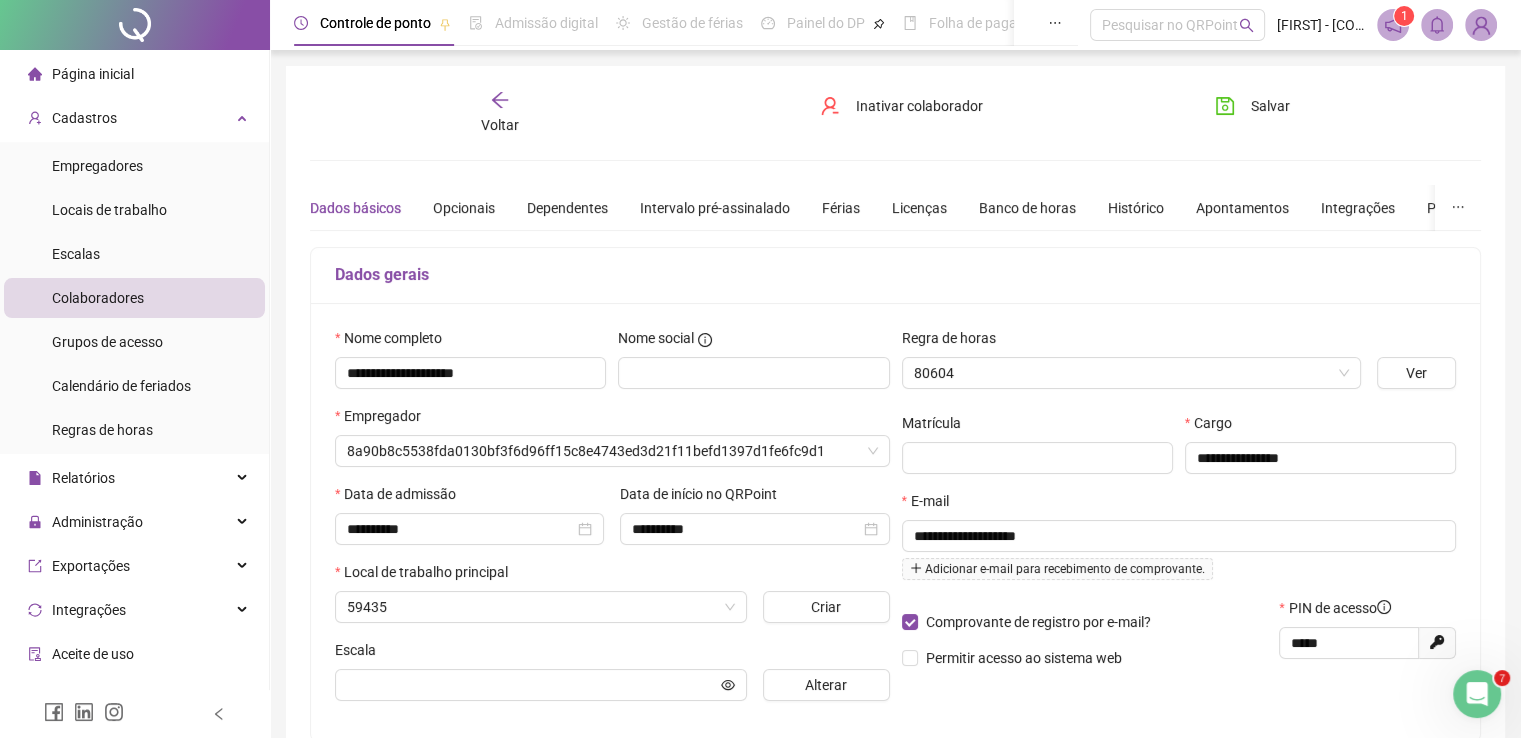 type on "**********" 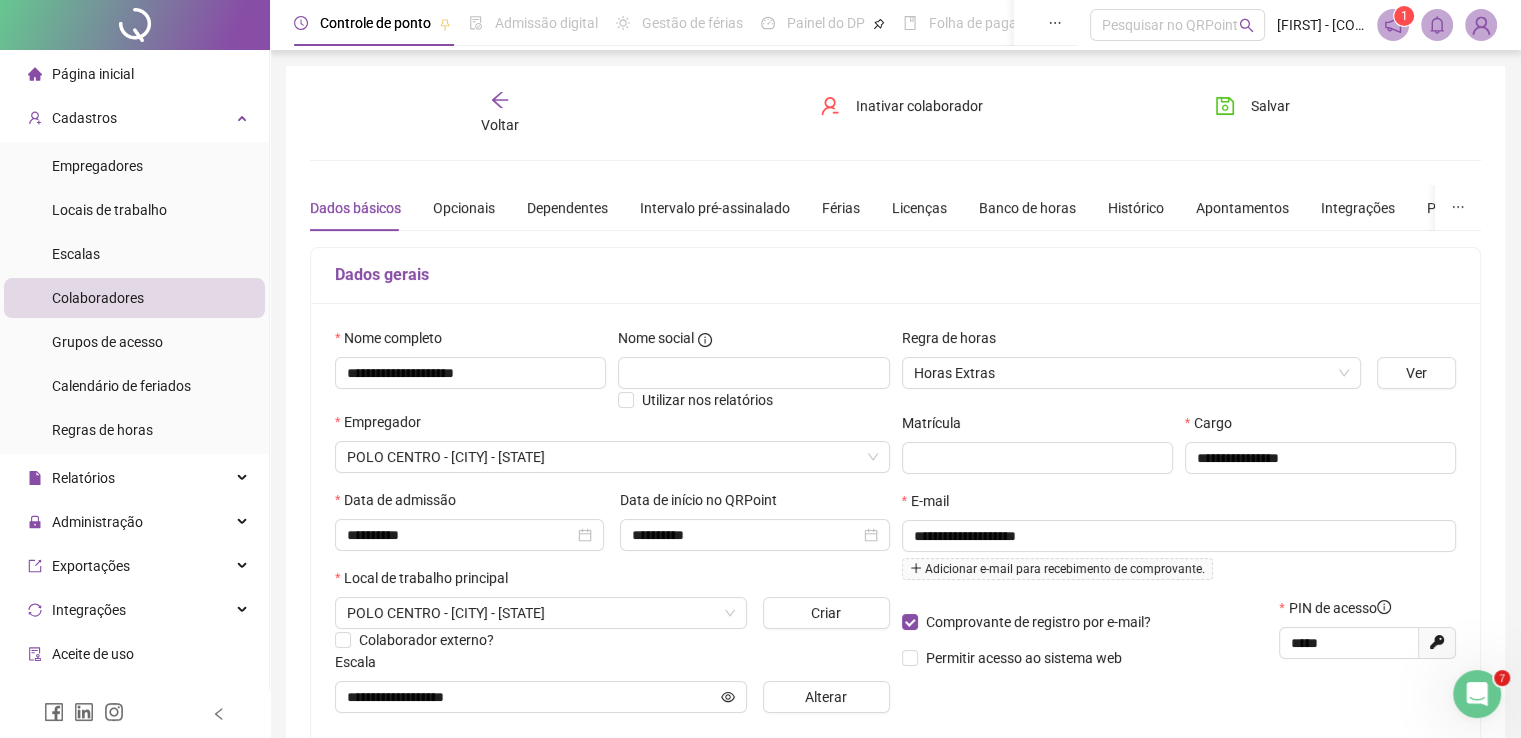 click on "Voltar" at bounding box center [500, 125] 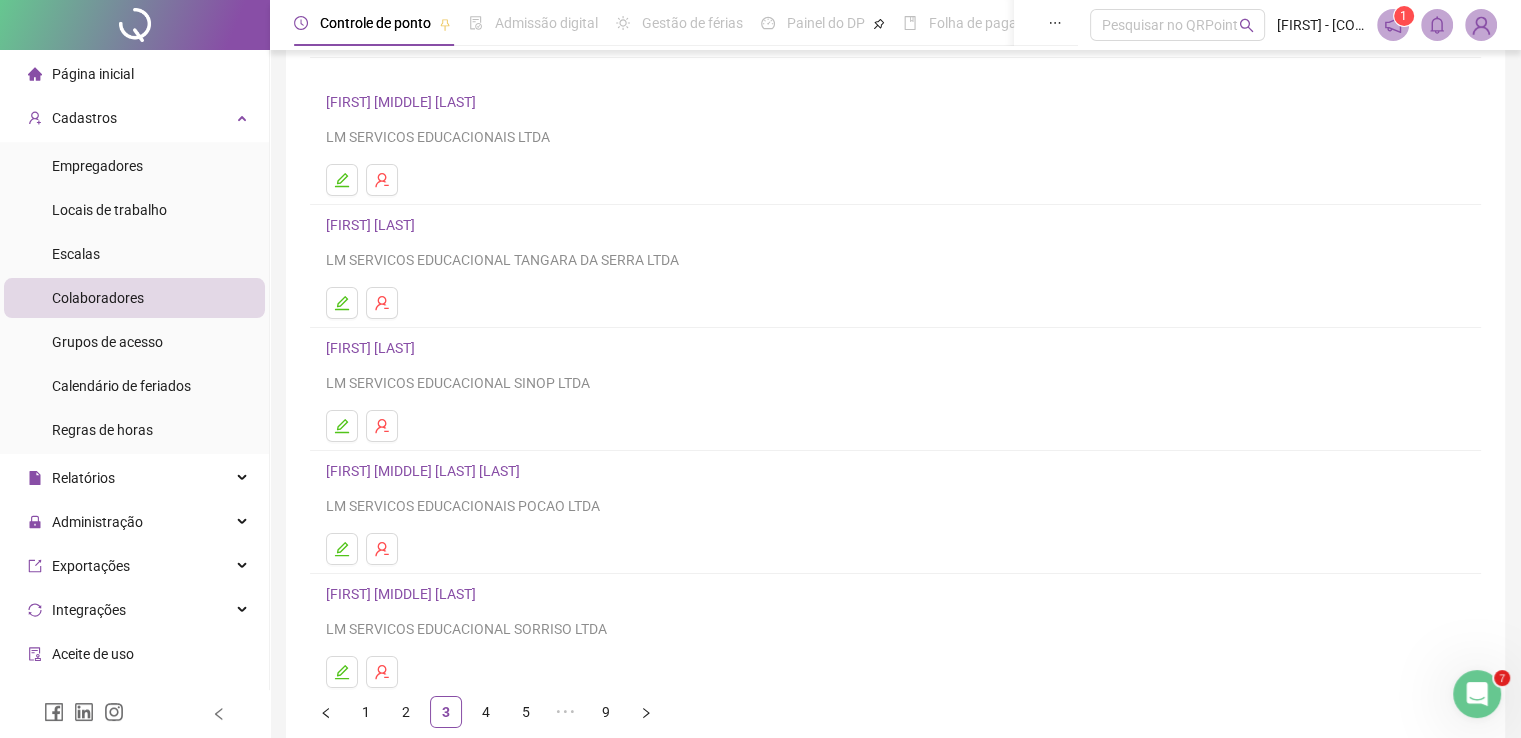 scroll, scrollTop: 166, scrollLeft: 0, axis: vertical 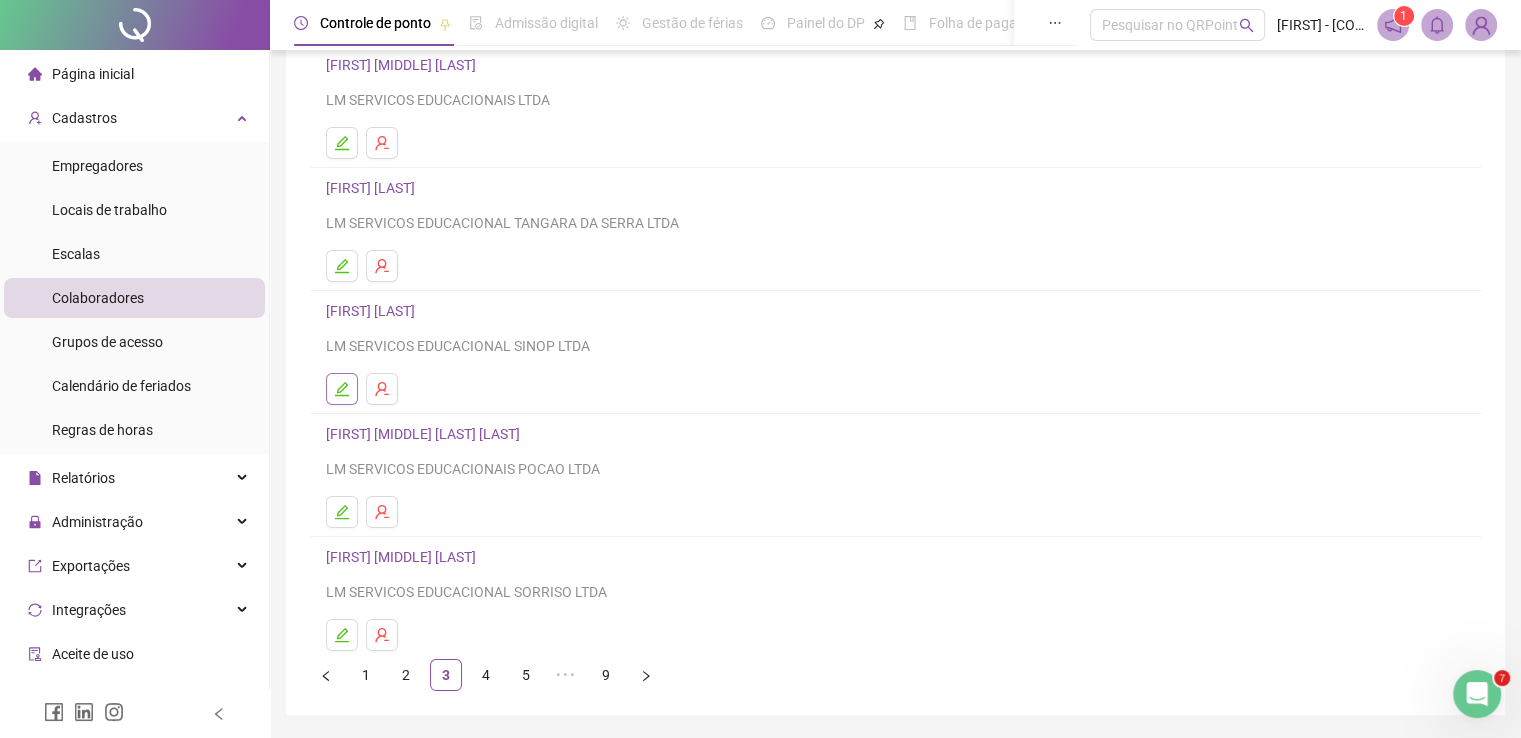 click at bounding box center [342, 389] 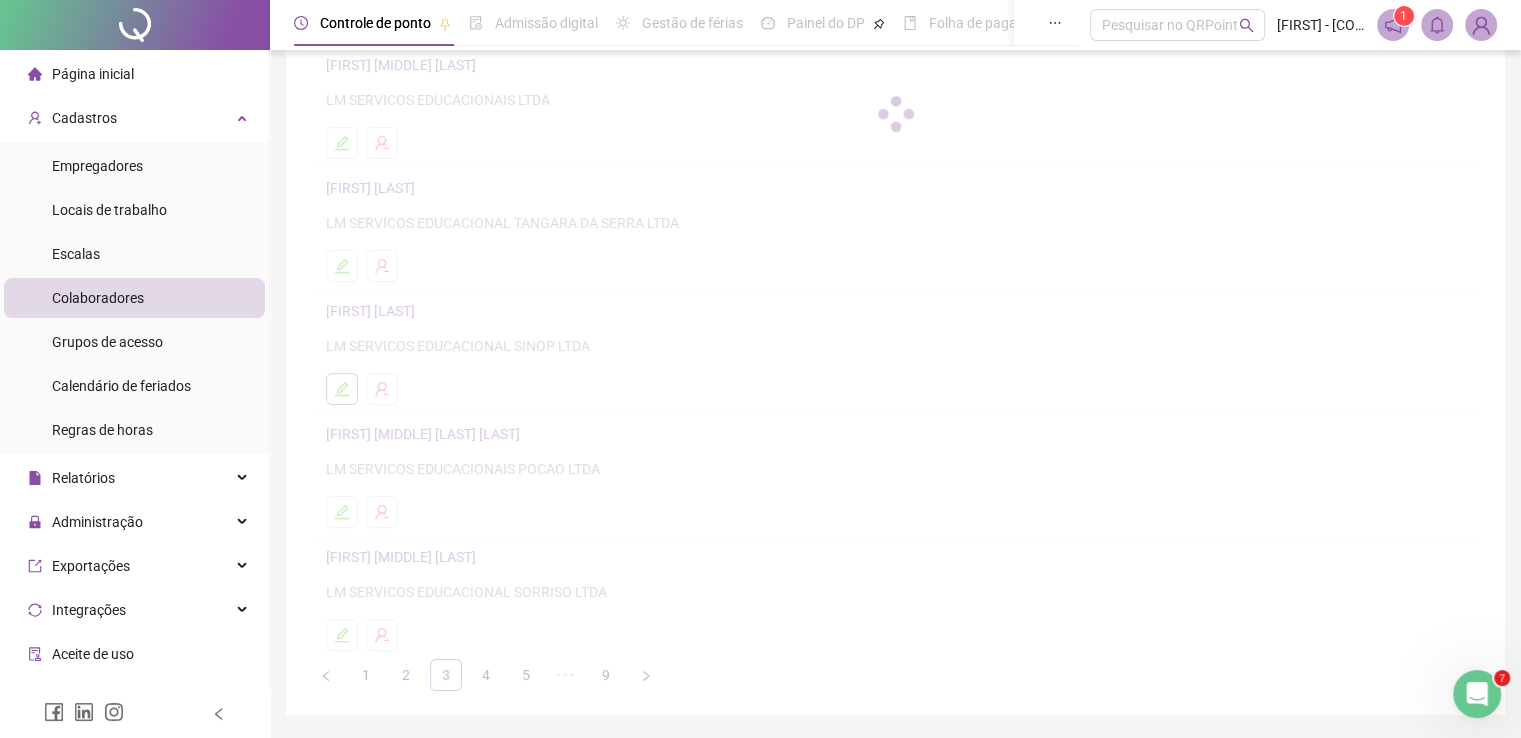 scroll, scrollTop: 176, scrollLeft: 0, axis: vertical 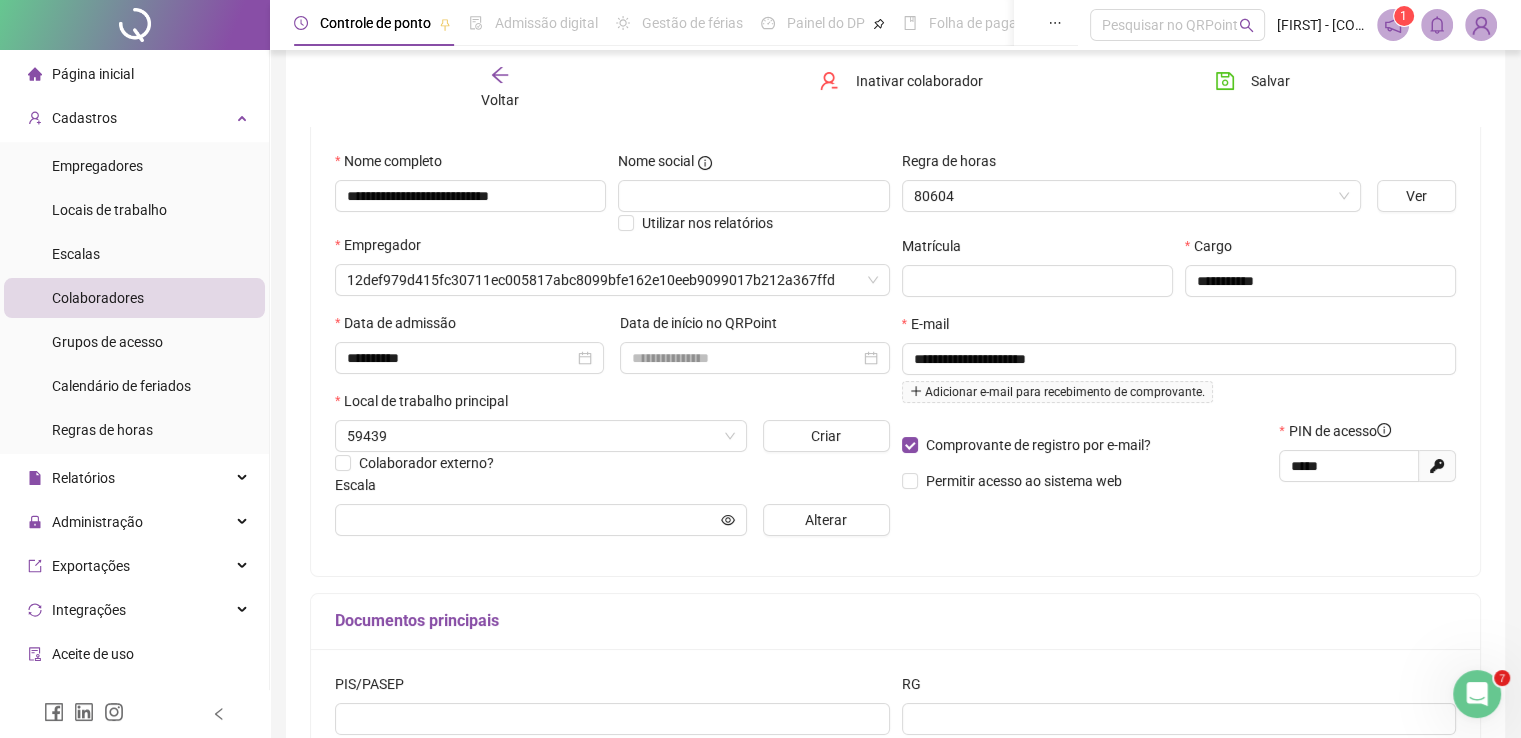 type on "**********" 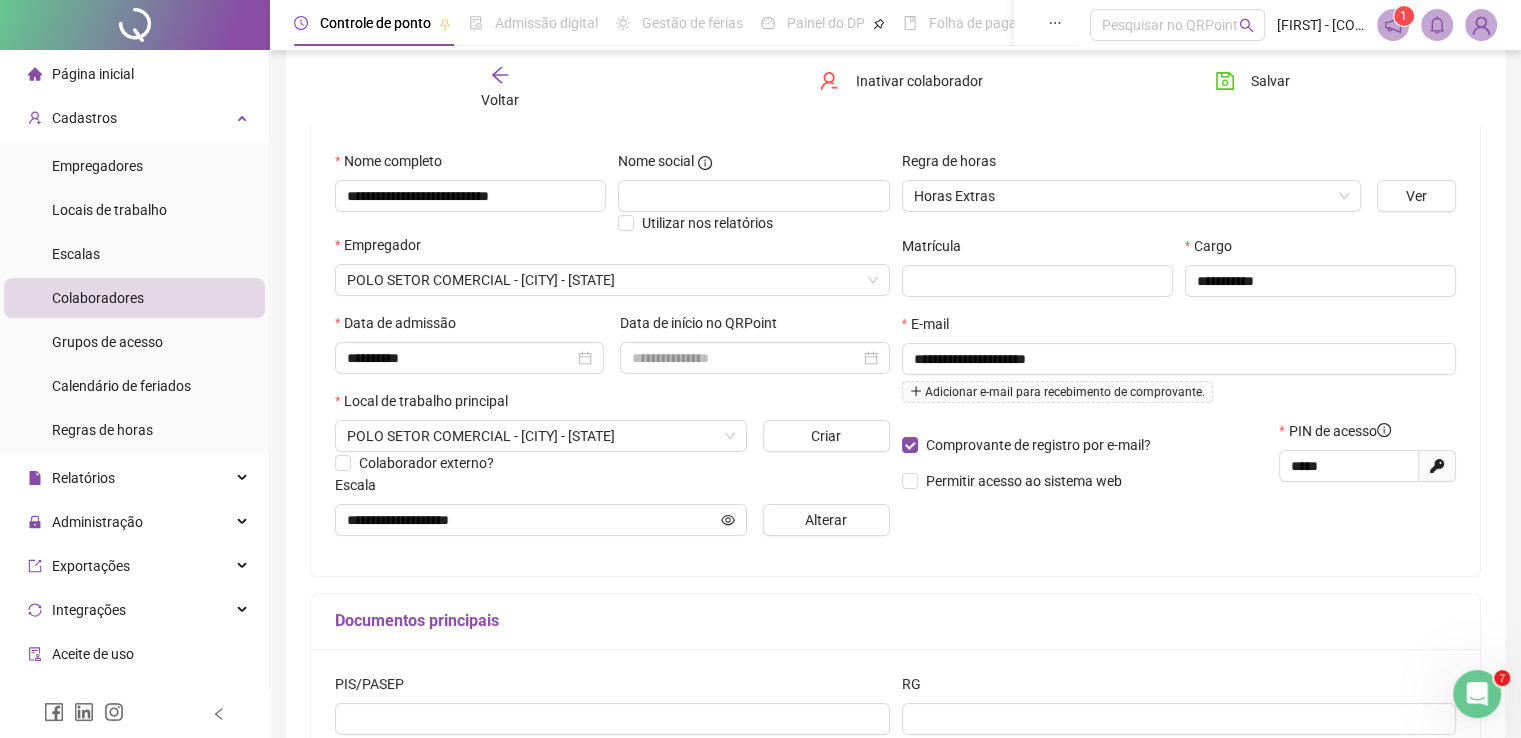 click on "Voltar" at bounding box center [500, 100] 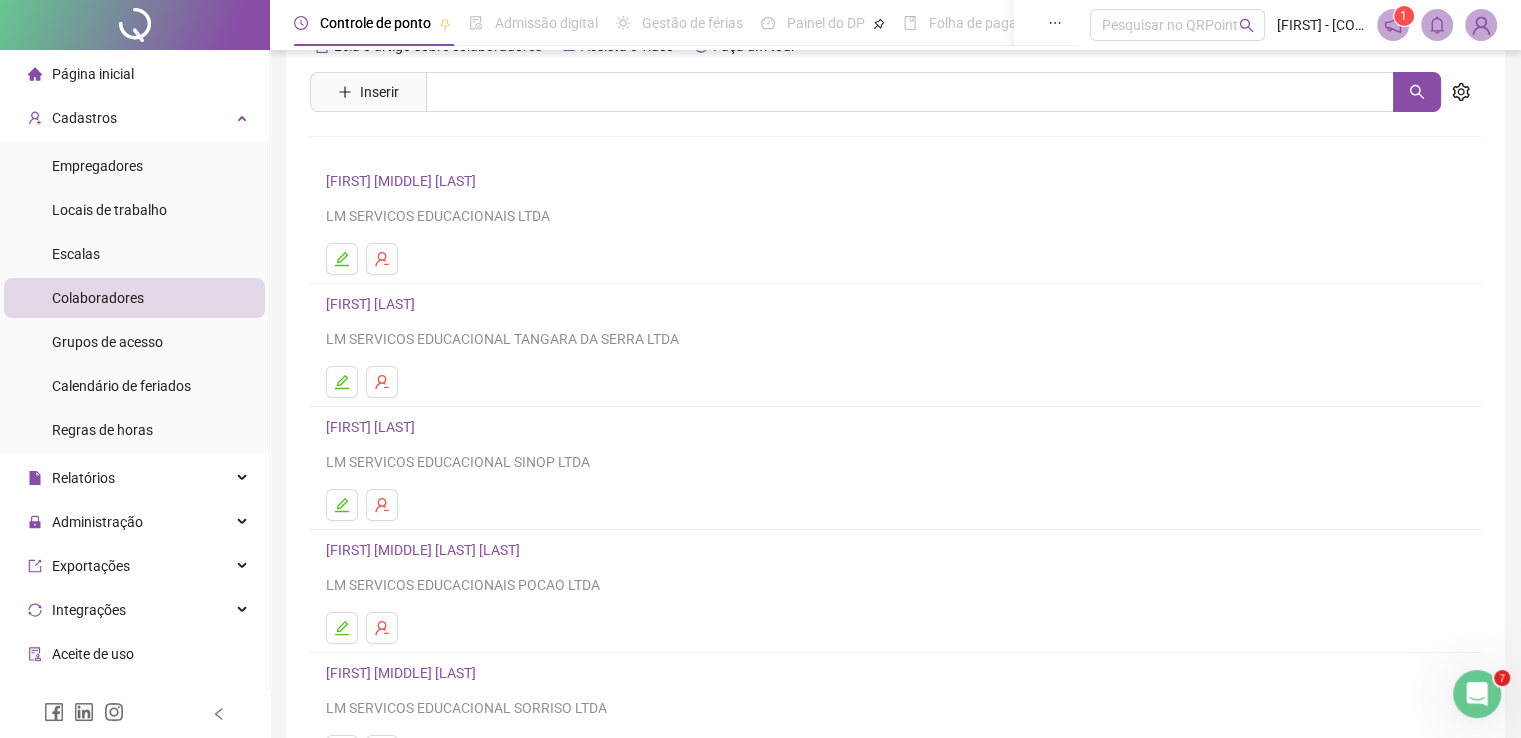 scroll, scrollTop: 228, scrollLeft: 0, axis: vertical 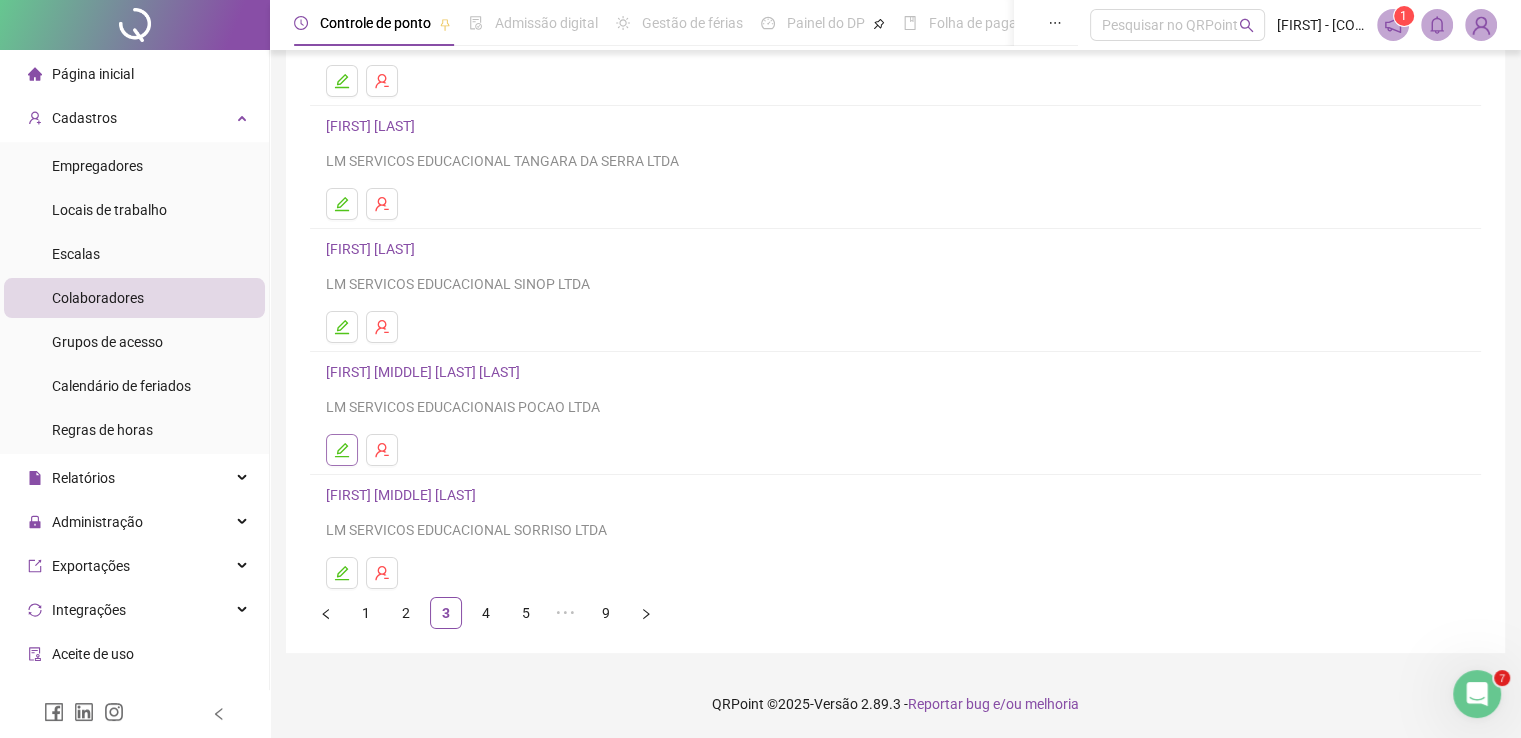 click at bounding box center (342, 450) 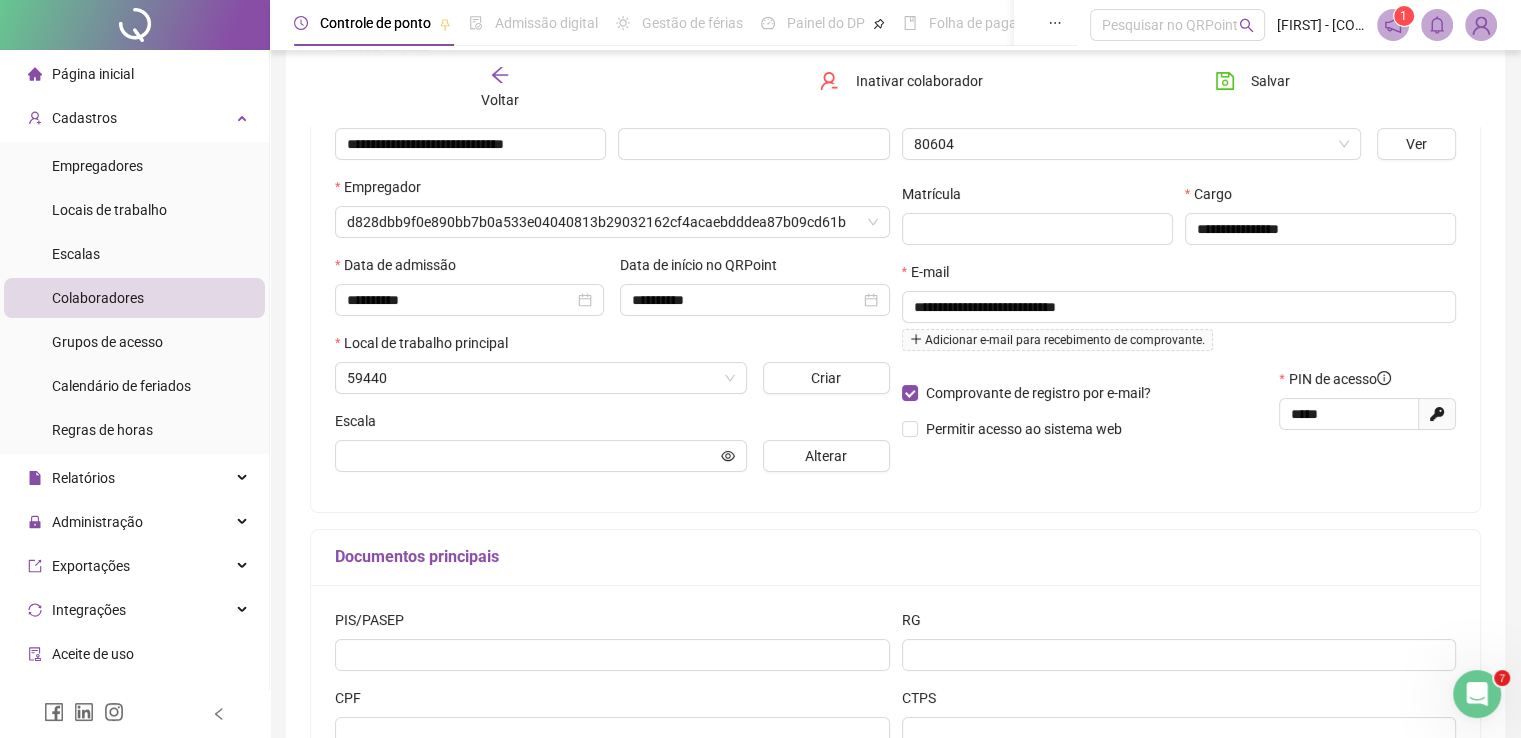 scroll, scrollTop: 239, scrollLeft: 0, axis: vertical 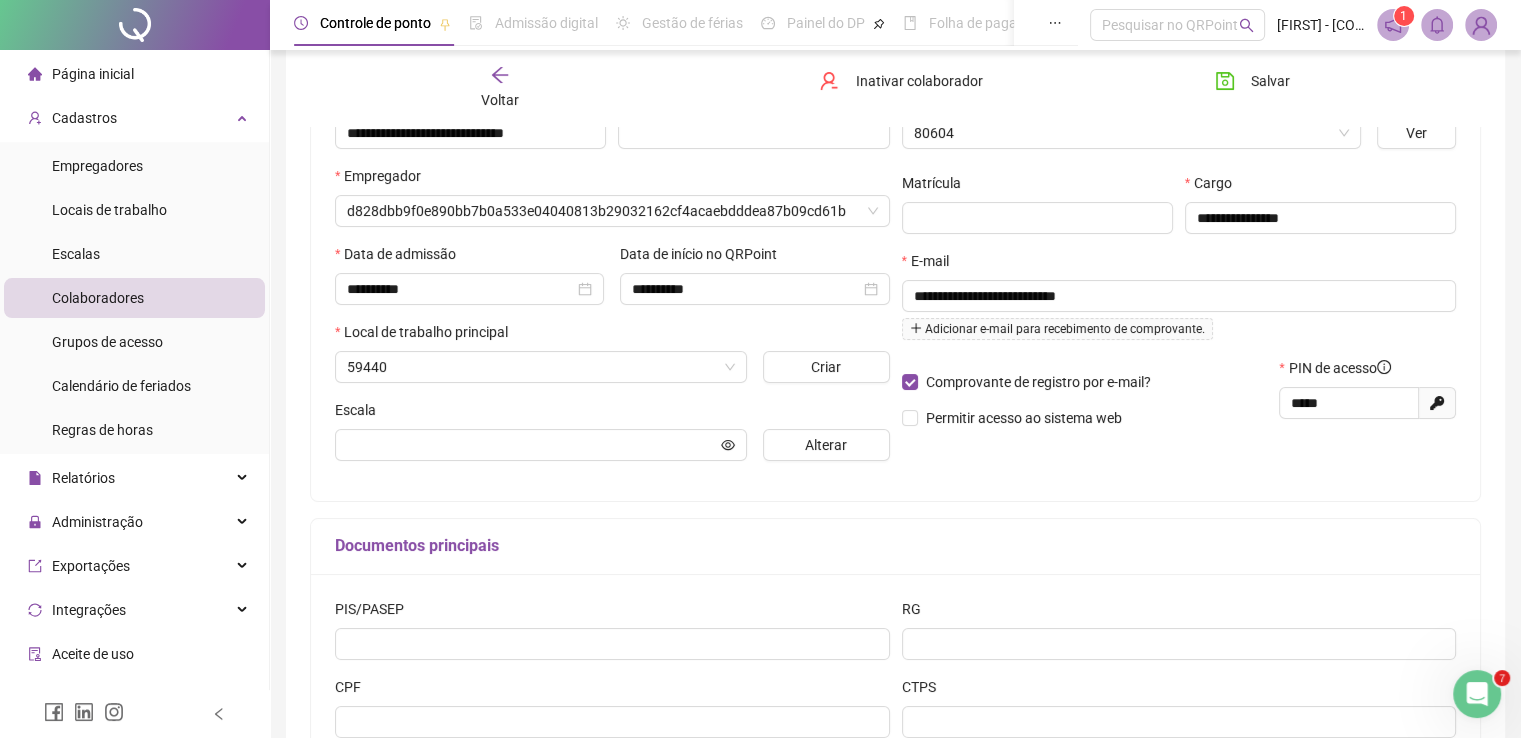 type on "**********" 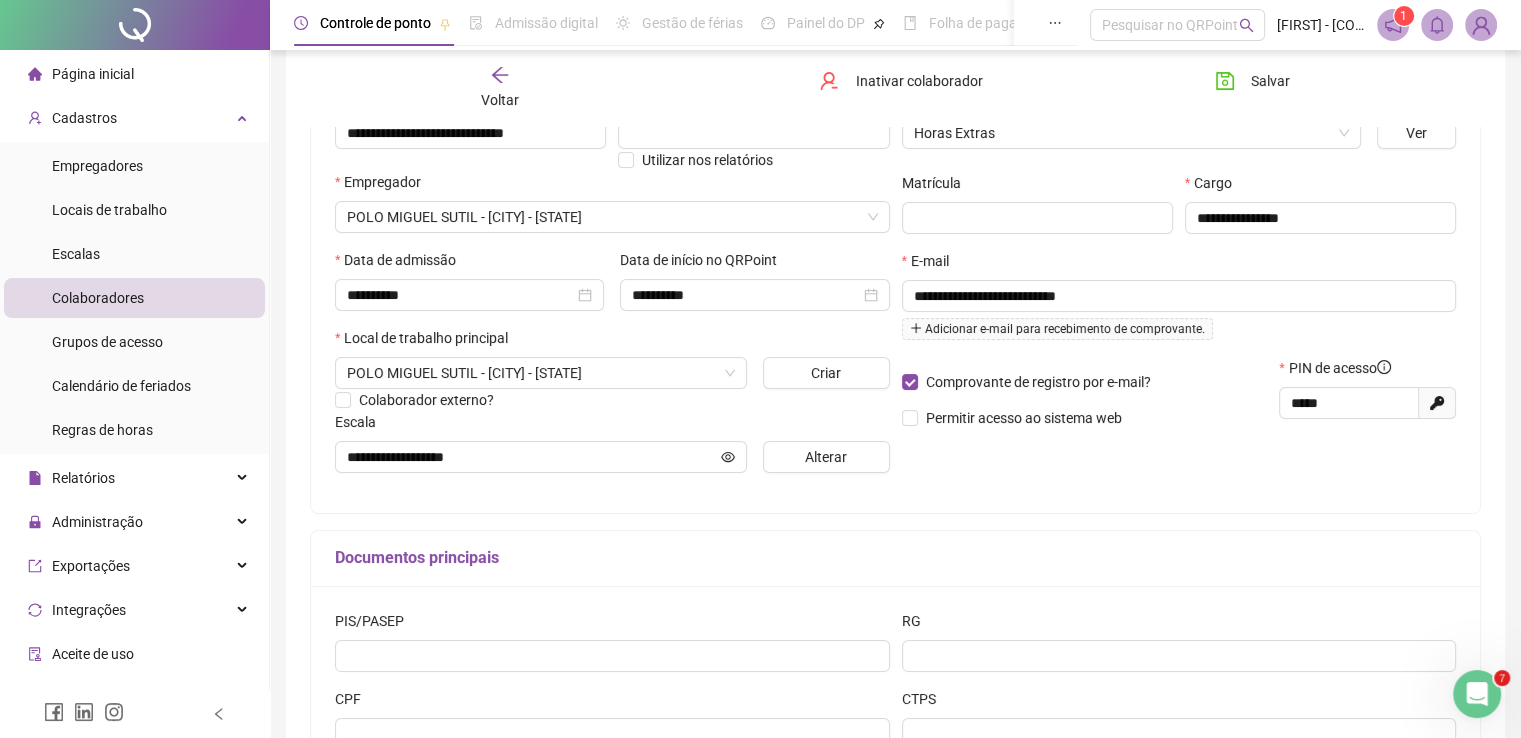 click 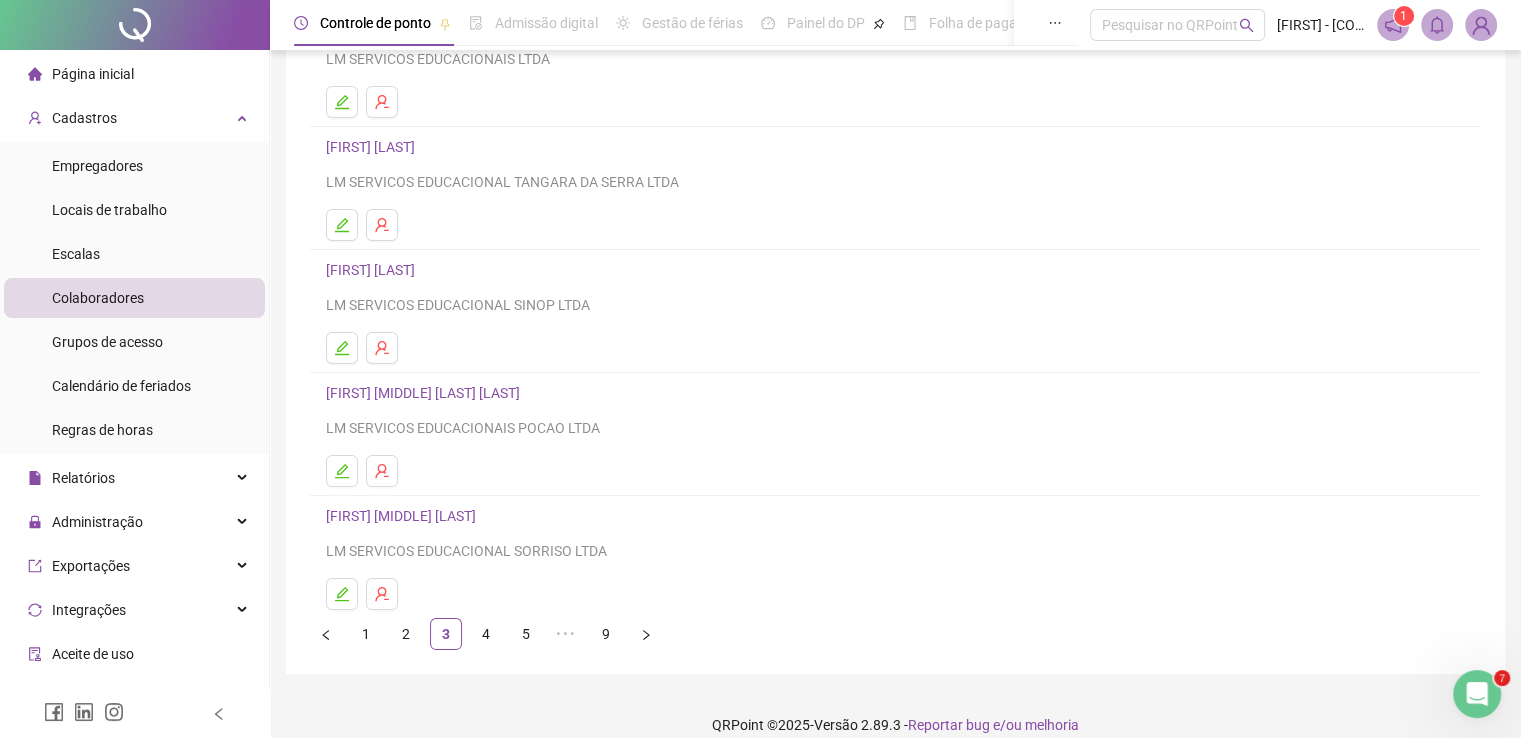 scroll, scrollTop: 228, scrollLeft: 0, axis: vertical 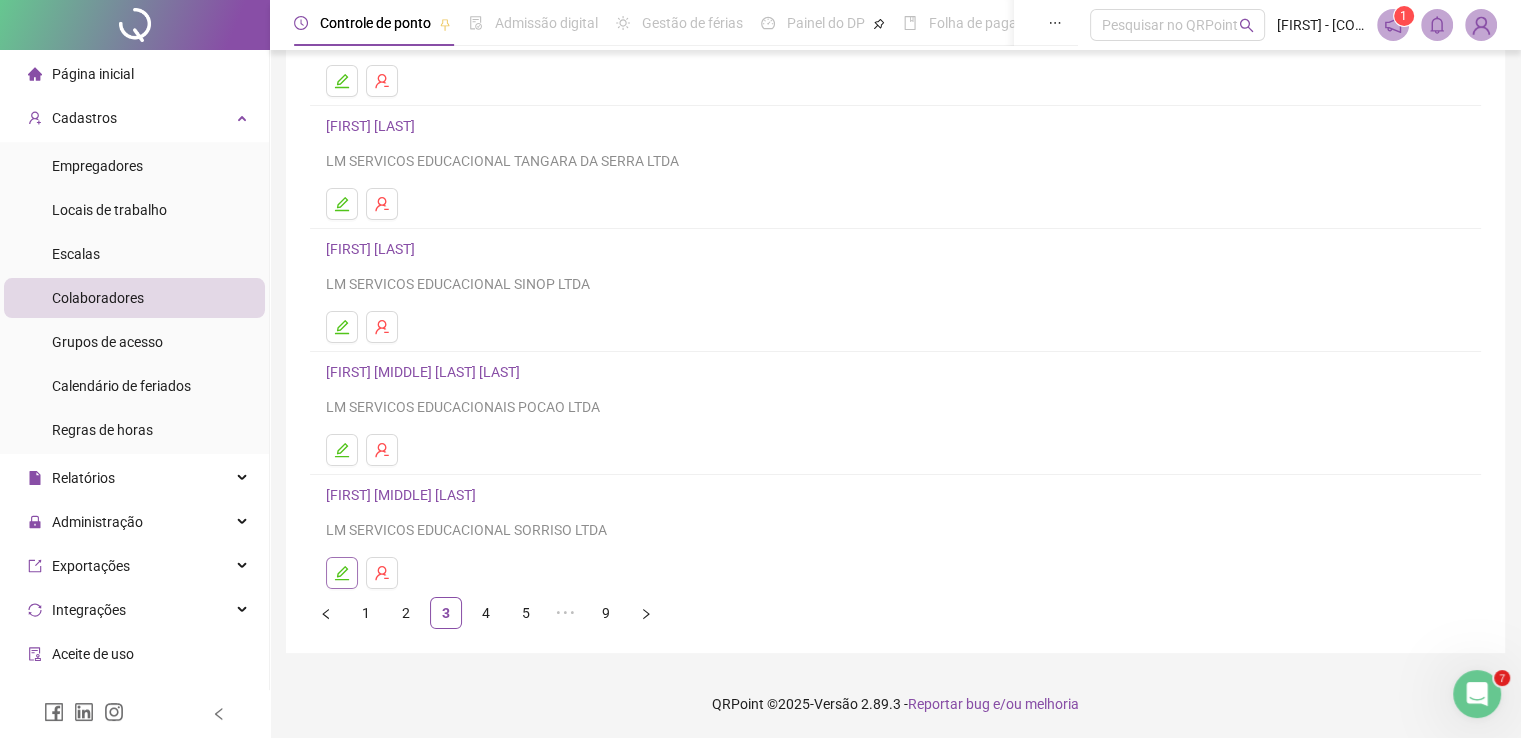 click at bounding box center (342, 573) 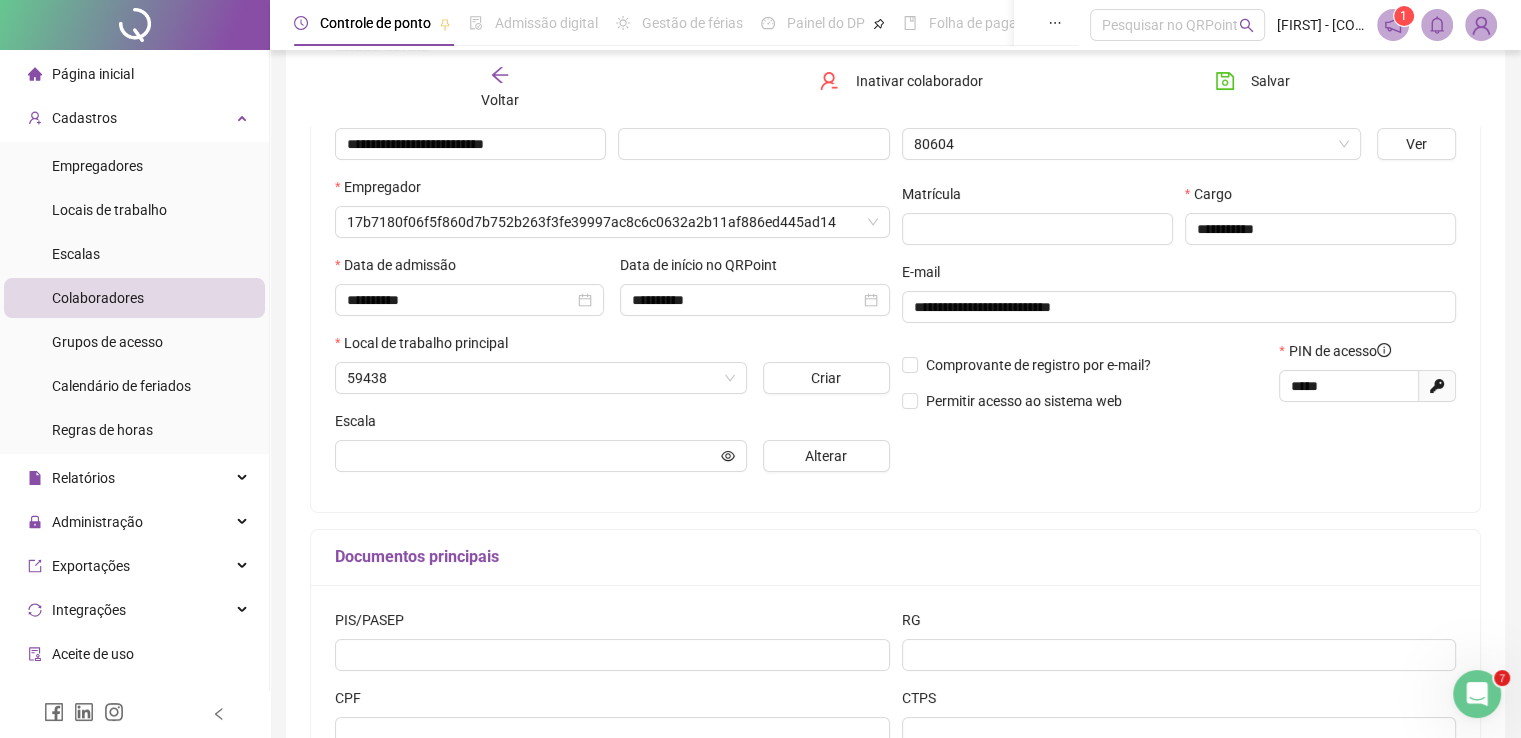 scroll, scrollTop: 239, scrollLeft: 0, axis: vertical 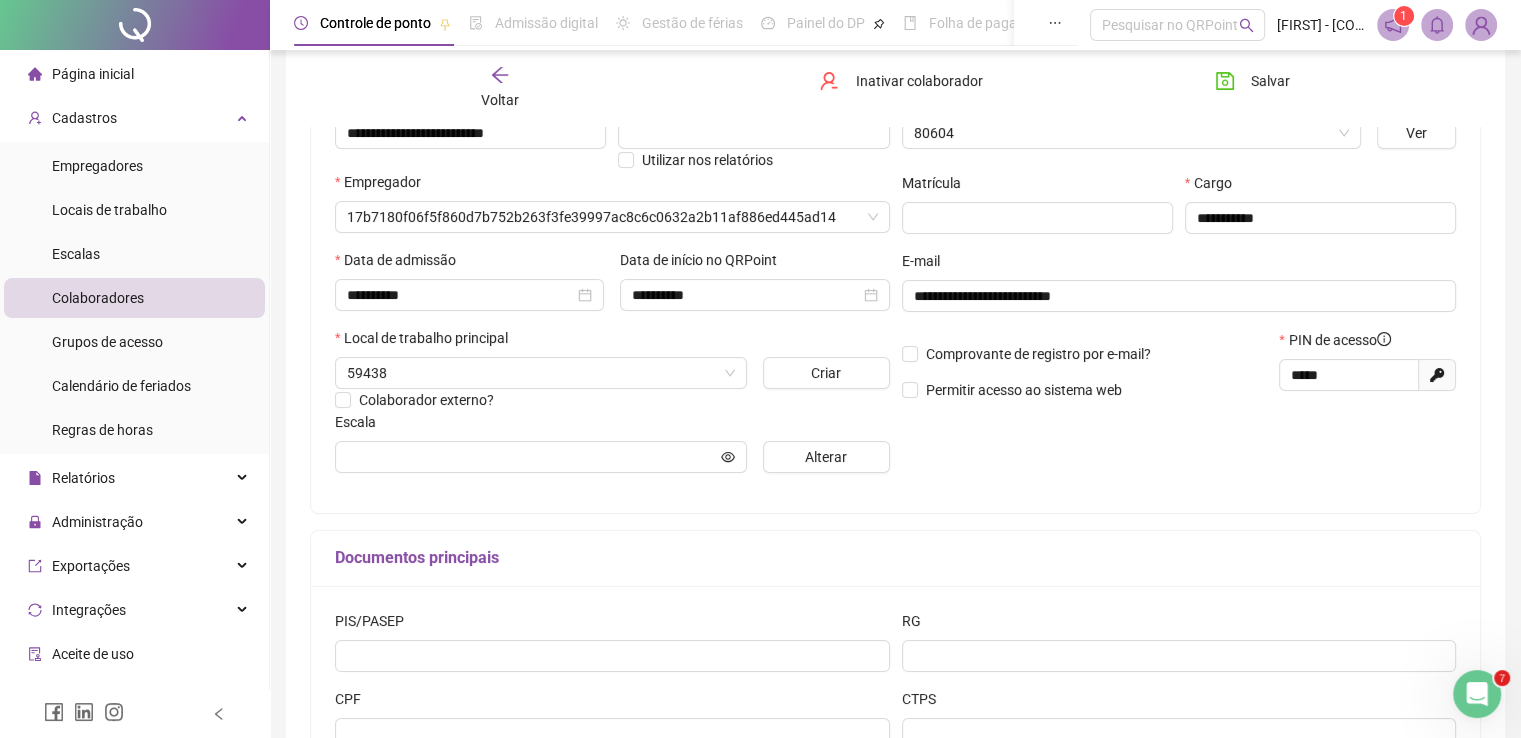 type on "**********" 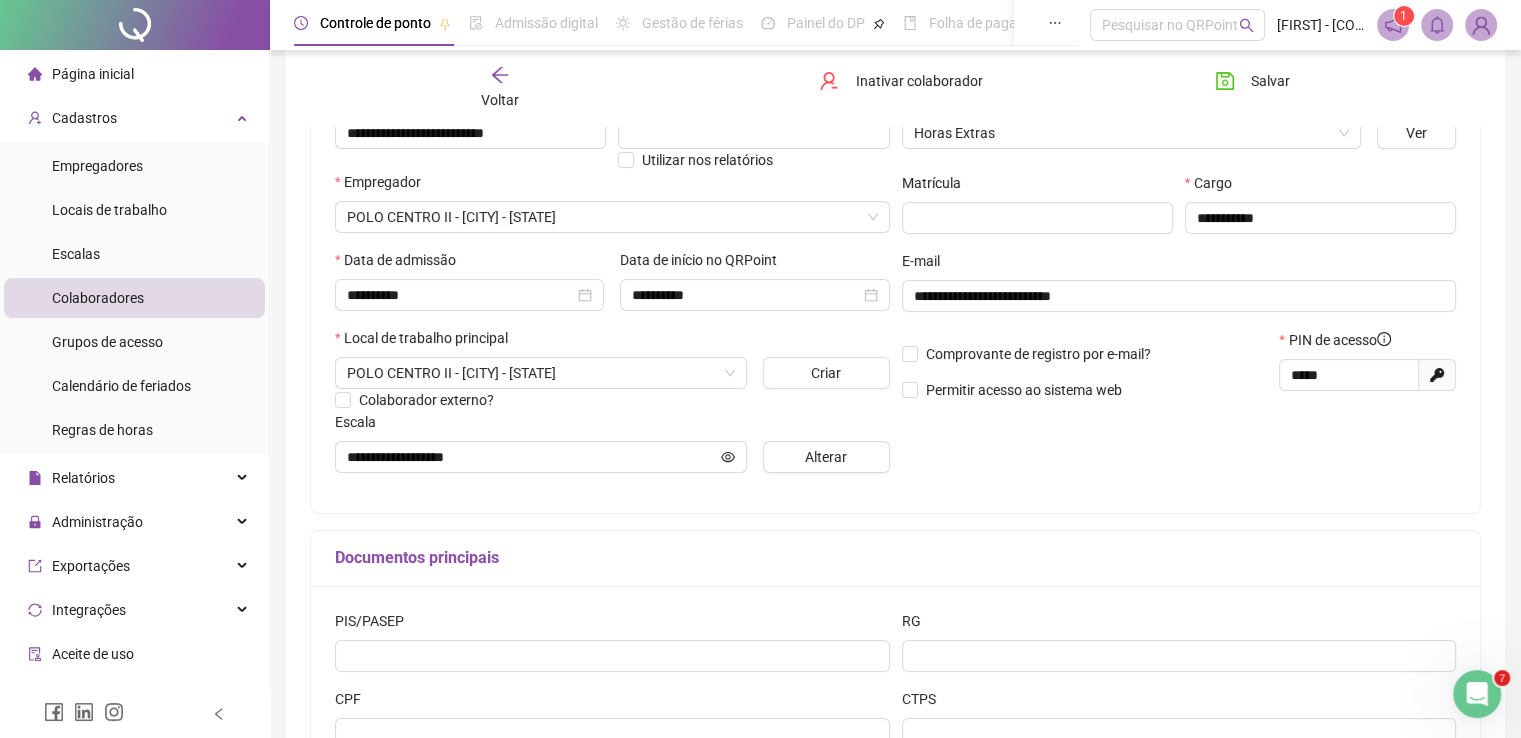 click on "Voltar" at bounding box center (500, 100) 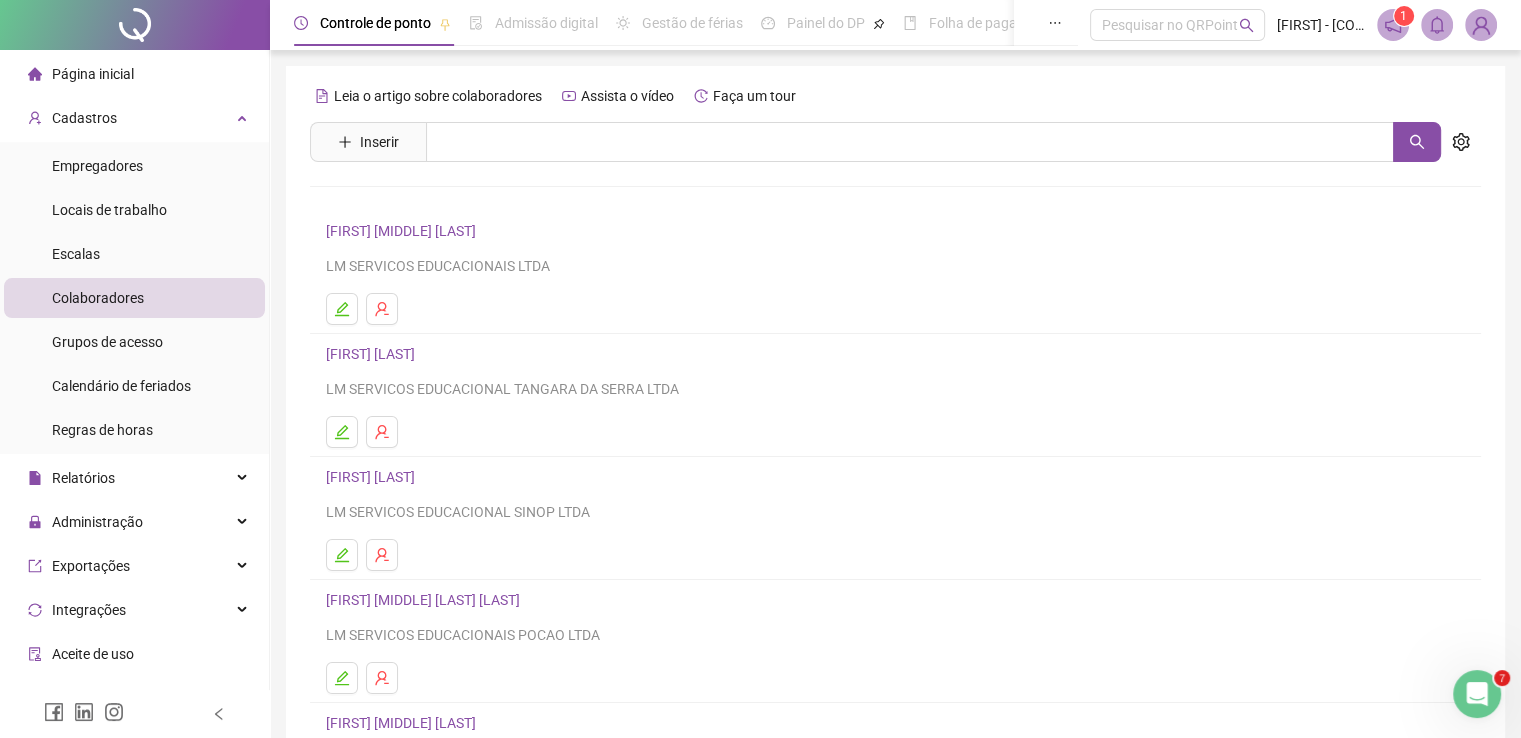 scroll, scrollTop: 228, scrollLeft: 0, axis: vertical 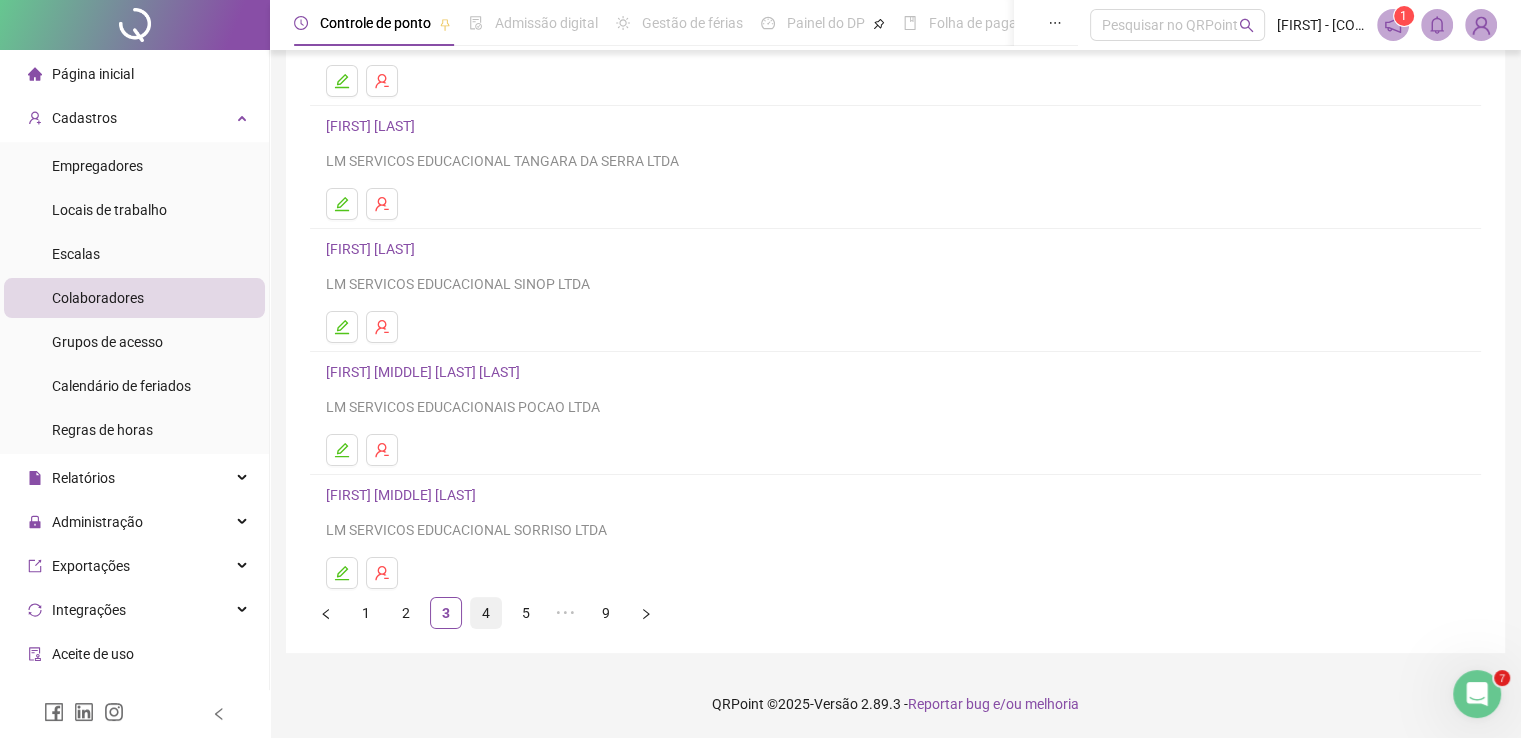 click on "4" at bounding box center [486, 613] 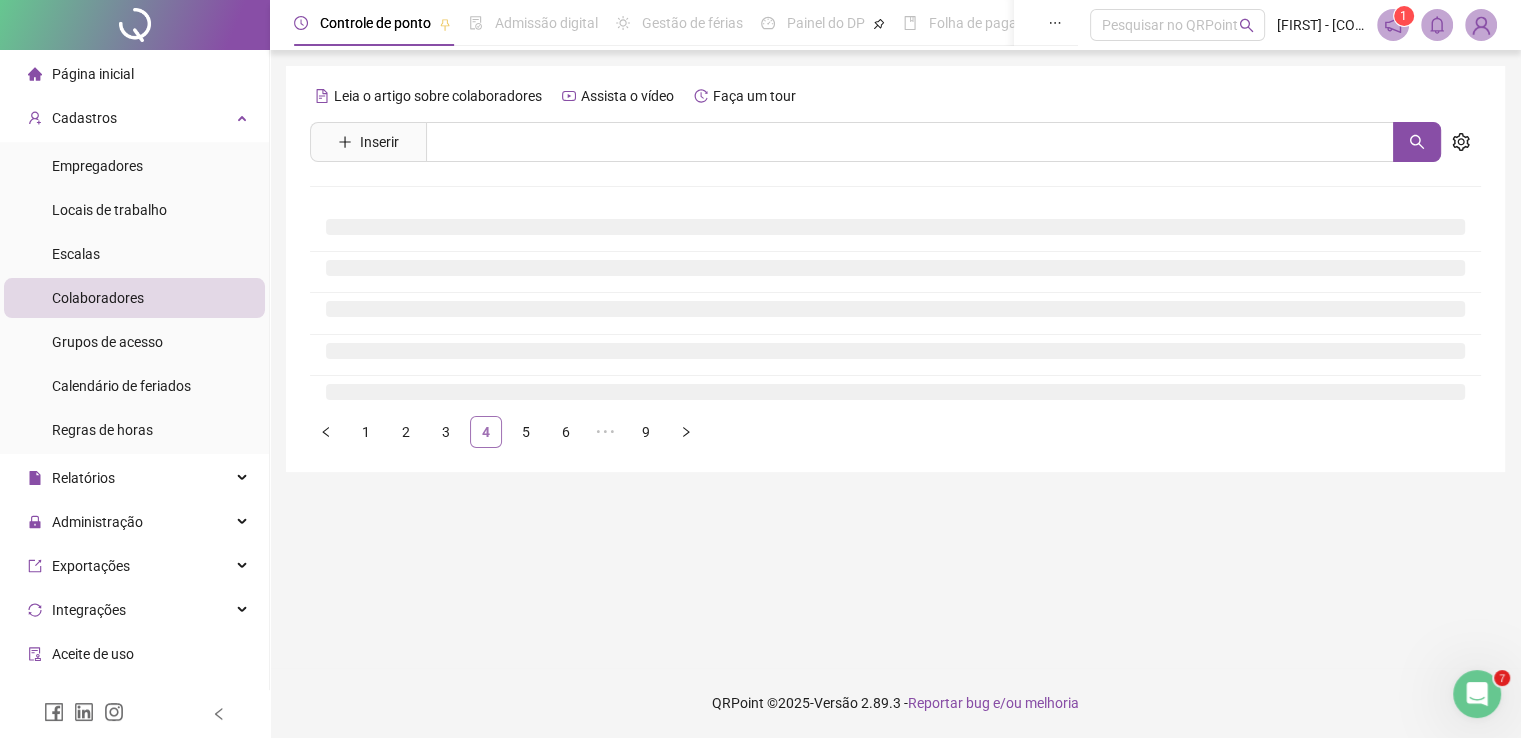 scroll, scrollTop: 0, scrollLeft: 0, axis: both 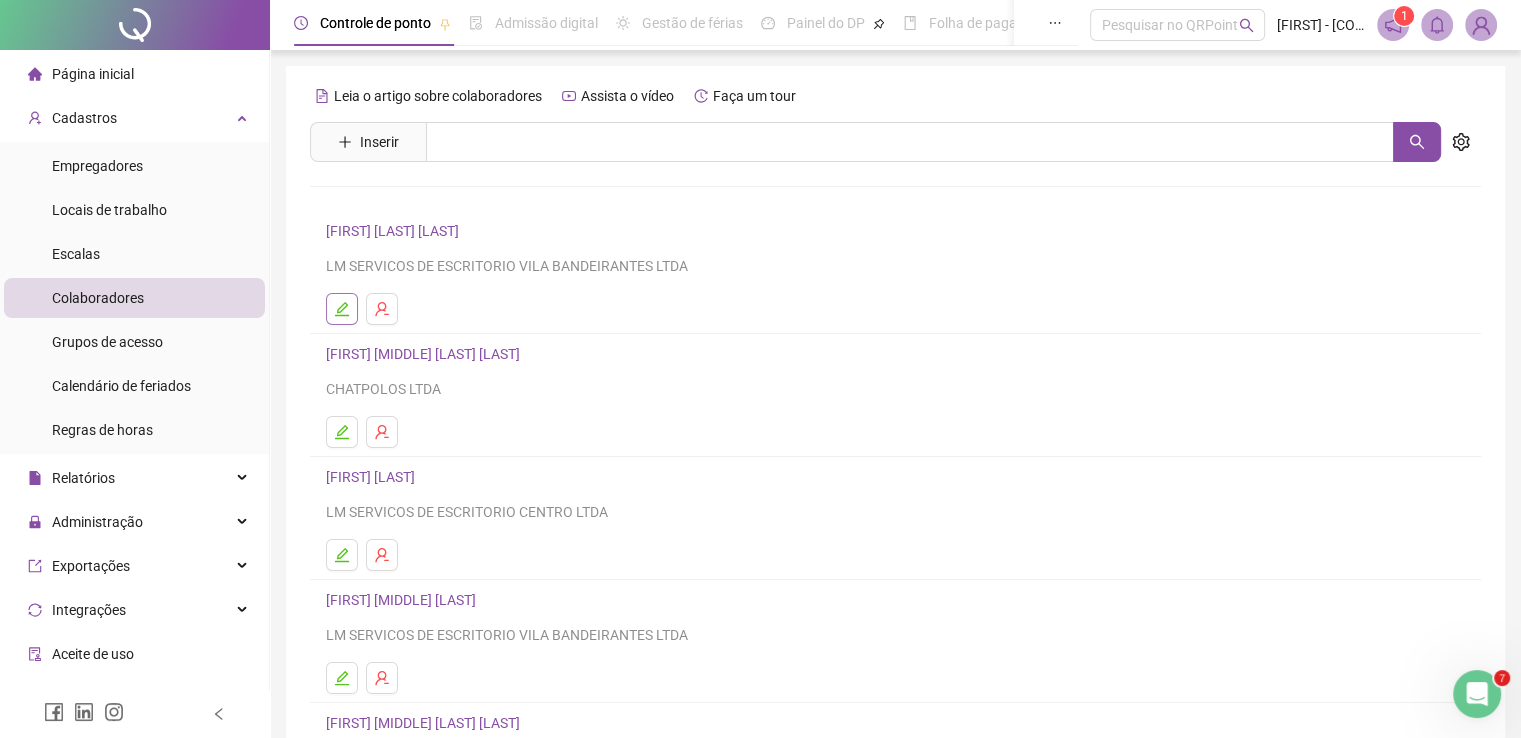 click at bounding box center (342, 309) 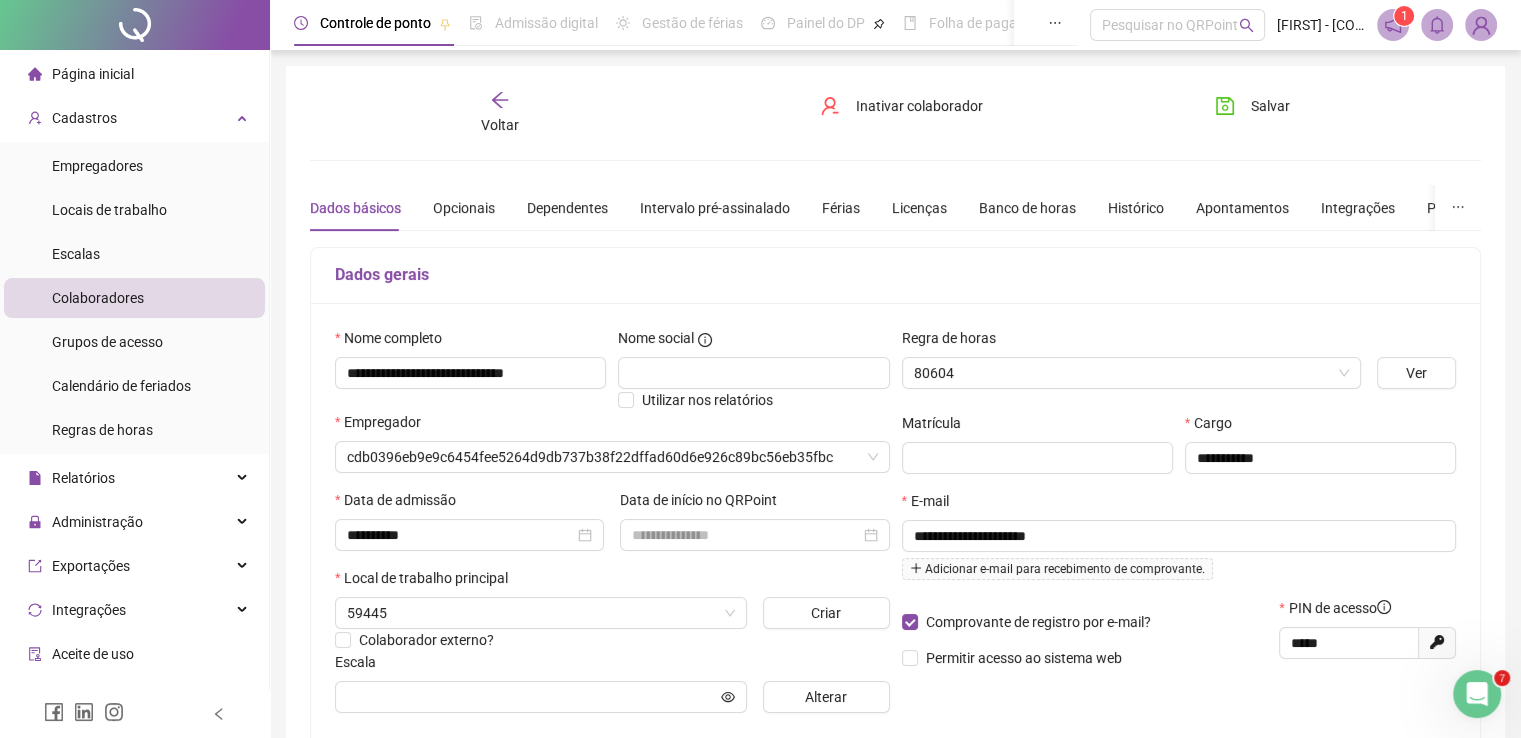 type on "**********" 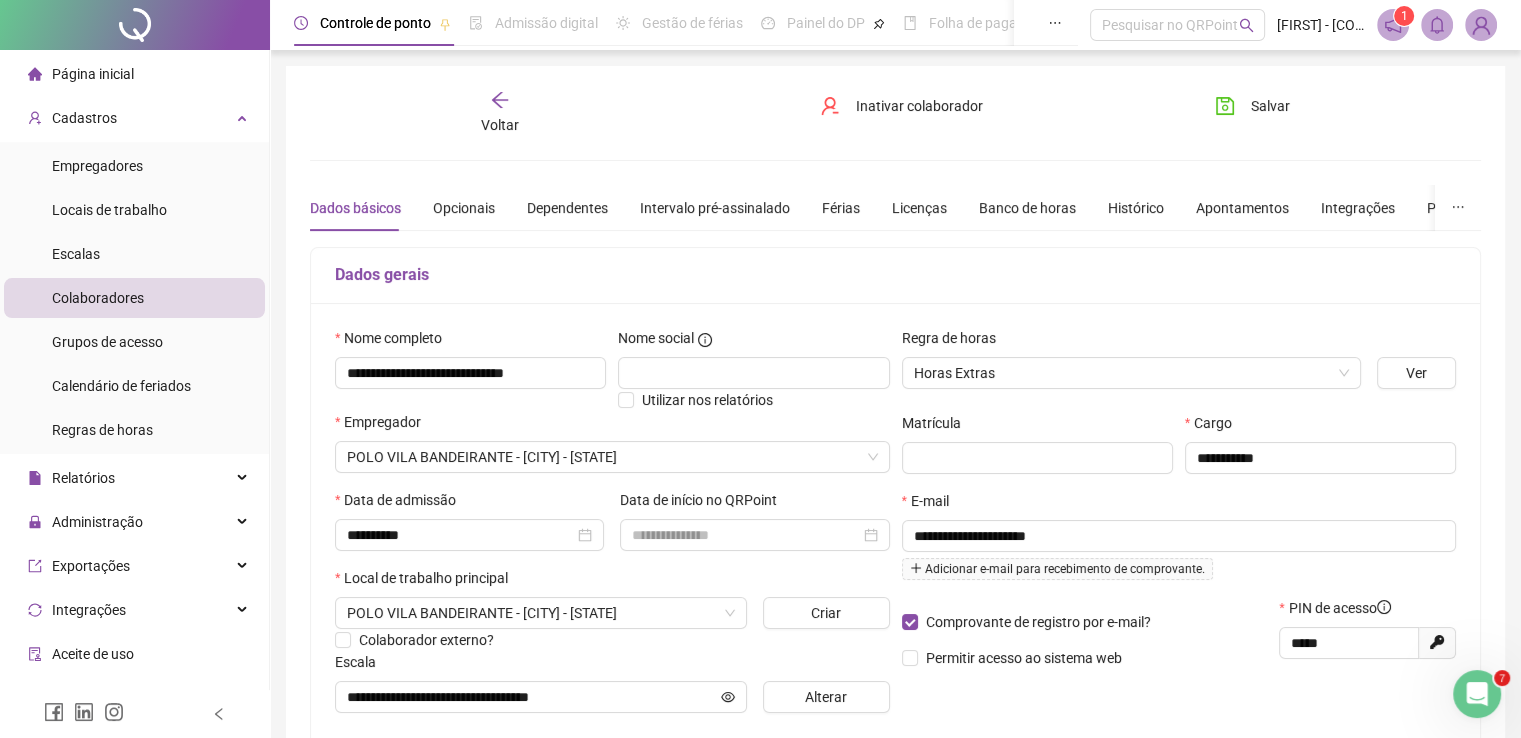 click on "Voltar" at bounding box center [500, 125] 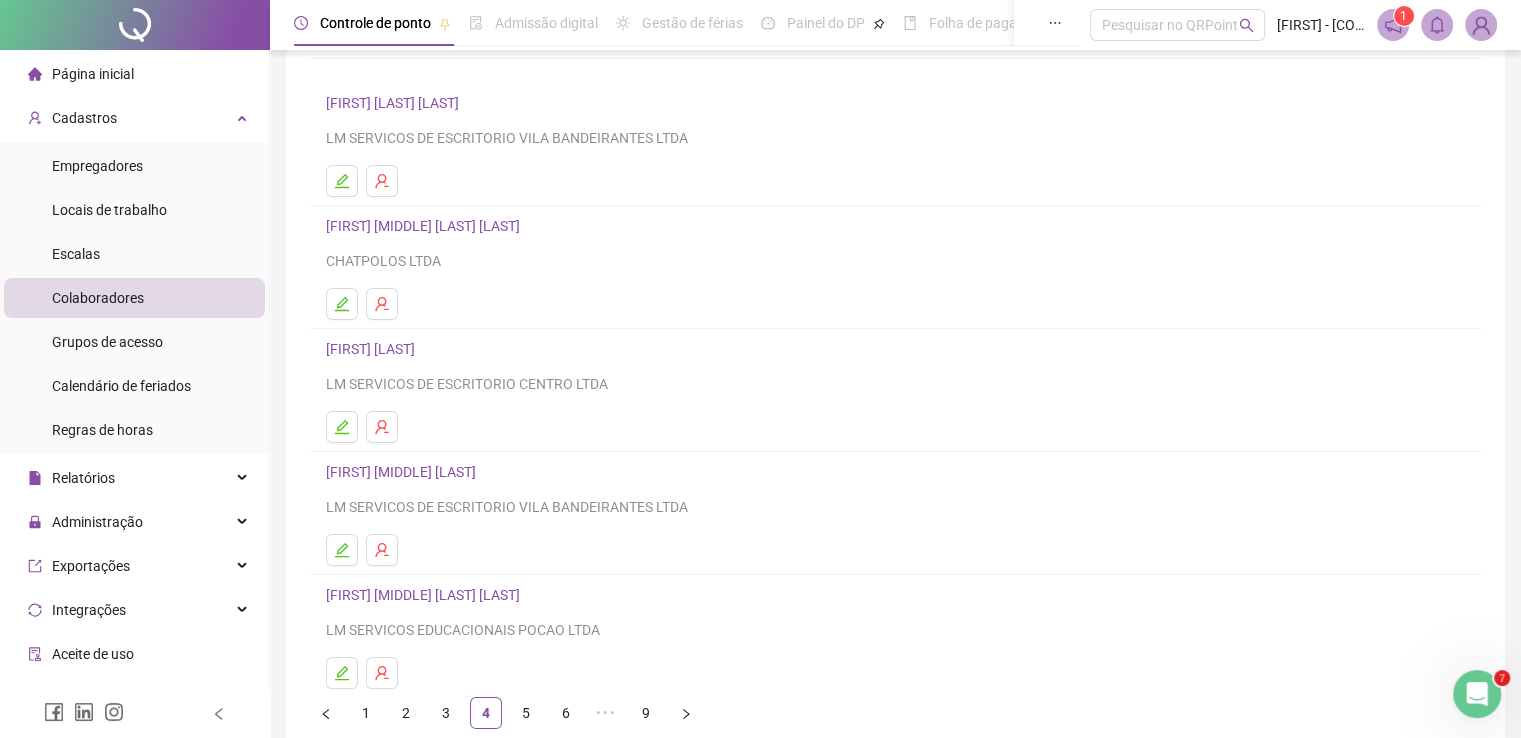 scroll, scrollTop: 166, scrollLeft: 0, axis: vertical 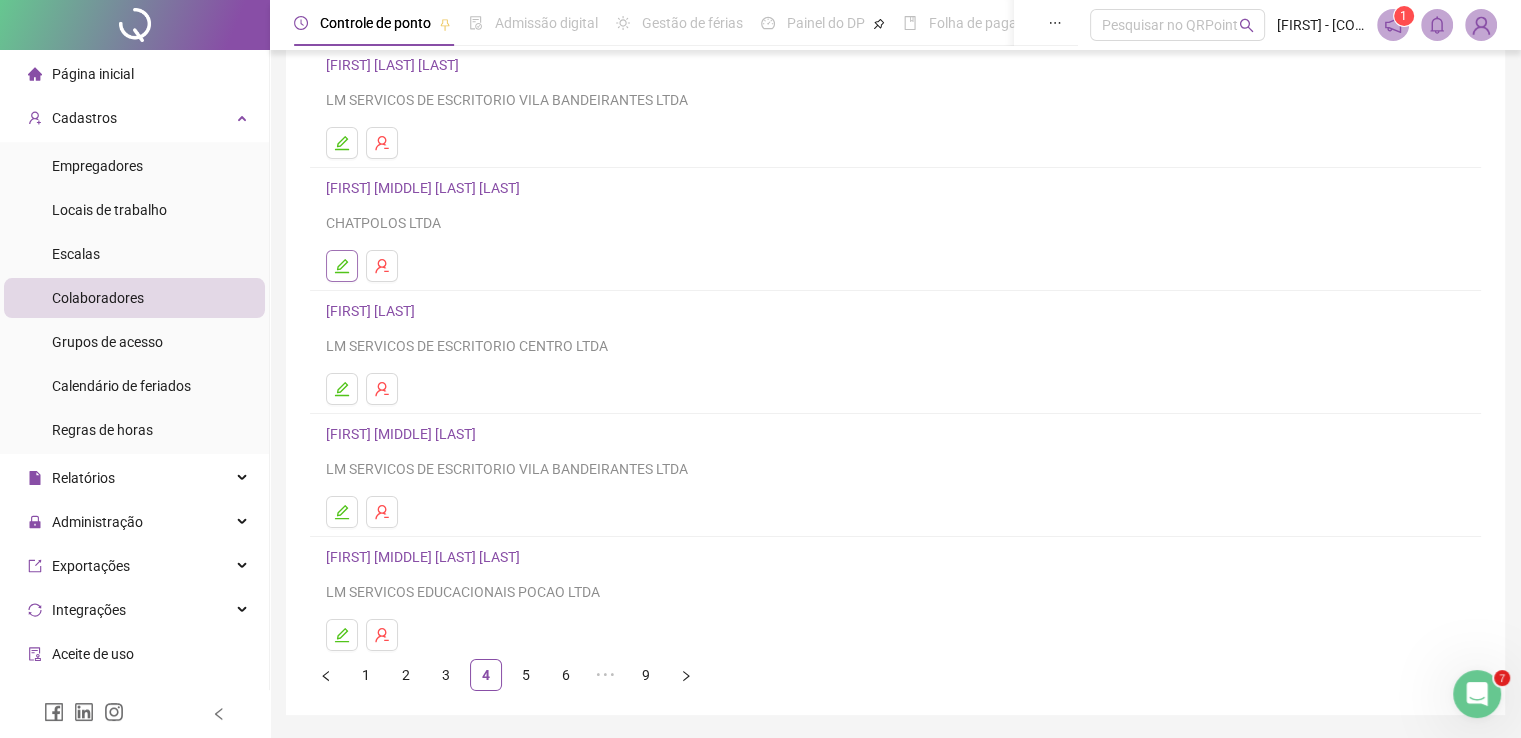 click 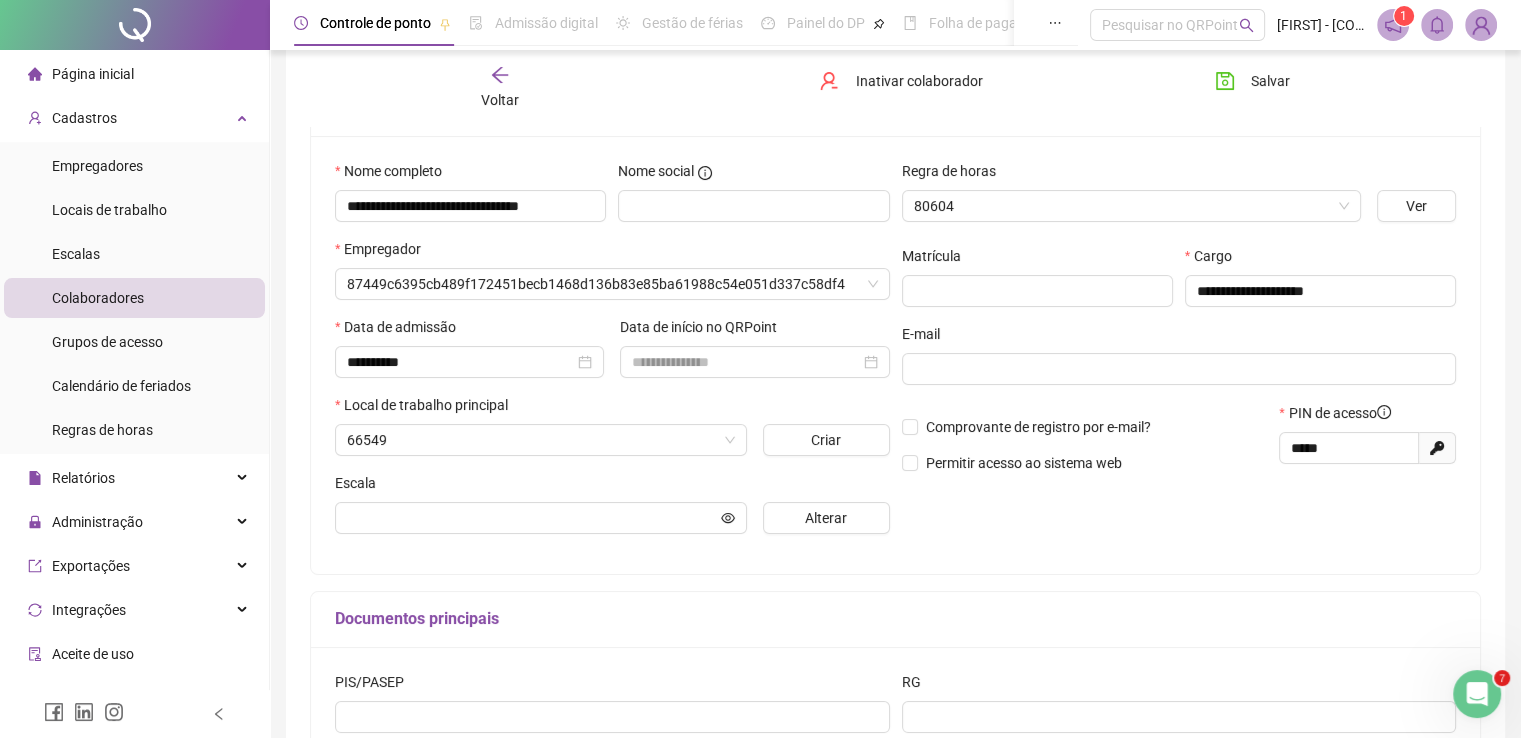 scroll, scrollTop: 176, scrollLeft: 0, axis: vertical 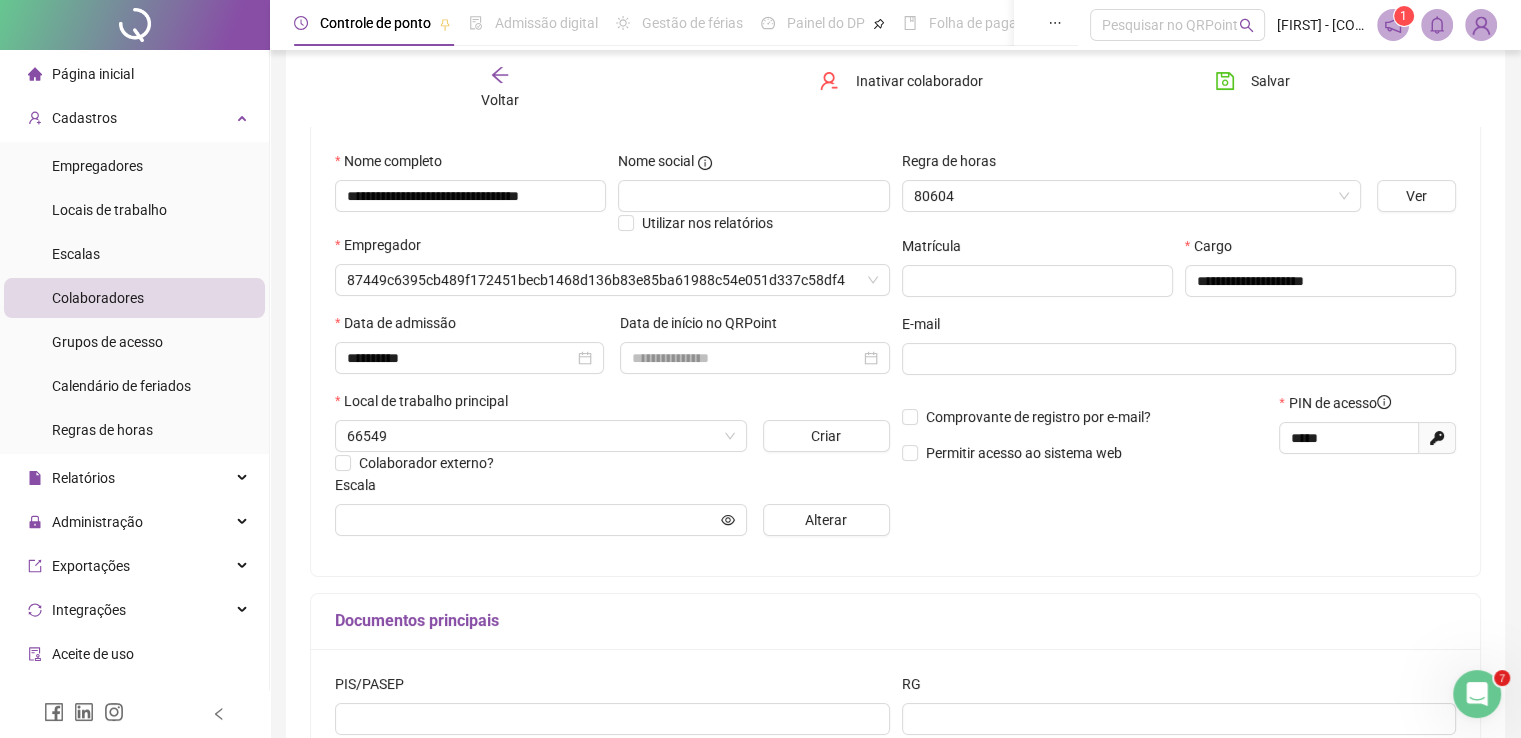 type on "**********" 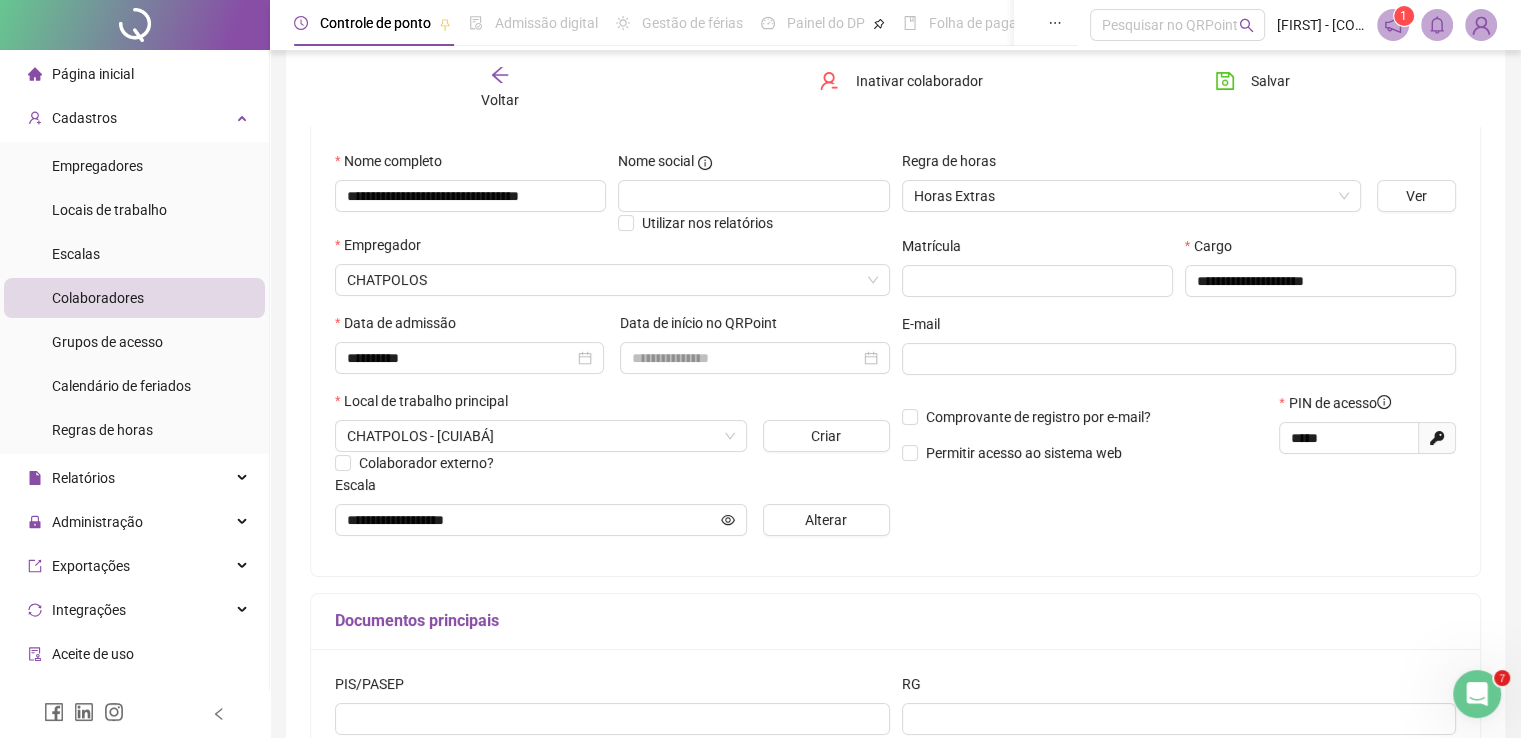 click on "Voltar" at bounding box center (500, 100) 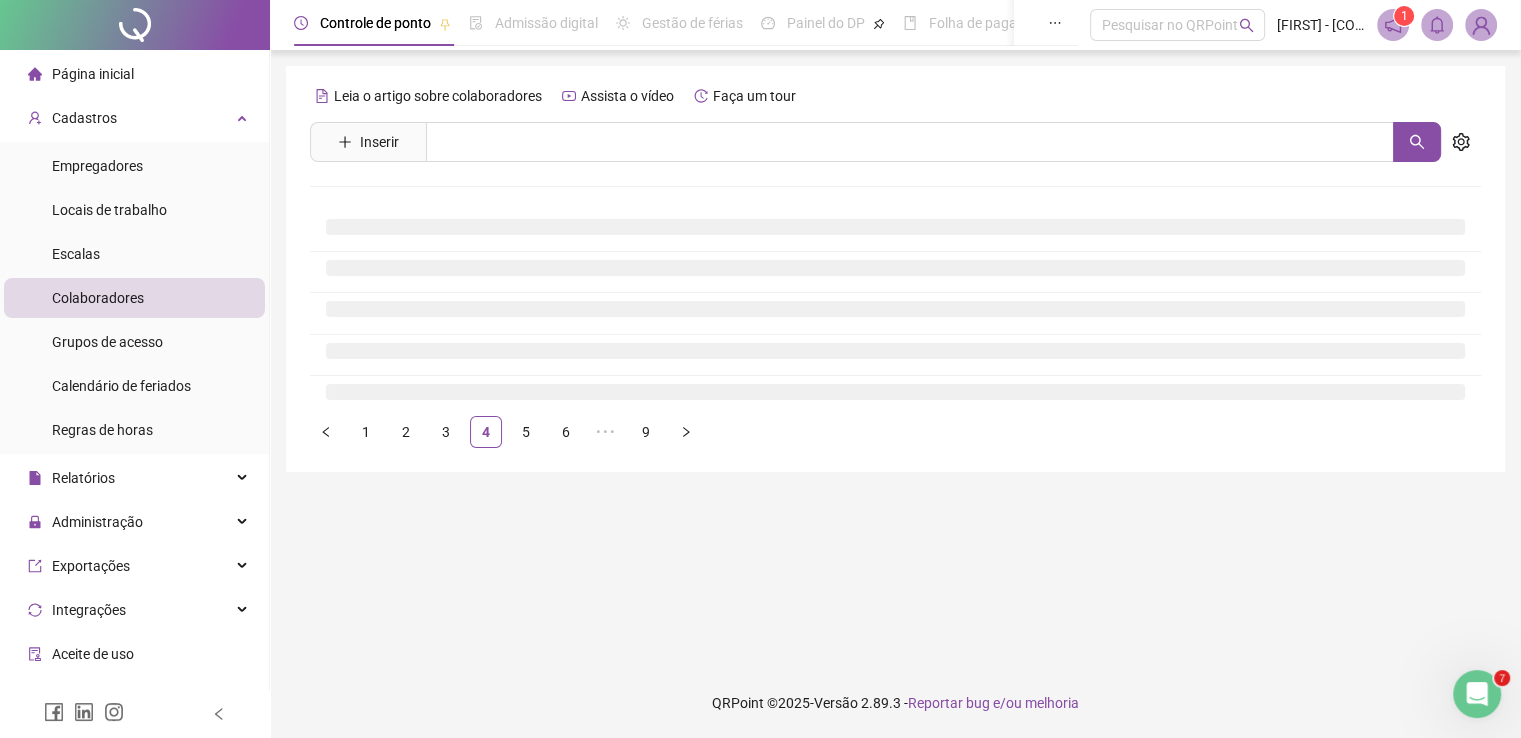 scroll, scrollTop: 0, scrollLeft: 0, axis: both 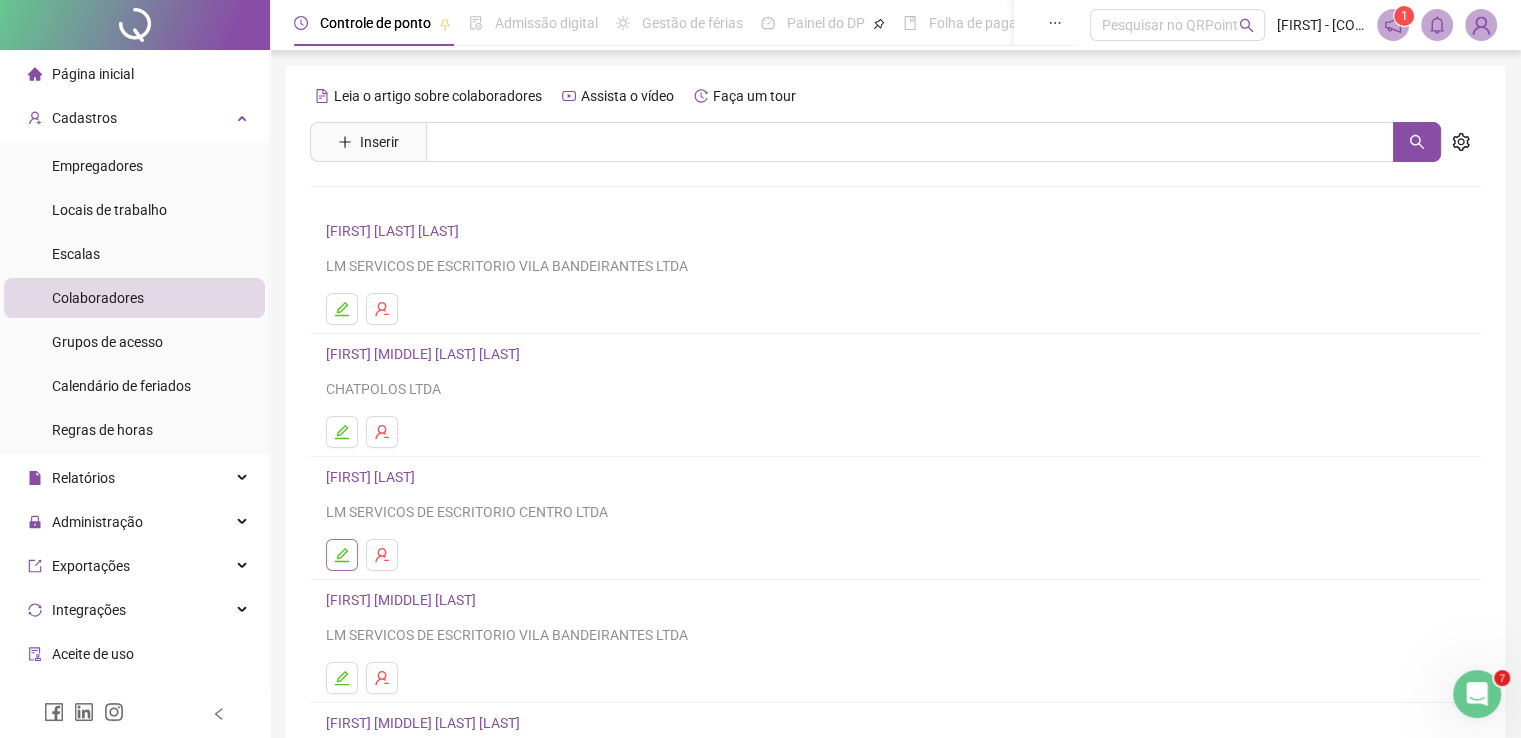 click 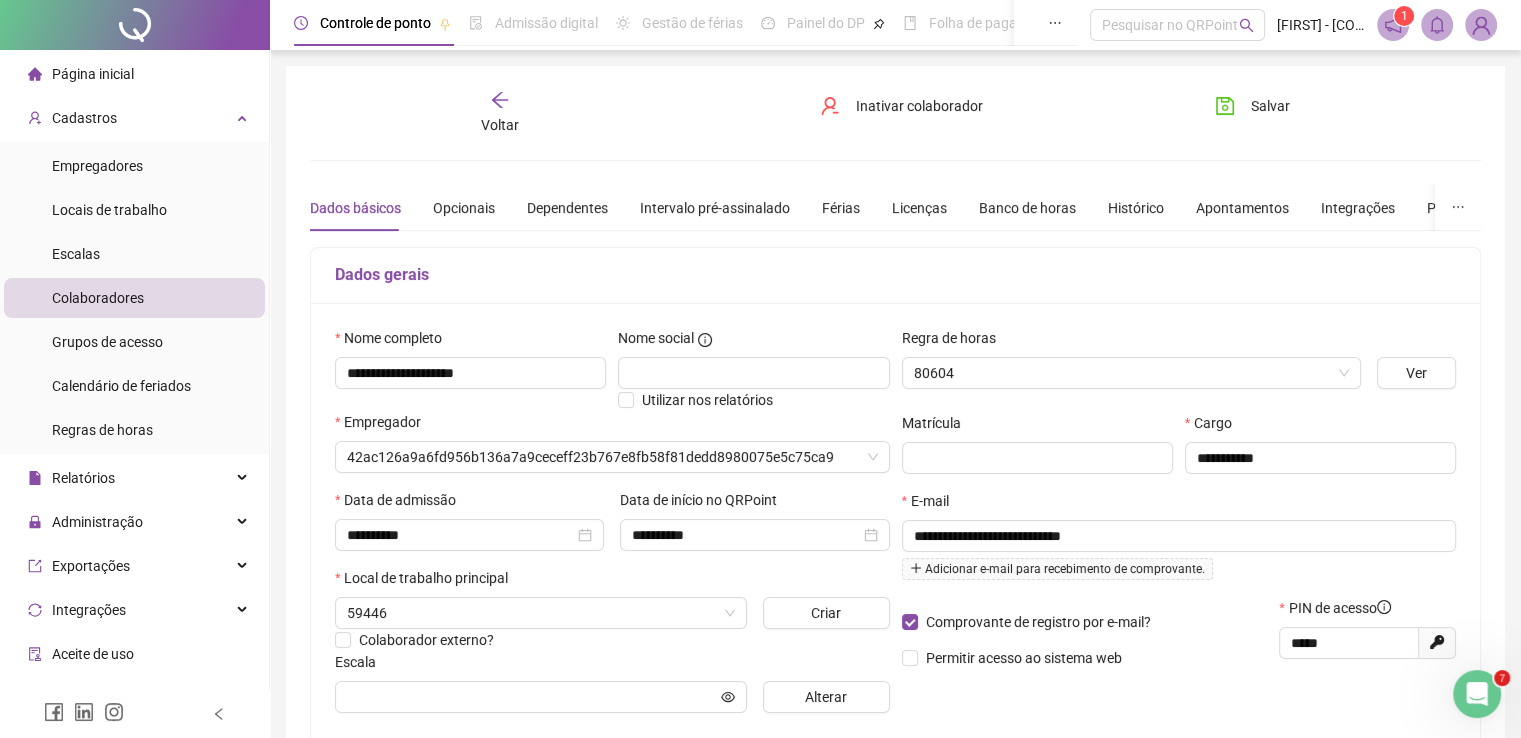 type on "**********" 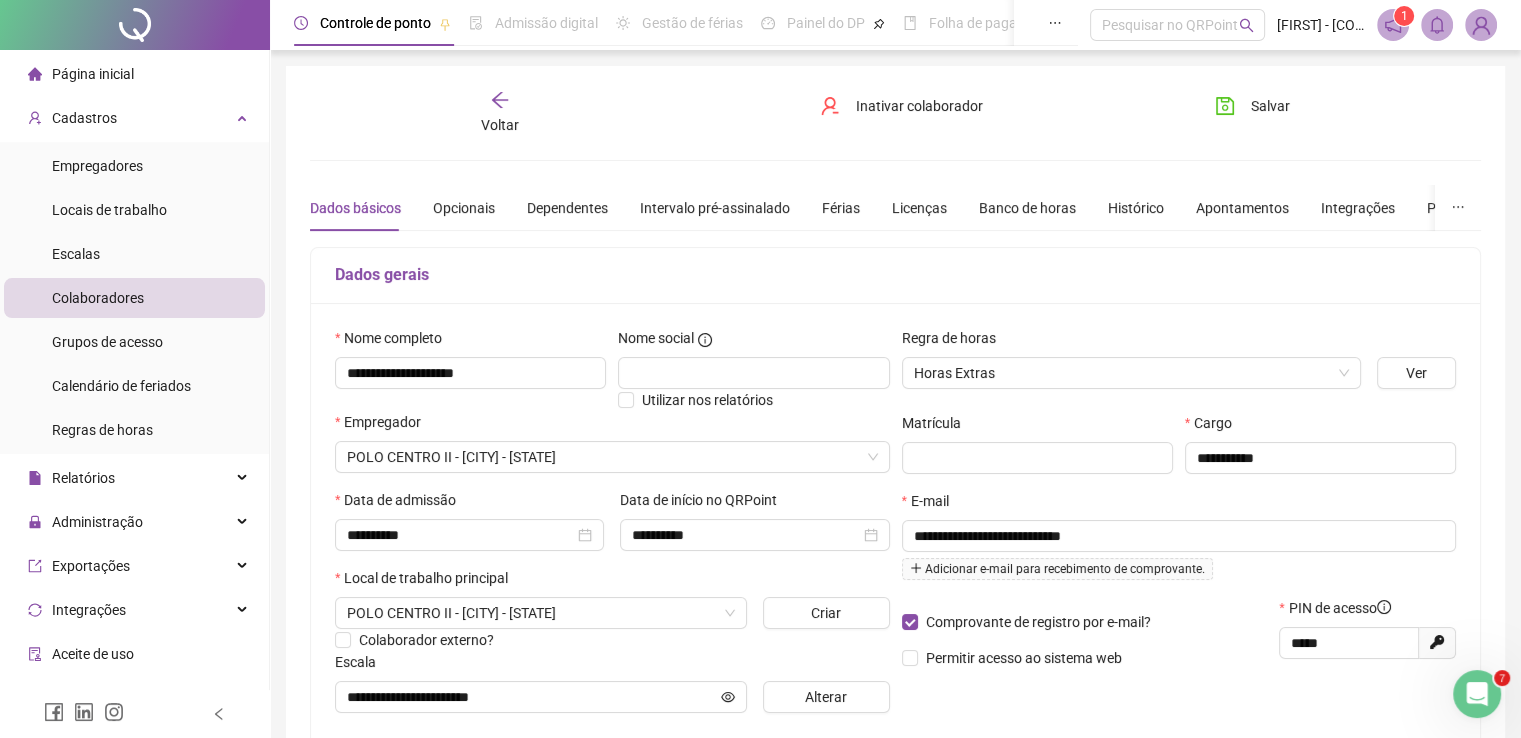 click on "Voltar" at bounding box center [500, 125] 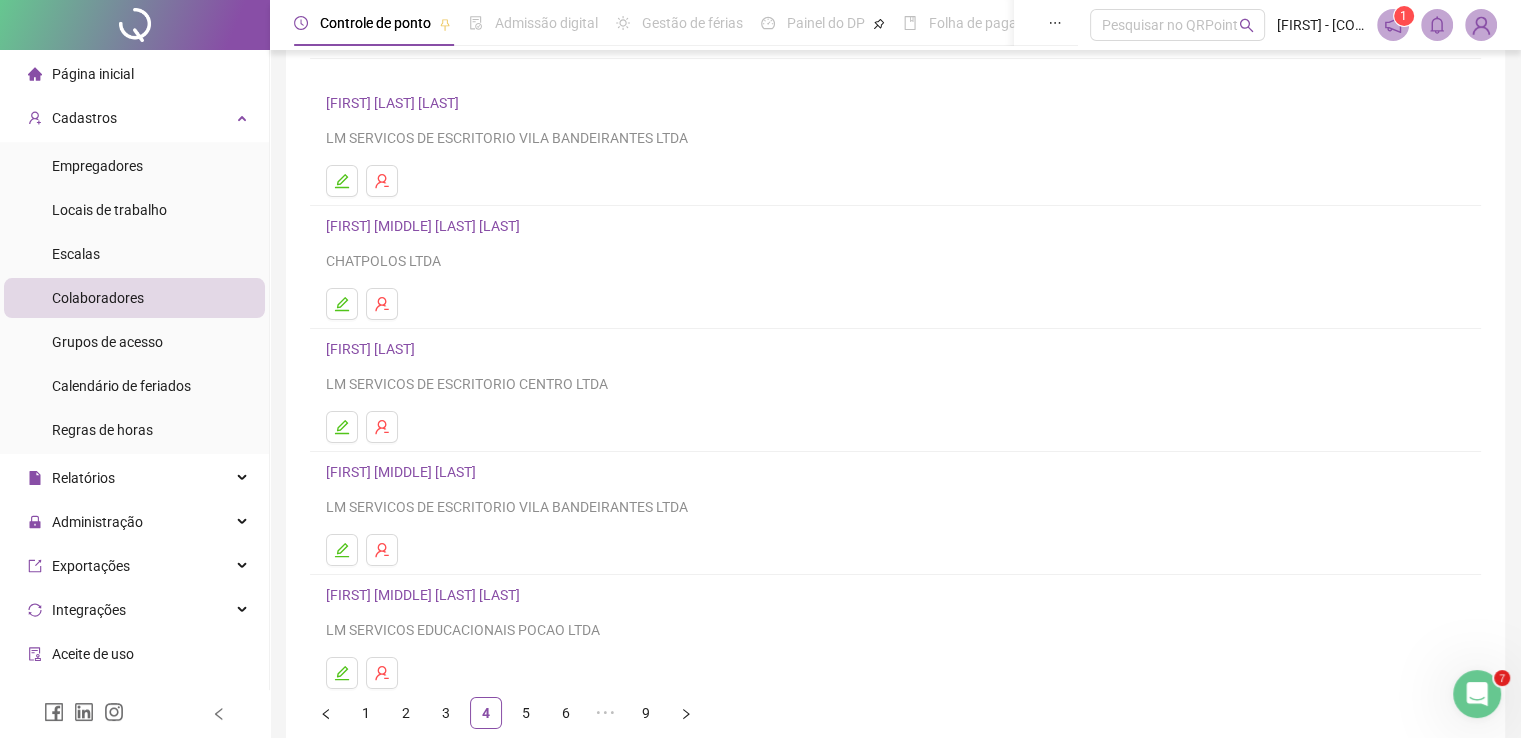 scroll, scrollTop: 166, scrollLeft: 0, axis: vertical 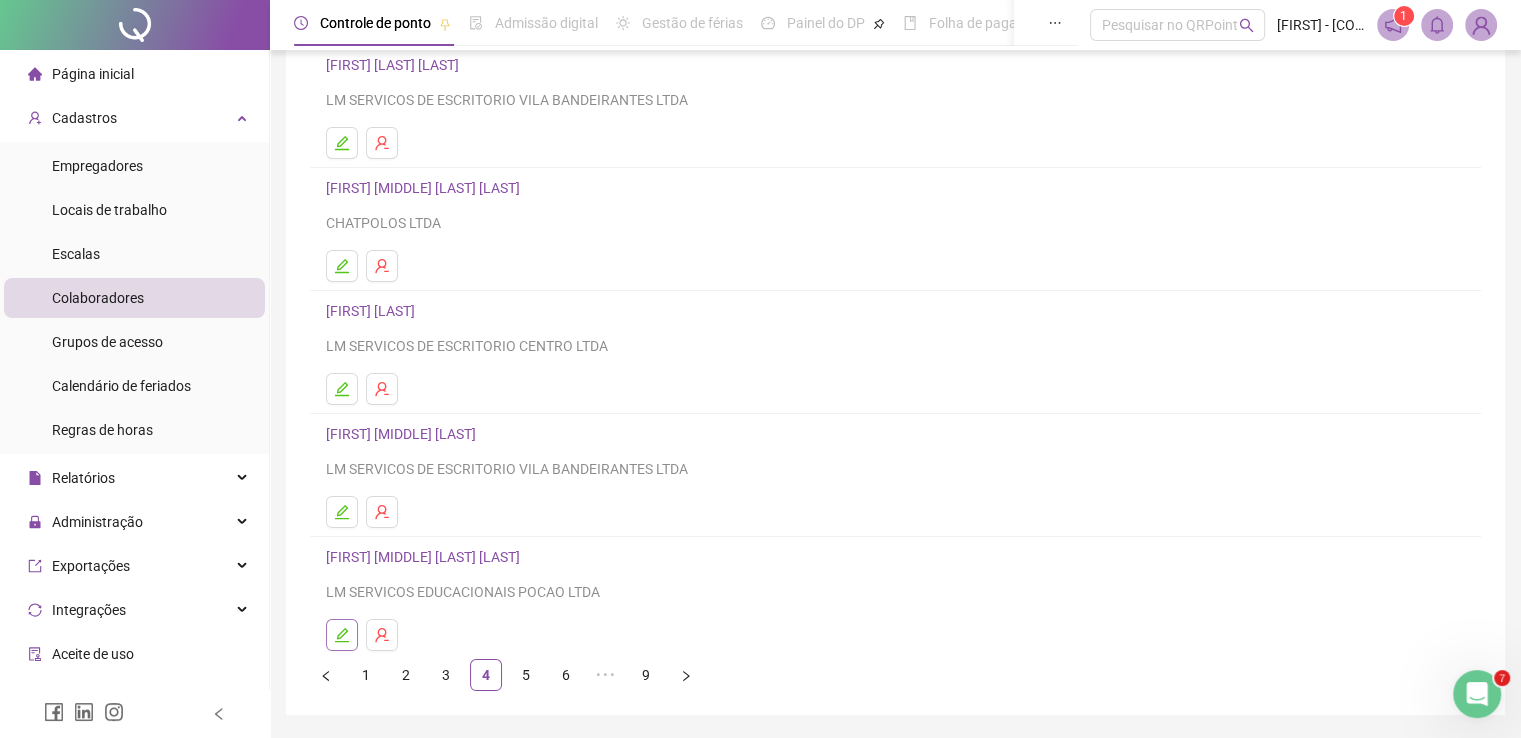 click 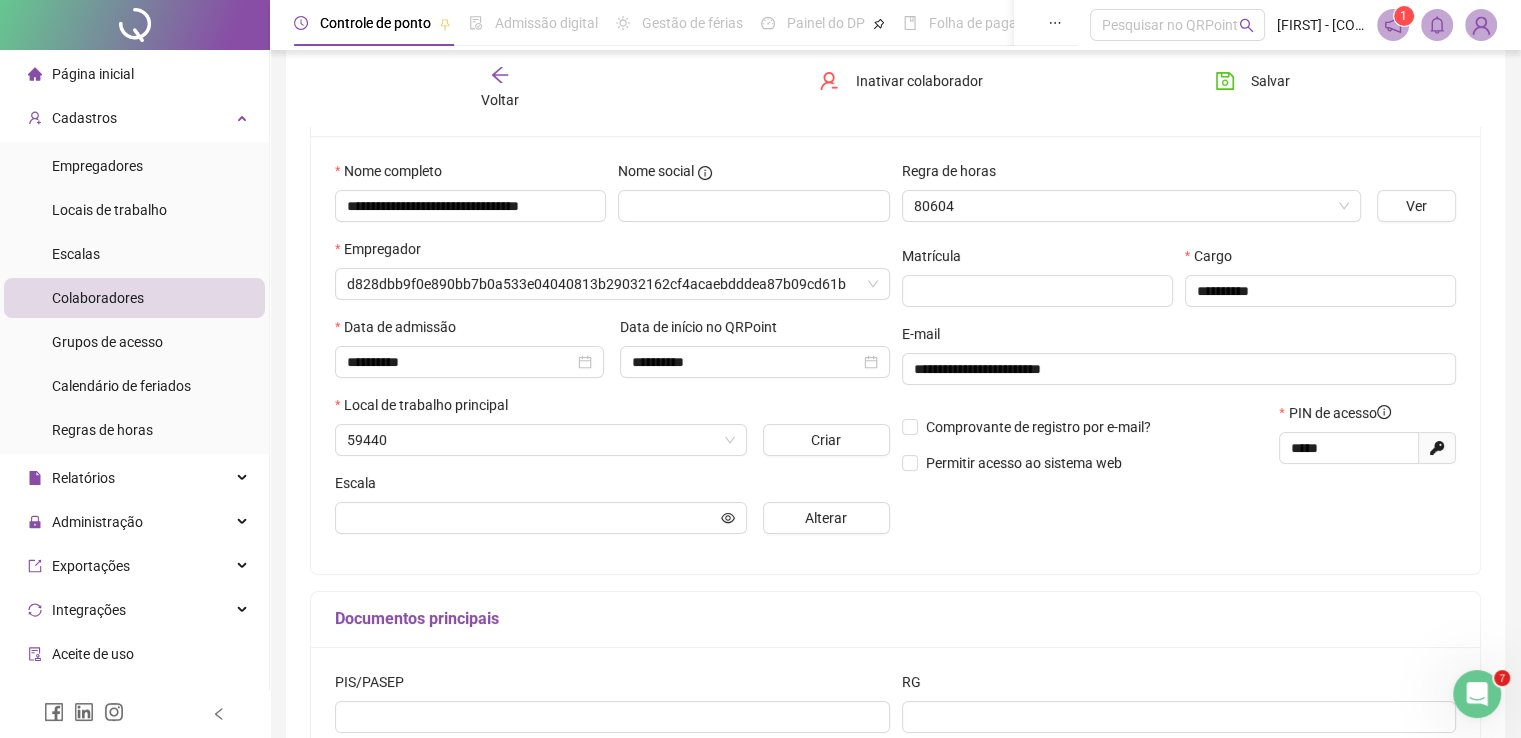 scroll, scrollTop: 176, scrollLeft: 0, axis: vertical 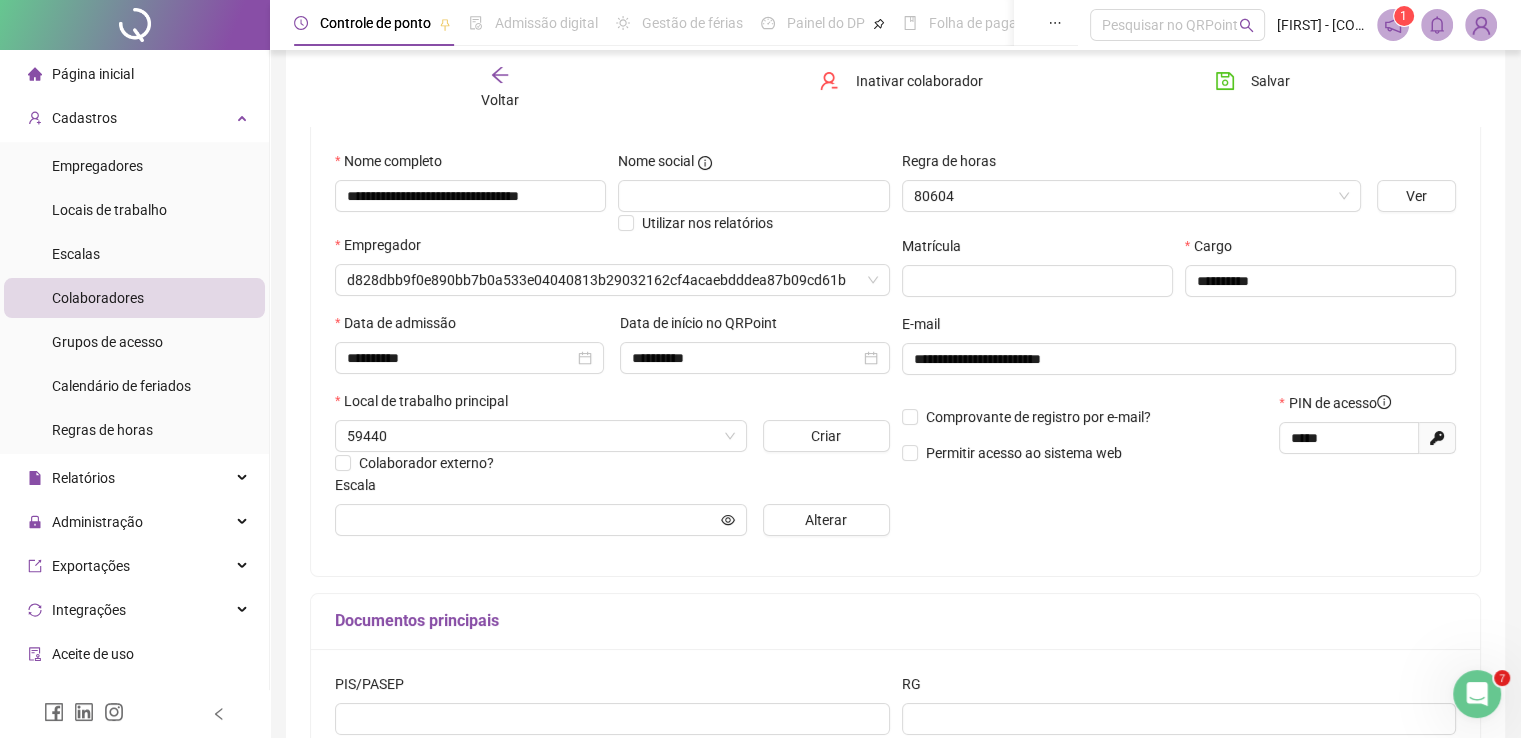 type on "**********" 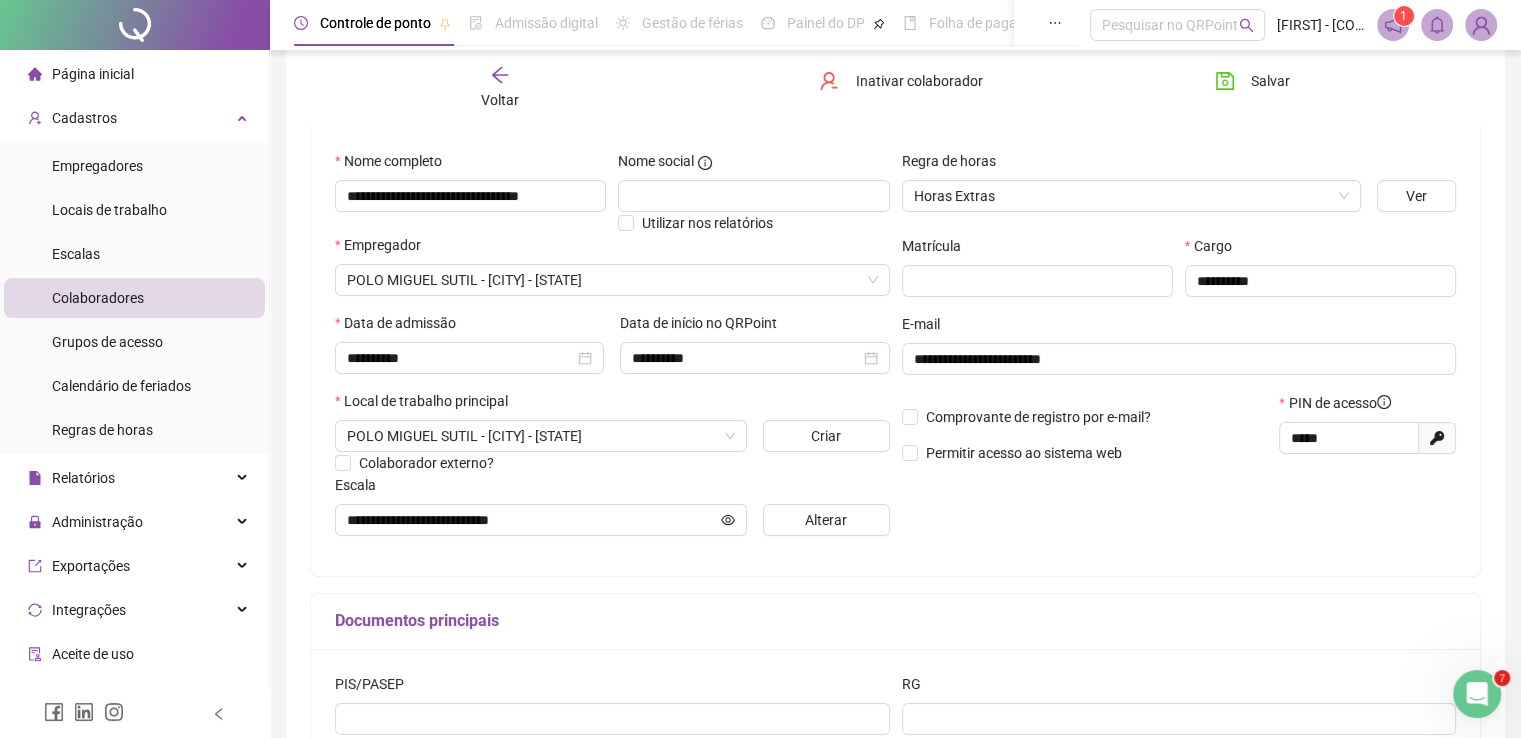 click on "Voltar" at bounding box center [500, 100] 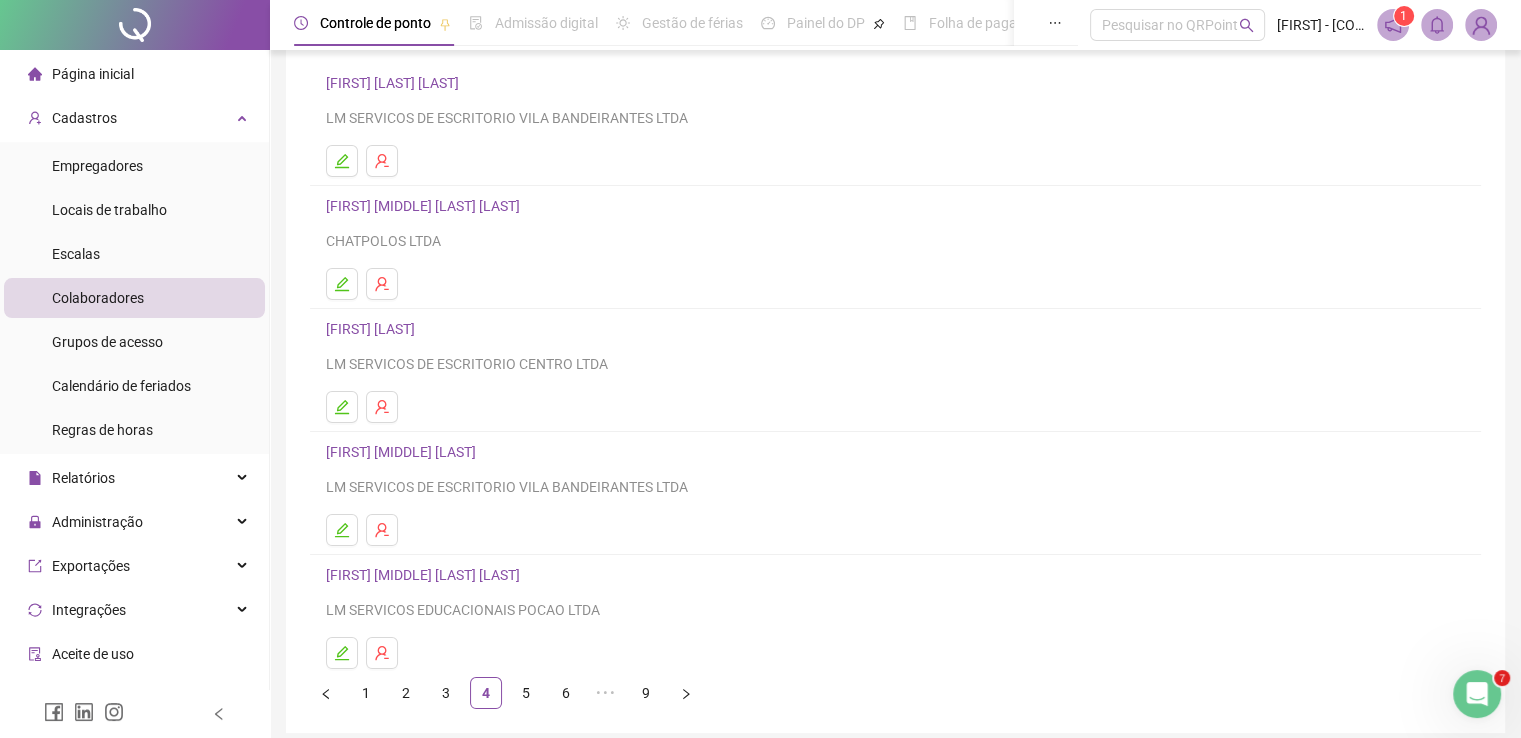 scroll, scrollTop: 228, scrollLeft: 0, axis: vertical 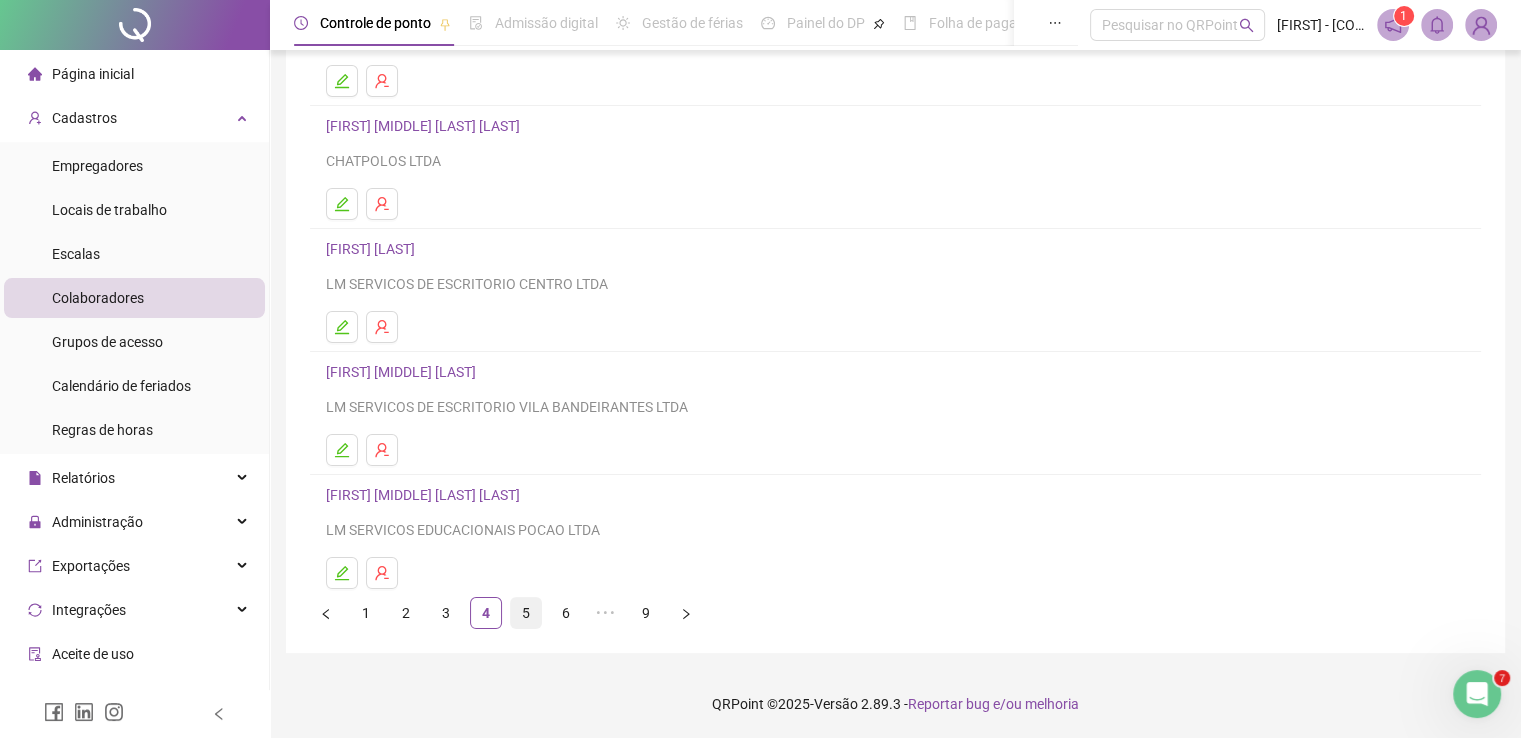 click on "5" at bounding box center [526, 613] 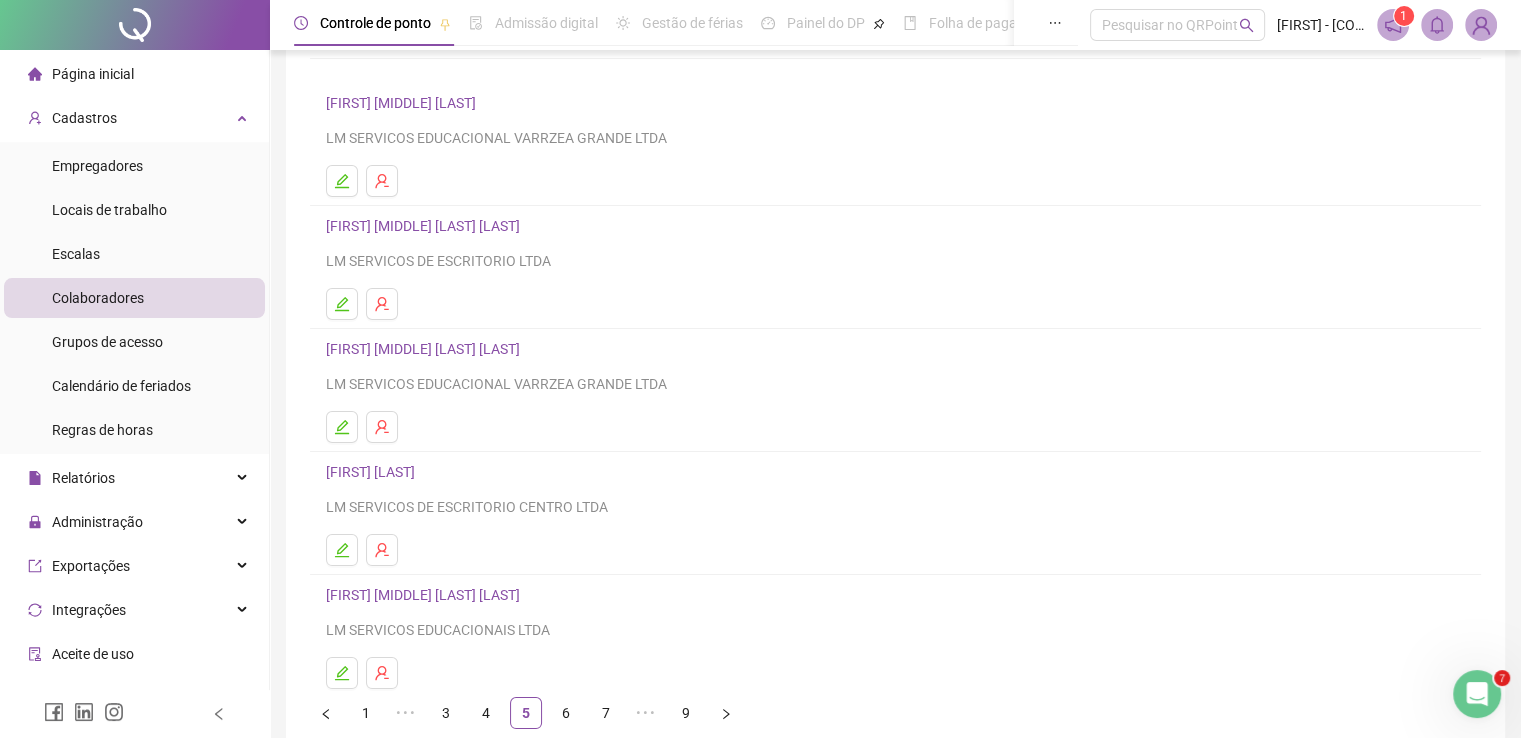 scroll, scrollTop: 166, scrollLeft: 0, axis: vertical 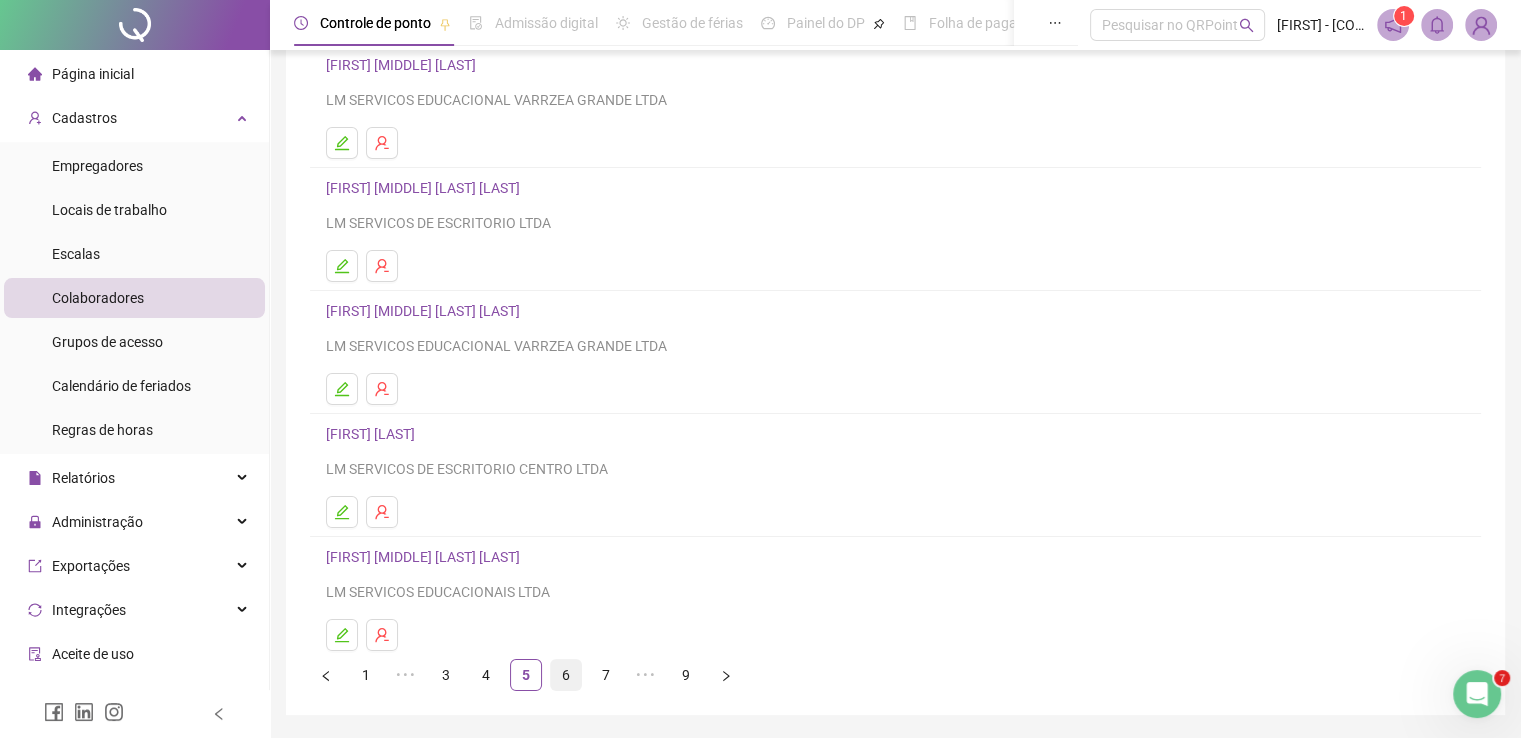 click on "6" at bounding box center [566, 675] 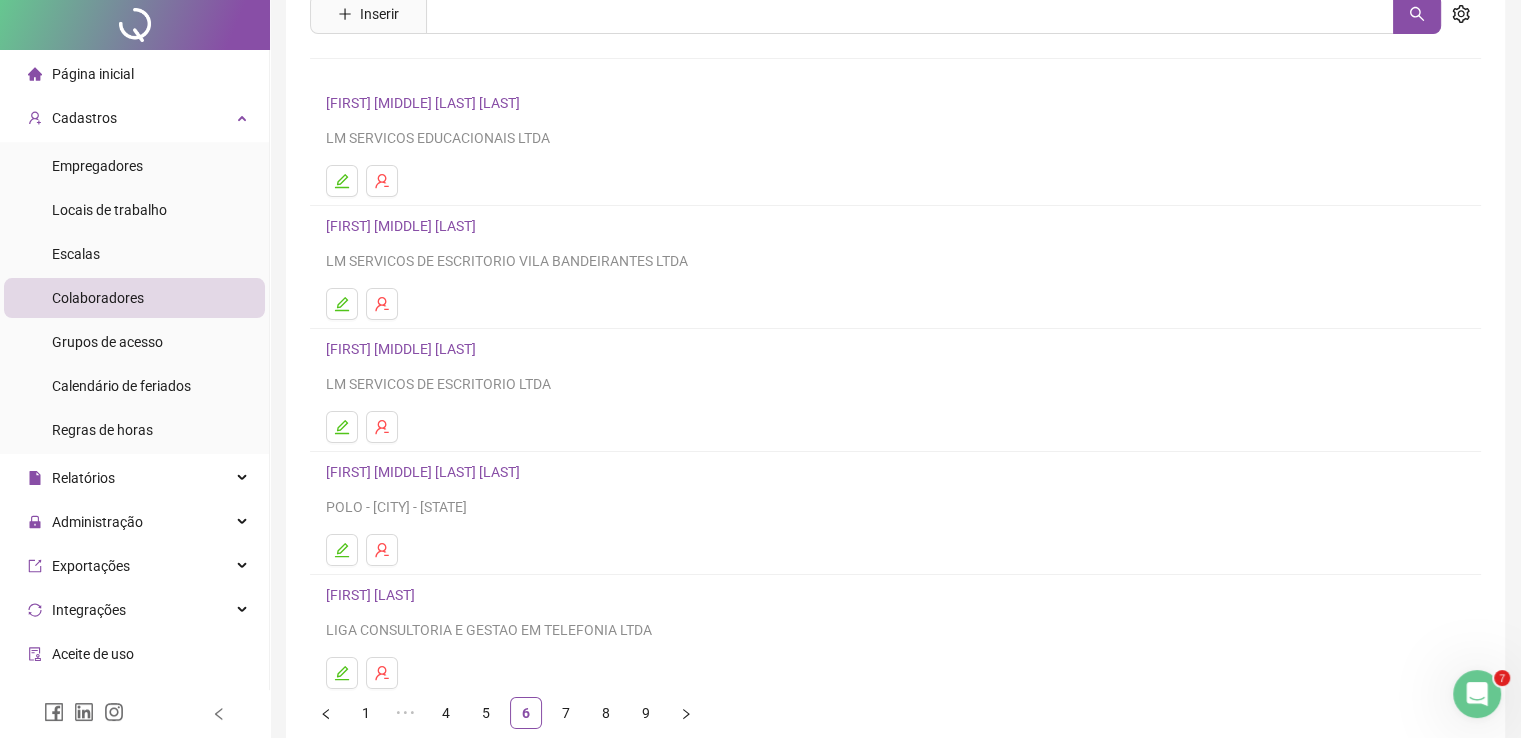 scroll, scrollTop: 166, scrollLeft: 0, axis: vertical 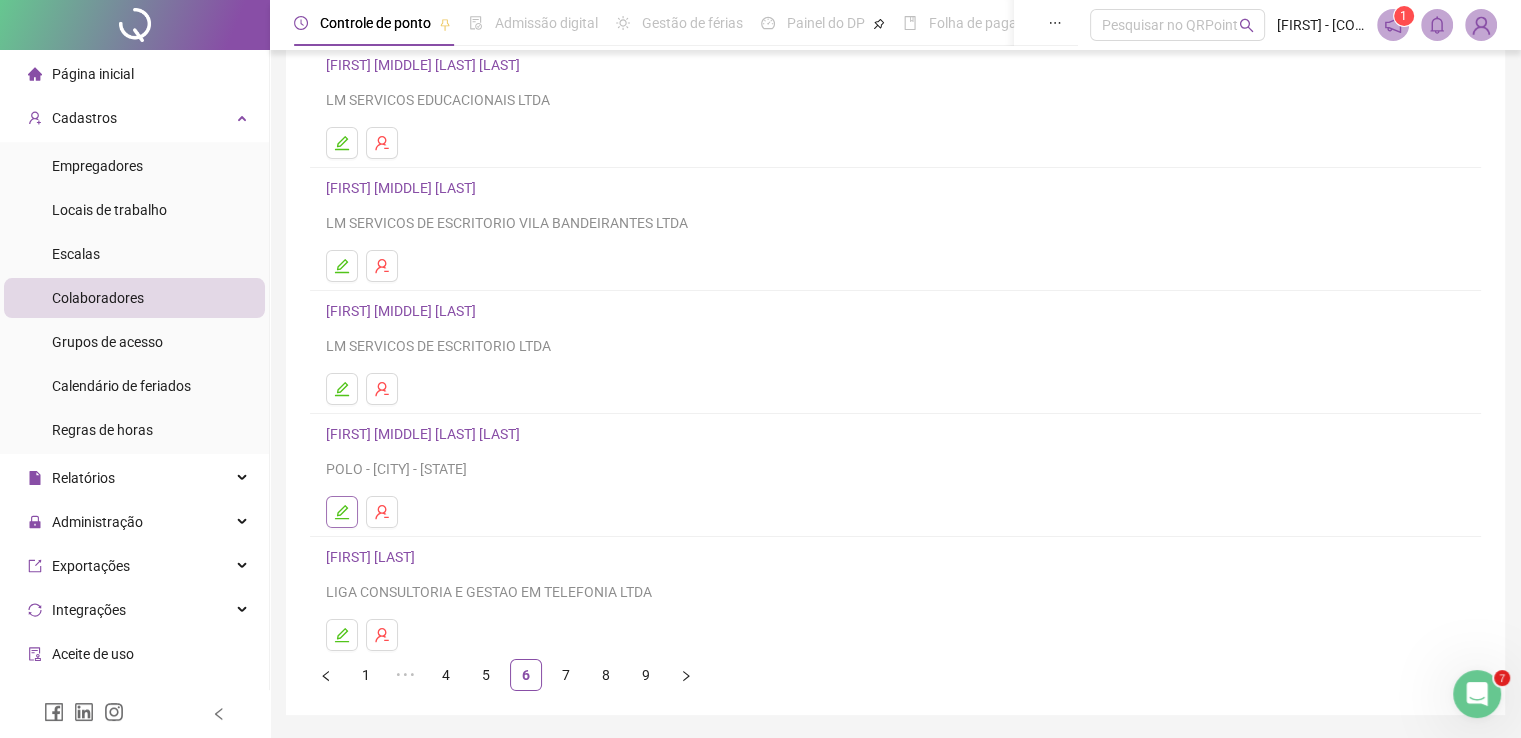 click at bounding box center (342, 512) 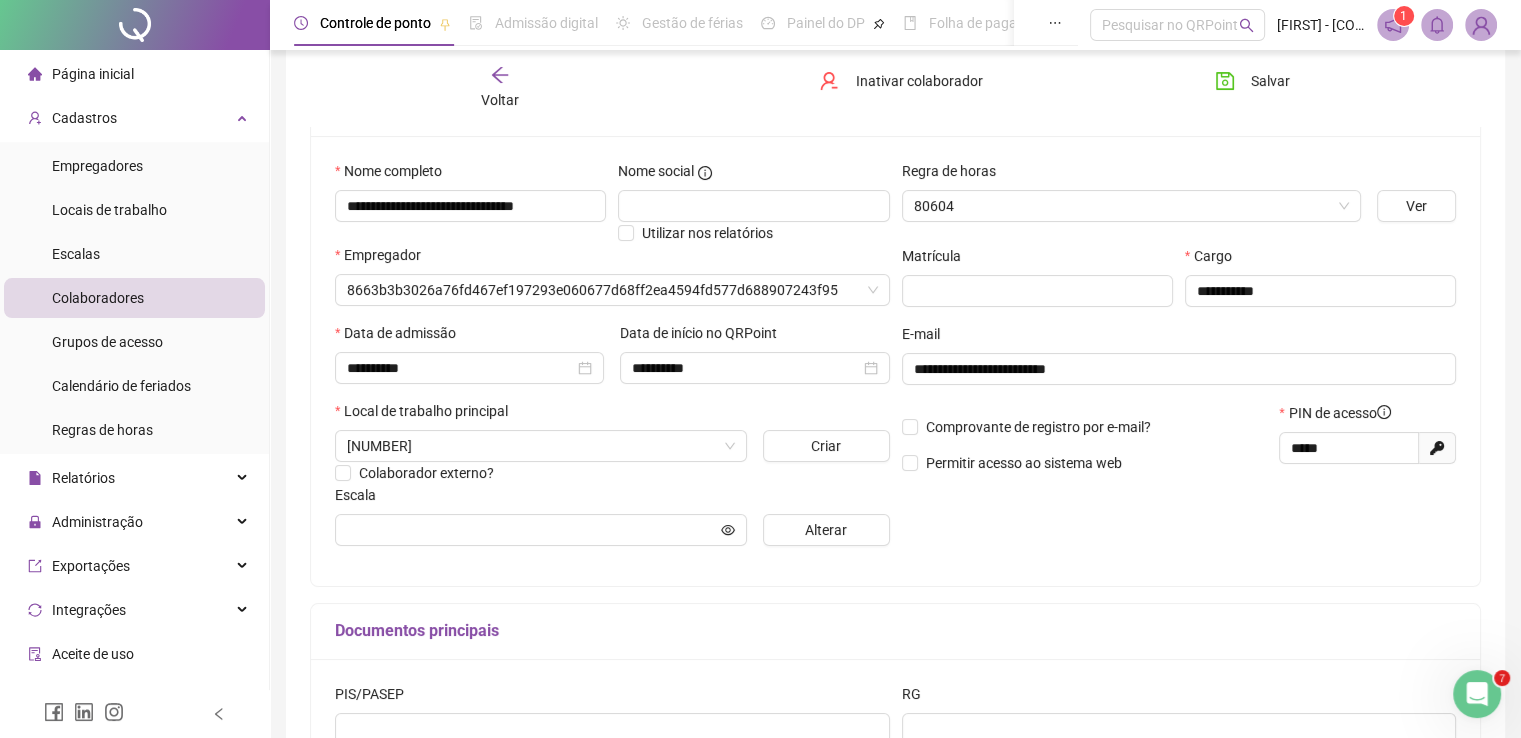 scroll, scrollTop: 176, scrollLeft: 0, axis: vertical 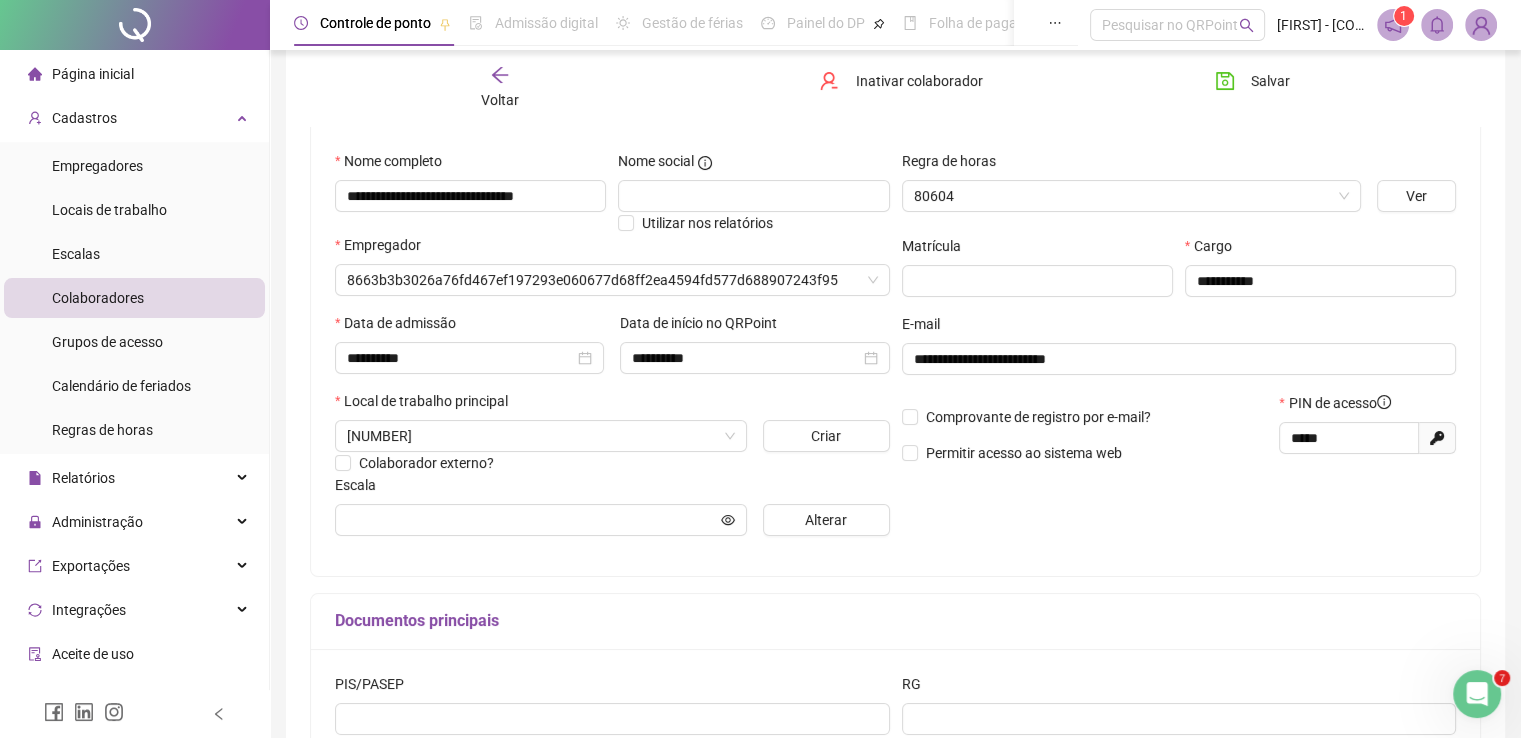 type on "**********" 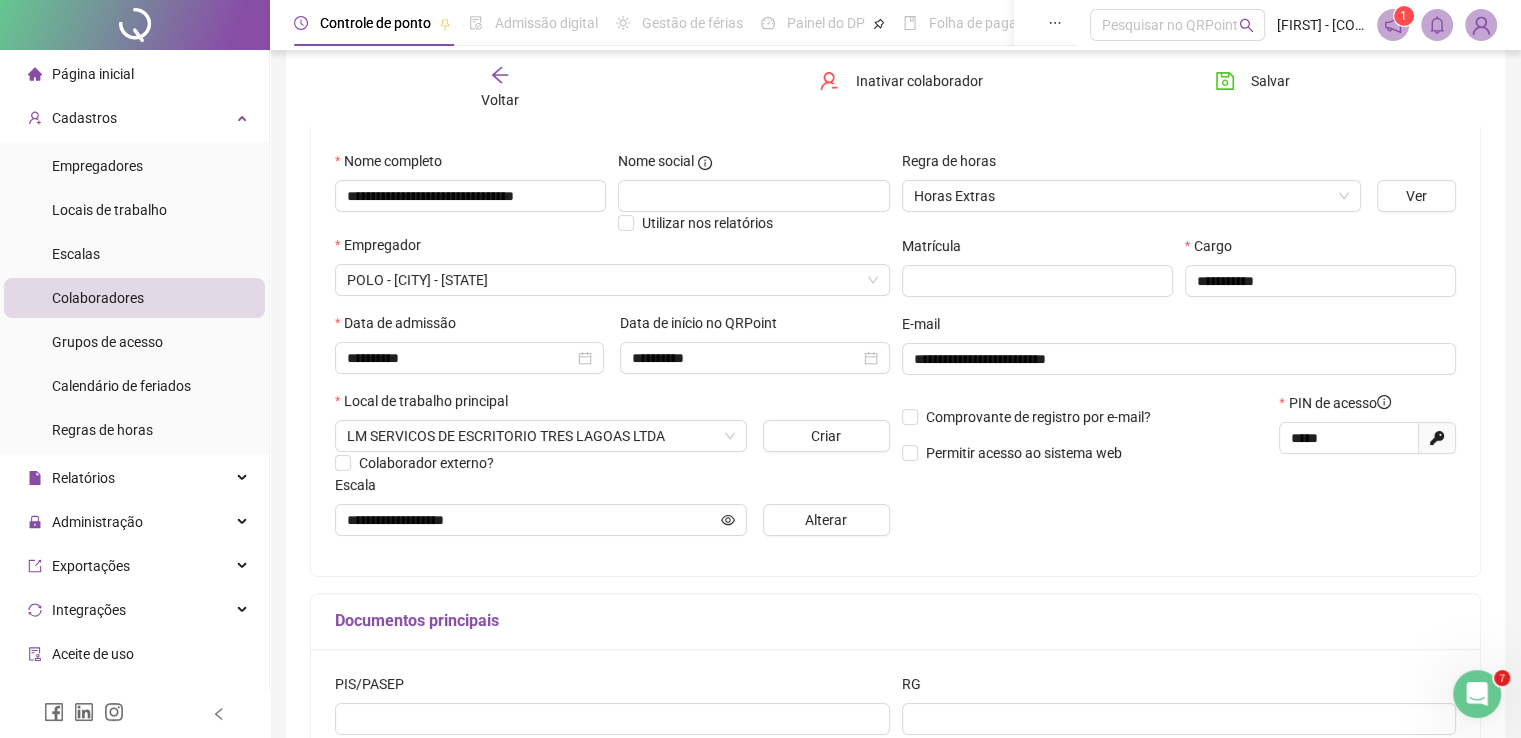 click on "Voltar" at bounding box center (500, 100) 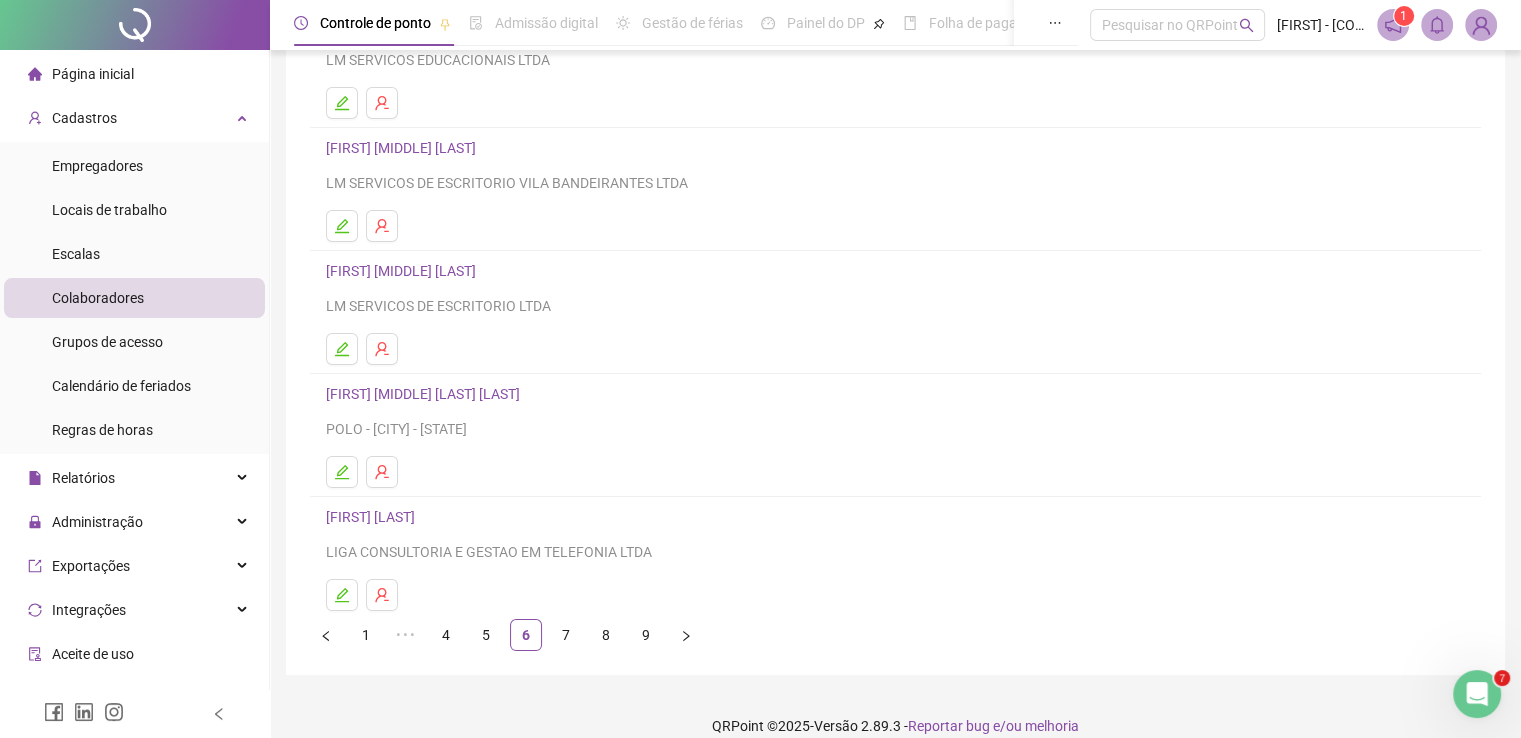 scroll, scrollTop: 228, scrollLeft: 0, axis: vertical 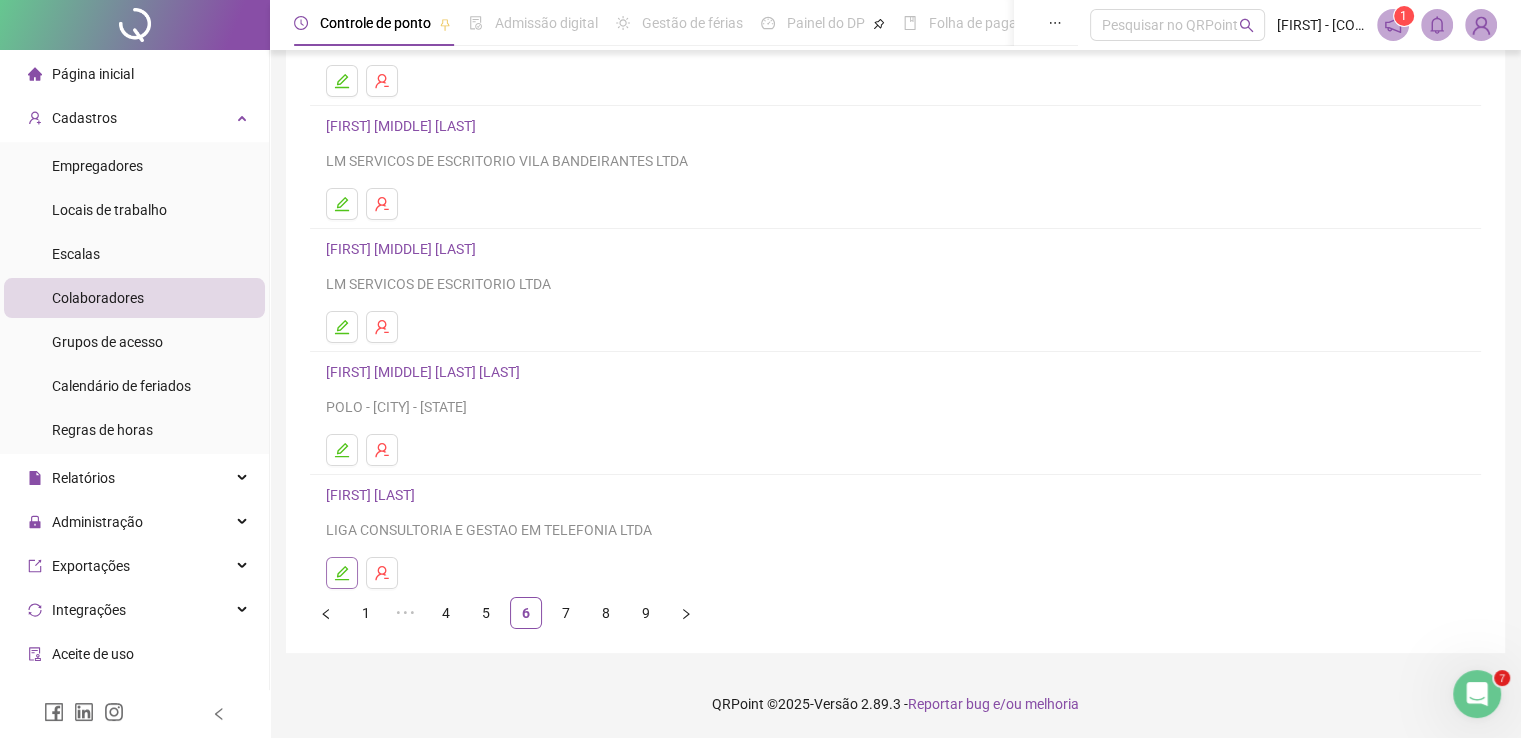 click 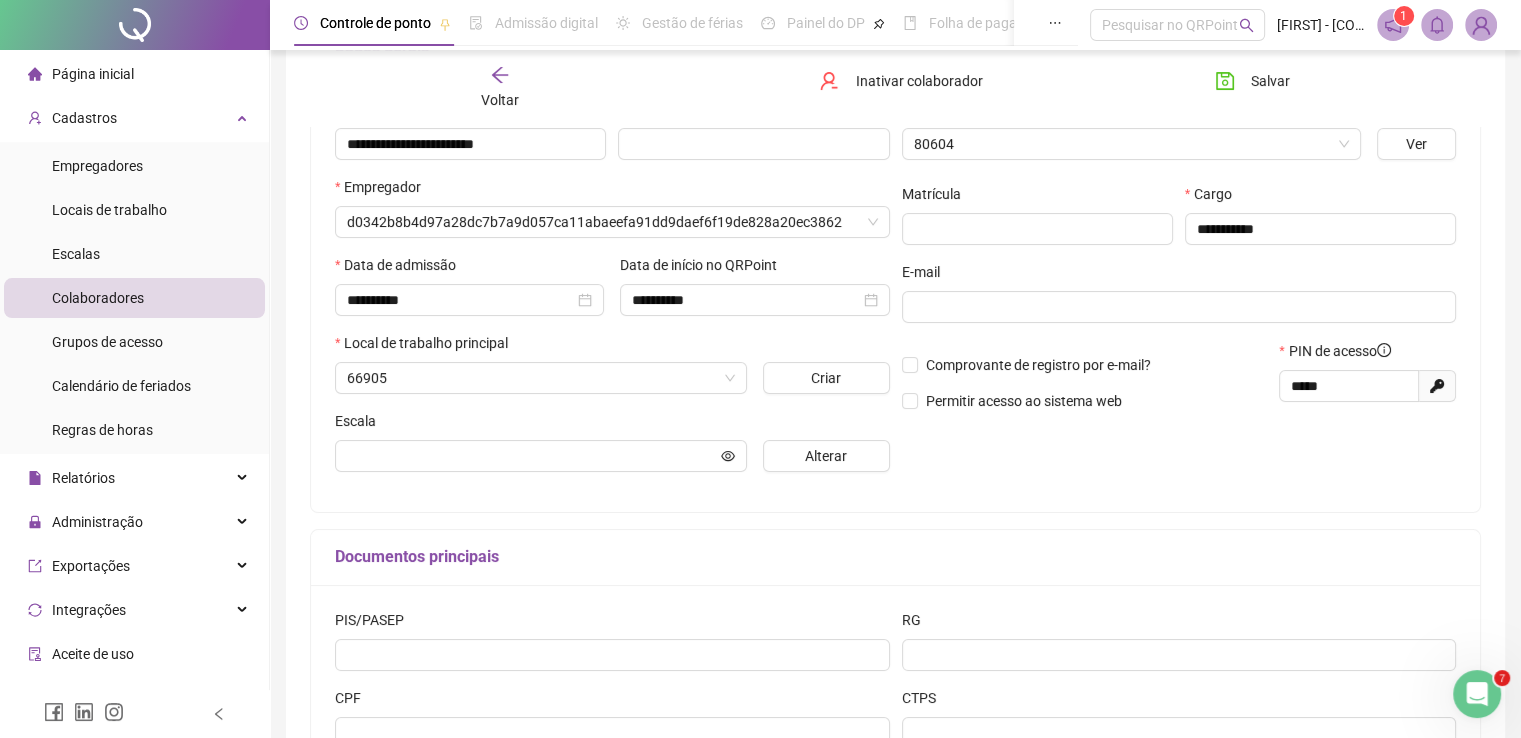 scroll, scrollTop: 239, scrollLeft: 0, axis: vertical 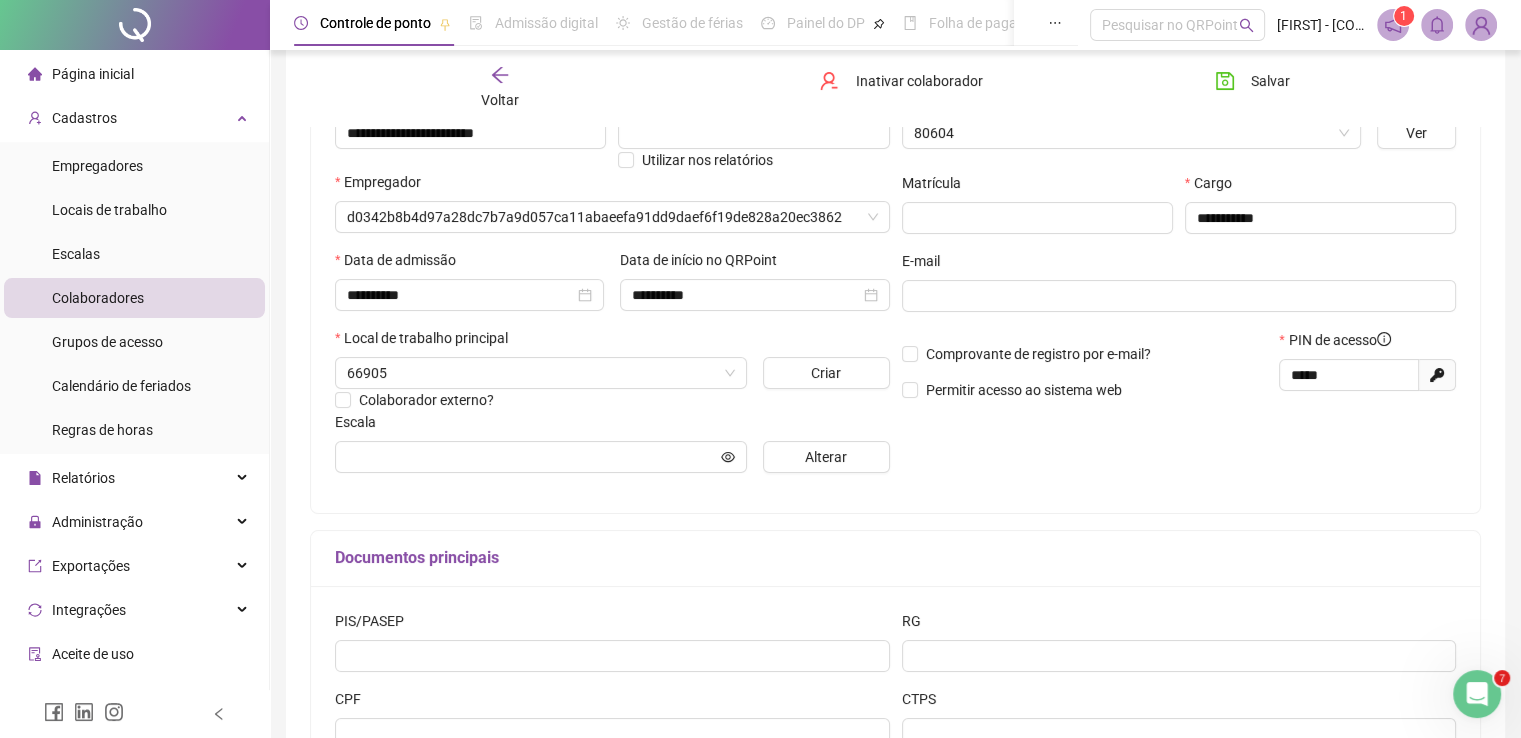 type on "**********" 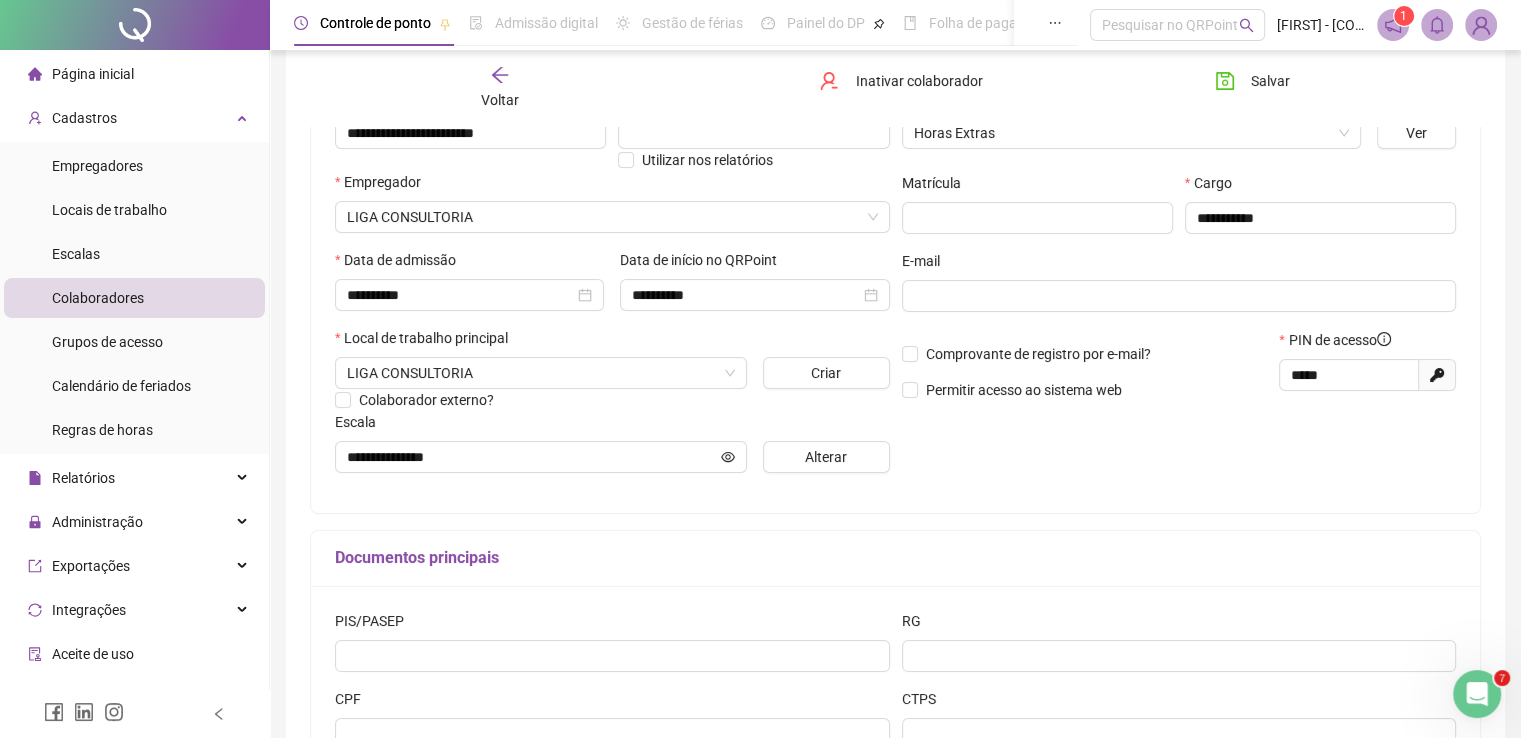 click on "Voltar" at bounding box center (500, 100) 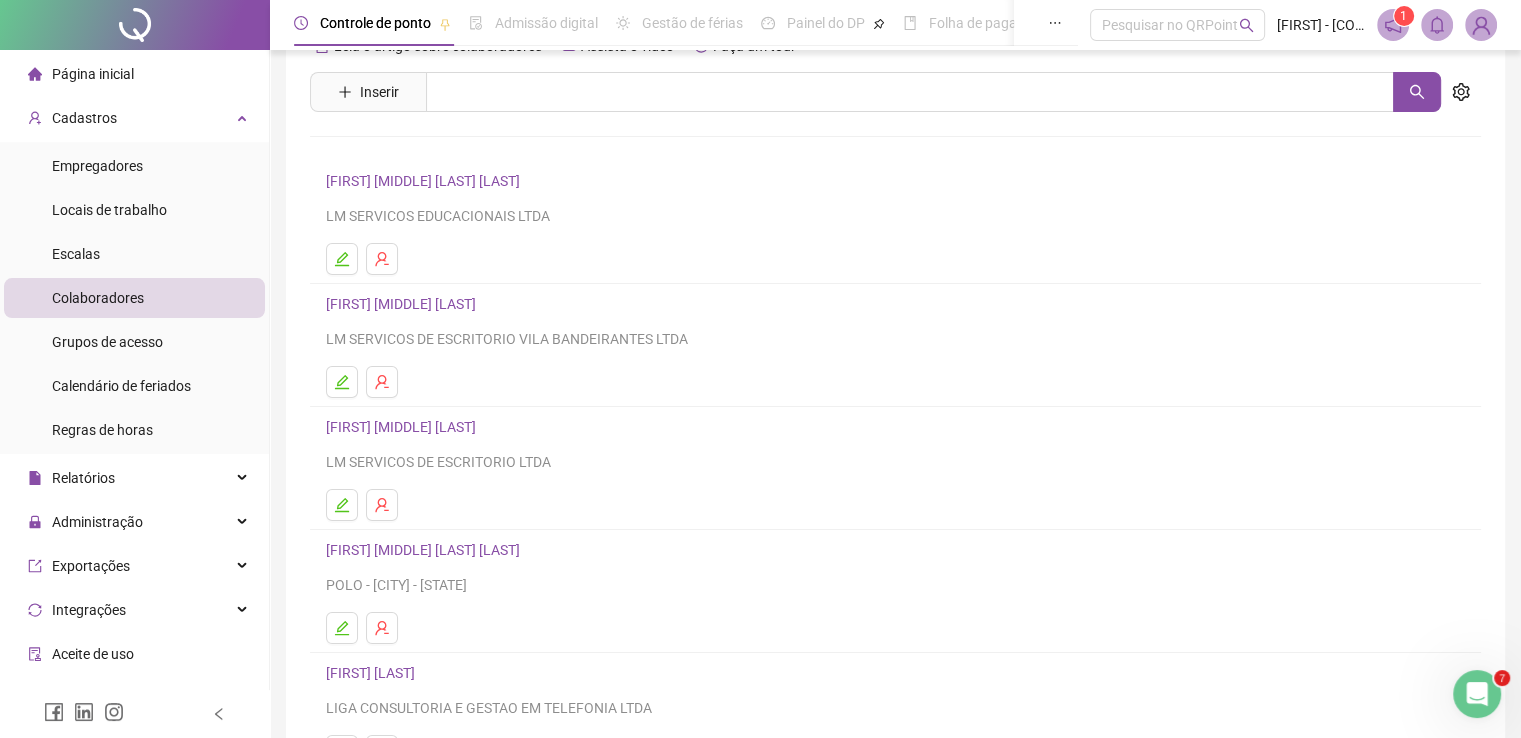 scroll, scrollTop: 228, scrollLeft: 0, axis: vertical 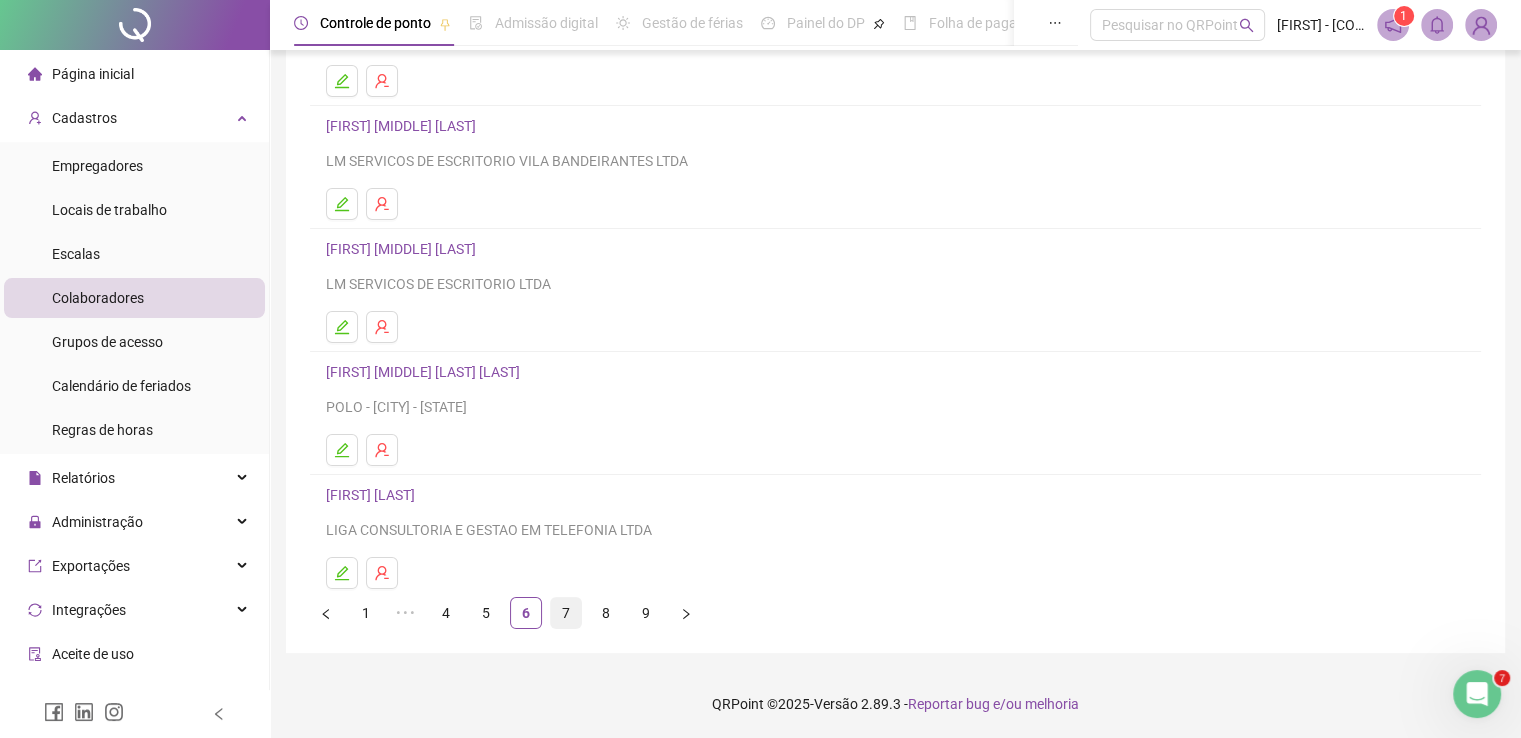 click on "7" at bounding box center (566, 613) 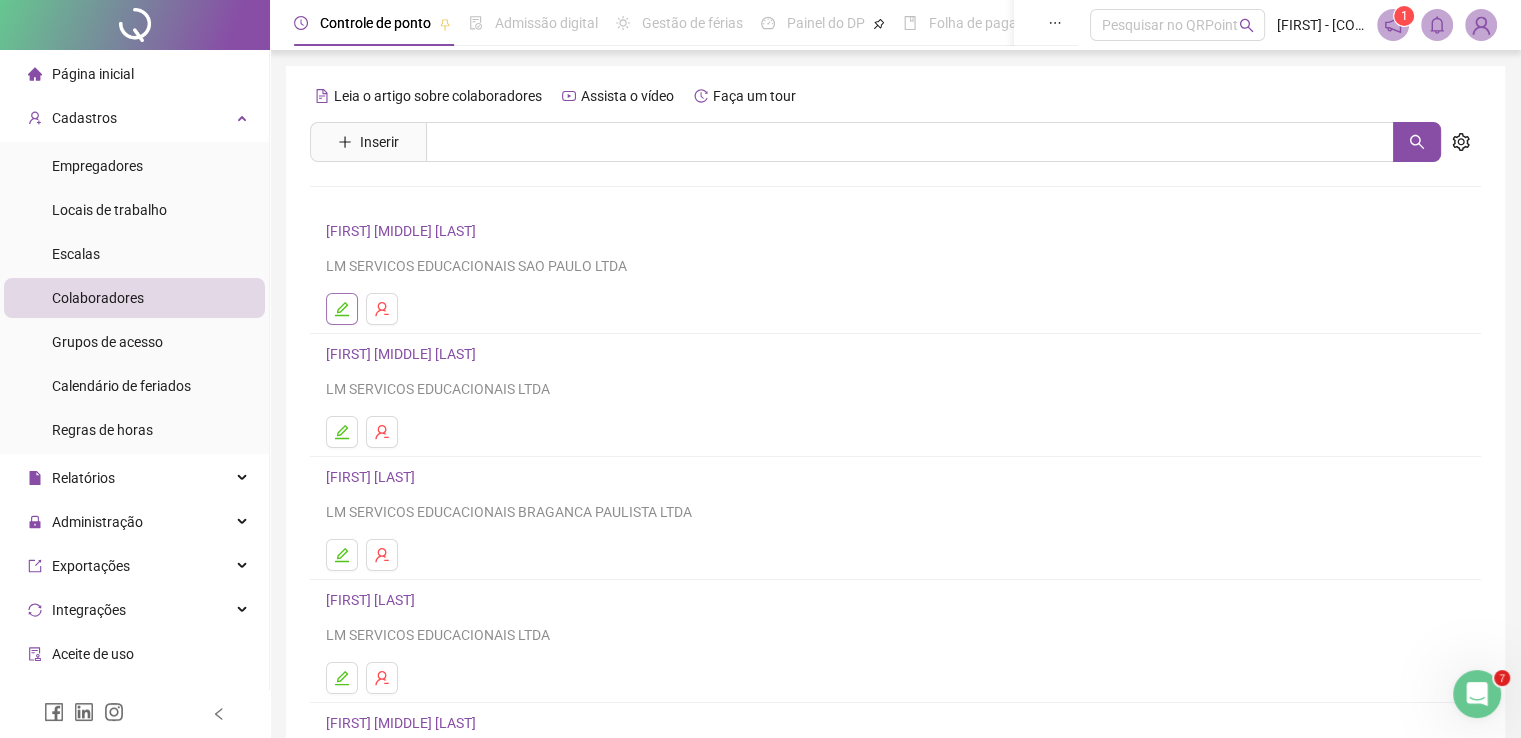 click 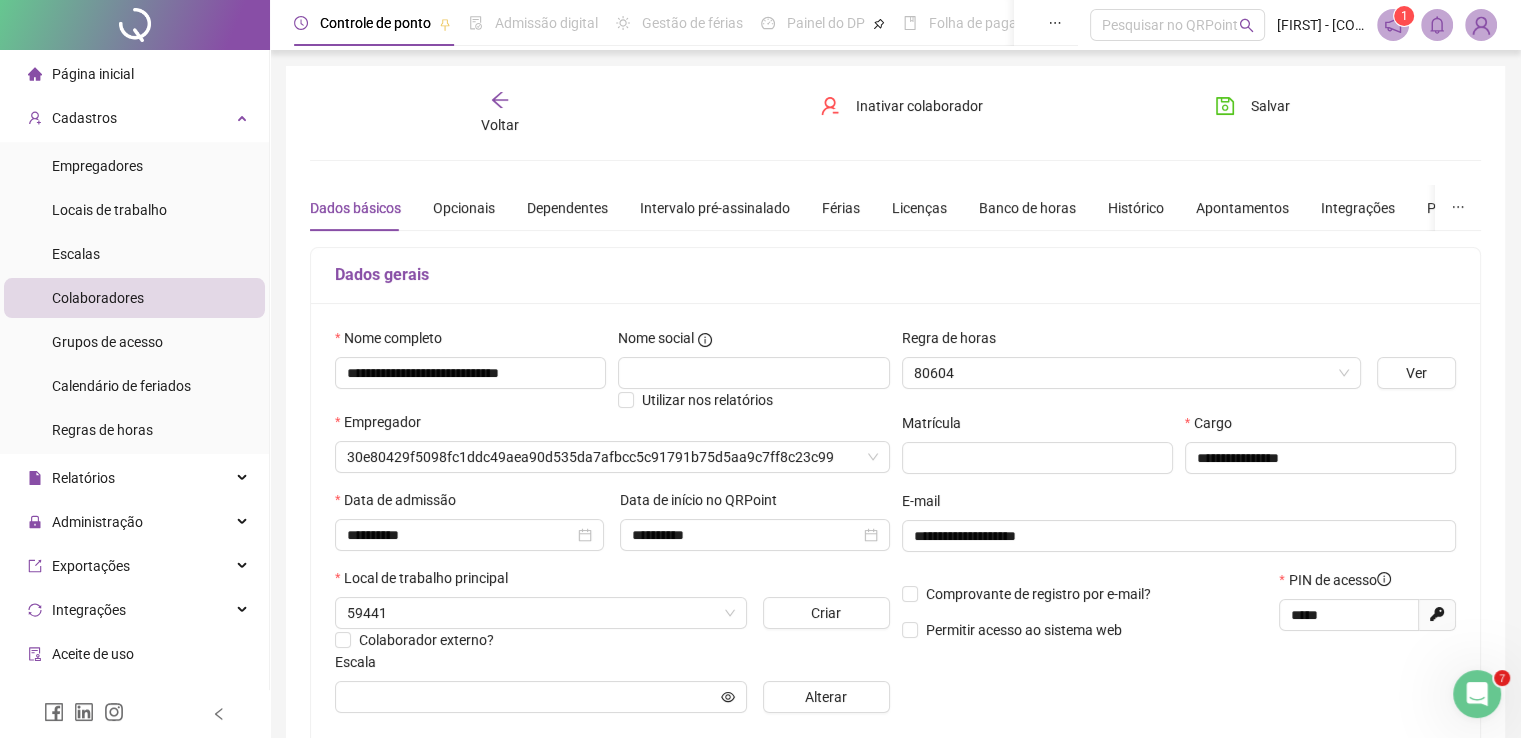 type on "**********" 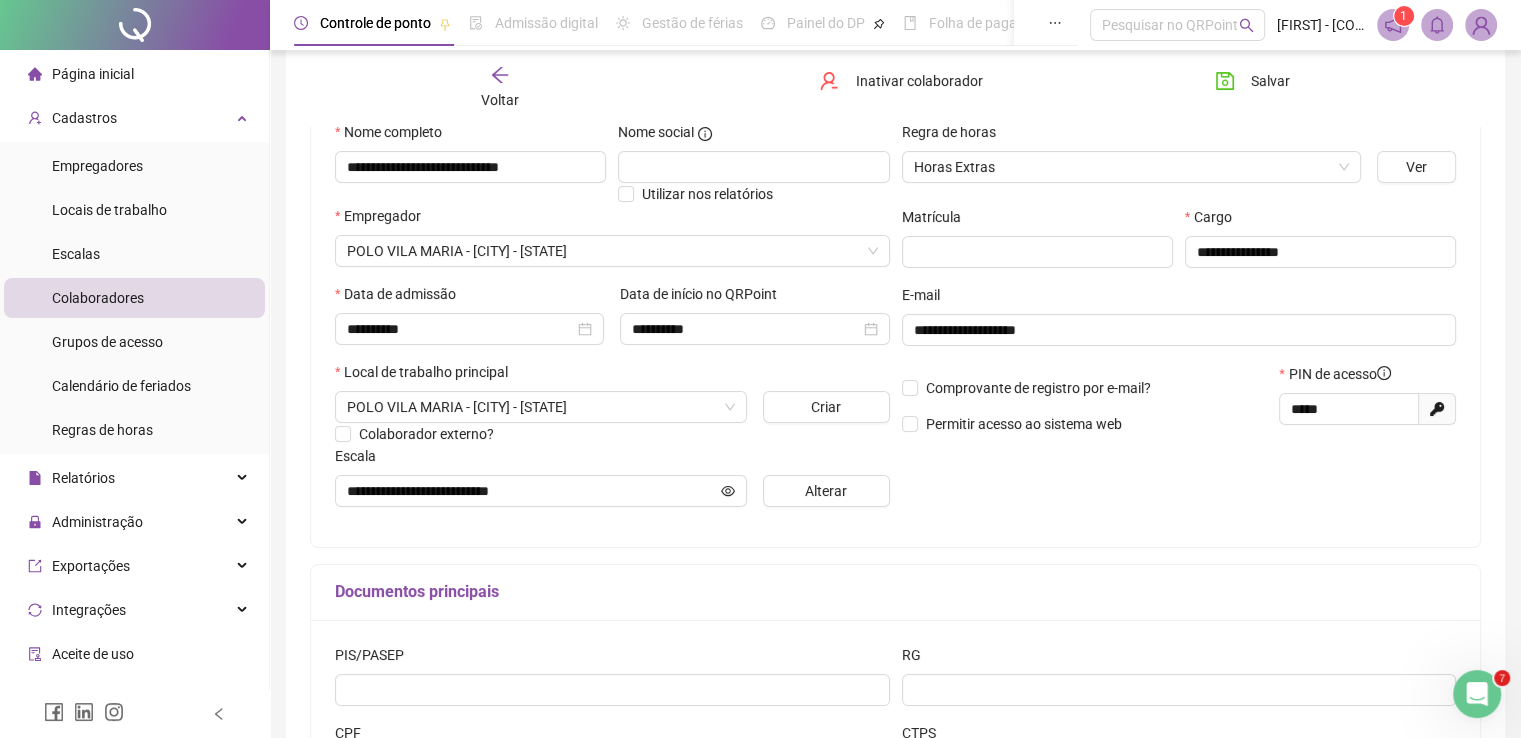 scroll, scrollTop: 166, scrollLeft: 0, axis: vertical 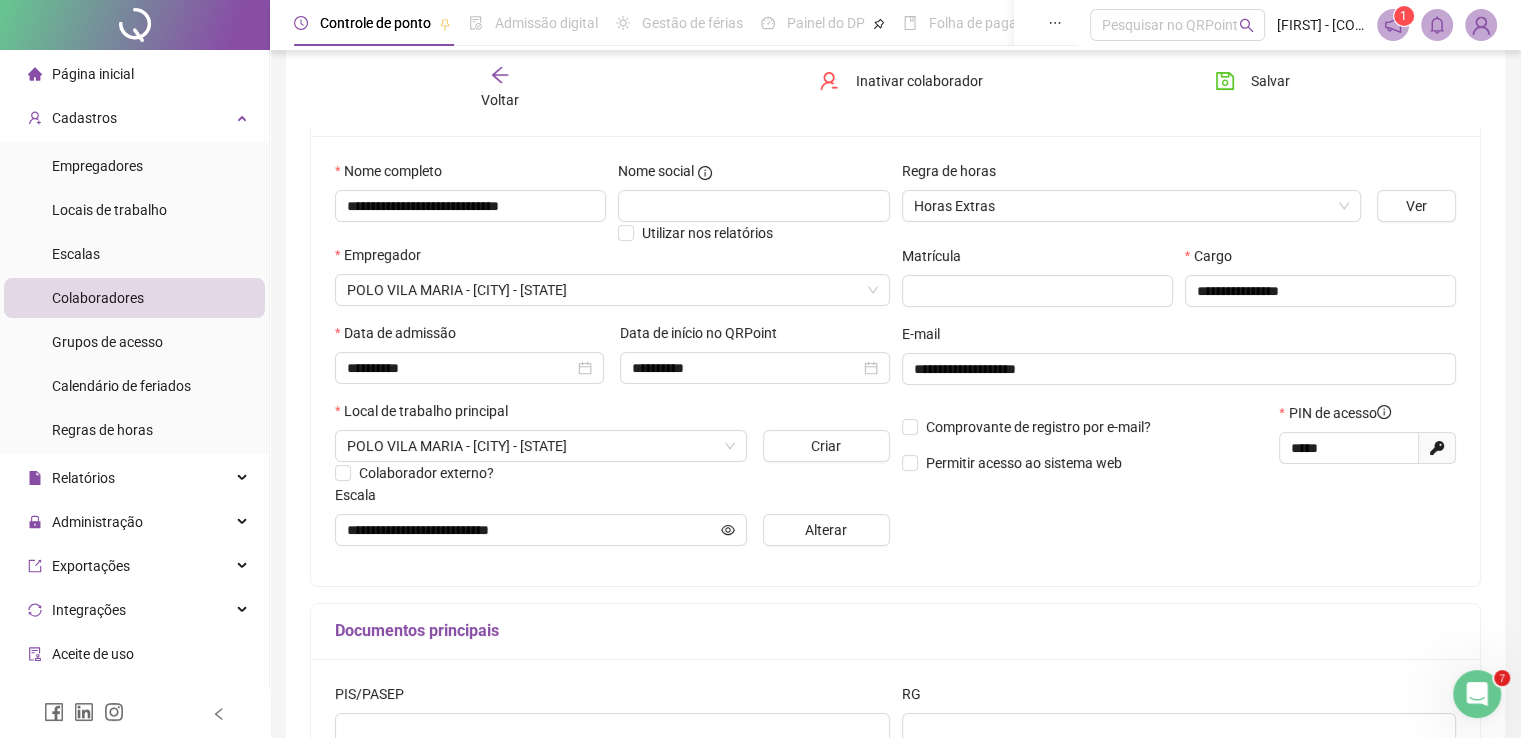 click on "Voltar Inativar colaborador Salvar" at bounding box center (895, 88) 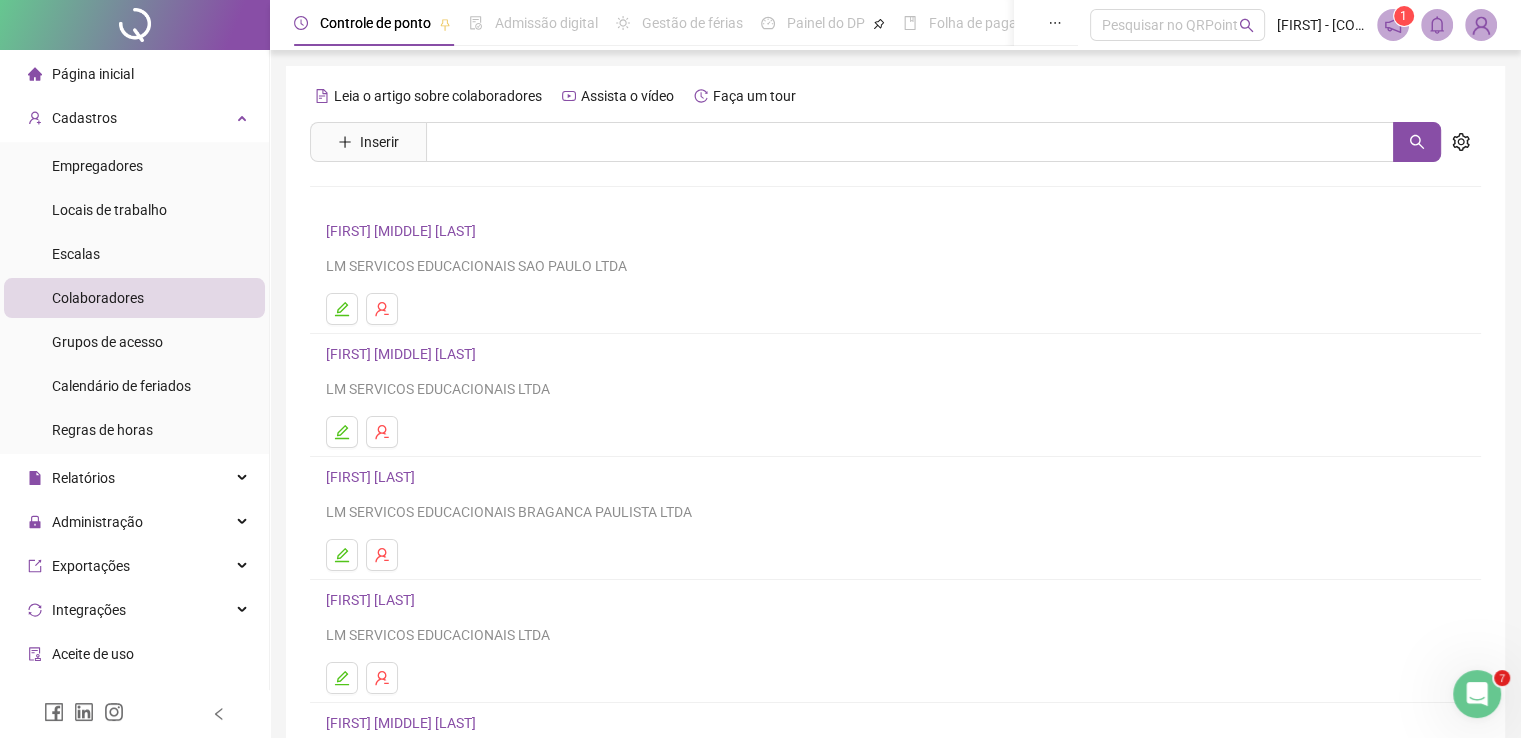 scroll, scrollTop: 166, scrollLeft: 0, axis: vertical 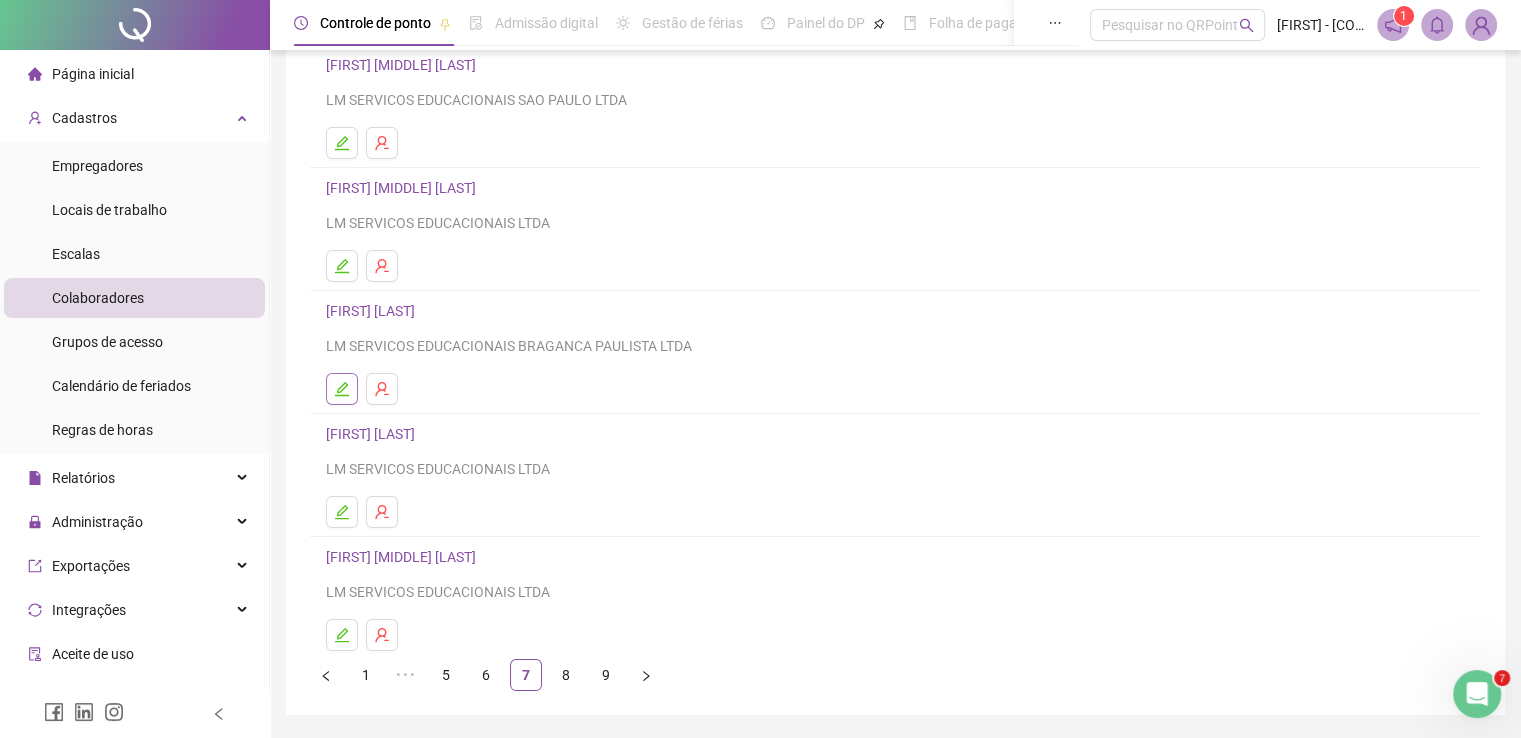 click at bounding box center [342, 389] 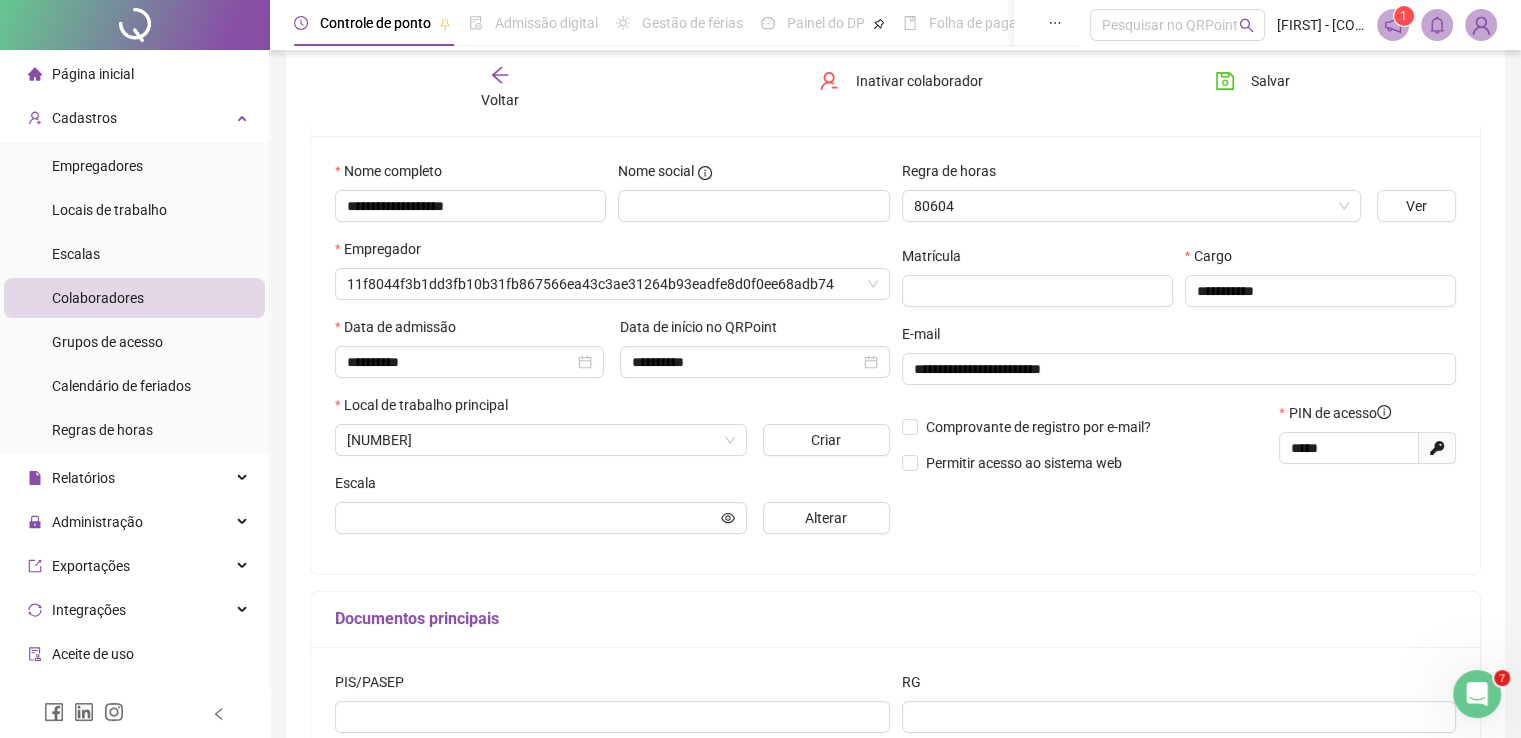 scroll, scrollTop: 176, scrollLeft: 0, axis: vertical 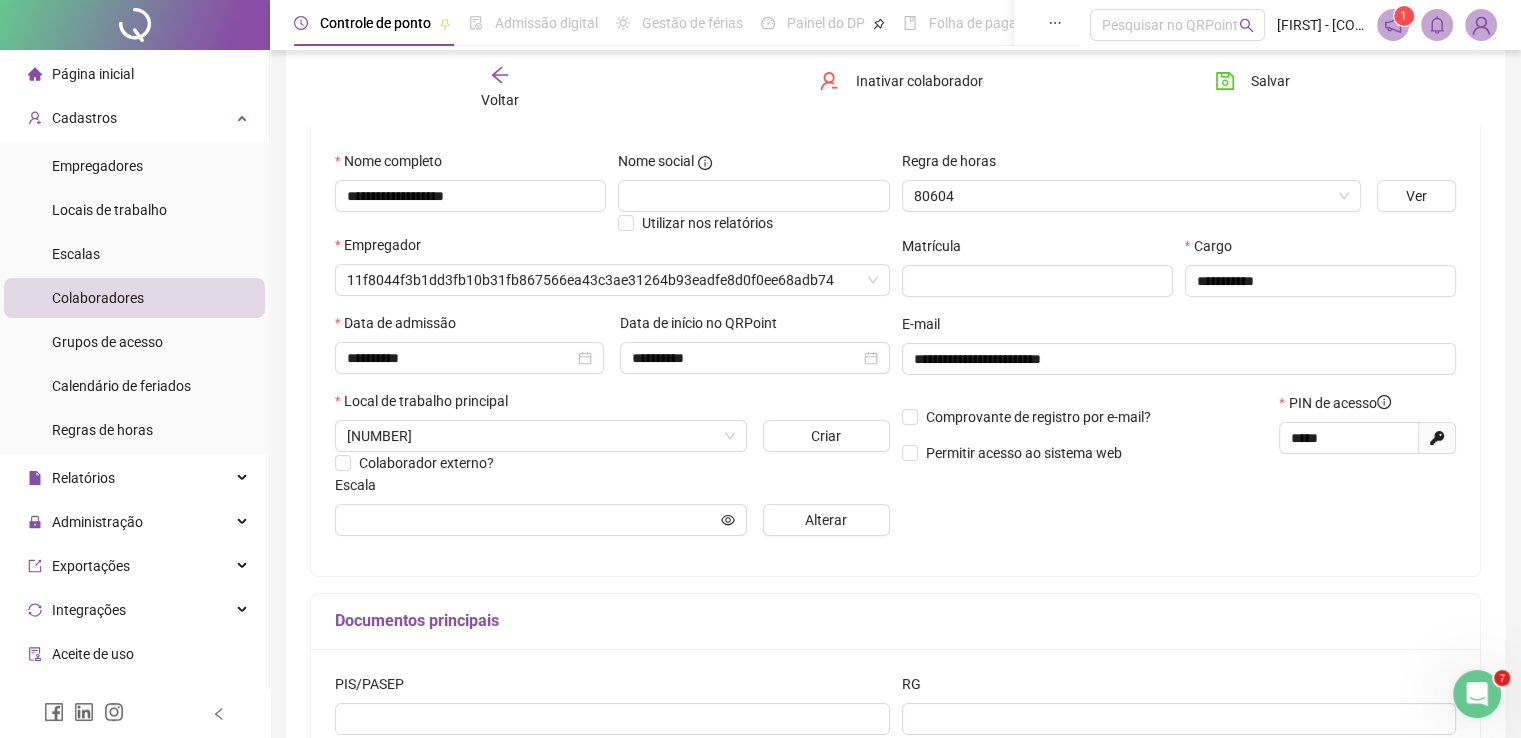 type on "**********" 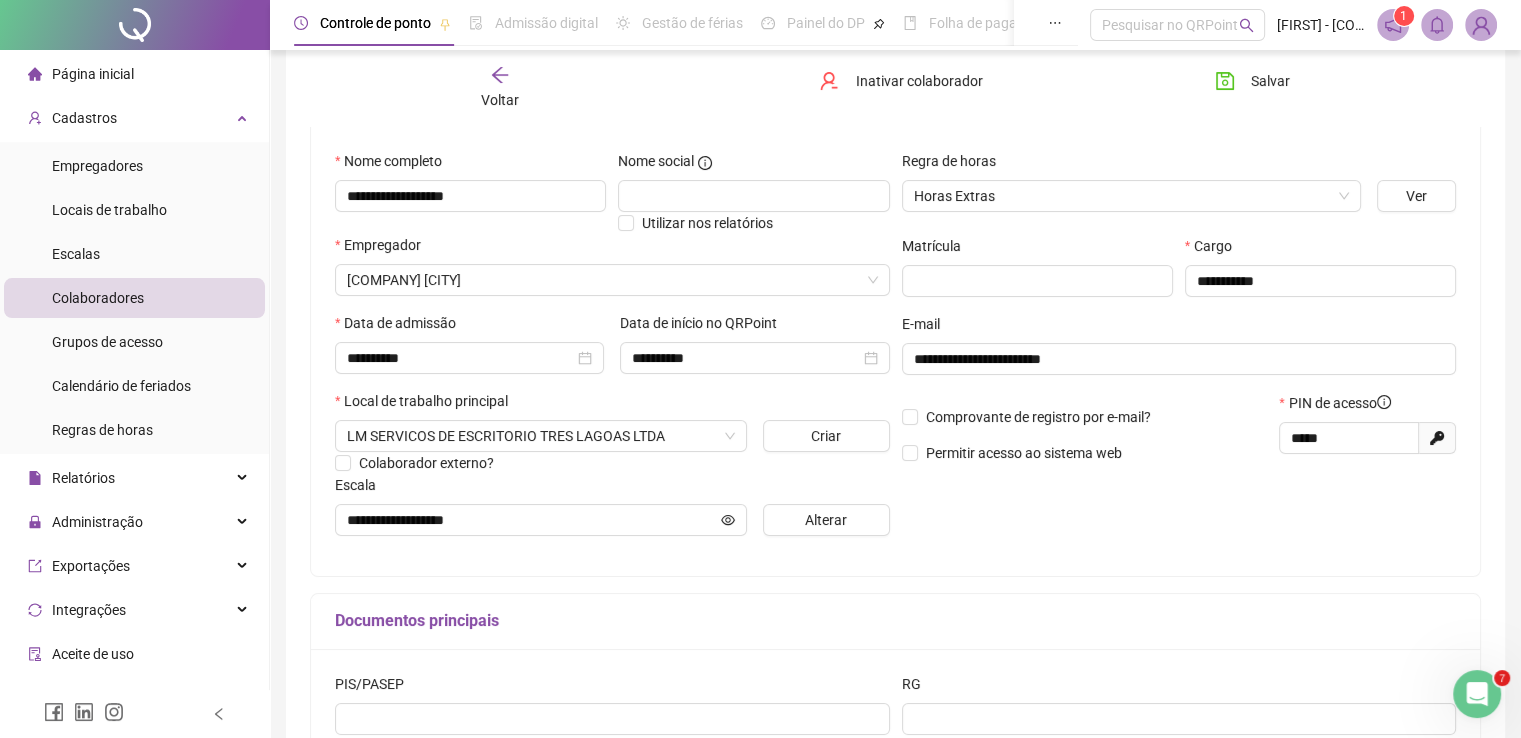 click on "Voltar" at bounding box center (500, 100) 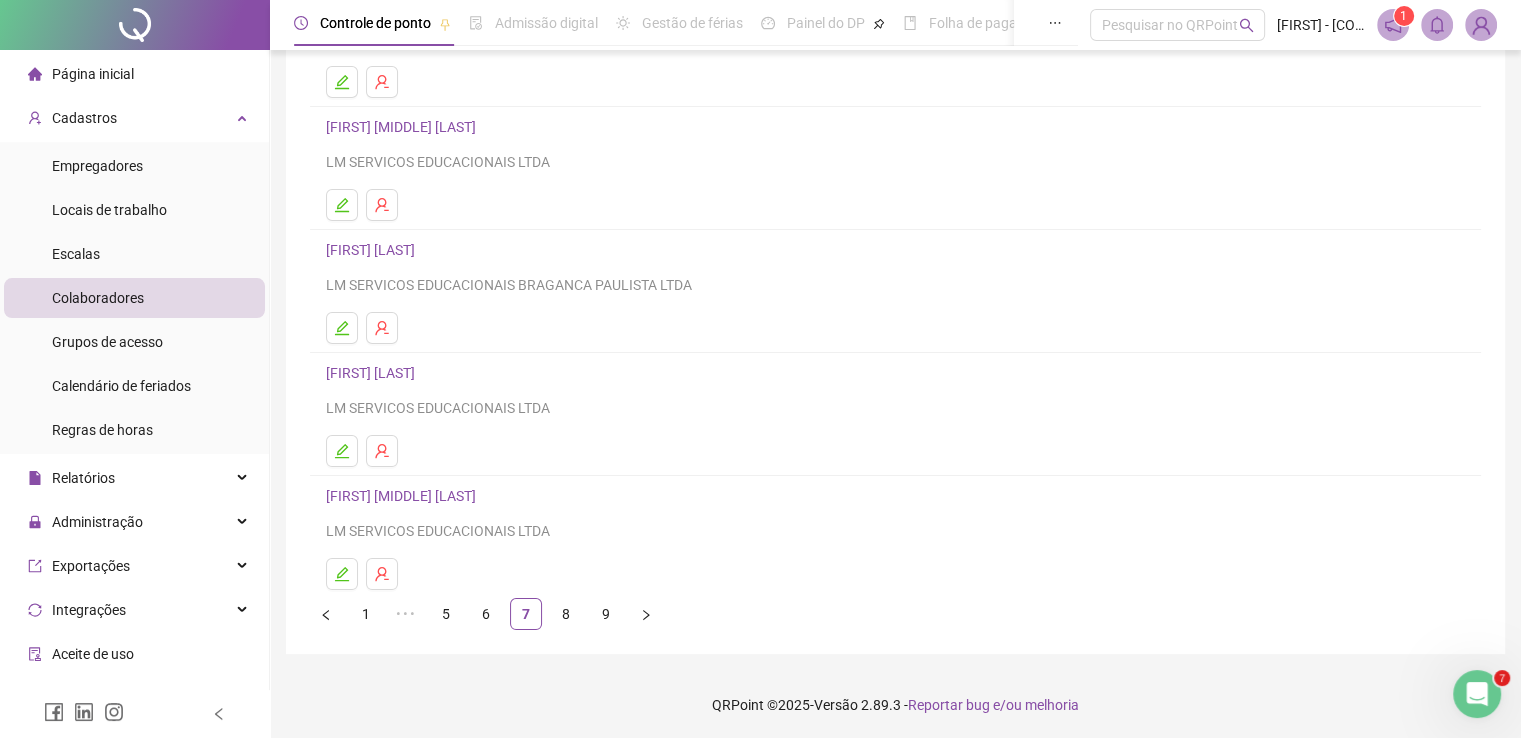 scroll, scrollTop: 228, scrollLeft: 0, axis: vertical 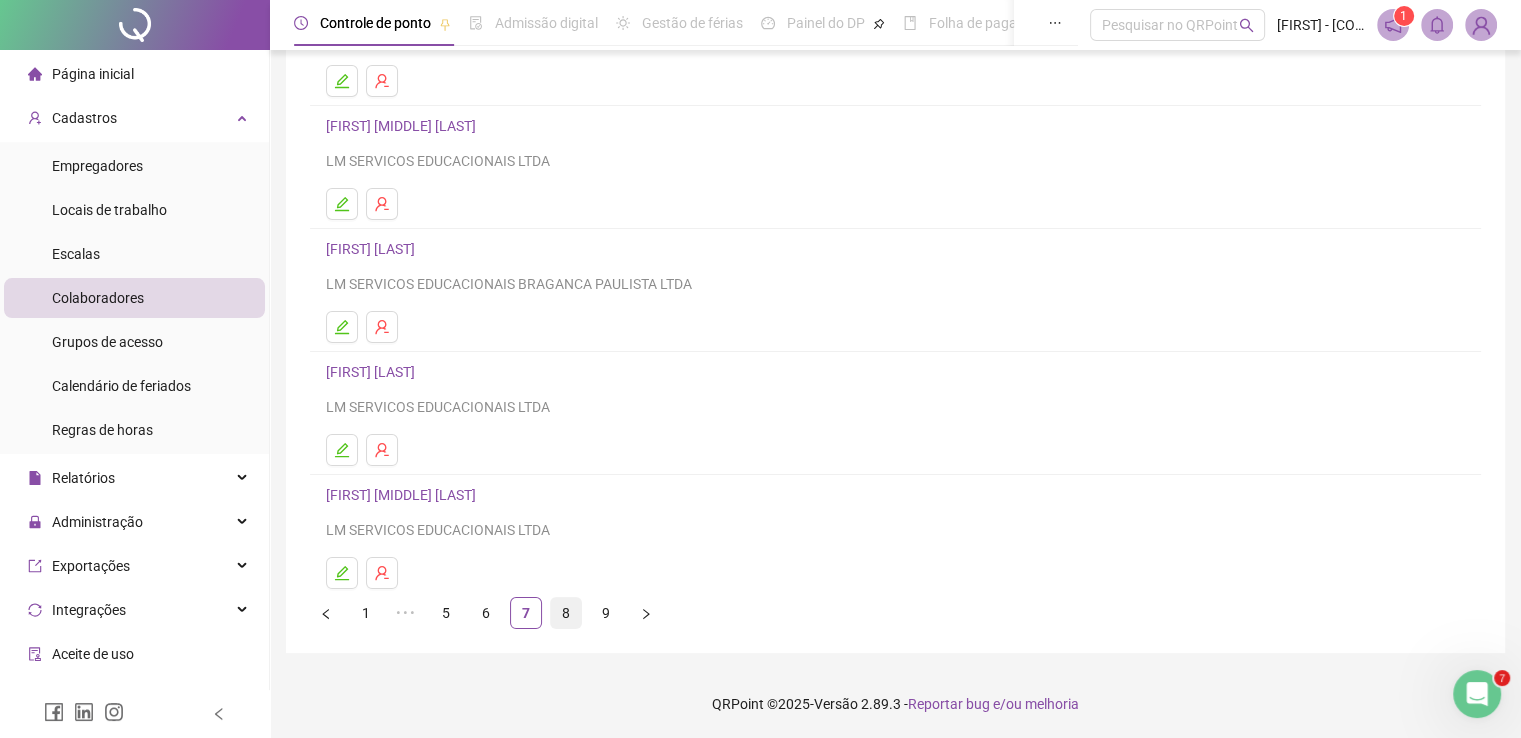 click on "8" at bounding box center [566, 613] 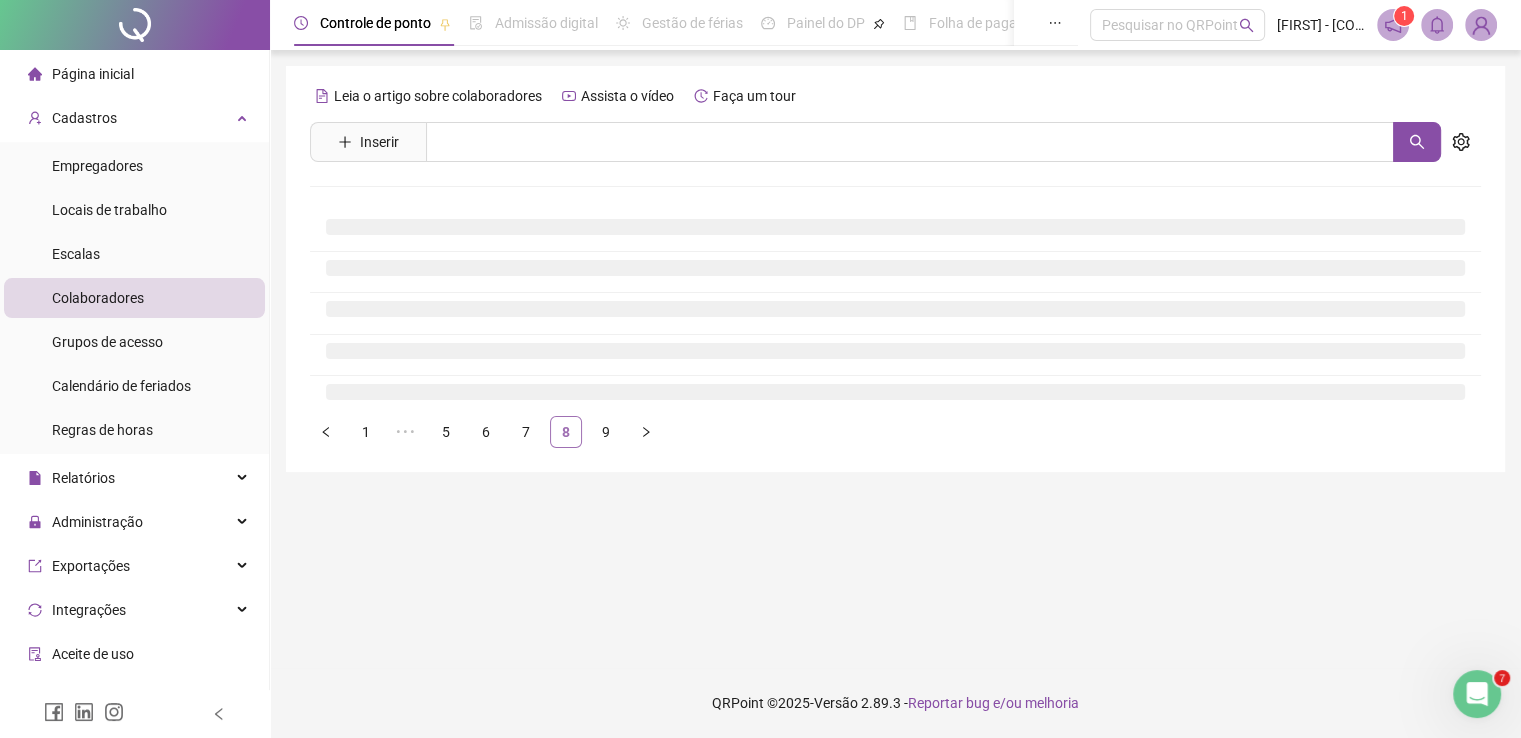 scroll, scrollTop: 0, scrollLeft: 0, axis: both 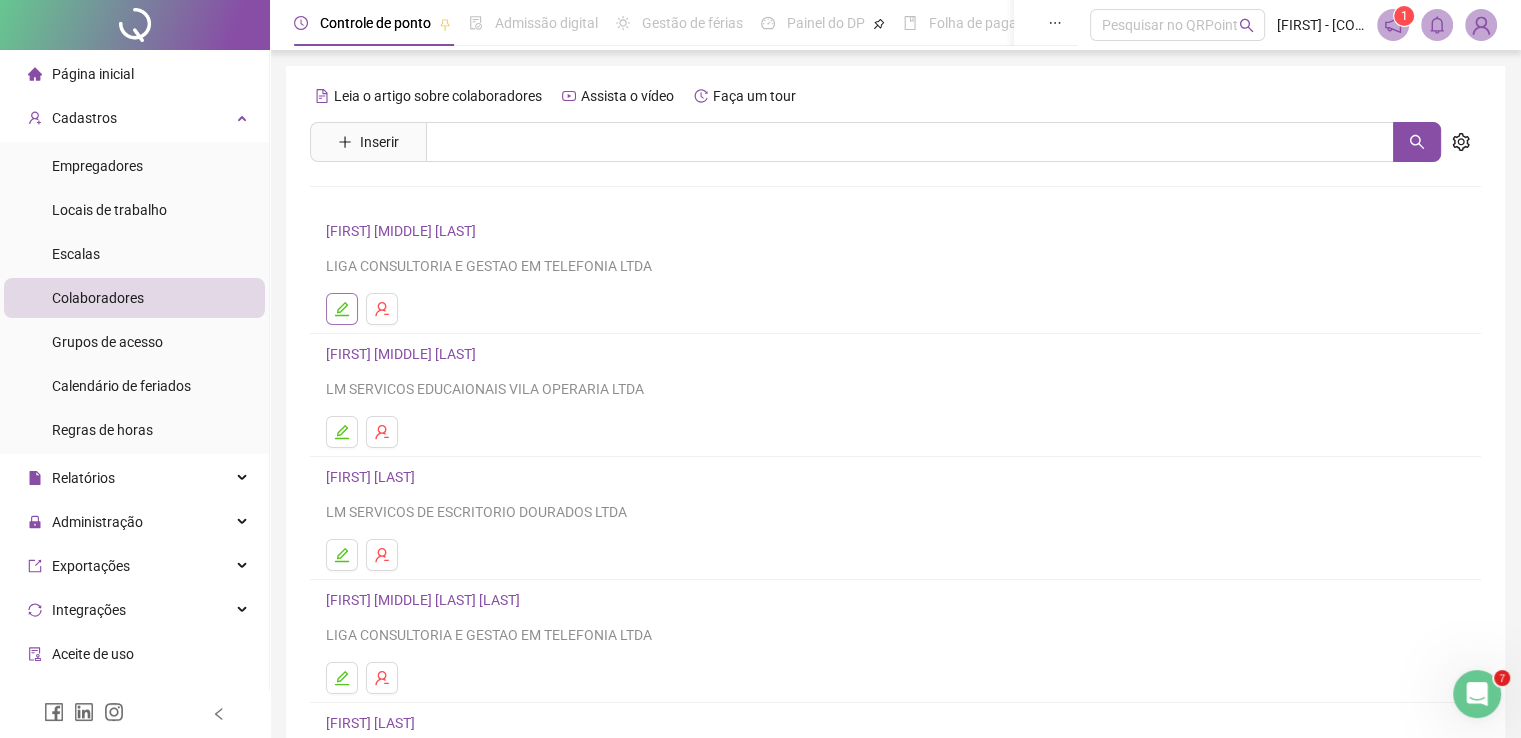 click 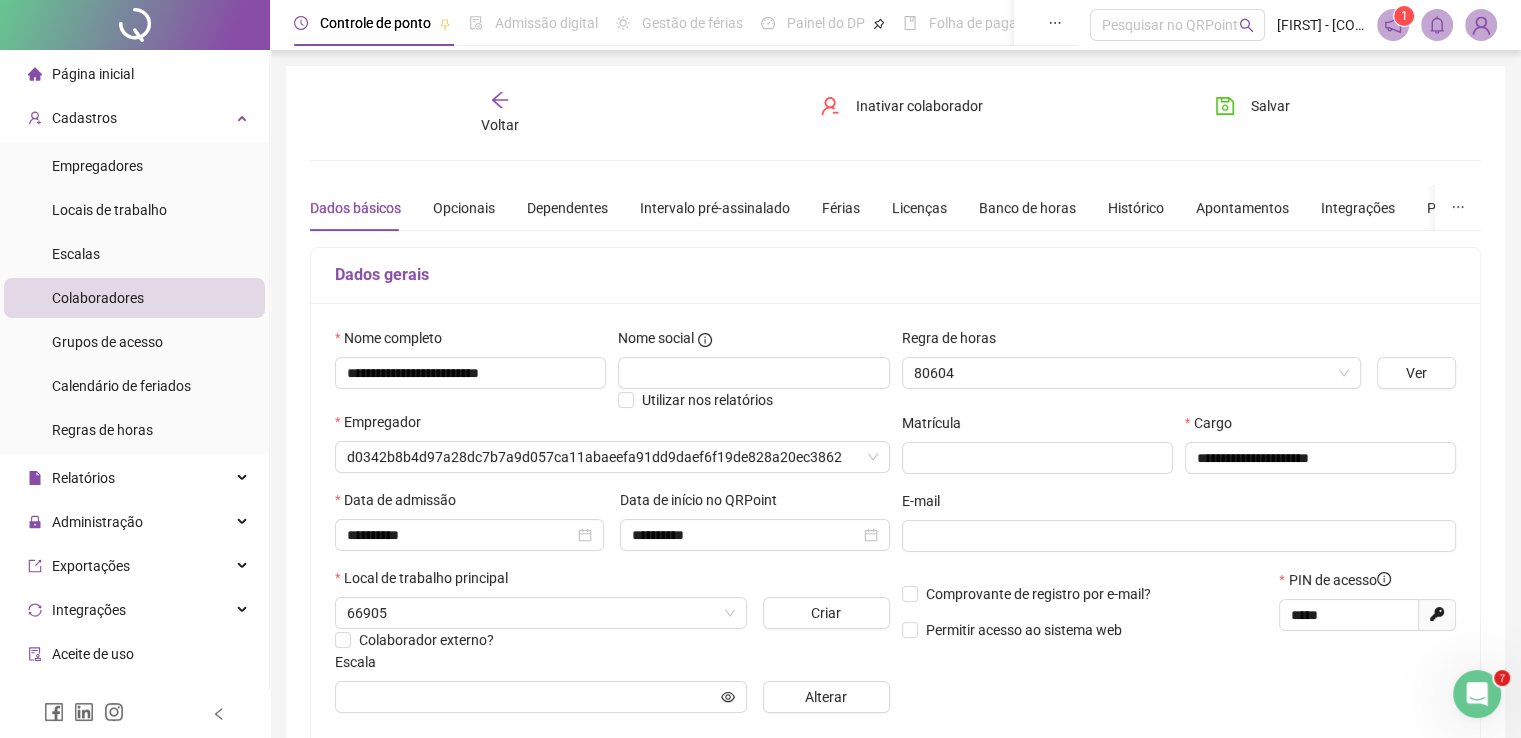 type on "**********" 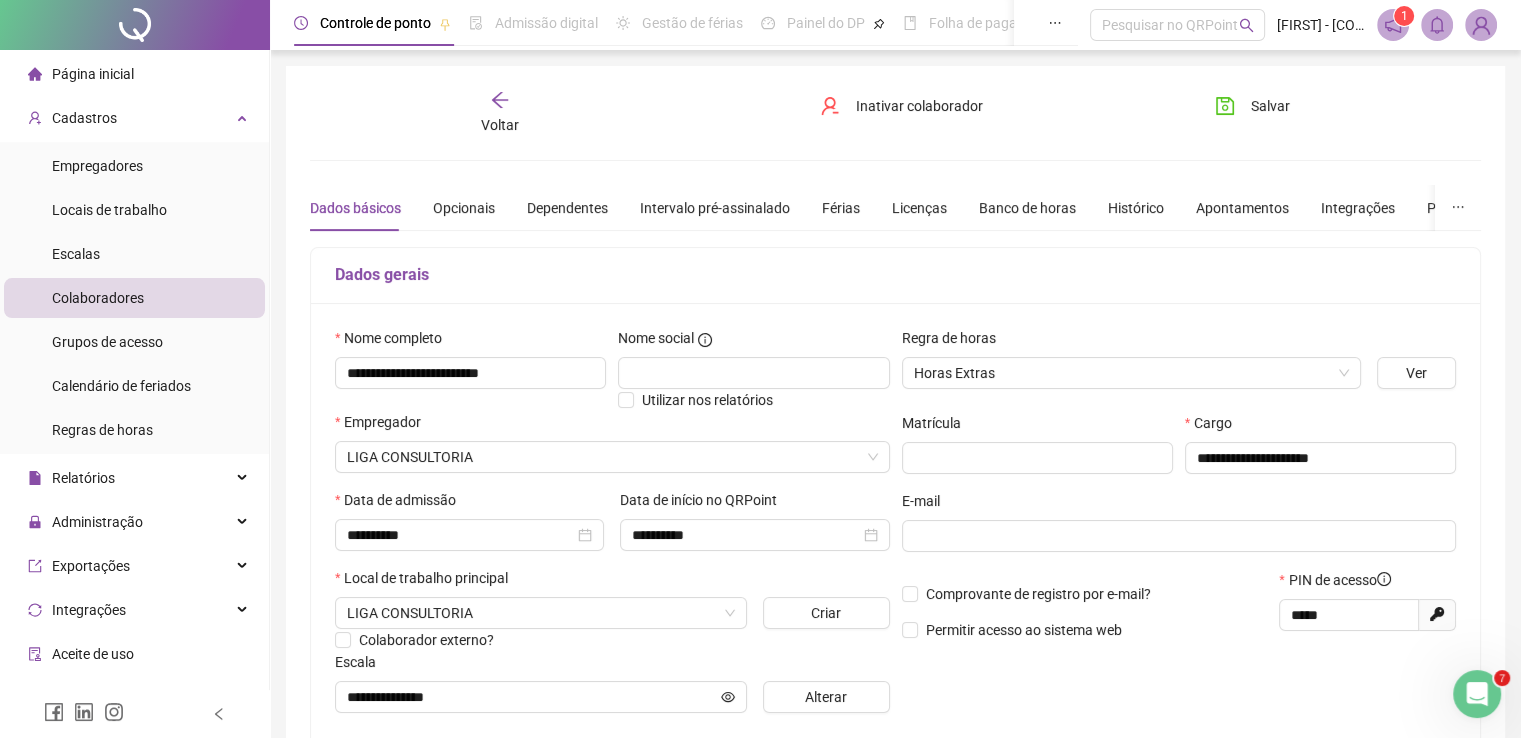 click on "Voltar" at bounding box center [500, 125] 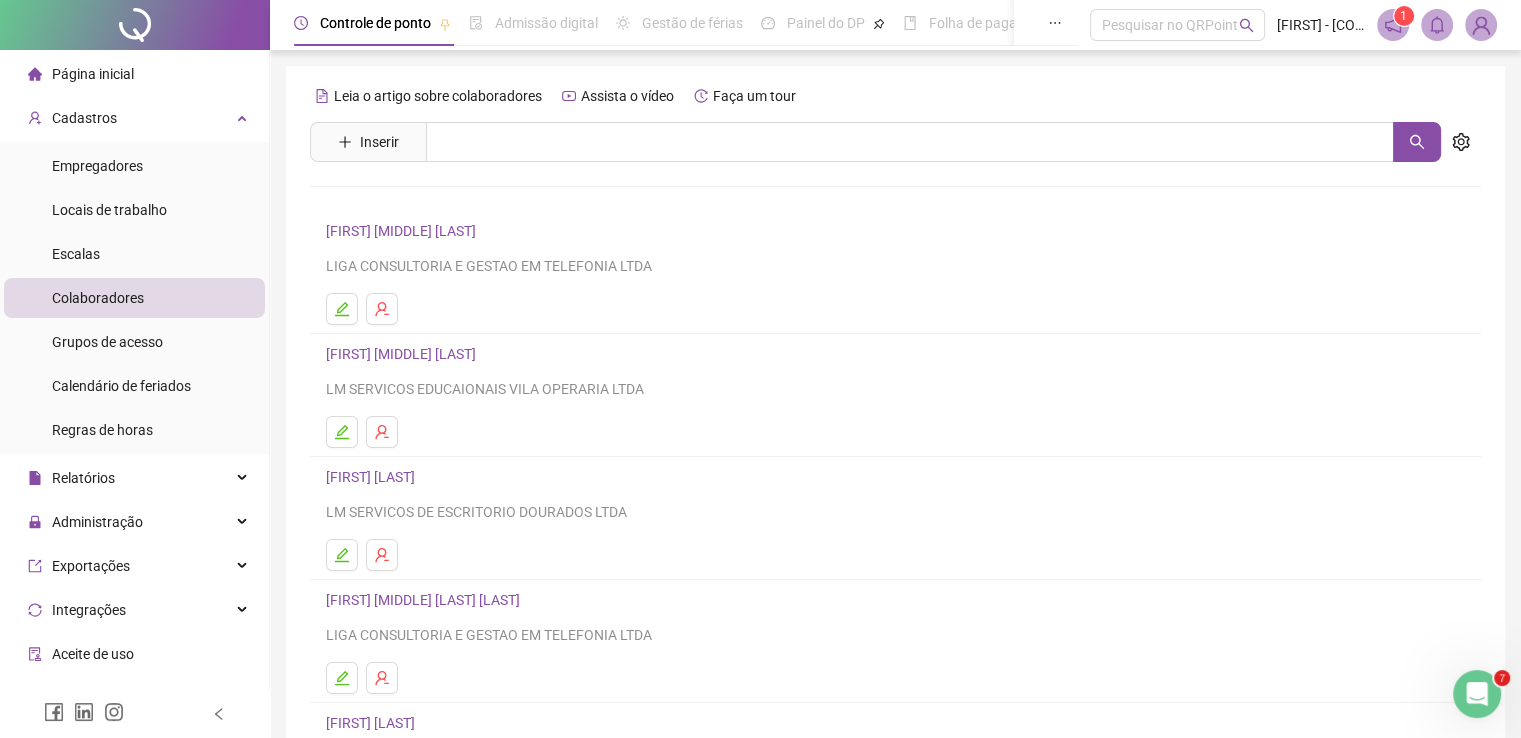 scroll, scrollTop: 166, scrollLeft: 0, axis: vertical 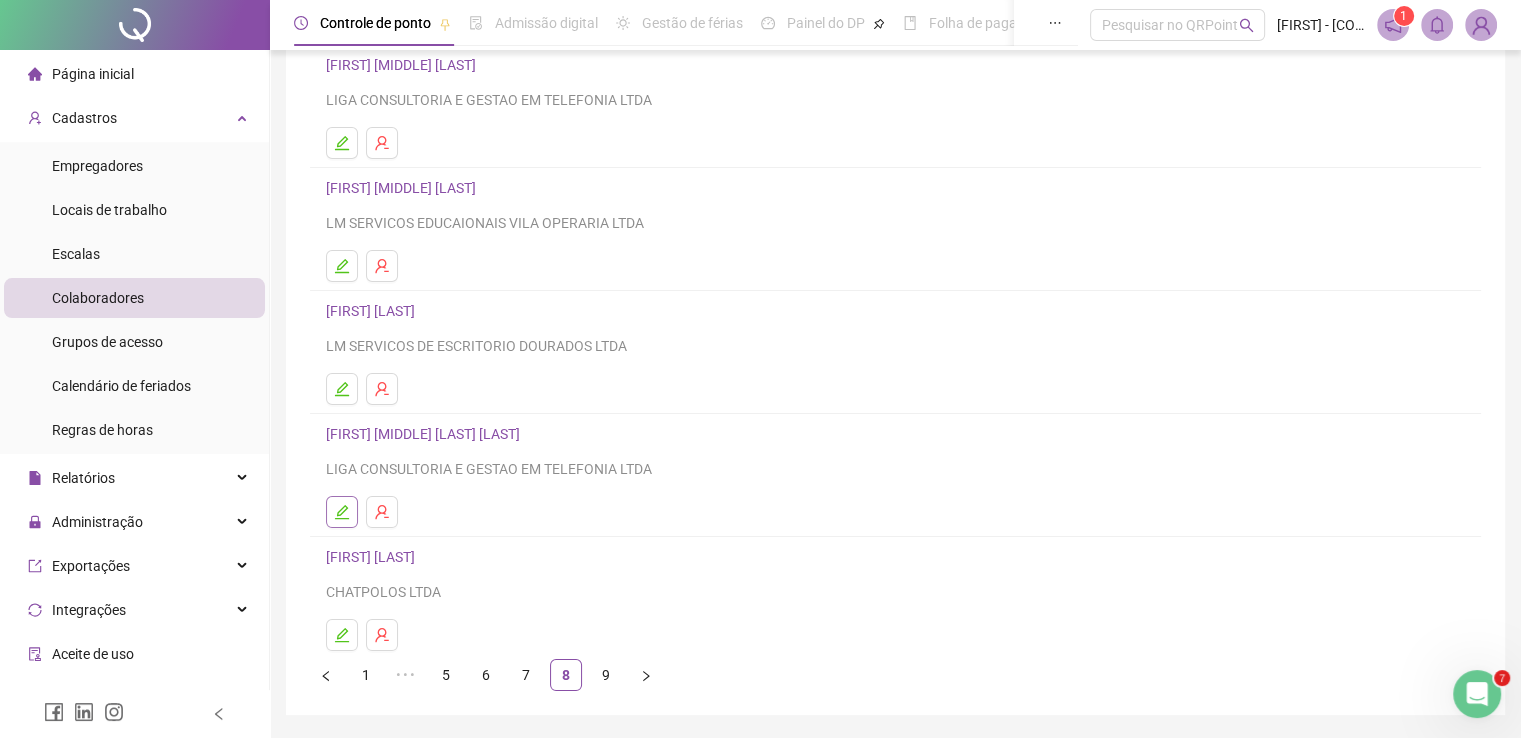 click 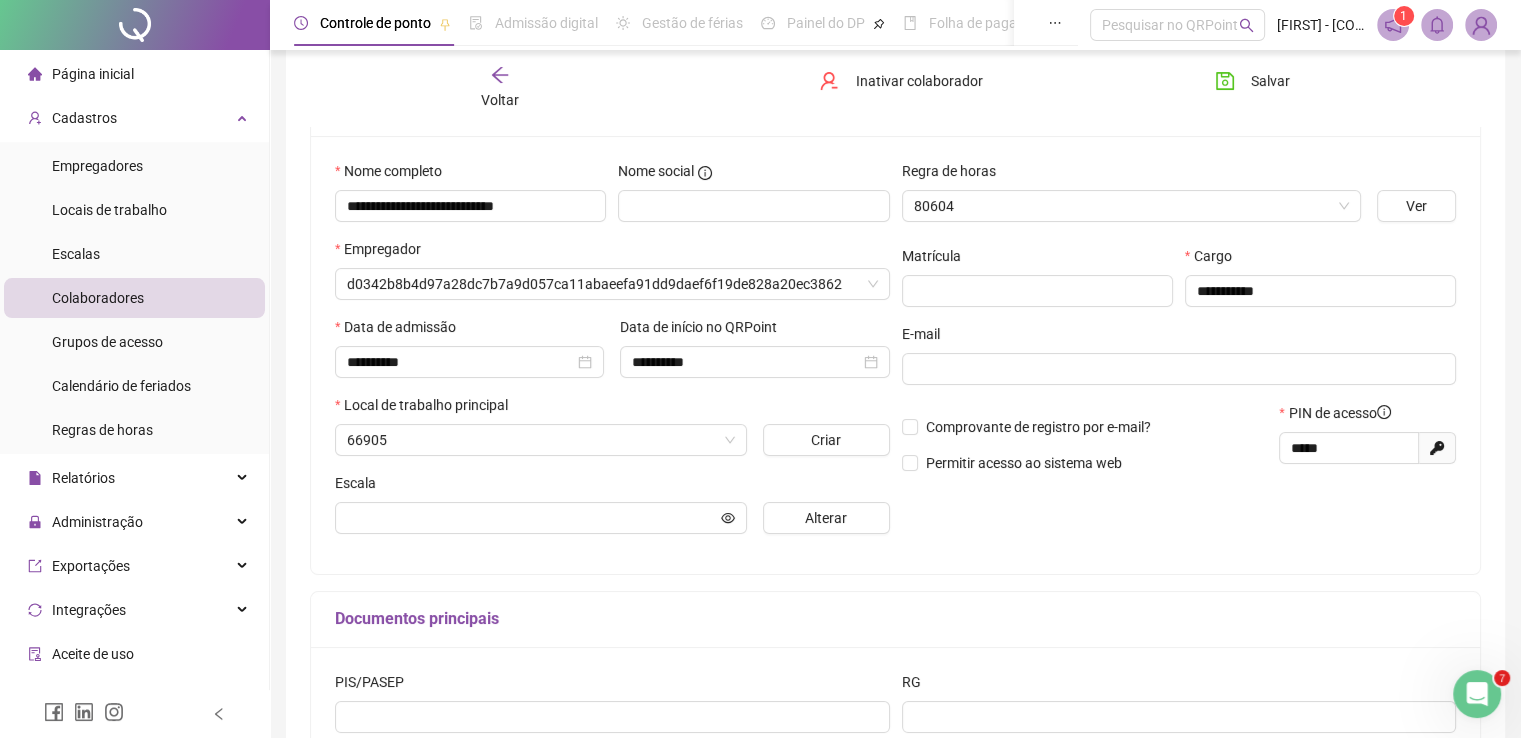 scroll, scrollTop: 176, scrollLeft: 0, axis: vertical 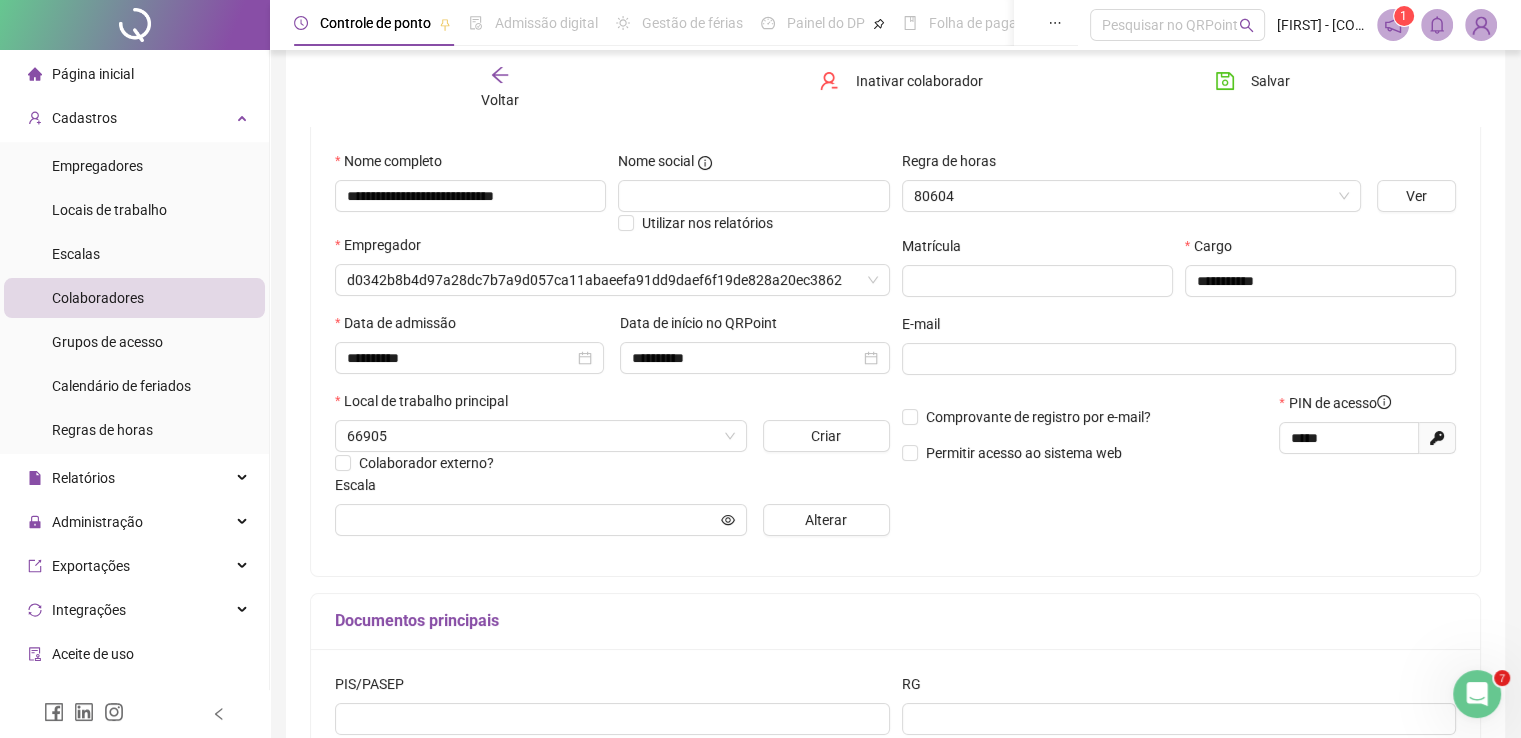 type on "**********" 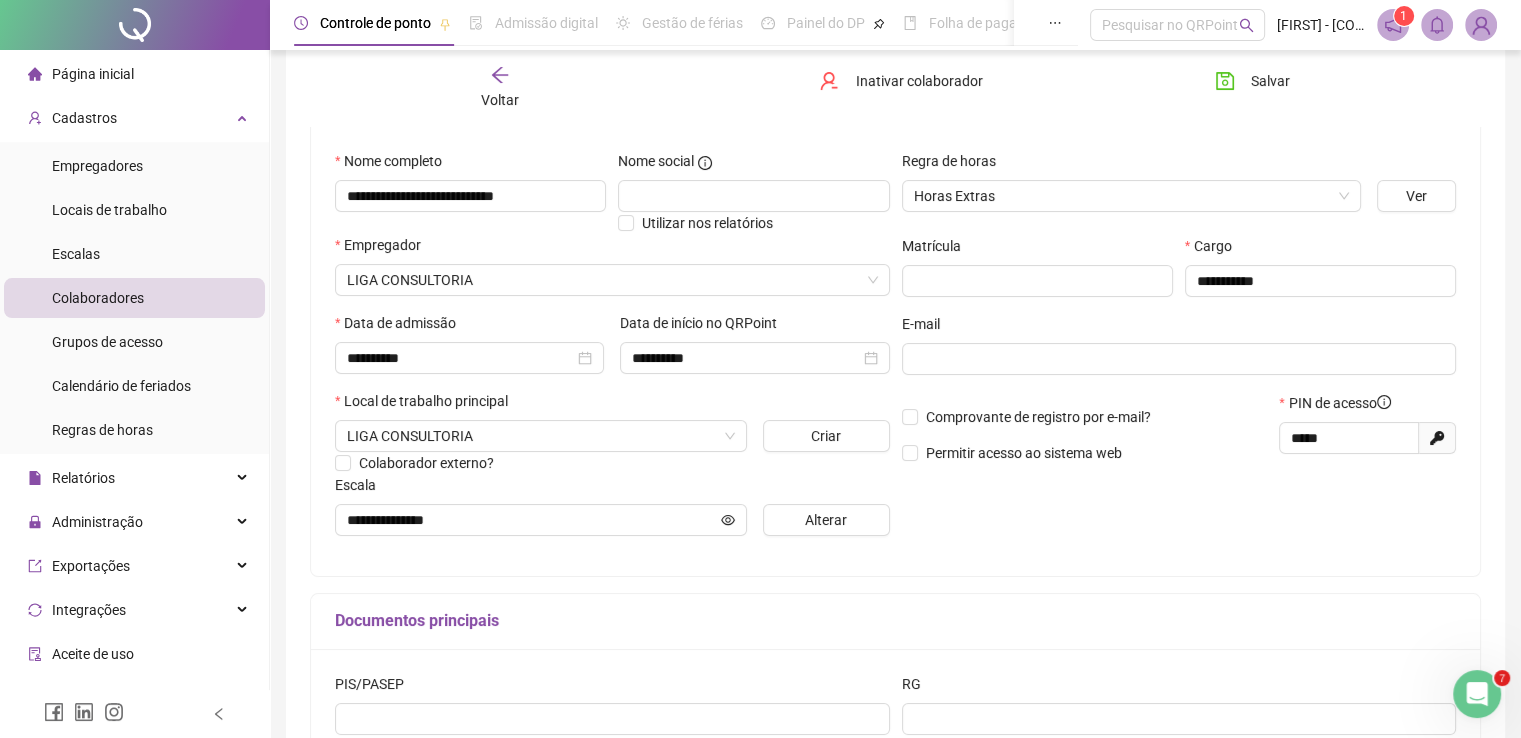 click on "Voltar" at bounding box center (500, 100) 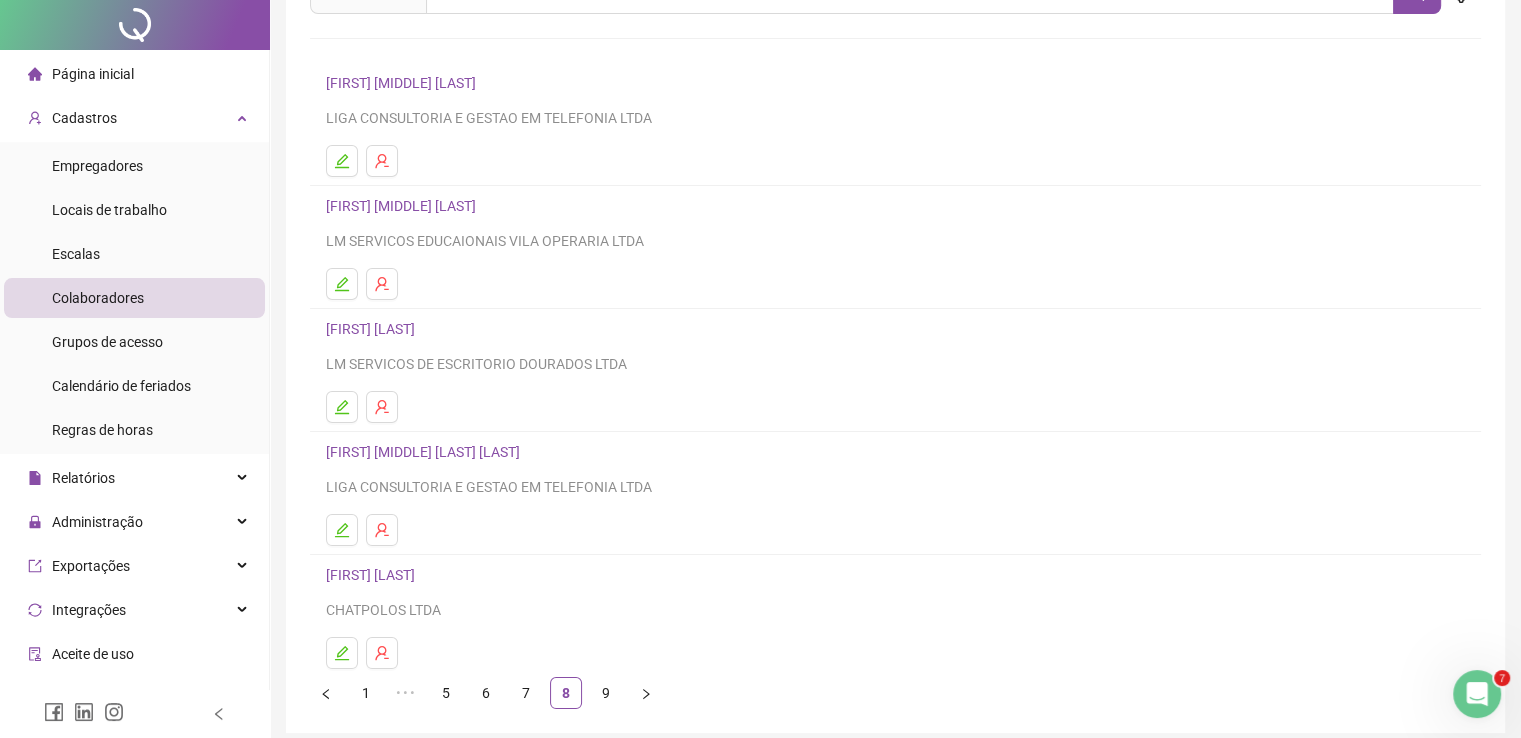 scroll, scrollTop: 228, scrollLeft: 0, axis: vertical 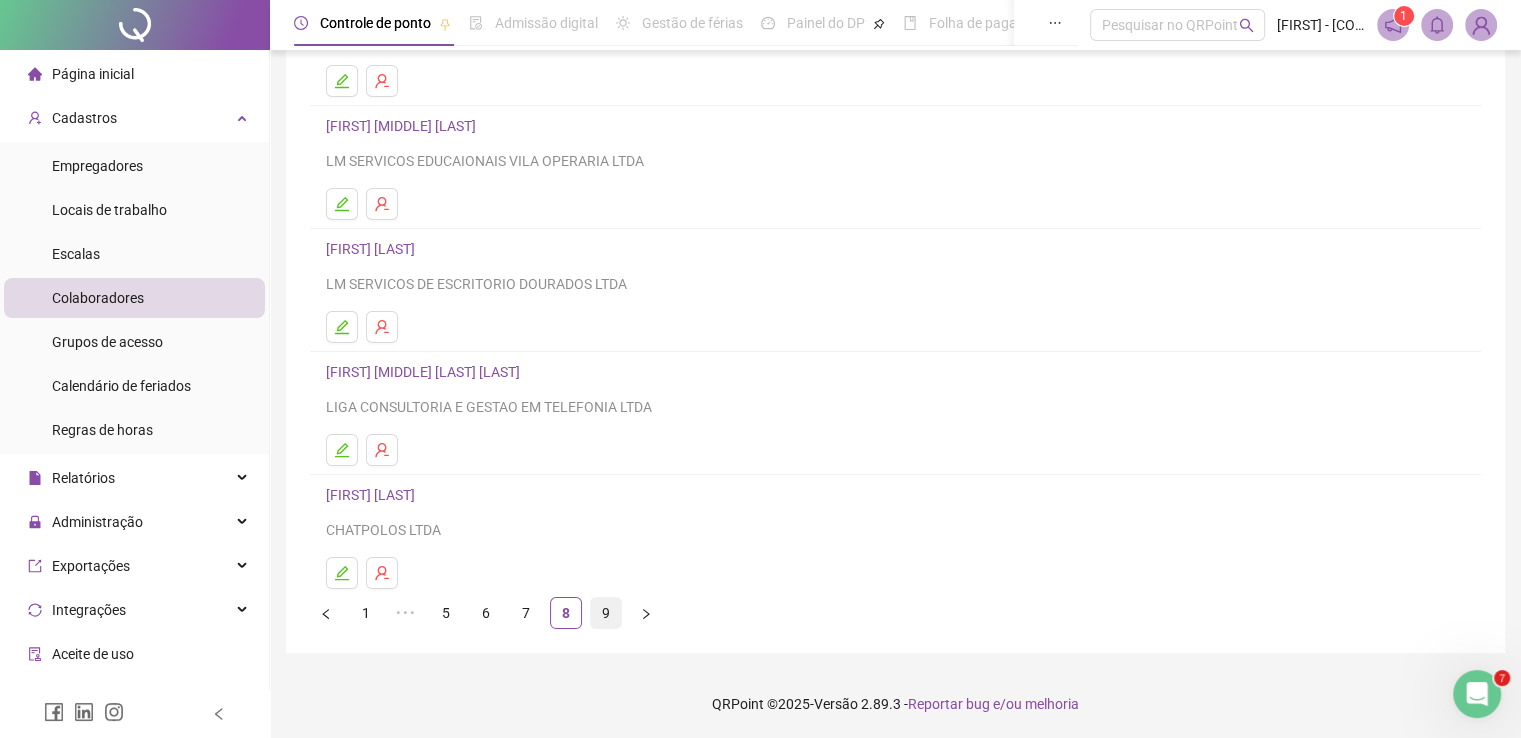 click on "9" at bounding box center [606, 613] 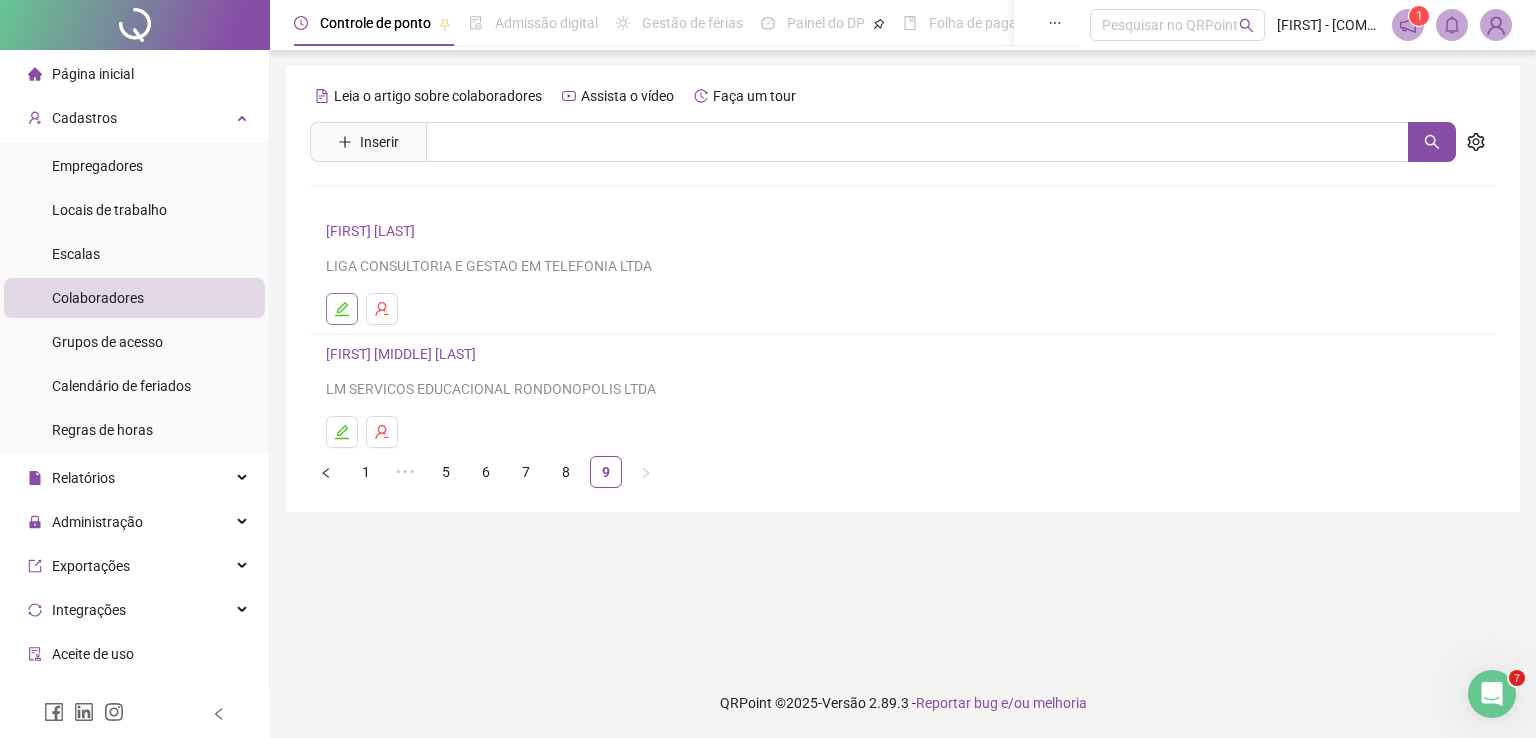 click at bounding box center [342, 309] 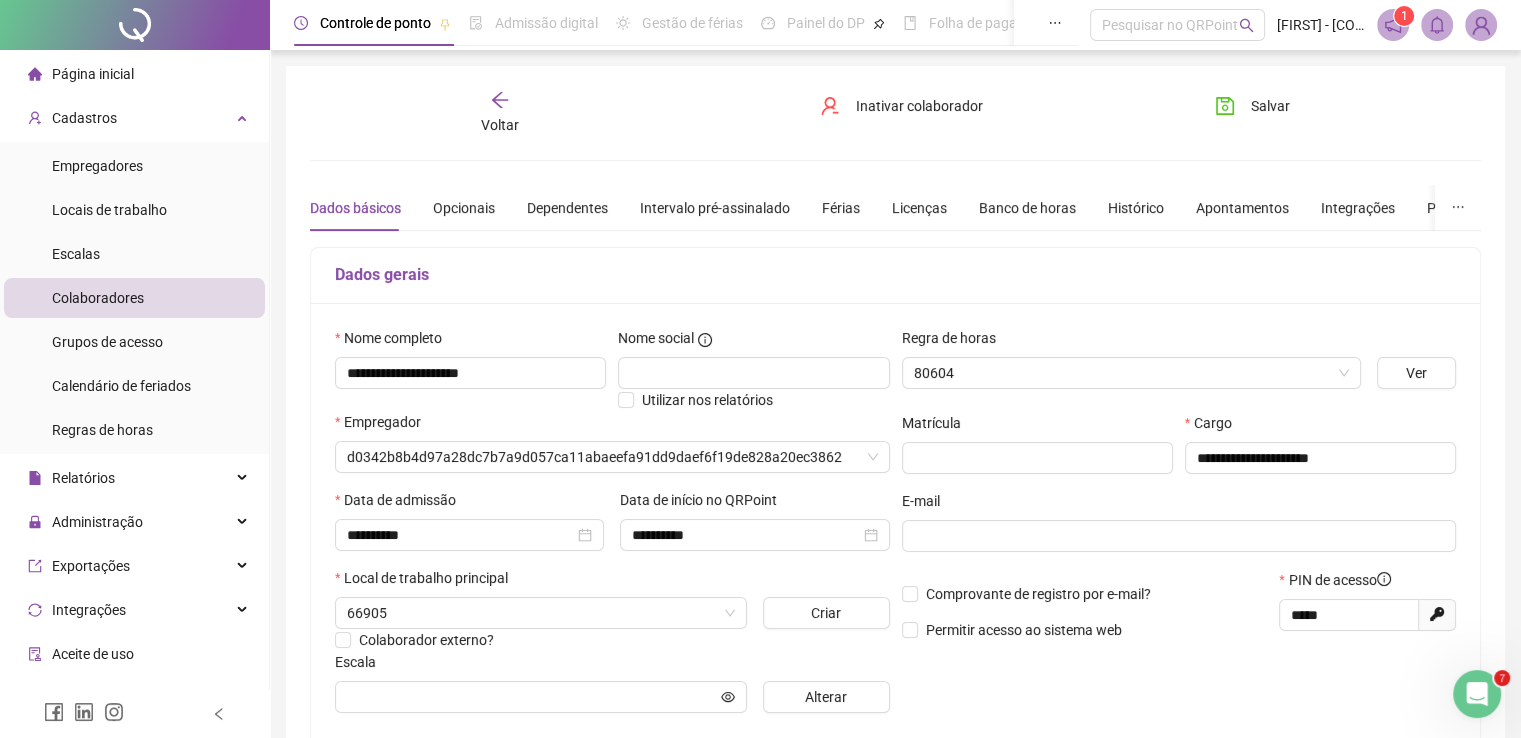 type on "**********" 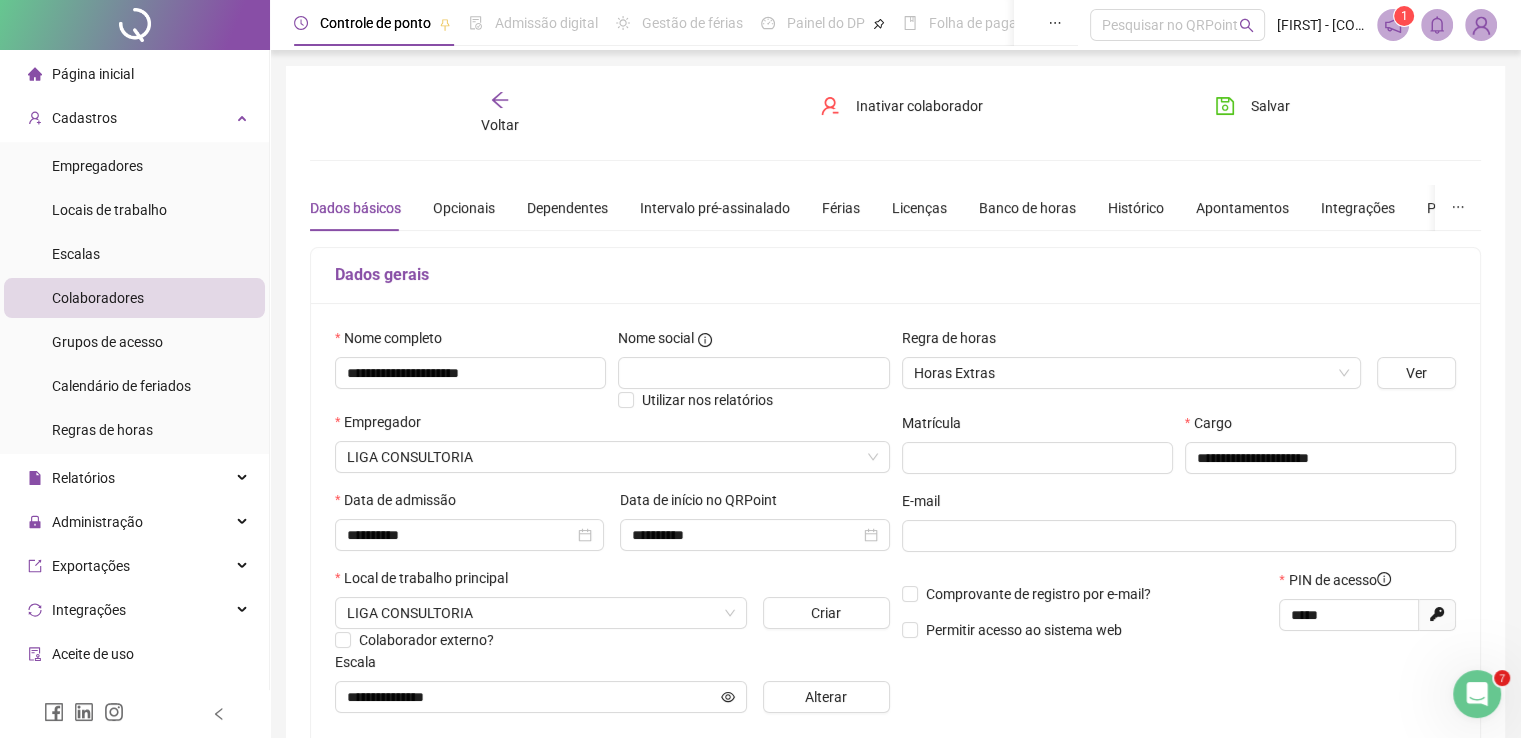 click on "Voltar" at bounding box center [500, 125] 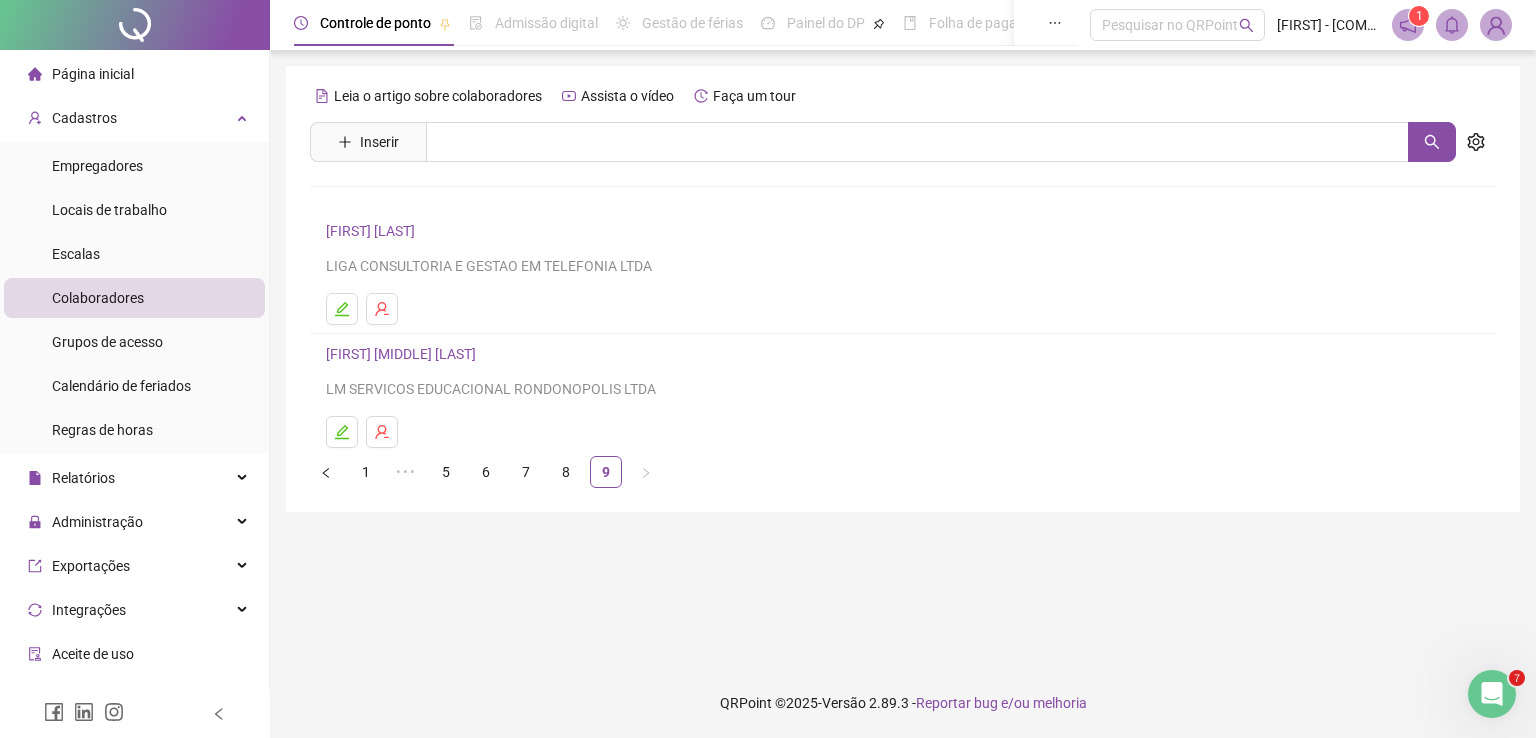 click on "Página inicial" at bounding box center (81, 74) 